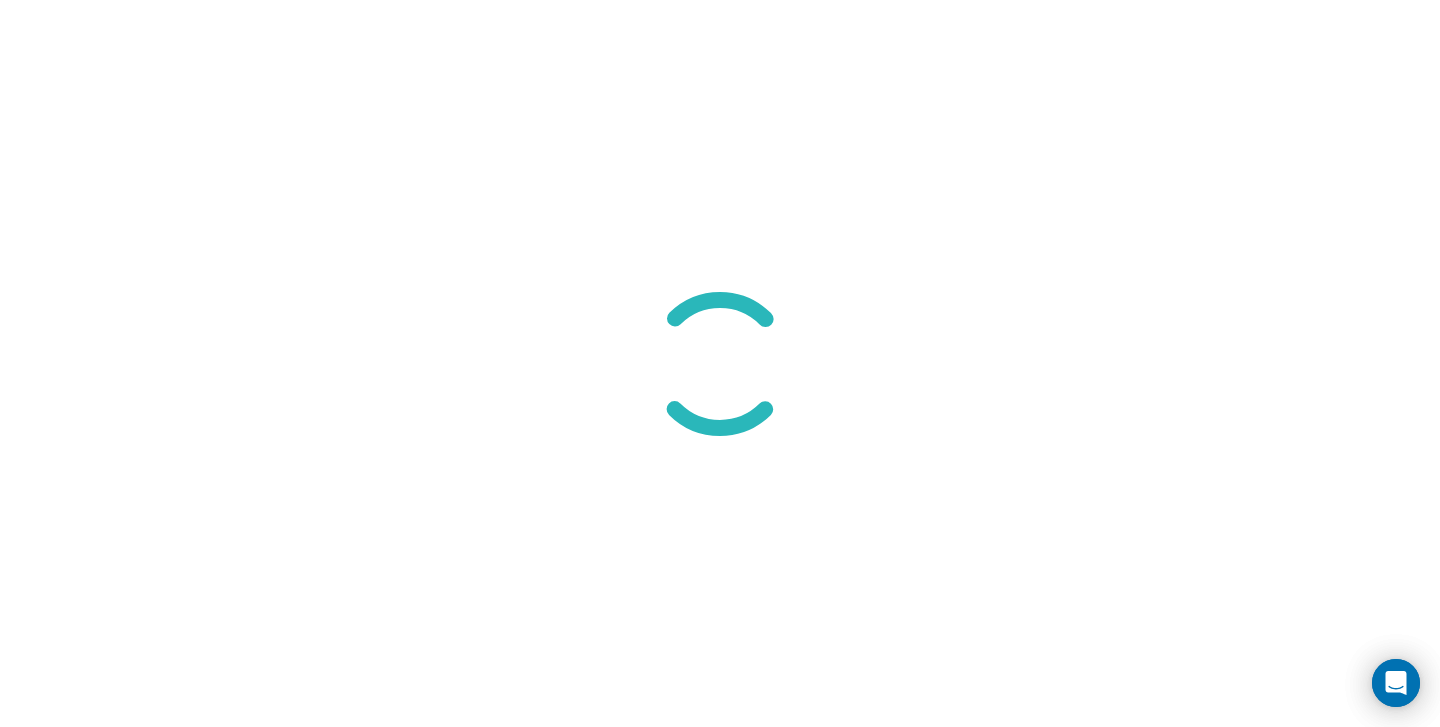 scroll, scrollTop: 0, scrollLeft: 0, axis: both 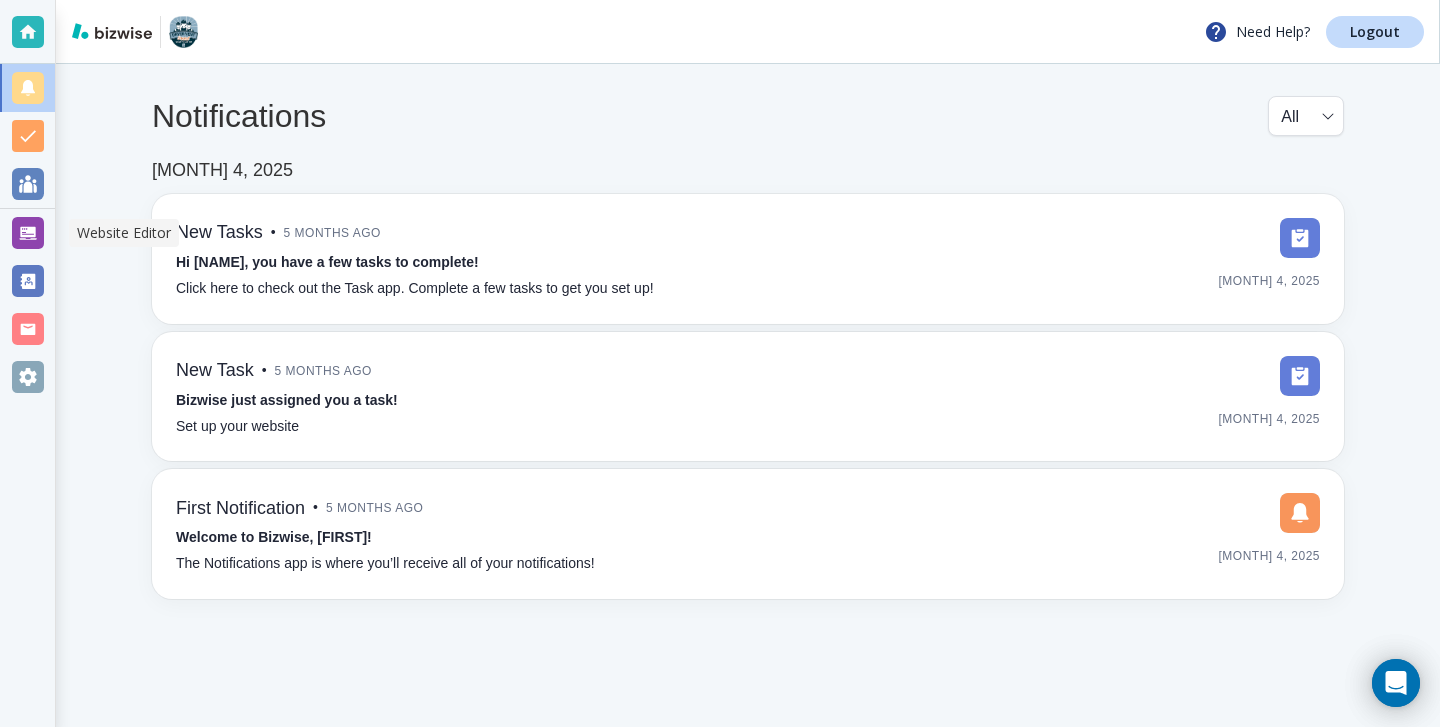 click at bounding box center (28, 233) 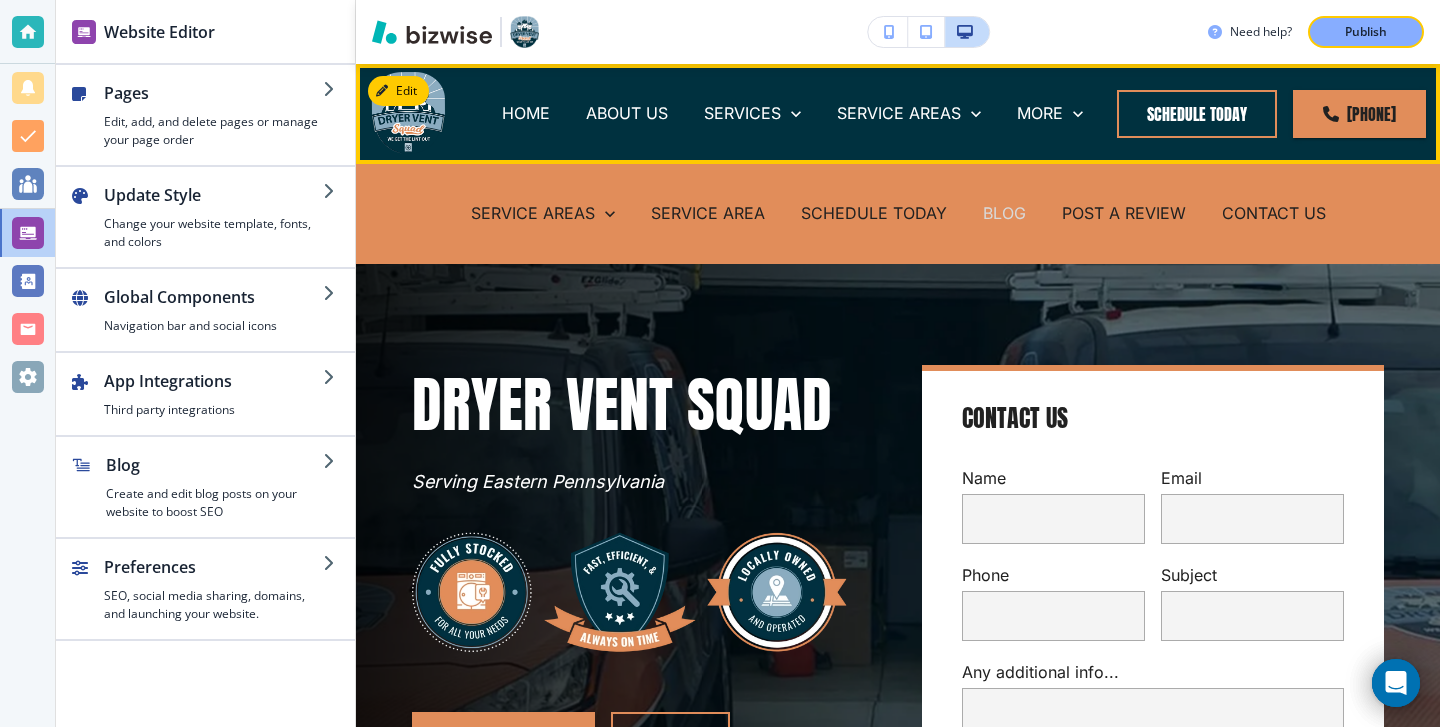 click on "BLOG" at bounding box center [1004, 213] 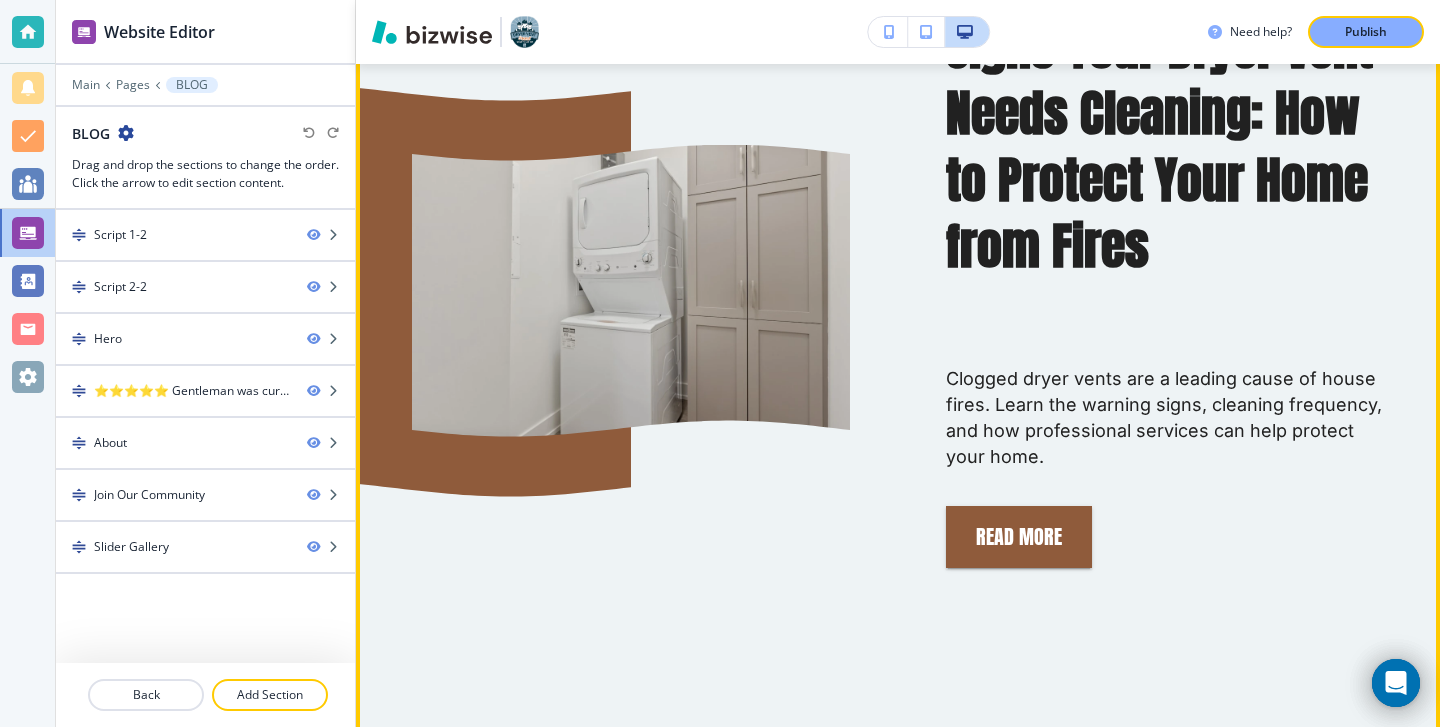 scroll, scrollTop: 1379, scrollLeft: 0, axis: vertical 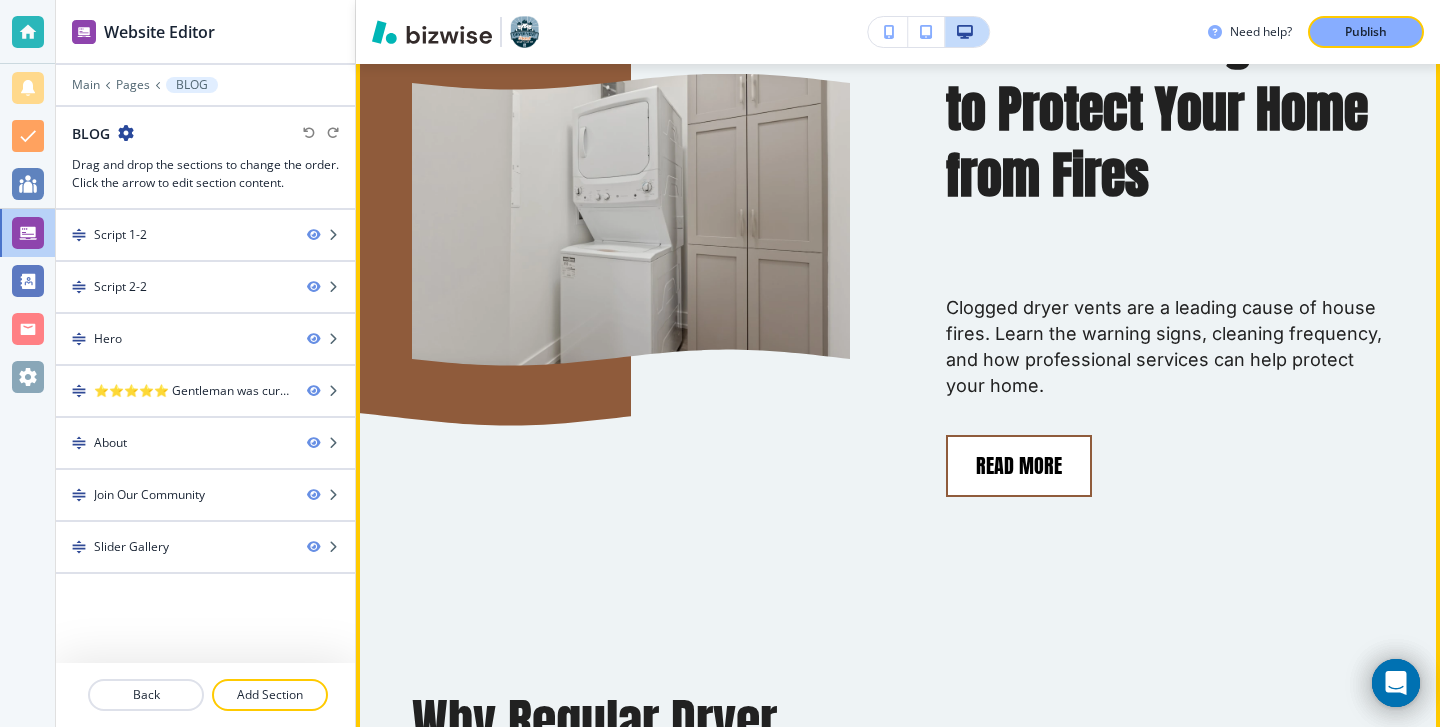 click on "Read More" at bounding box center (1019, 466) 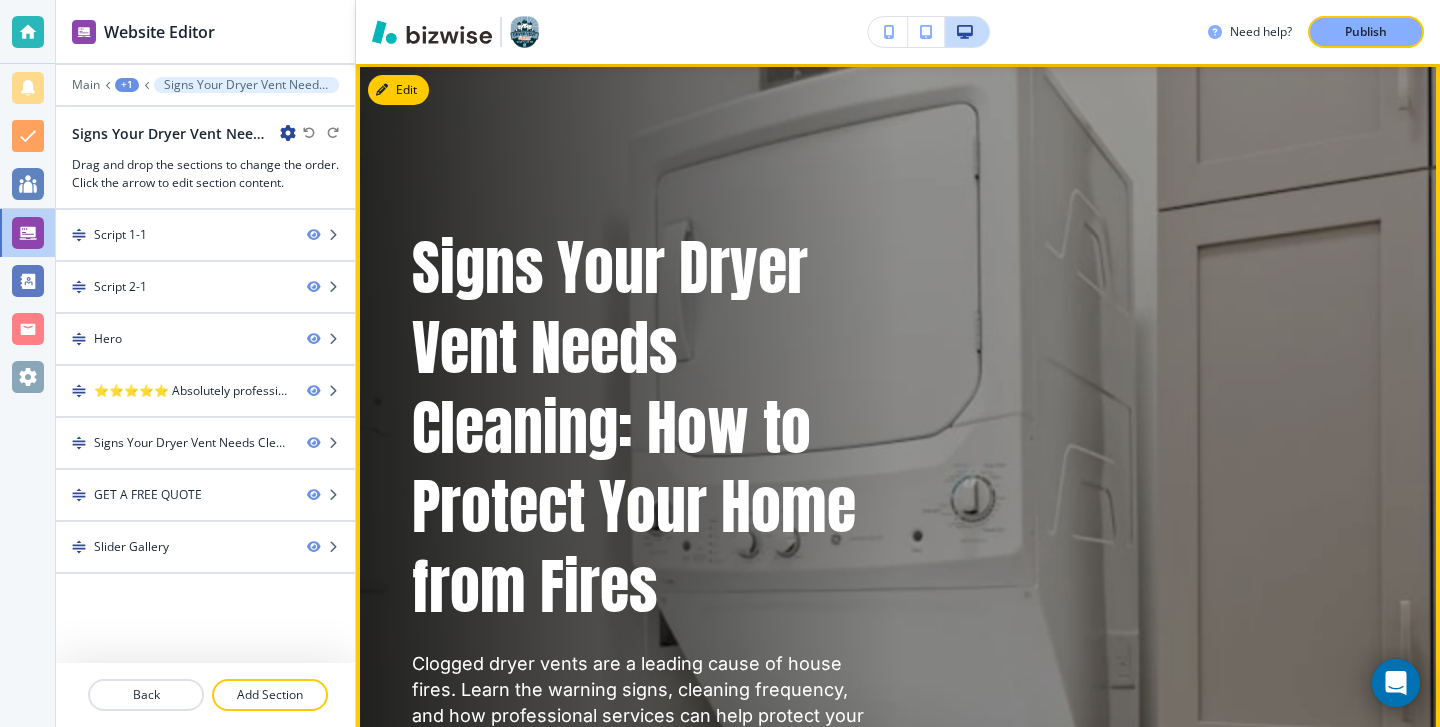 scroll, scrollTop: 0, scrollLeft: 0, axis: both 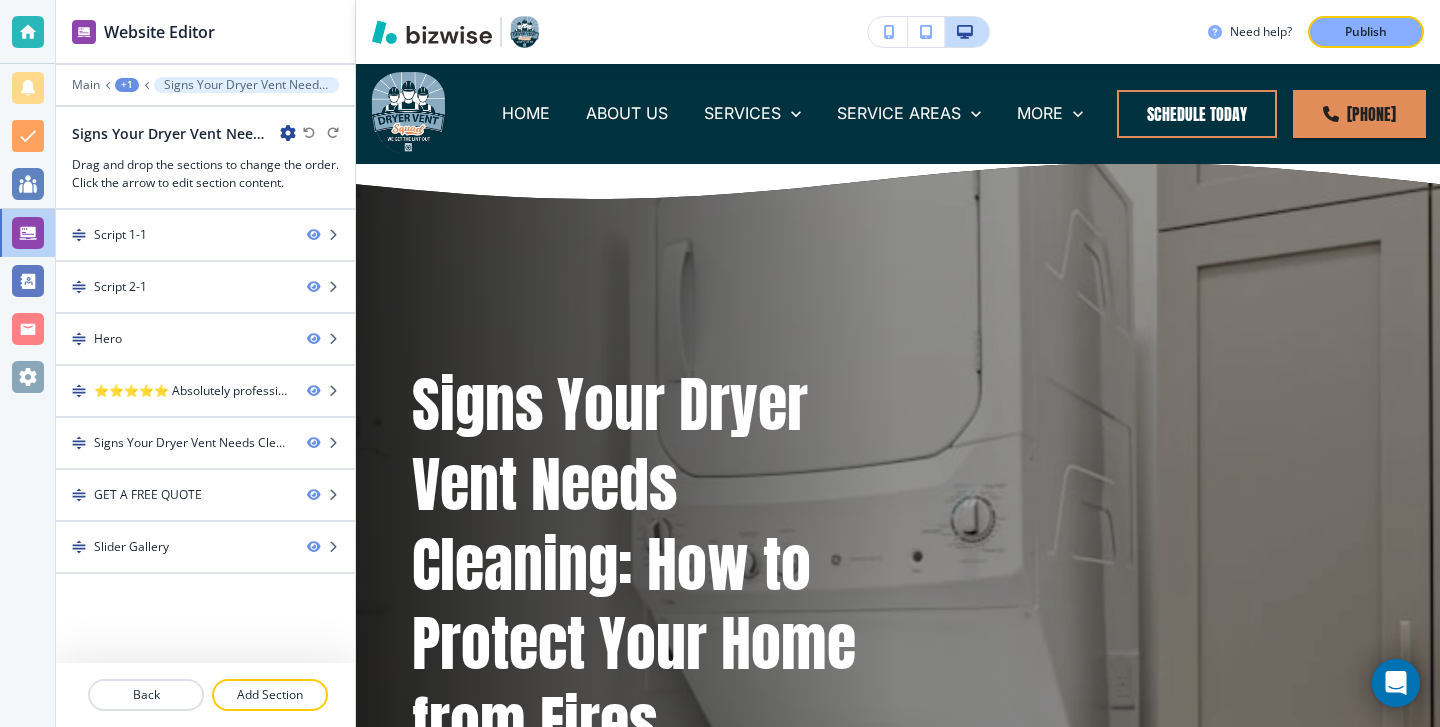 click at bounding box center [288, 133] 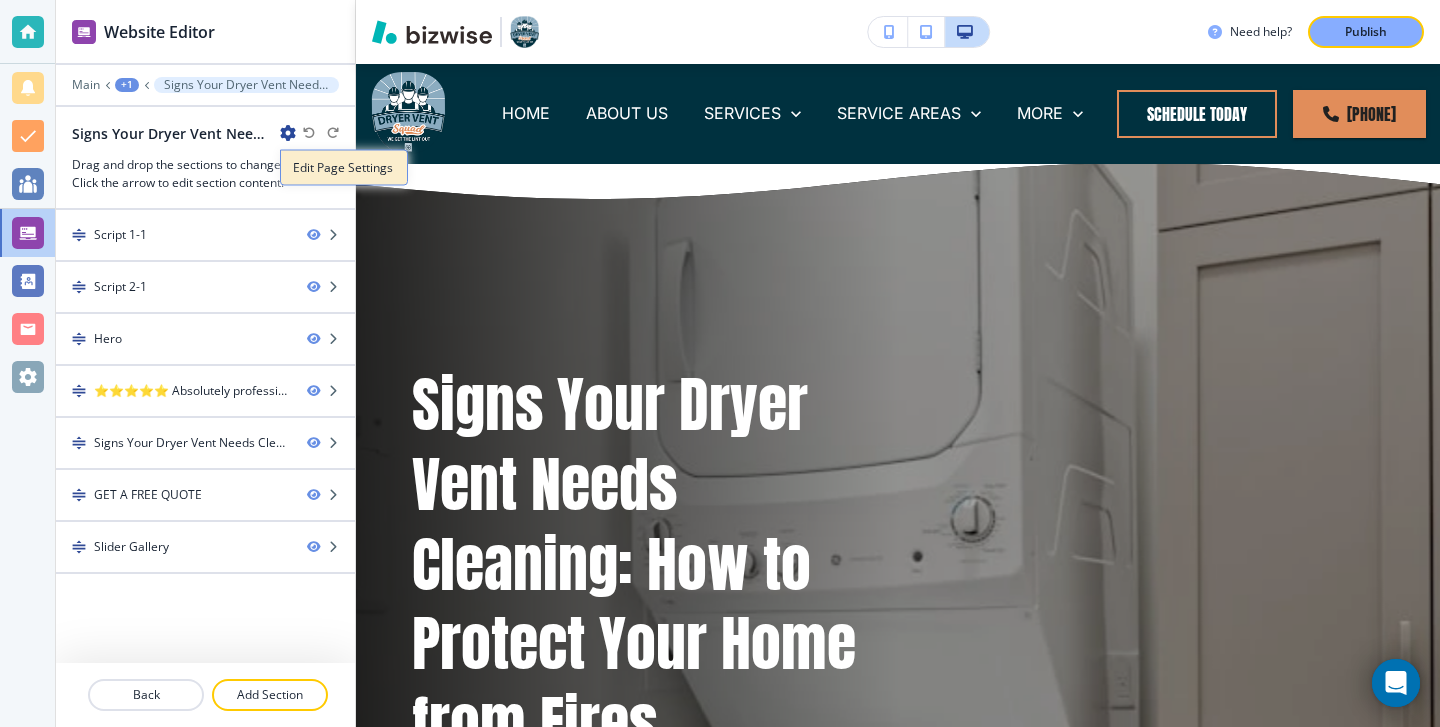 click on "Edit Page Settings" at bounding box center (344, 168) 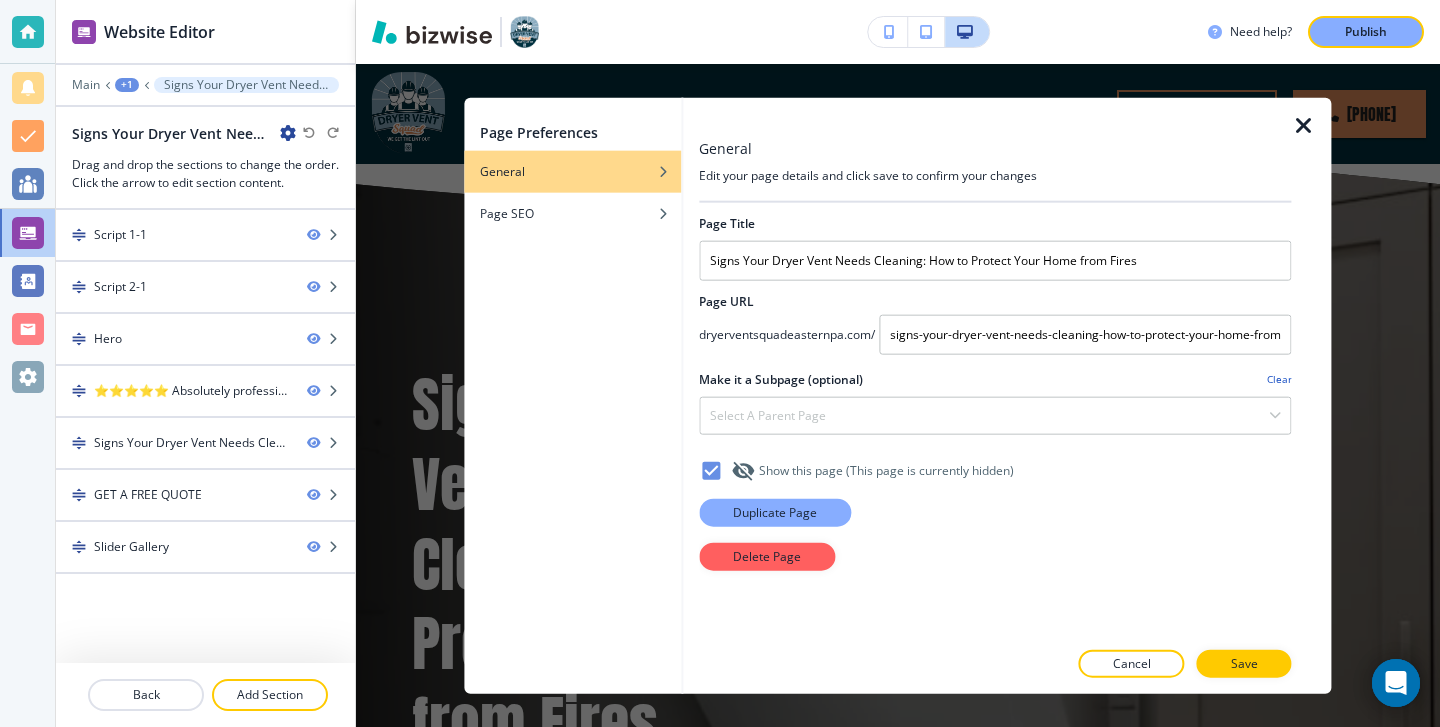 click on "Duplicate Page" at bounding box center (775, 512) 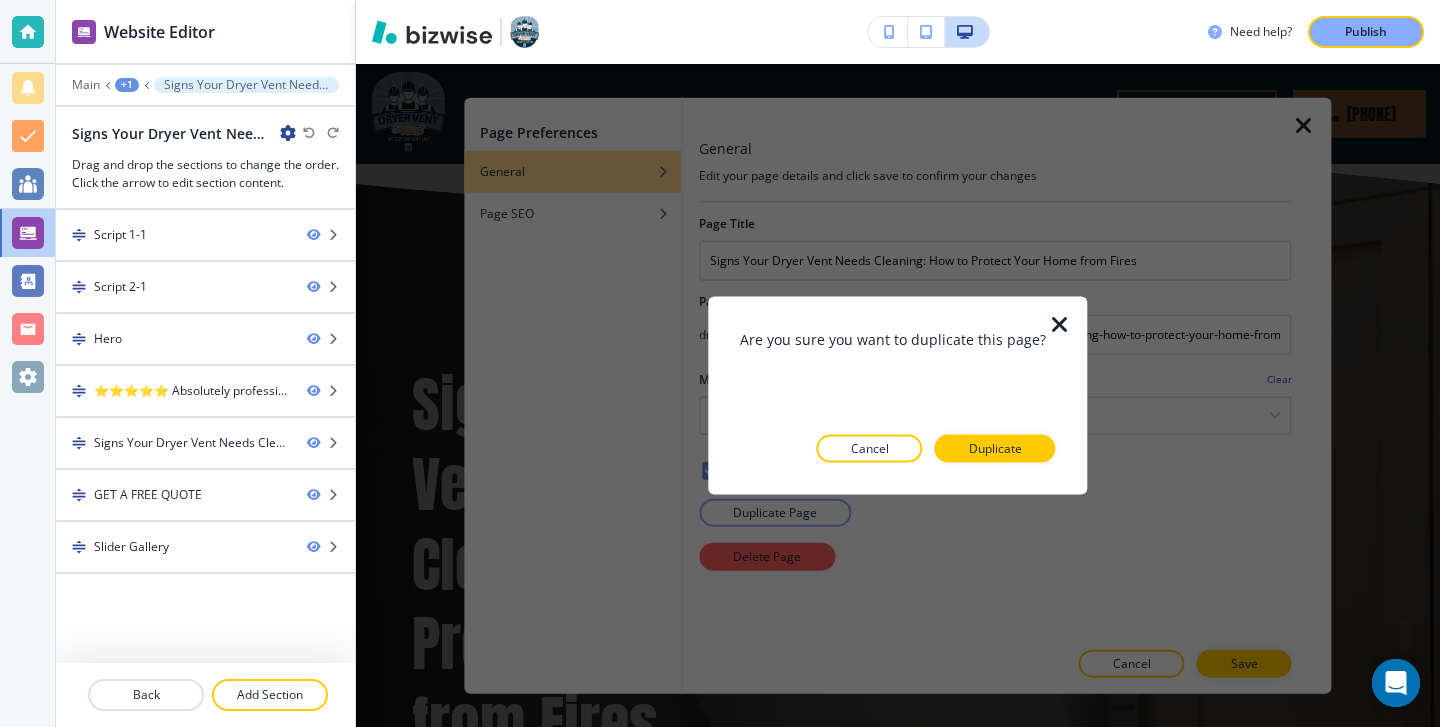 click on "Duplicate" at bounding box center [995, 449] 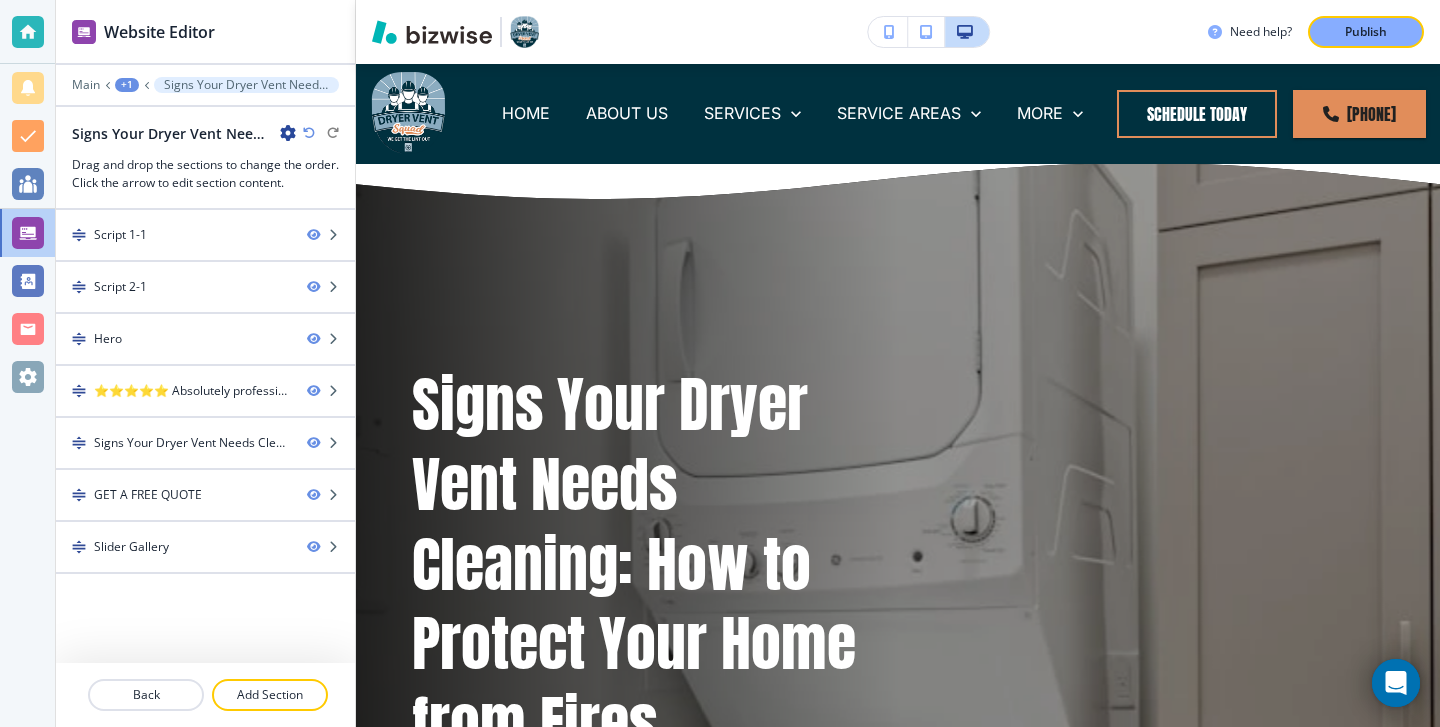 click at bounding box center [288, 133] 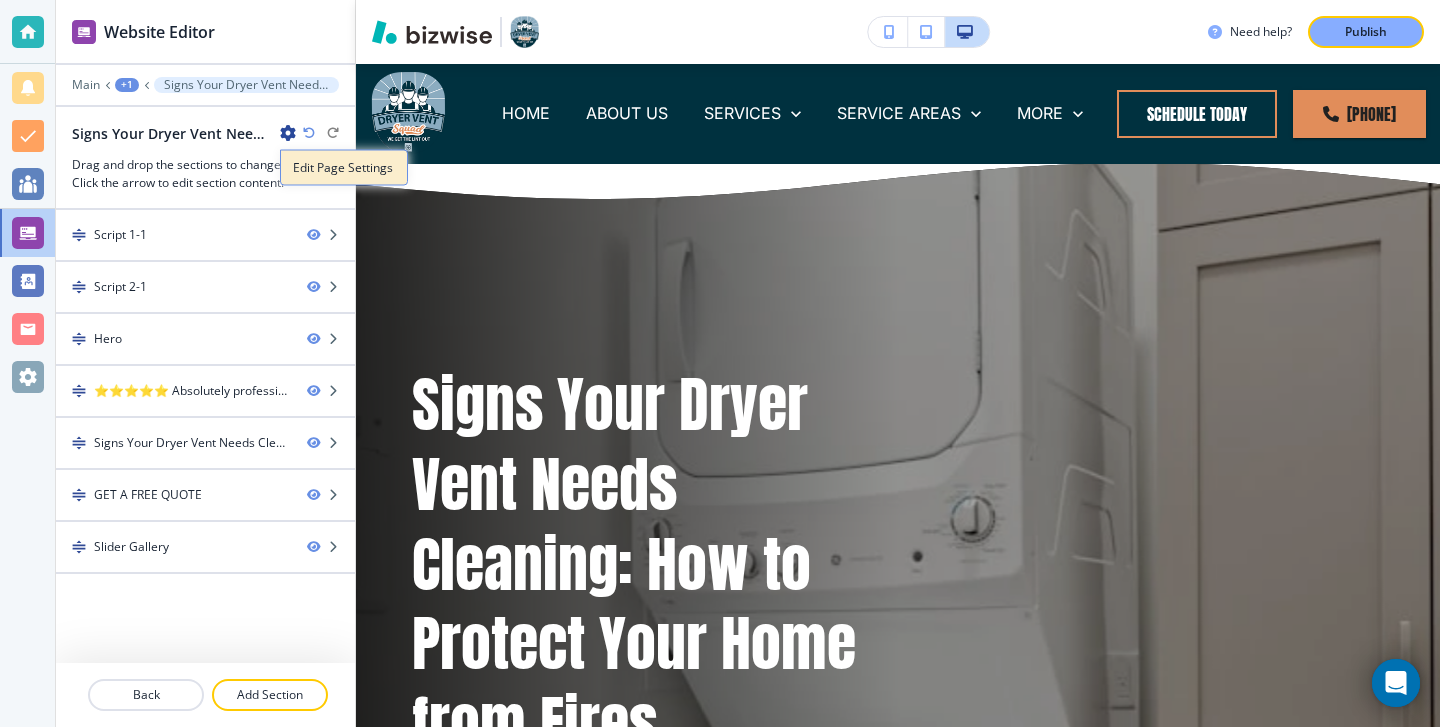 click on "Edit Page Settings" at bounding box center (344, 168) 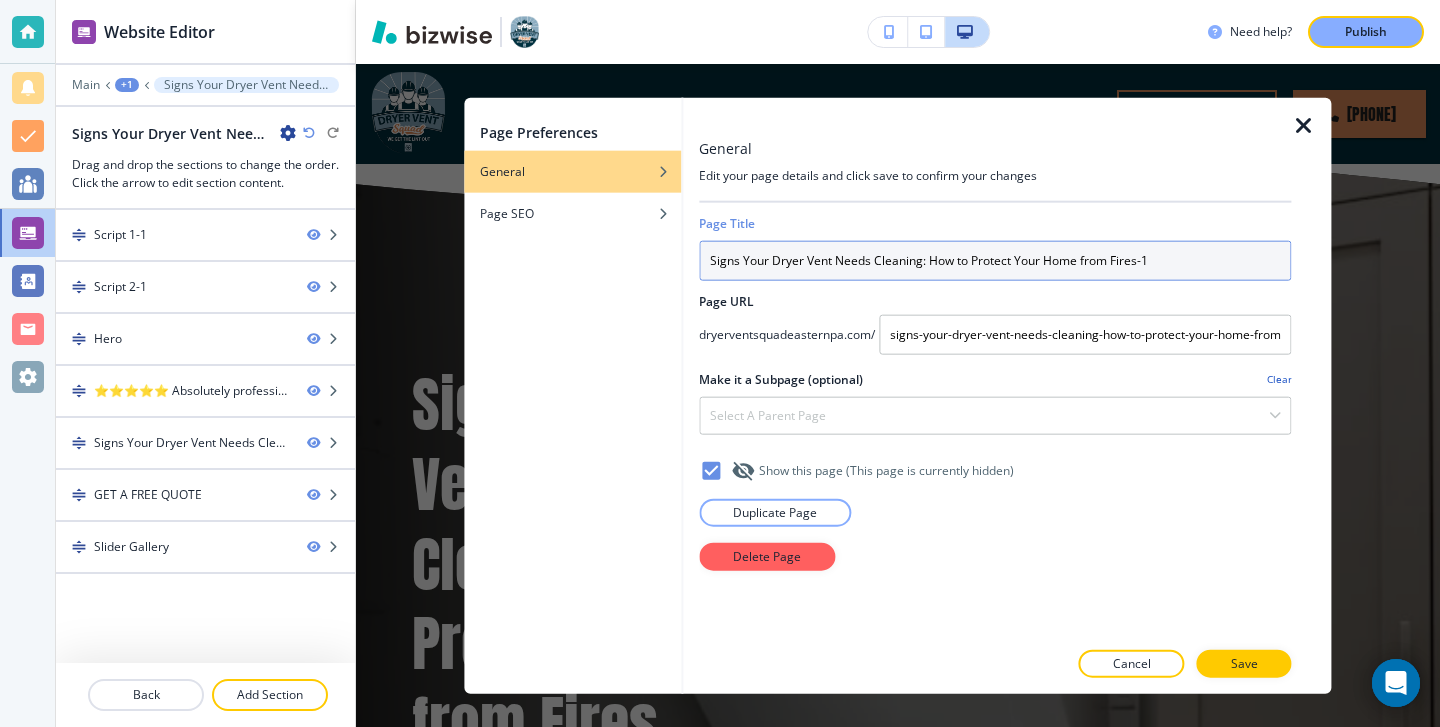 drag, startPoint x: 1221, startPoint y: 261, endPoint x: 386, endPoint y: 228, distance: 835.65186 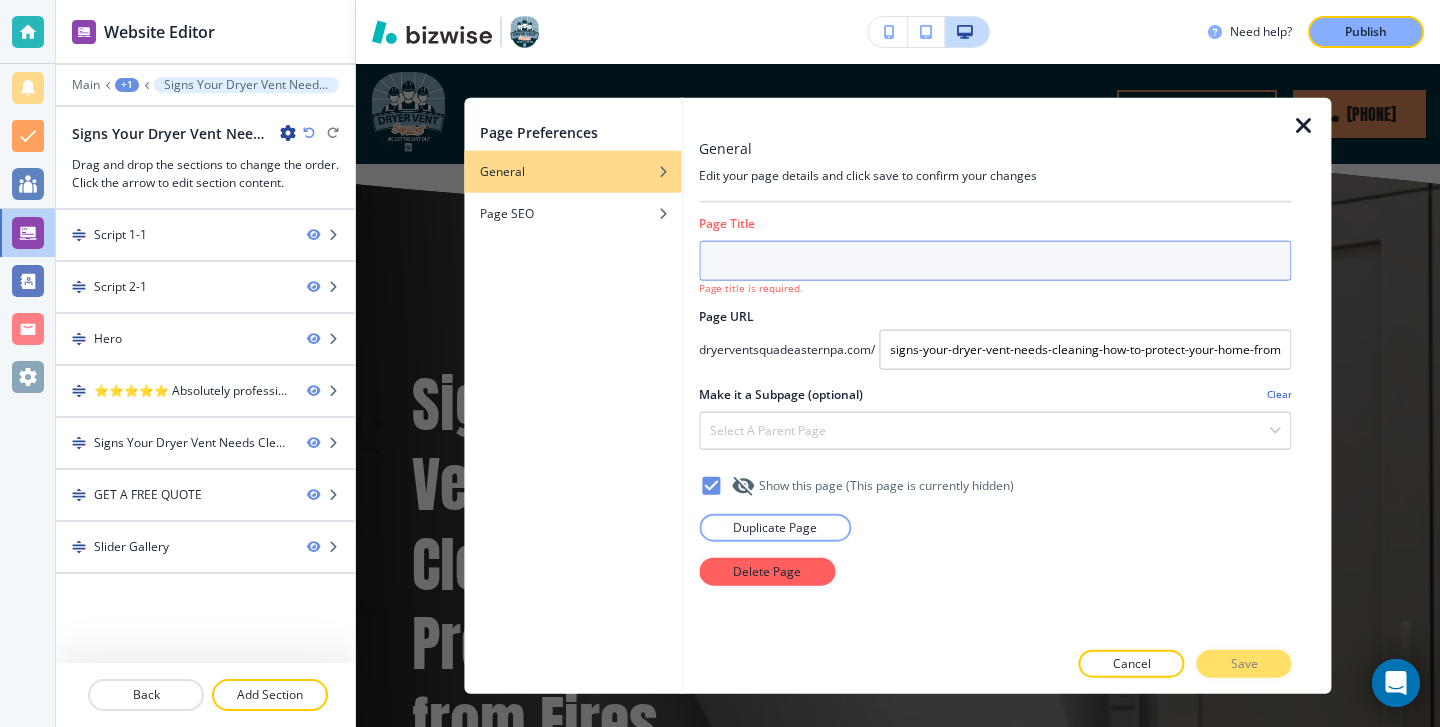 paste on "The Complete Guide to Dryer Vent Cleaning: Benefits, Process, and Tips" 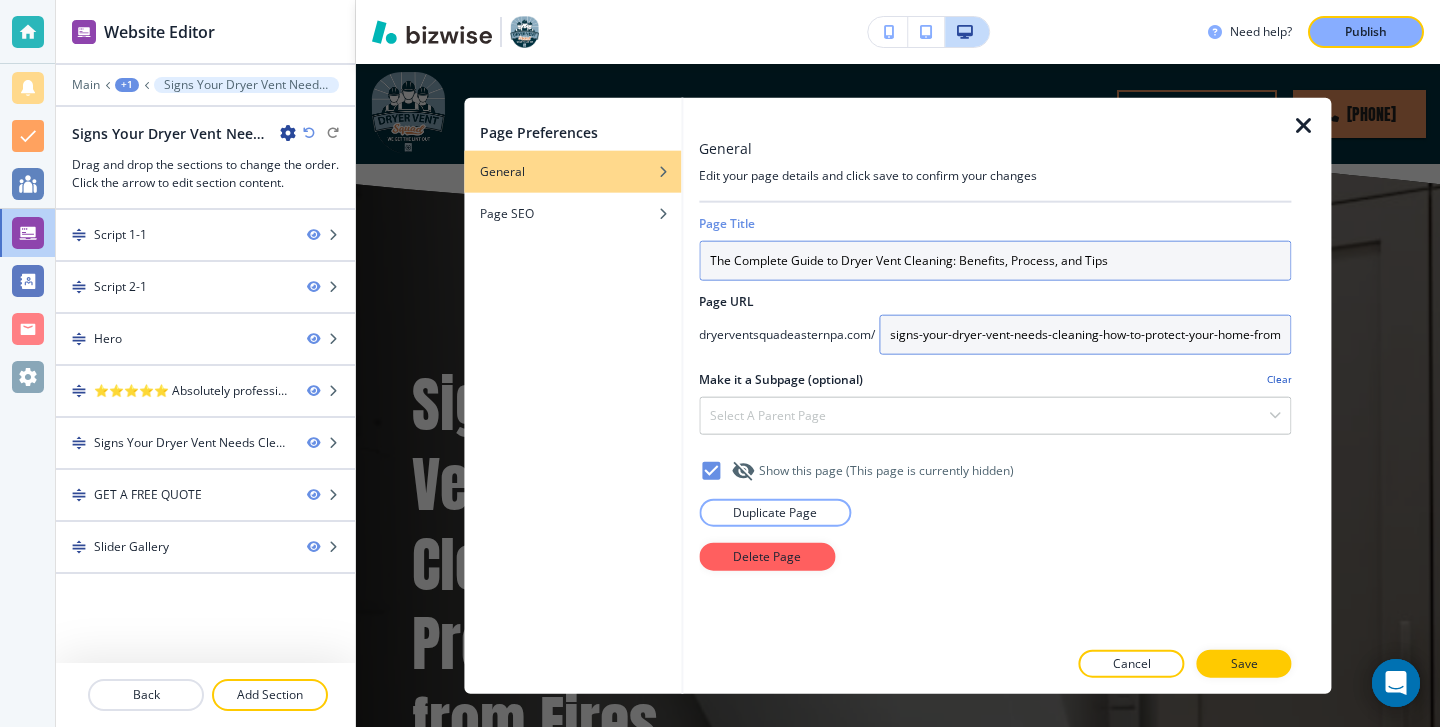 type on "The Complete Guide to Dryer Vent Cleaning: Benefits, Process, and Tips" 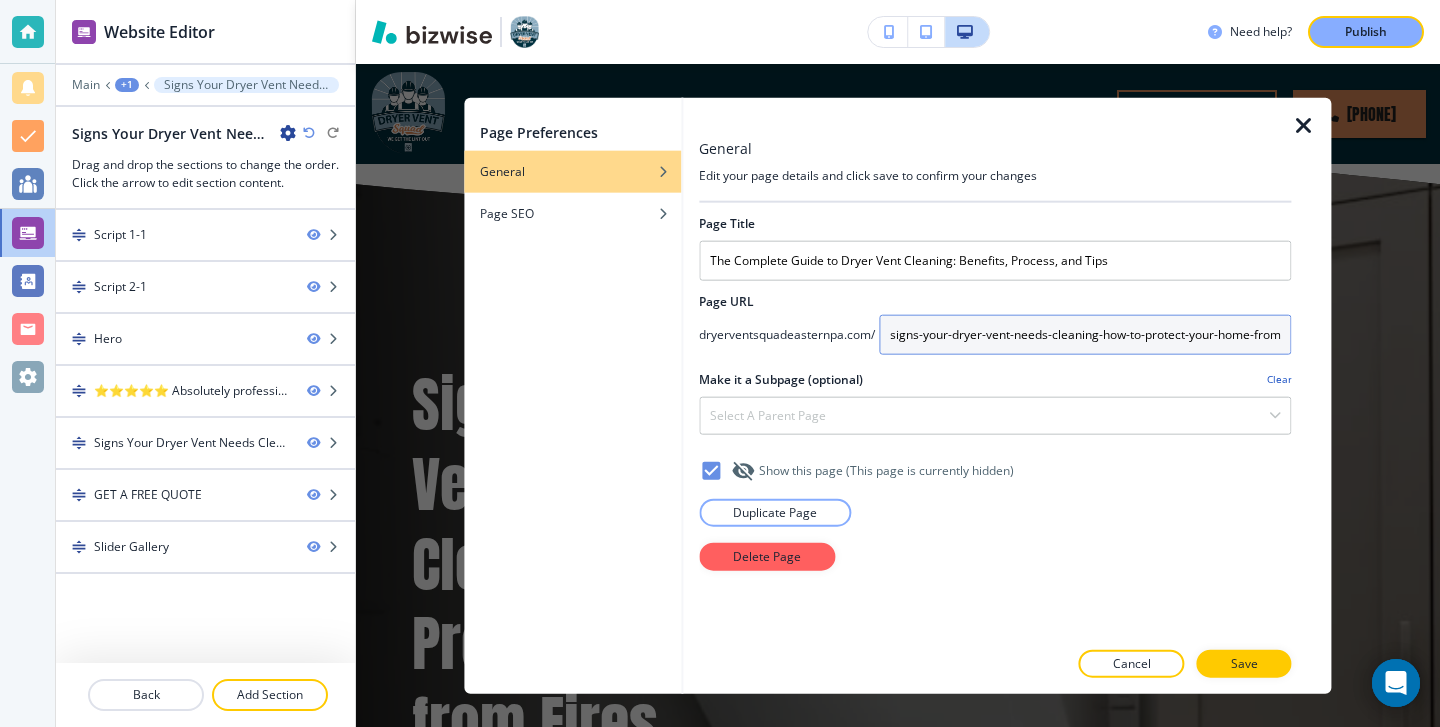 scroll, scrollTop: 0, scrollLeft: 41, axis: horizontal 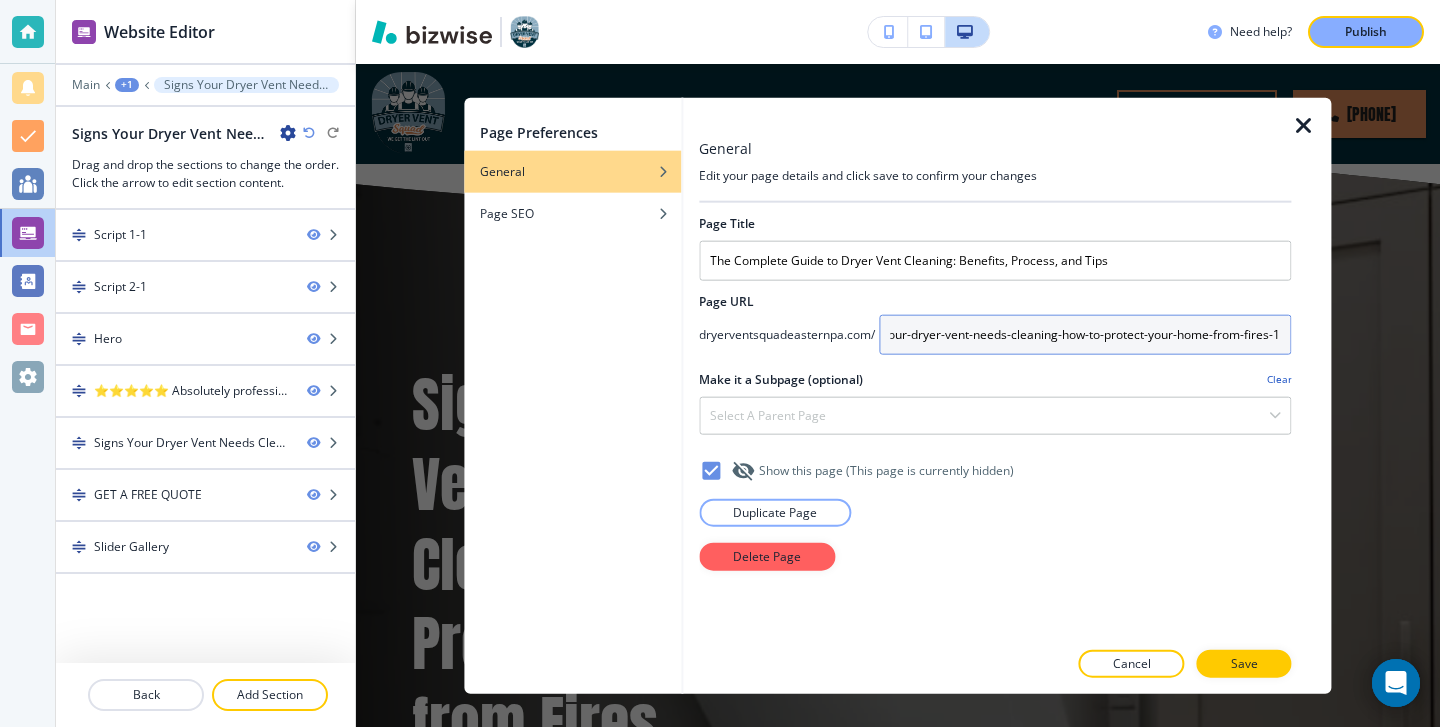 drag, startPoint x: 891, startPoint y: 337, endPoint x: 1439, endPoint y: 343, distance: 548.03284 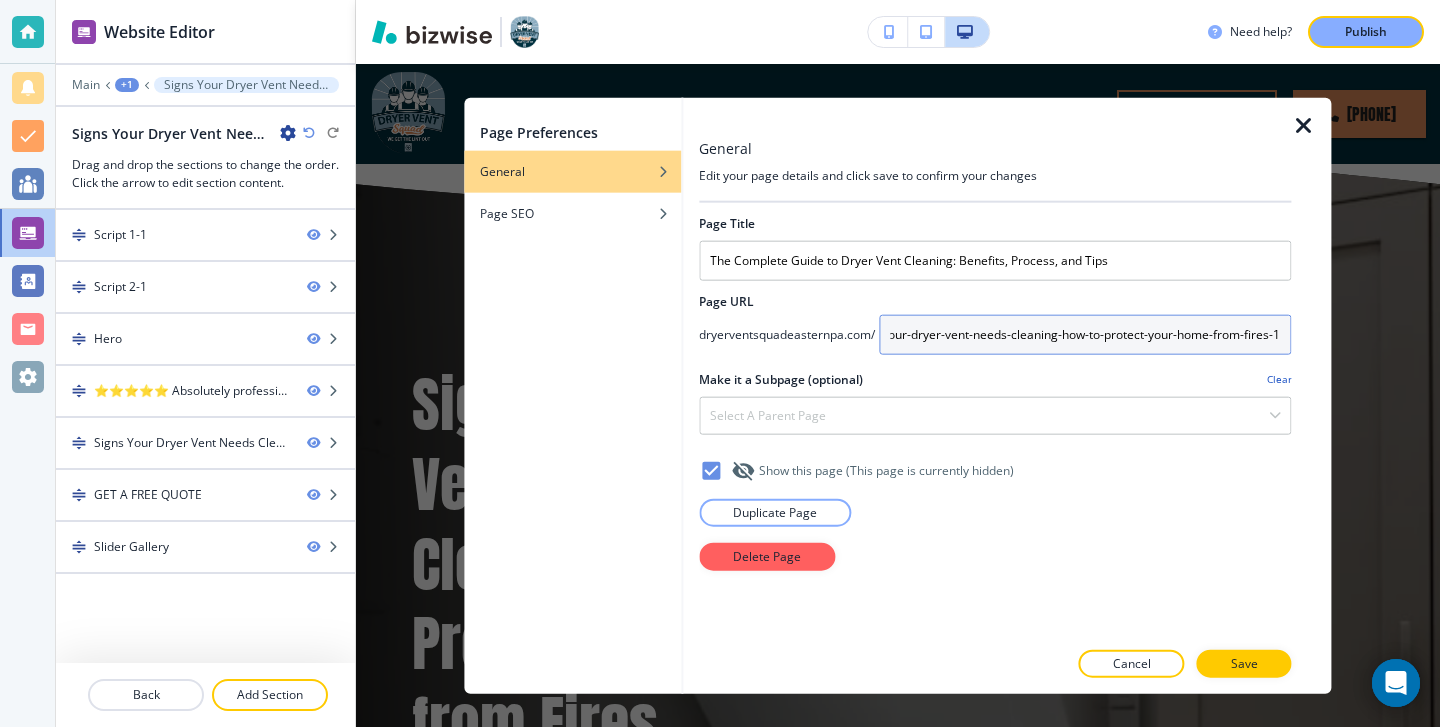drag, startPoint x: 1284, startPoint y: 336, endPoint x: 396, endPoint y: 336, distance: 888 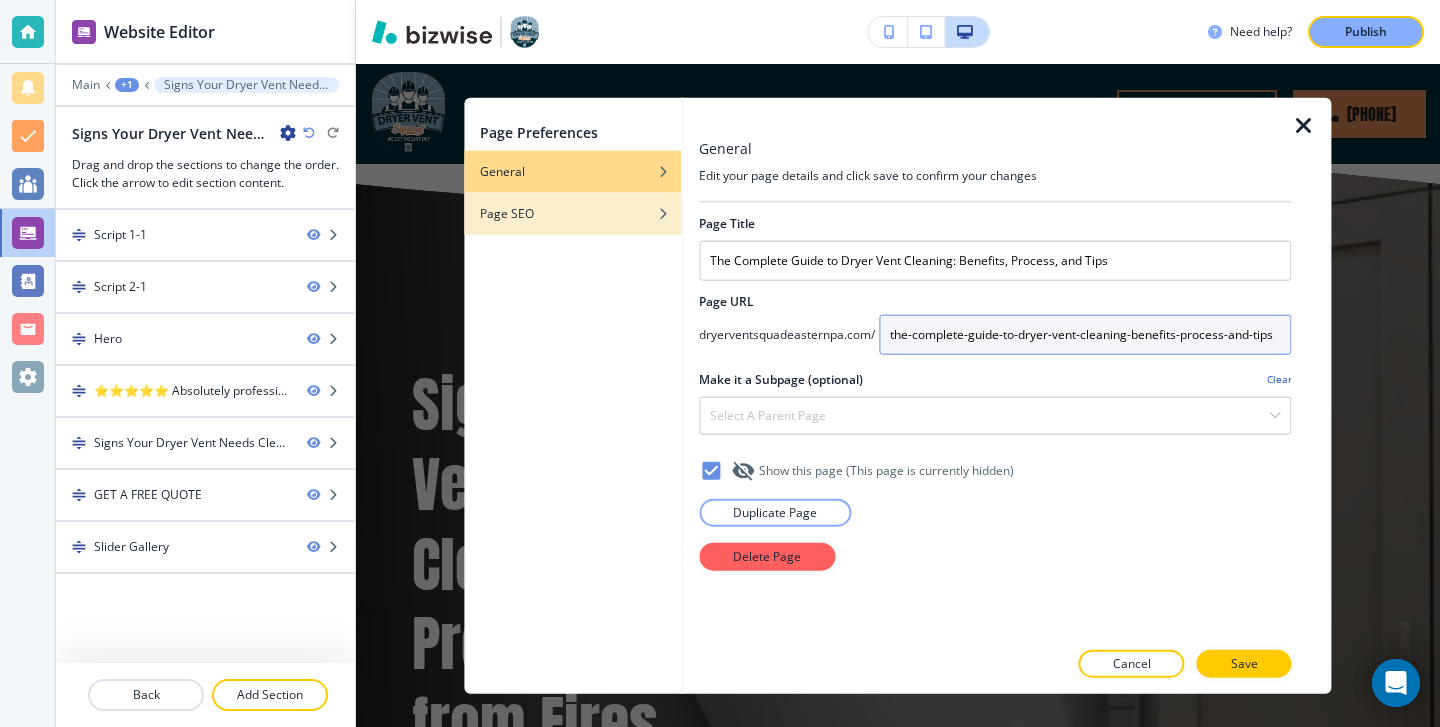 type on "the-complete-guide-to-dryer-vent-cleaning-benefits-process-and-tips" 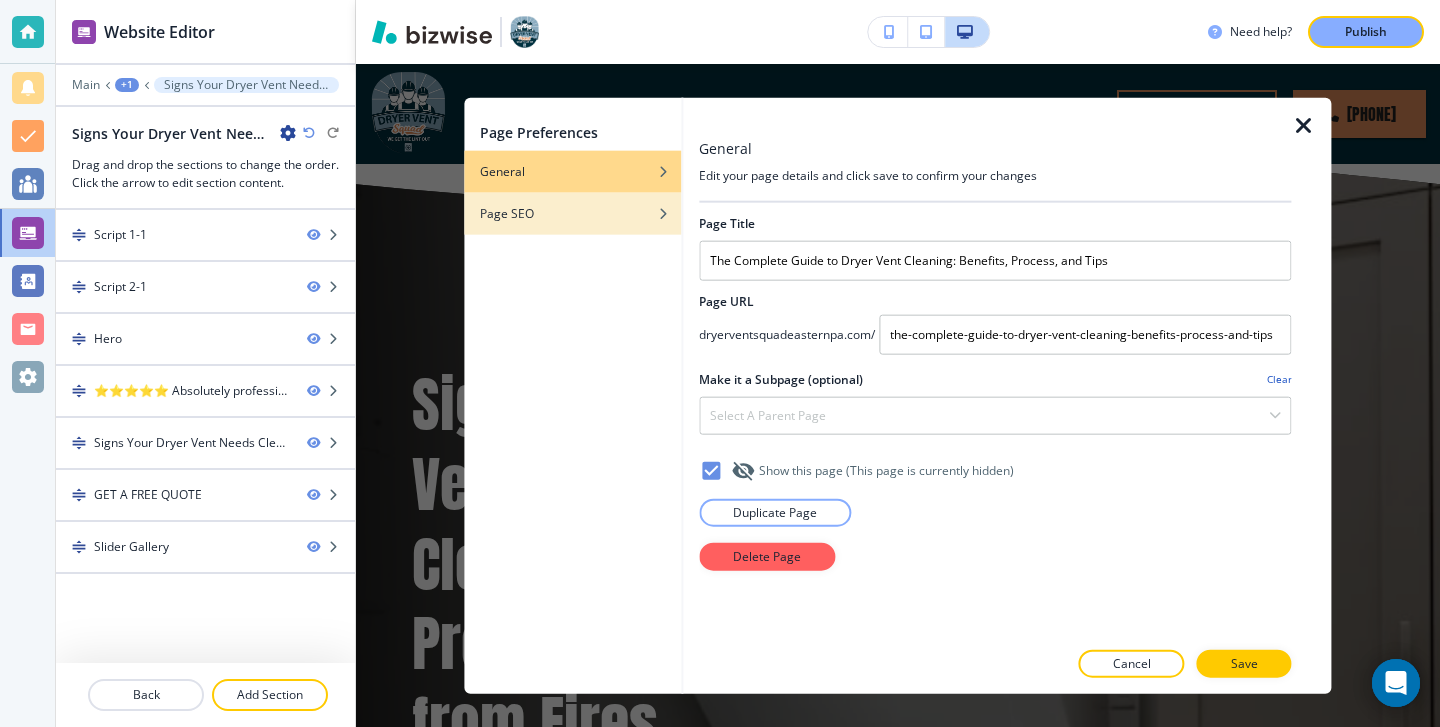 click on "Page SEO" at bounding box center (572, 213) 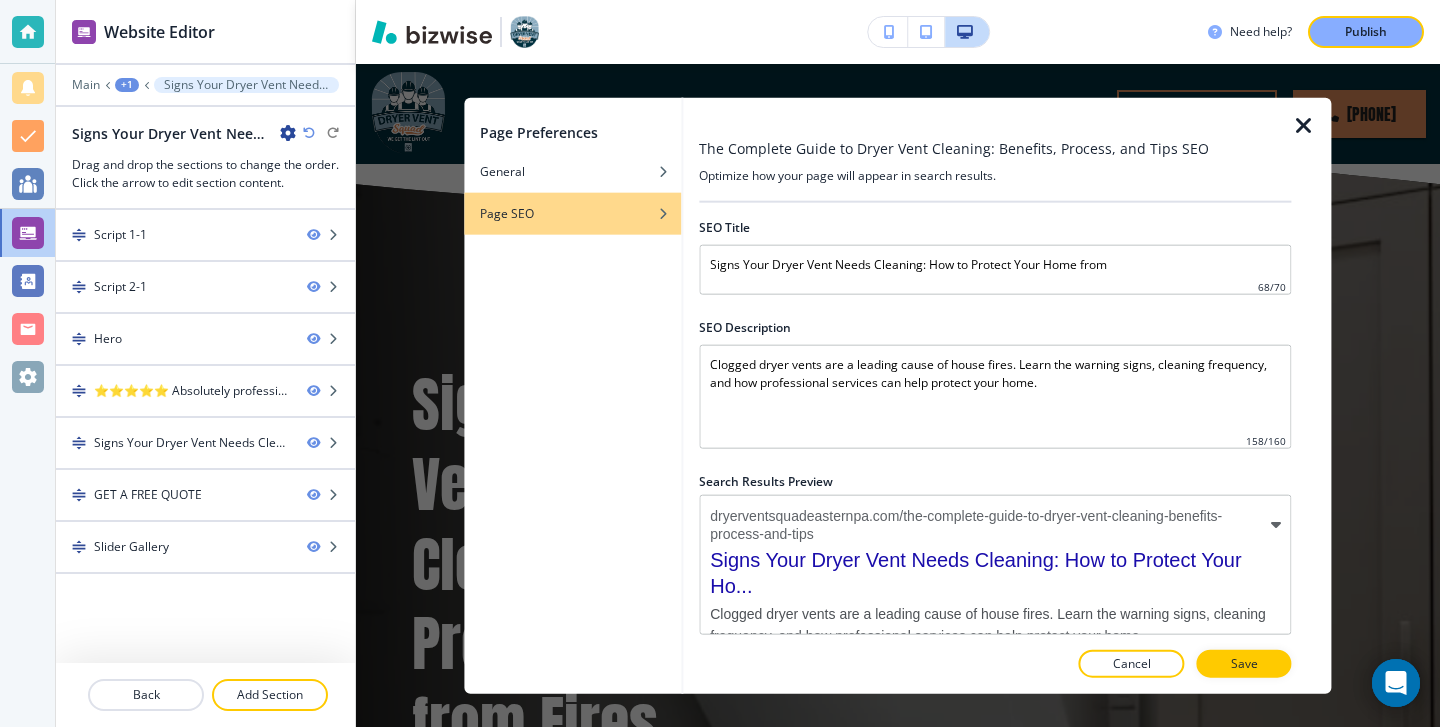 click at bounding box center (995, 306) 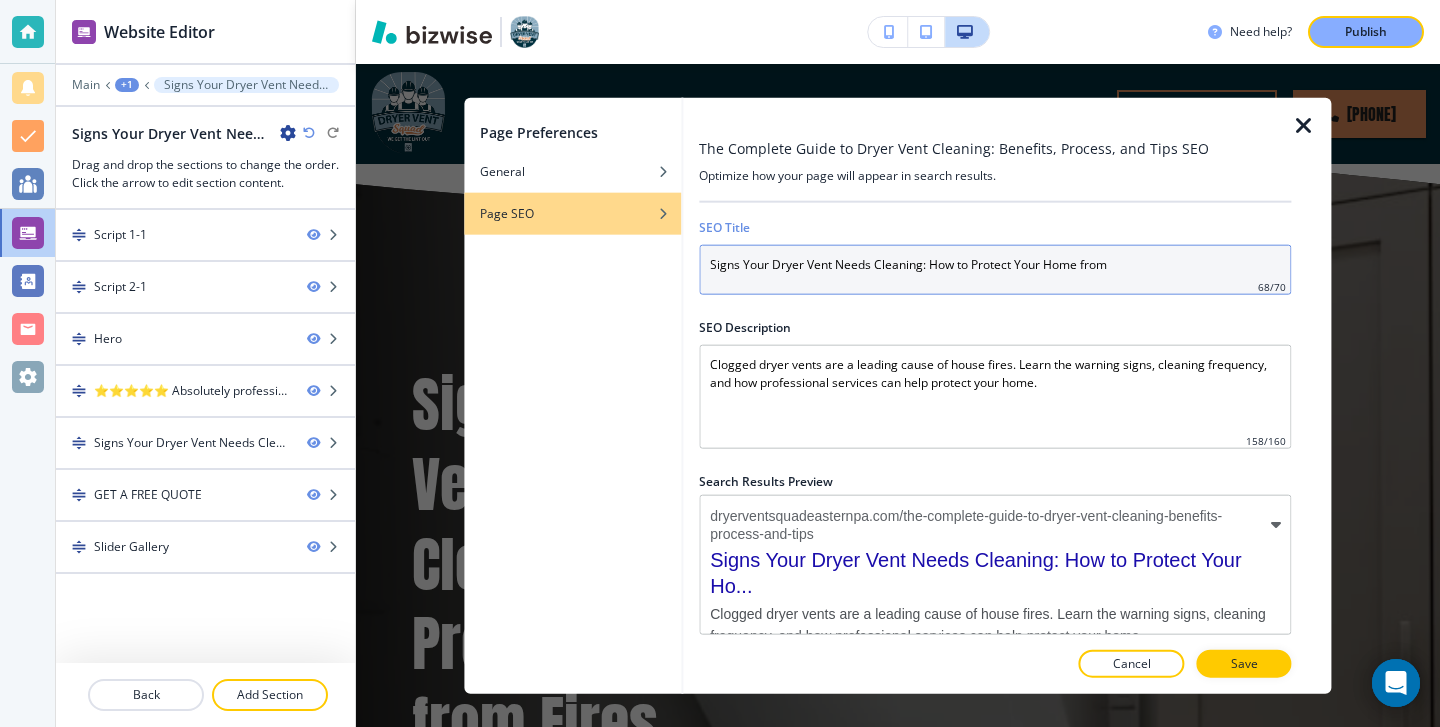 drag, startPoint x: 1162, startPoint y: 283, endPoint x: 397, endPoint y: 265, distance: 765.21173 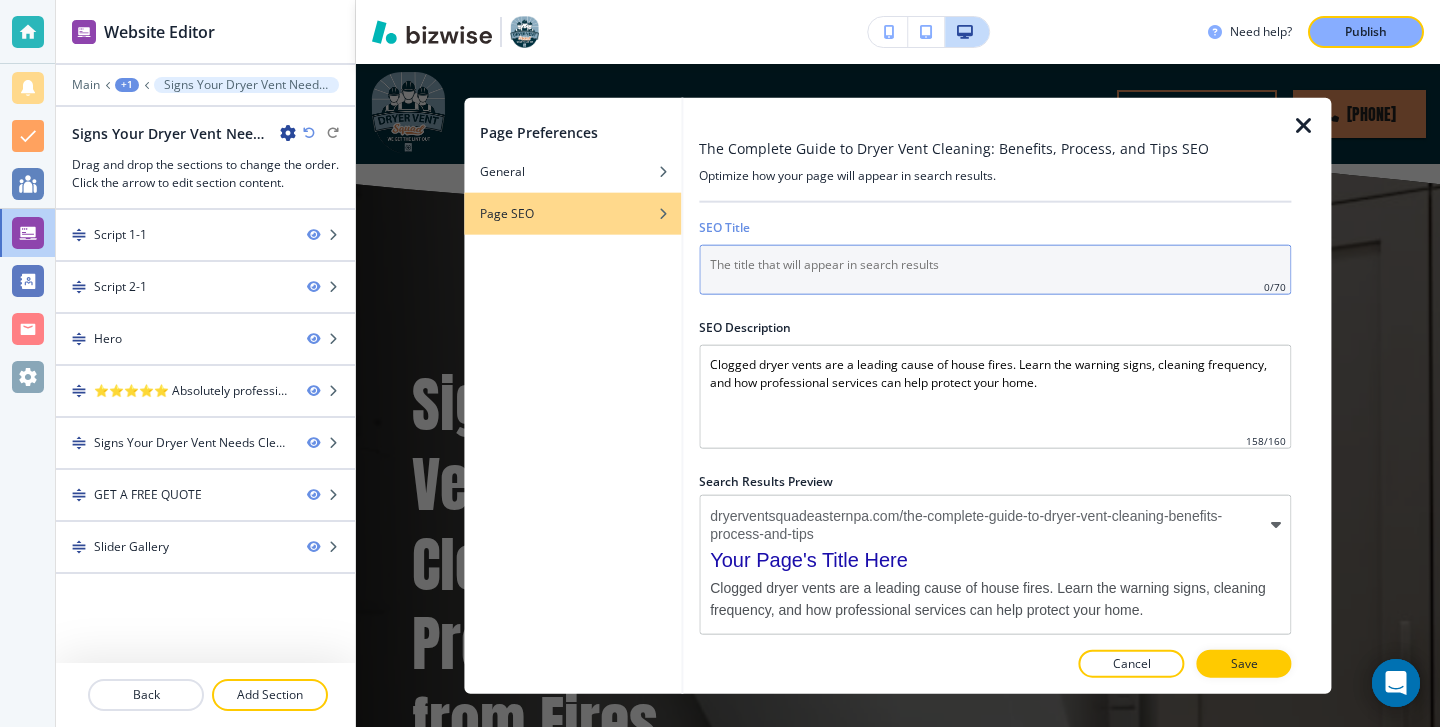 paste on "The Complete Guide to Dryer Vent Cleaning: Benefits, Process, and Tips" 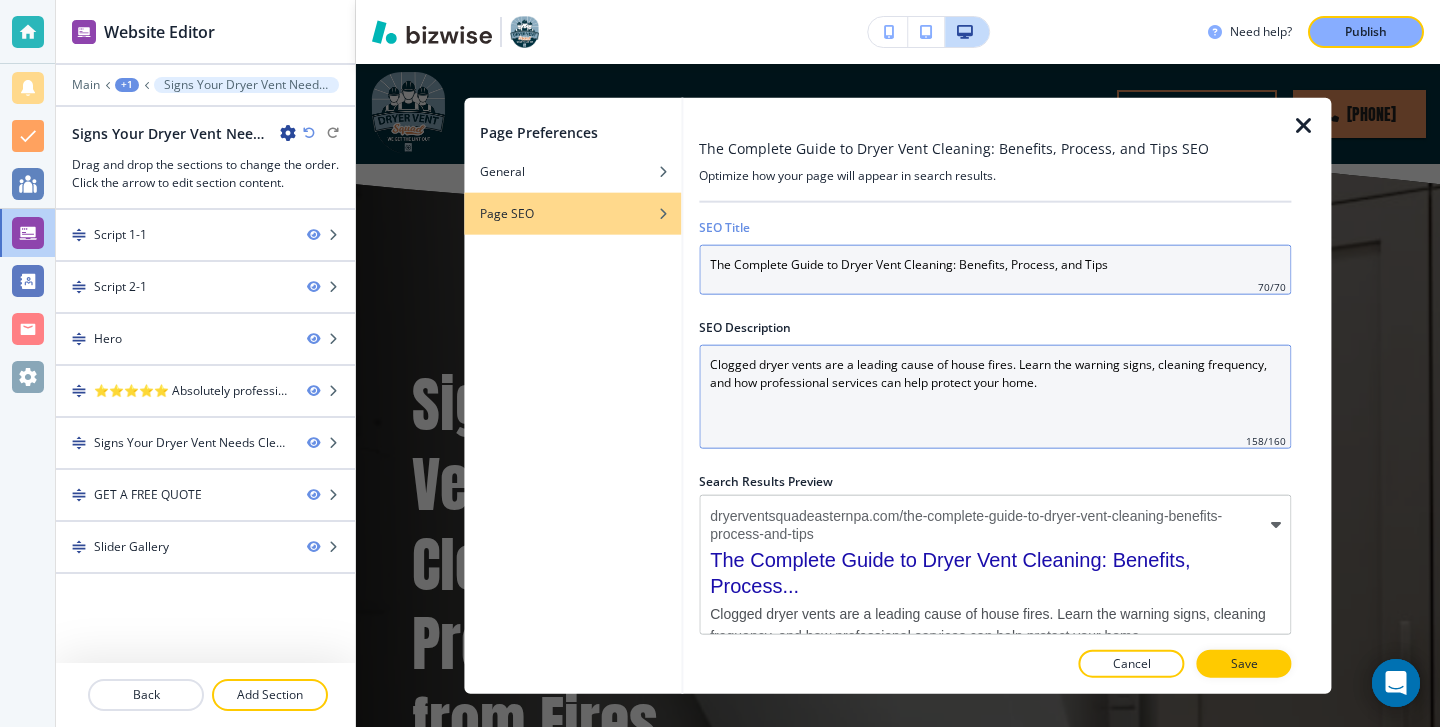type on "The Complete Guide to Dryer Vent Cleaning: Benefits, Process, and Tips" 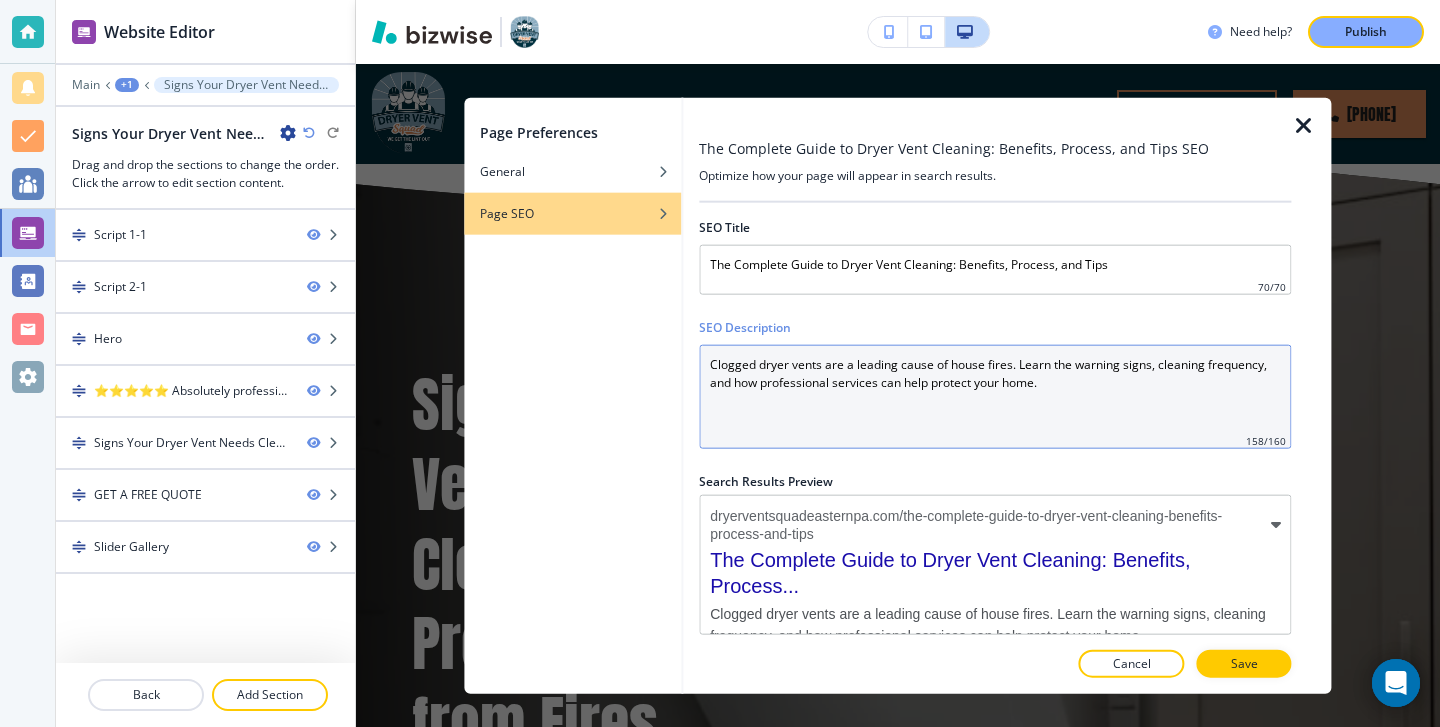 drag, startPoint x: 1101, startPoint y: 406, endPoint x: 719, endPoint y: 357, distance: 385.12985 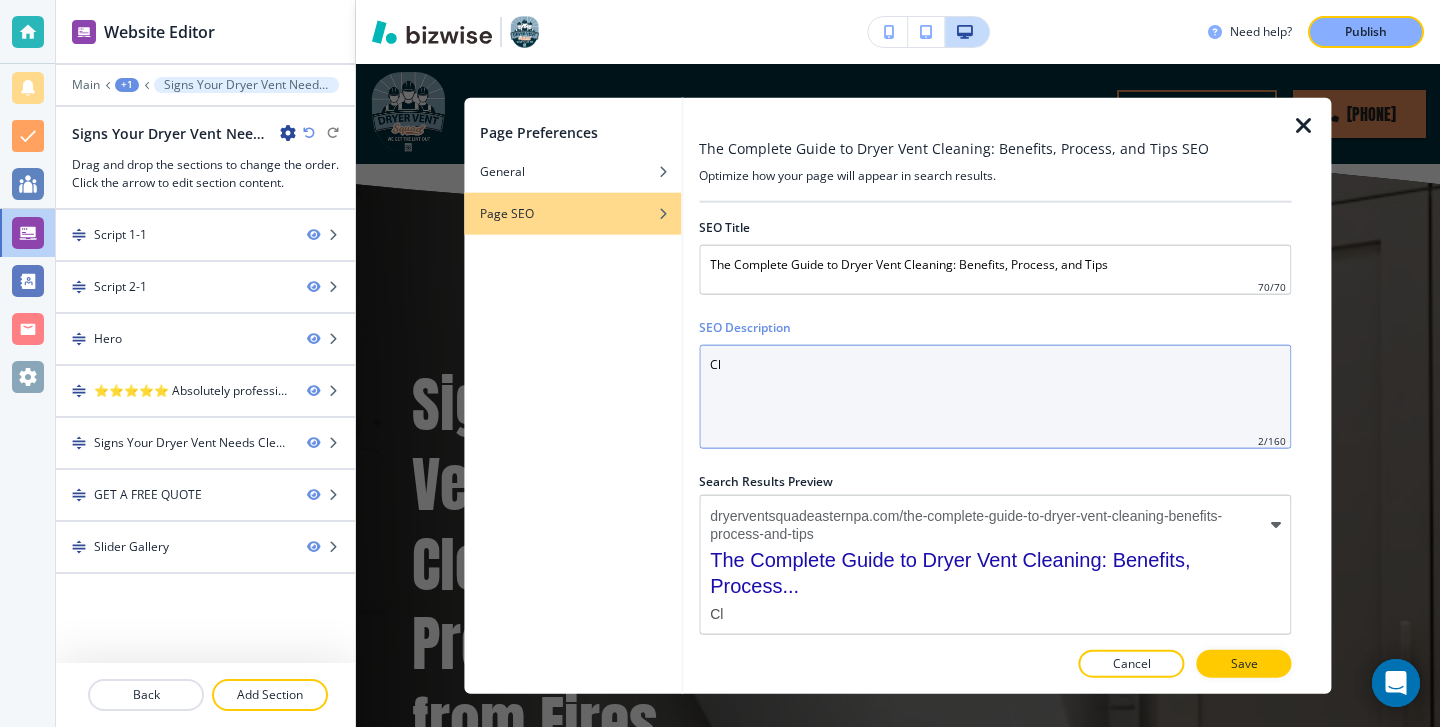 type on "C" 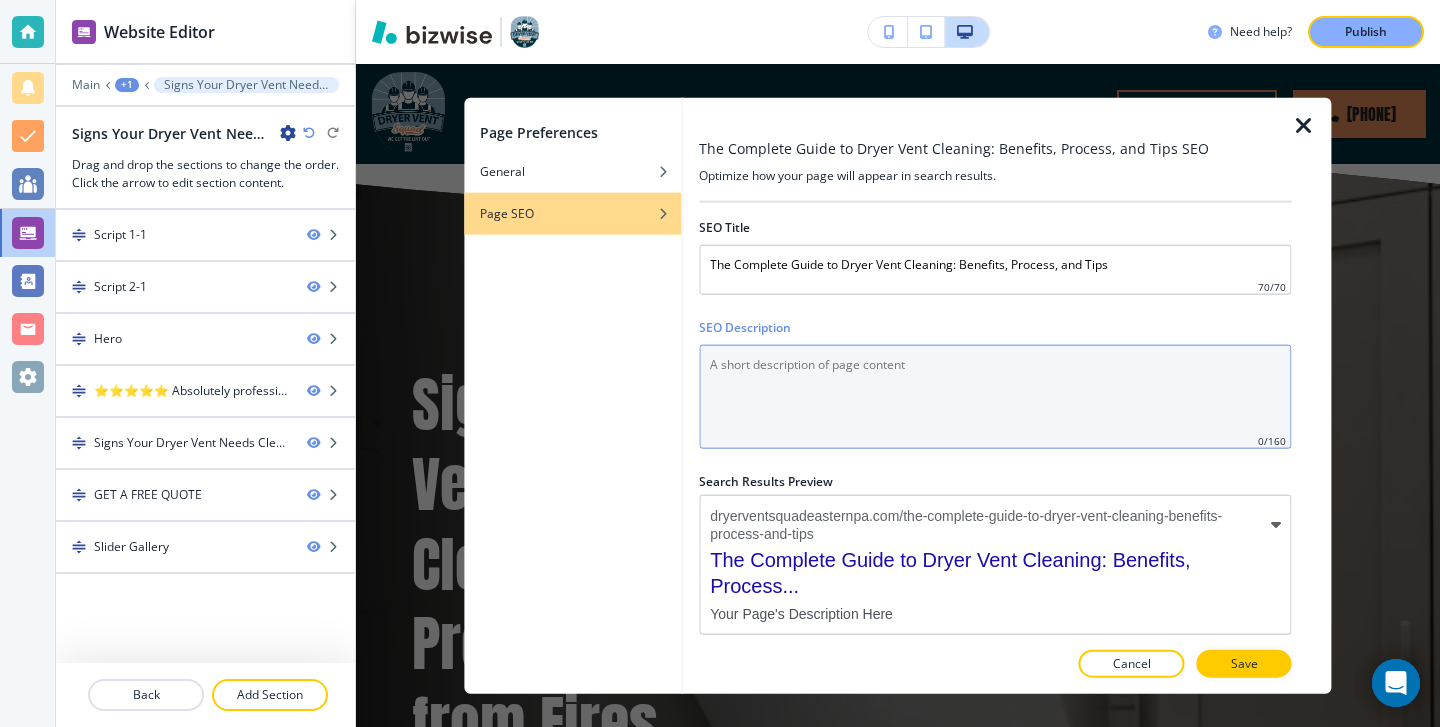 paste on "Protect your home and save energy with expert dryer vent cleaning. Learn the benefits, cleaning process, and tips in this complete homeowner's guide." 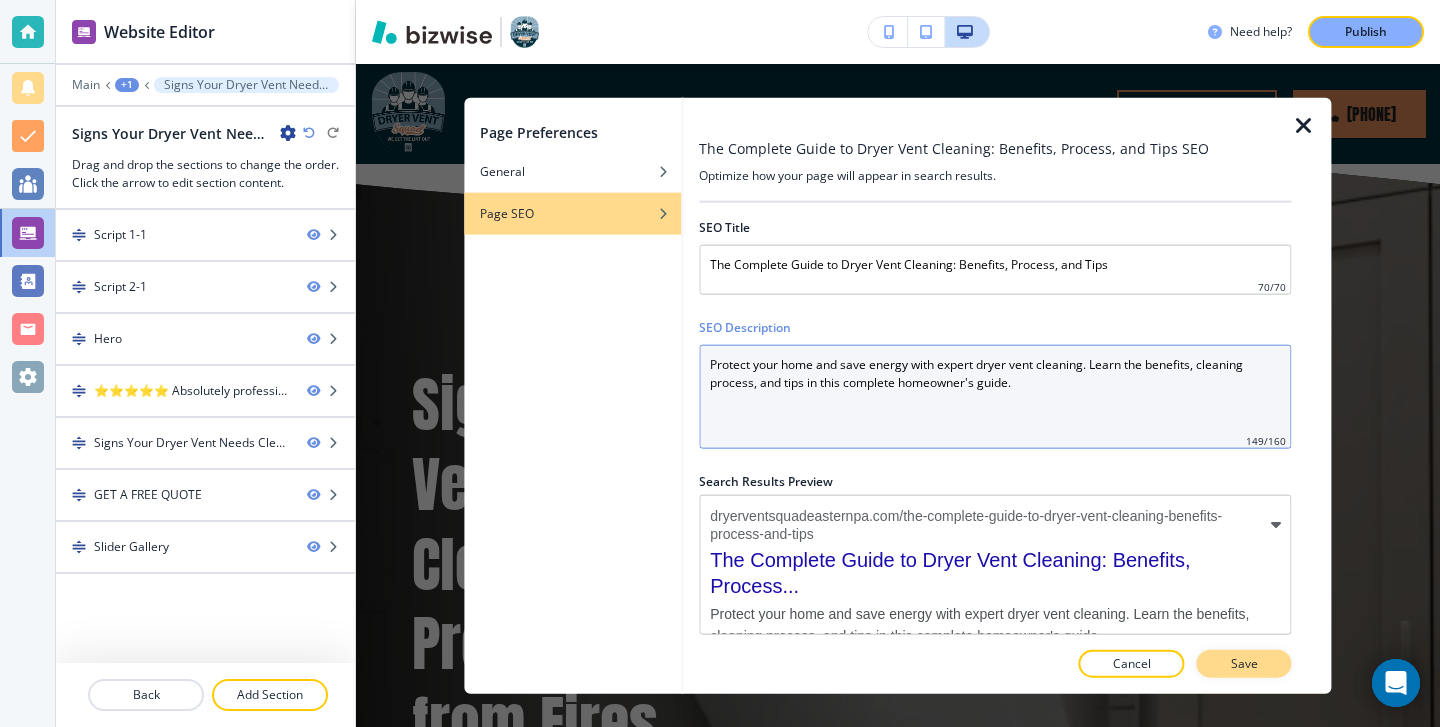 type on "Protect your home and save energy with expert dryer vent cleaning. Learn the benefits, cleaning process, and tips in this complete homeowner's guide." 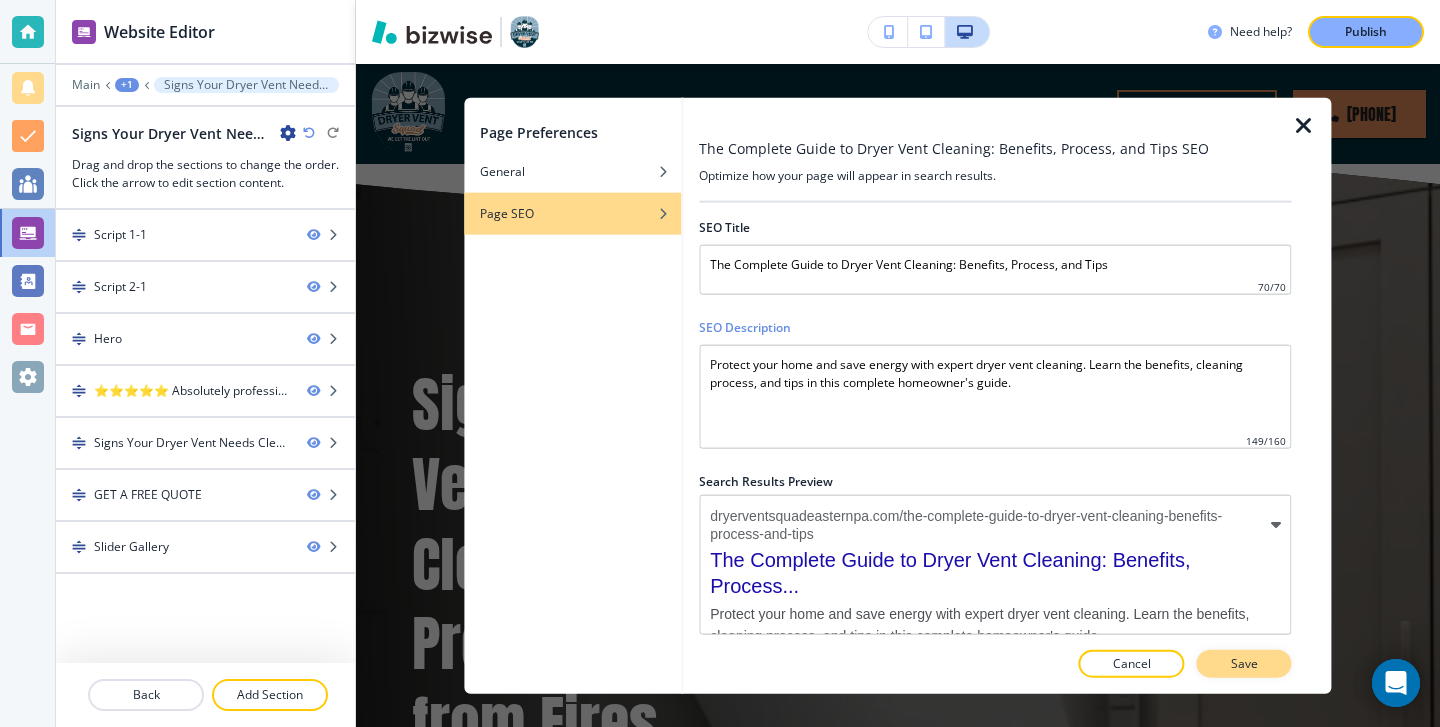 click on "Save" at bounding box center (1244, 664) 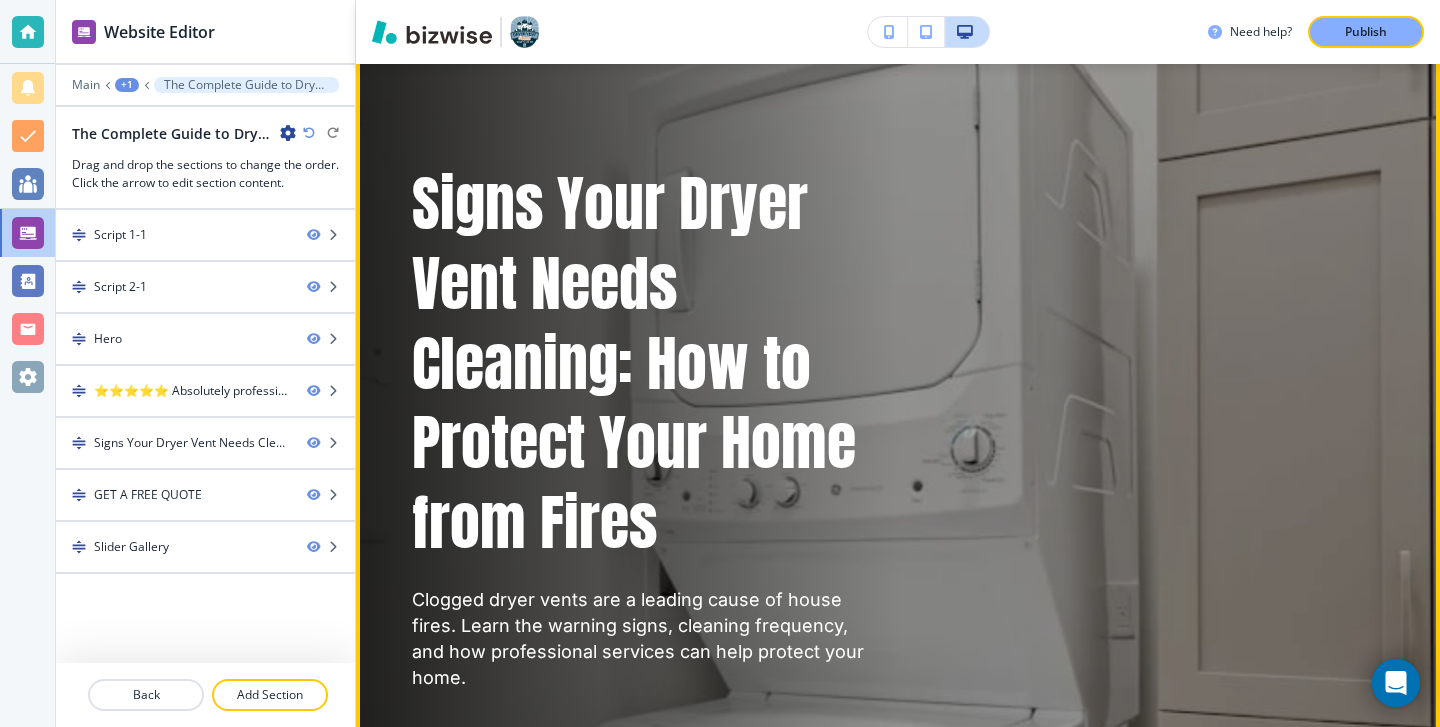 scroll, scrollTop: 0, scrollLeft: 0, axis: both 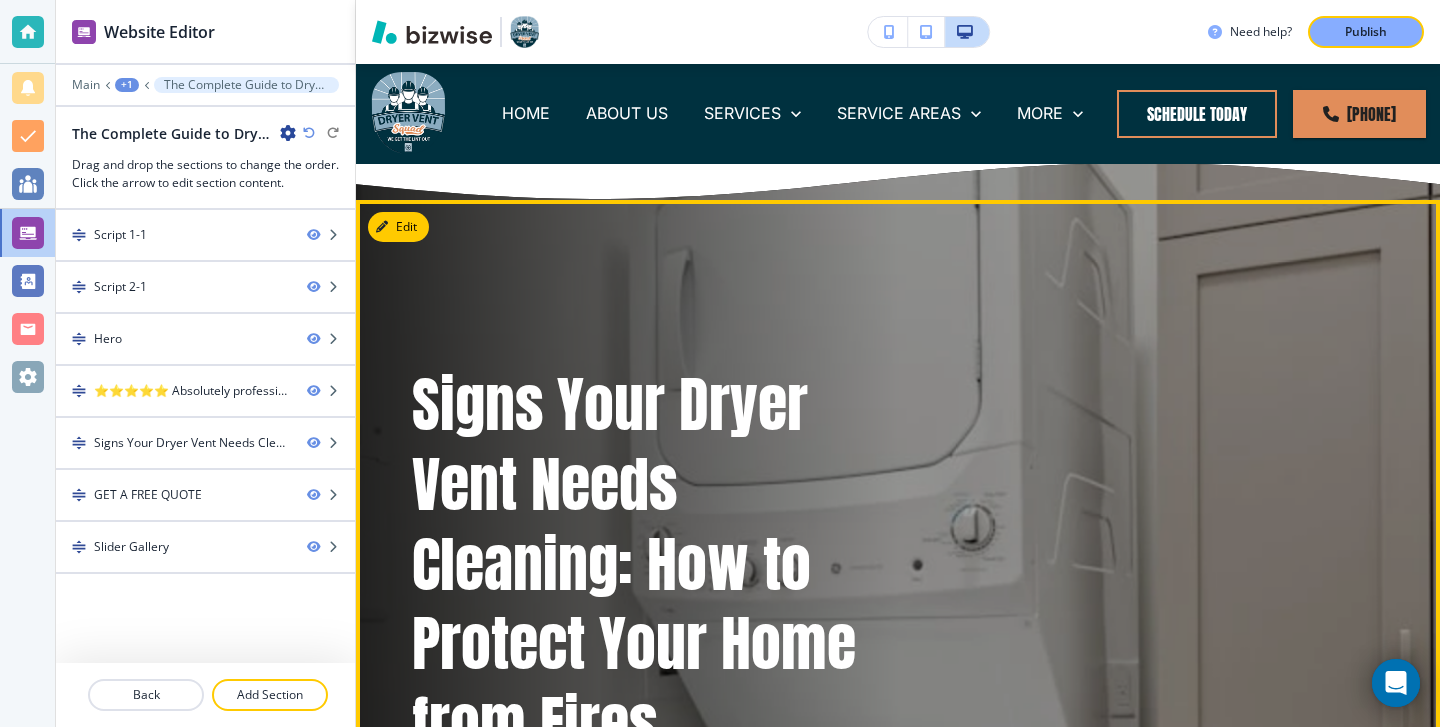 click on "Edit" at bounding box center (398, 227) 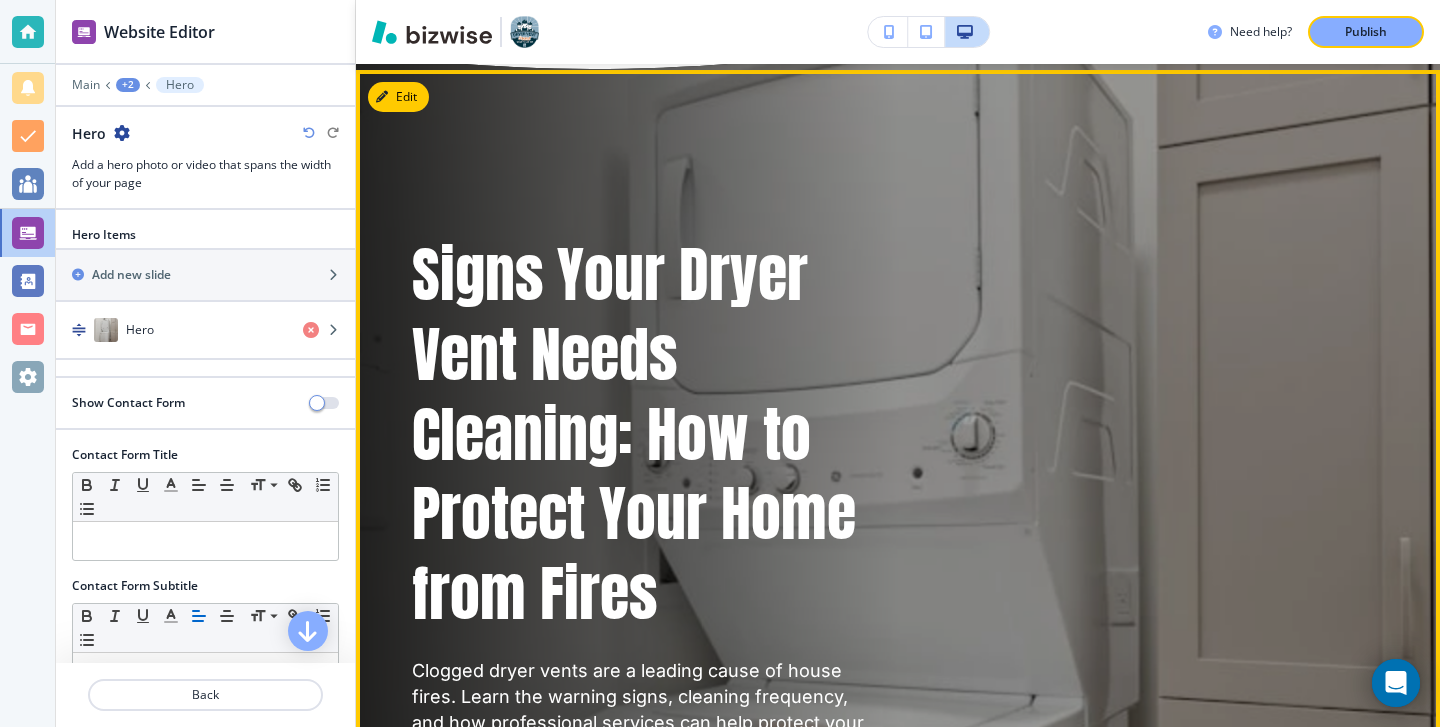 scroll, scrollTop: 136, scrollLeft: 0, axis: vertical 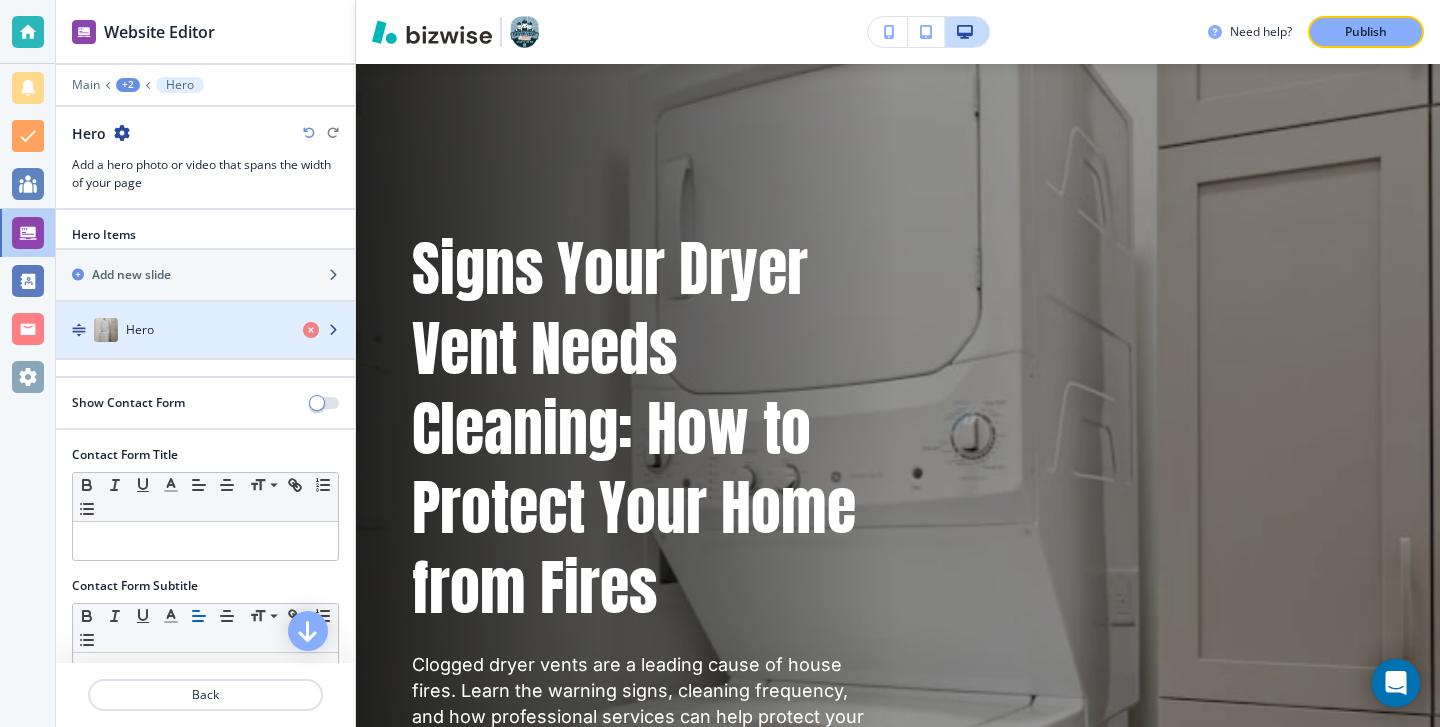 click on "Hero" at bounding box center (171, 330) 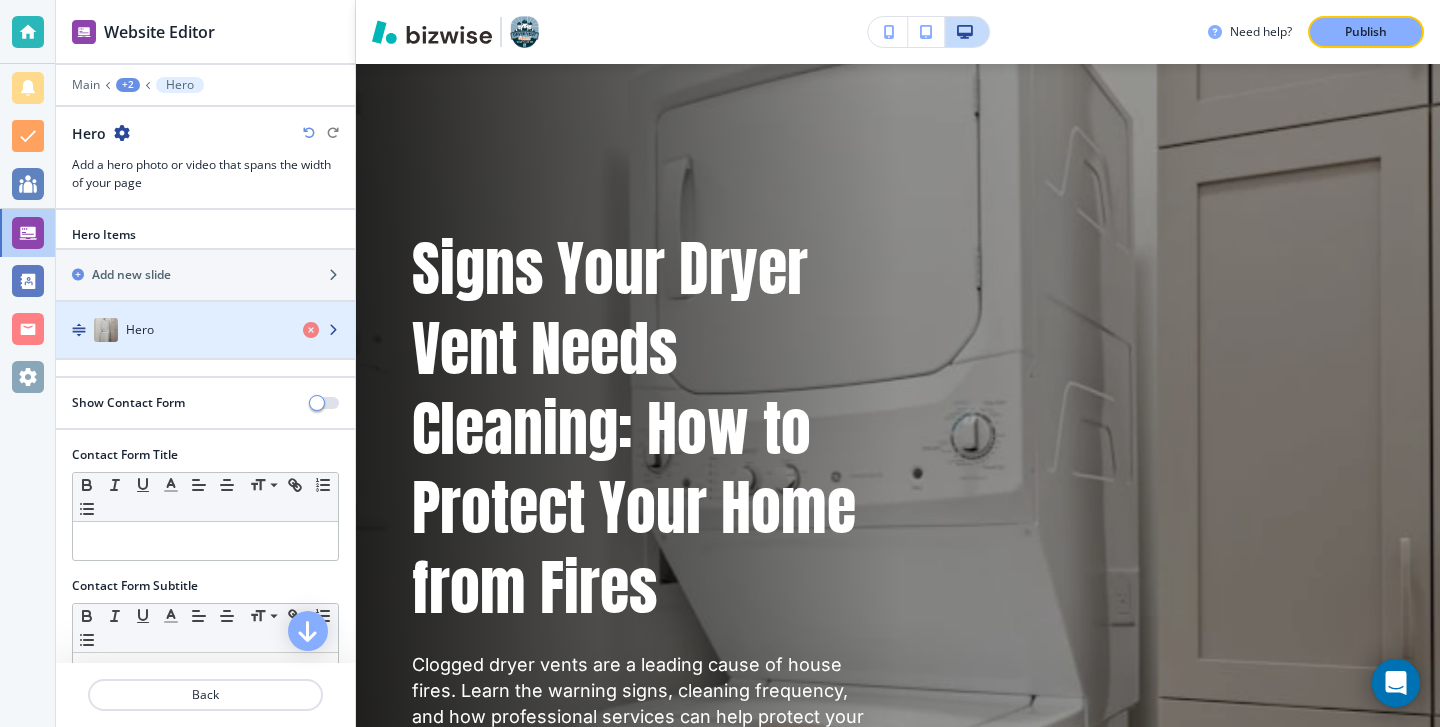 click at bounding box center (205, 350) 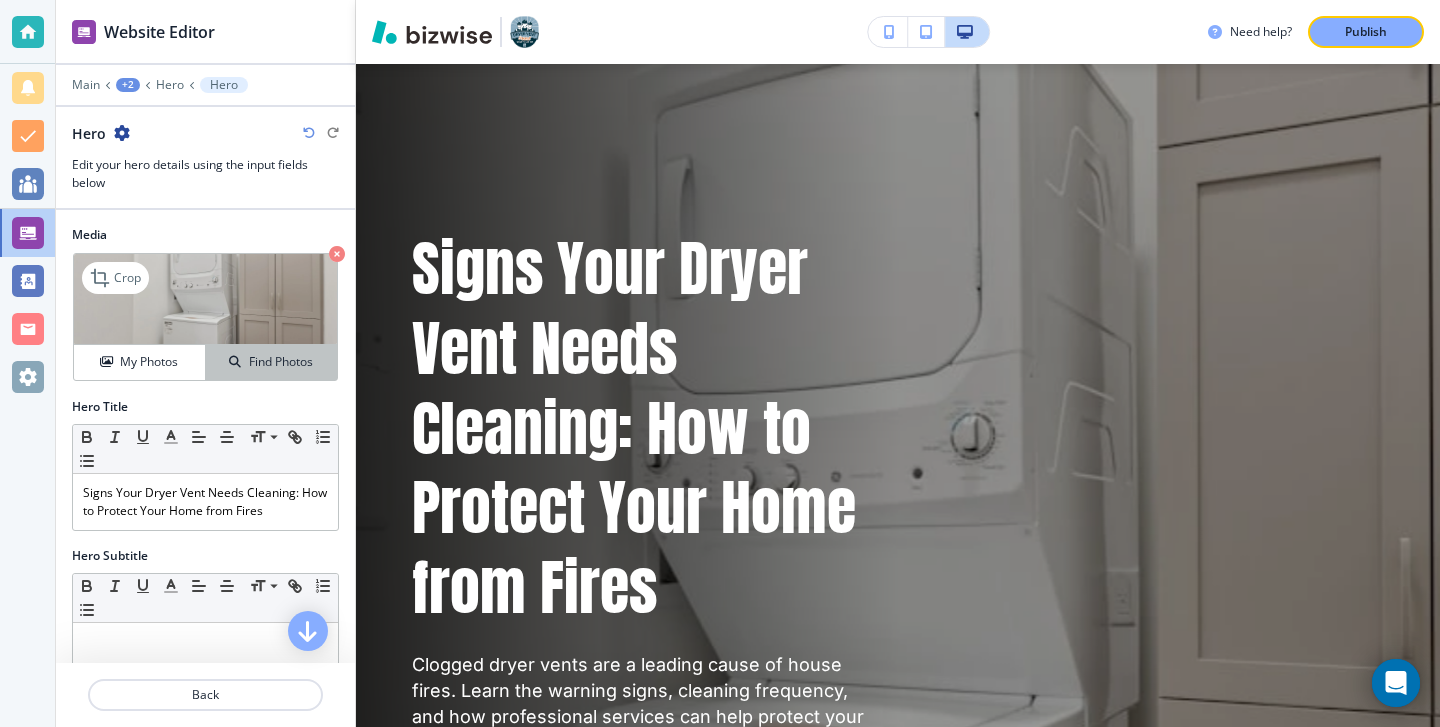 click on "Find Photos" at bounding box center [281, 362] 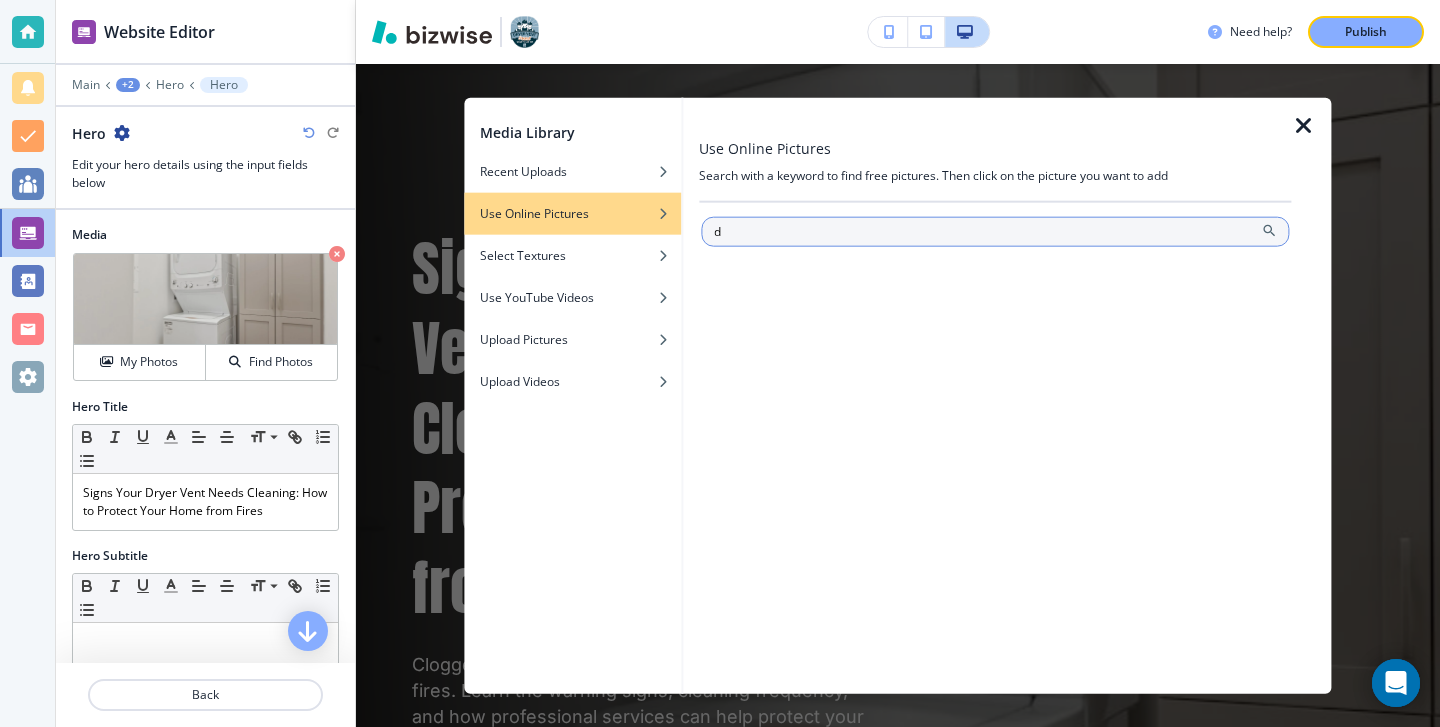 type on "d" 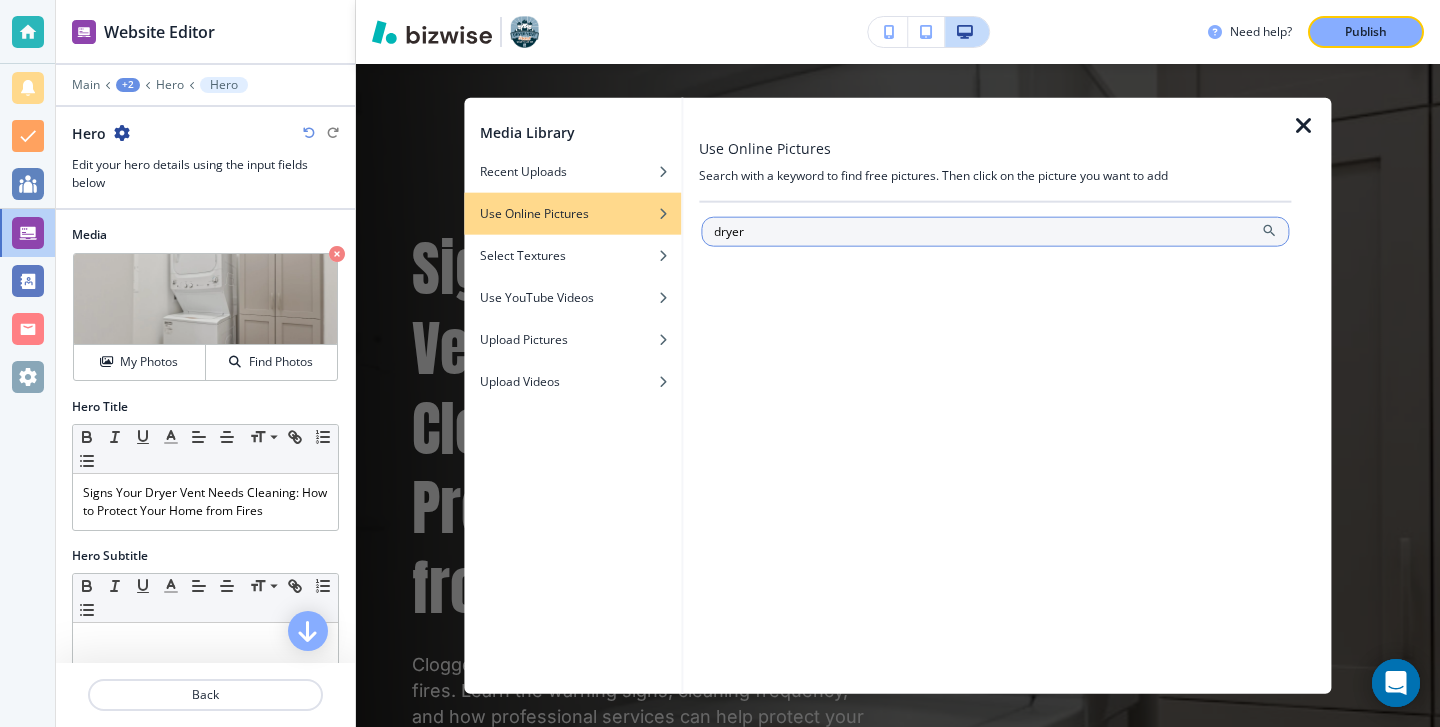 type on "dryer" 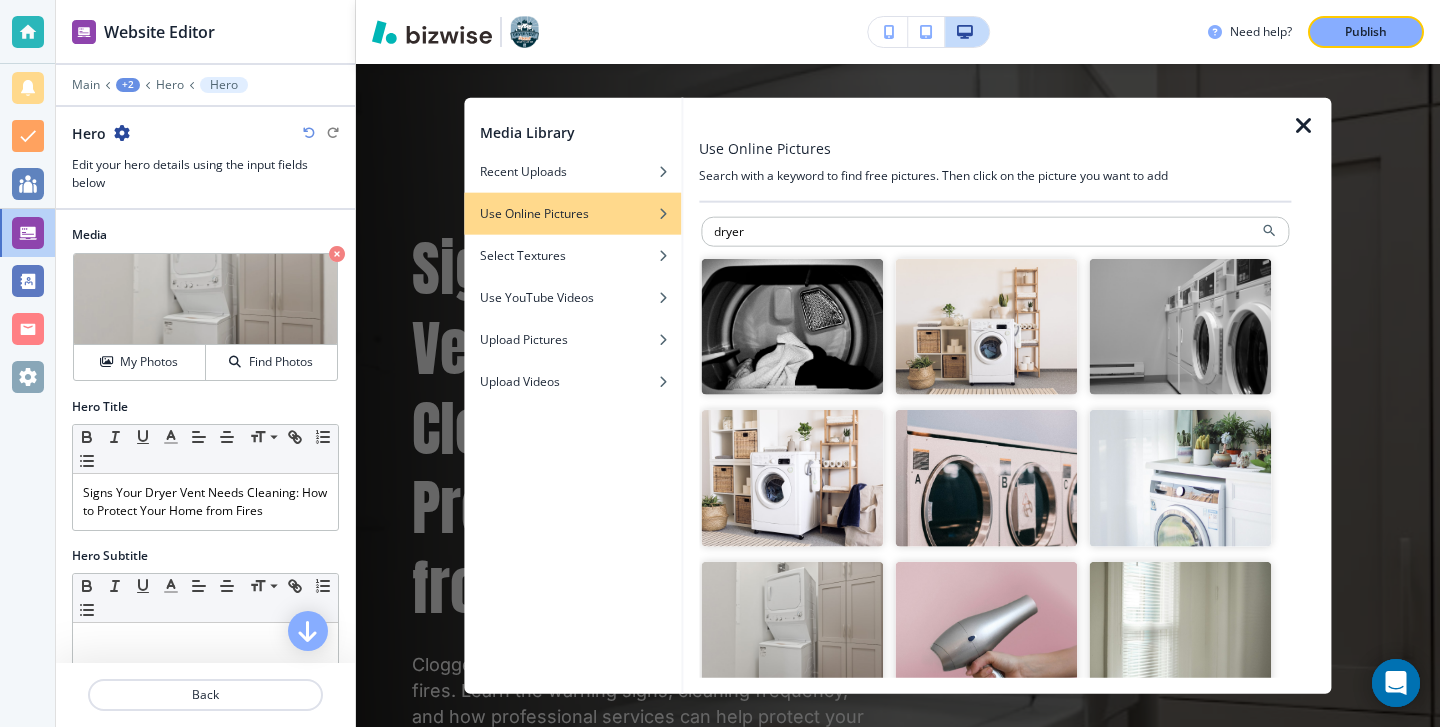 scroll, scrollTop: 104, scrollLeft: 0, axis: vertical 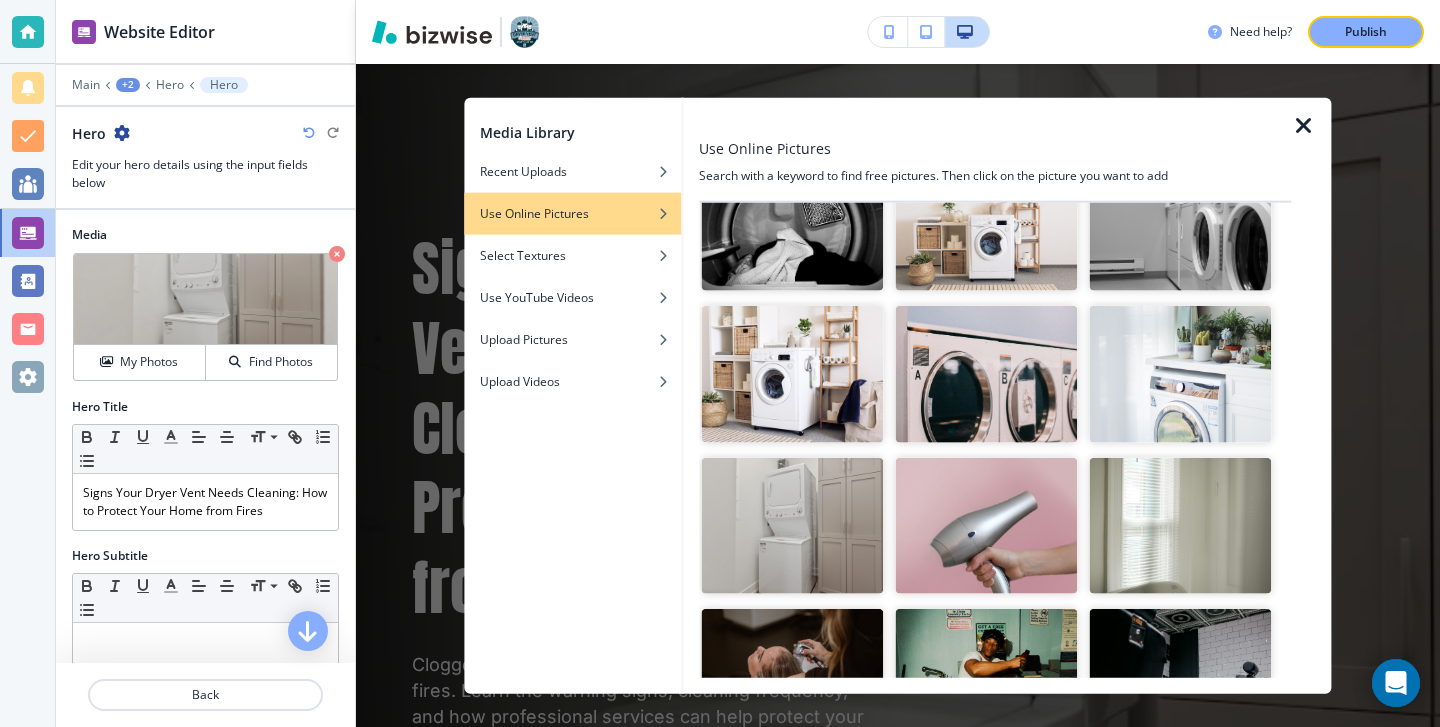 click at bounding box center [792, 374] 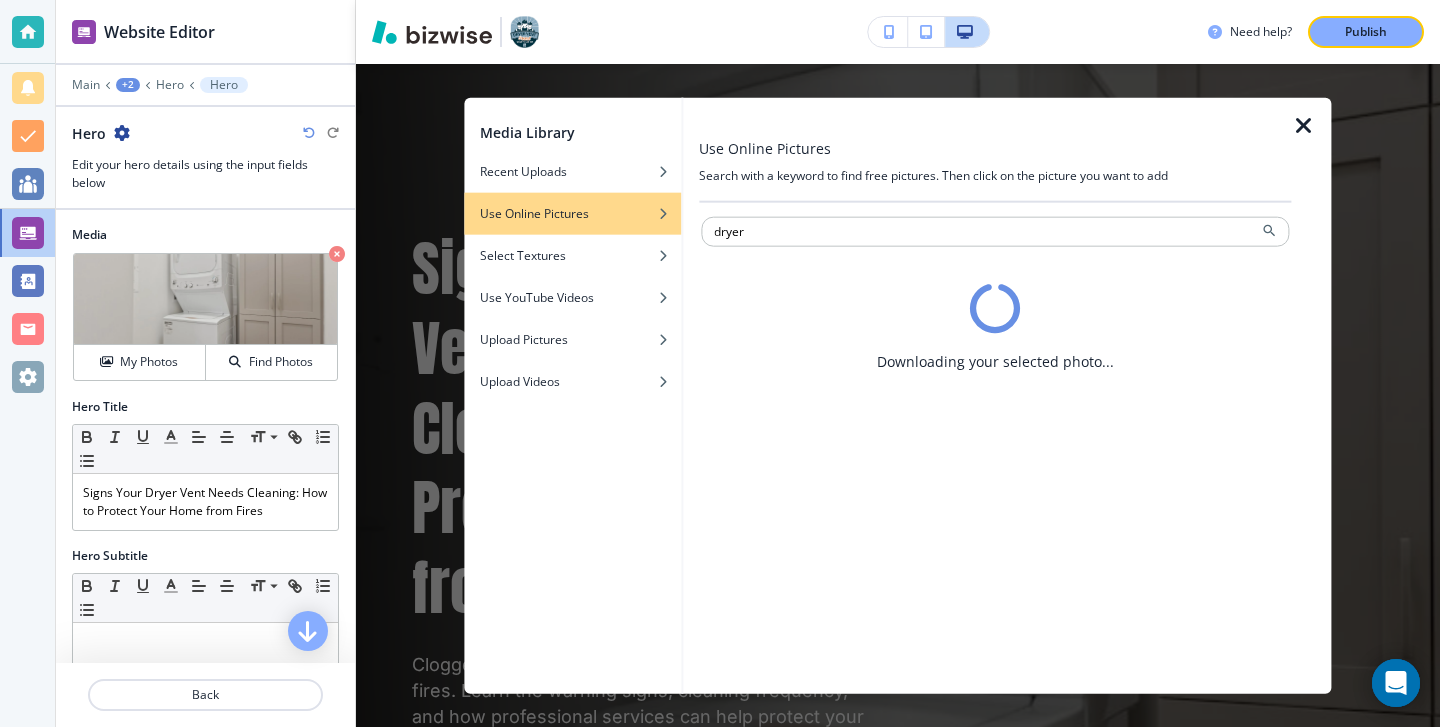 scroll, scrollTop: 0, scrollLeft: 0, axis: both 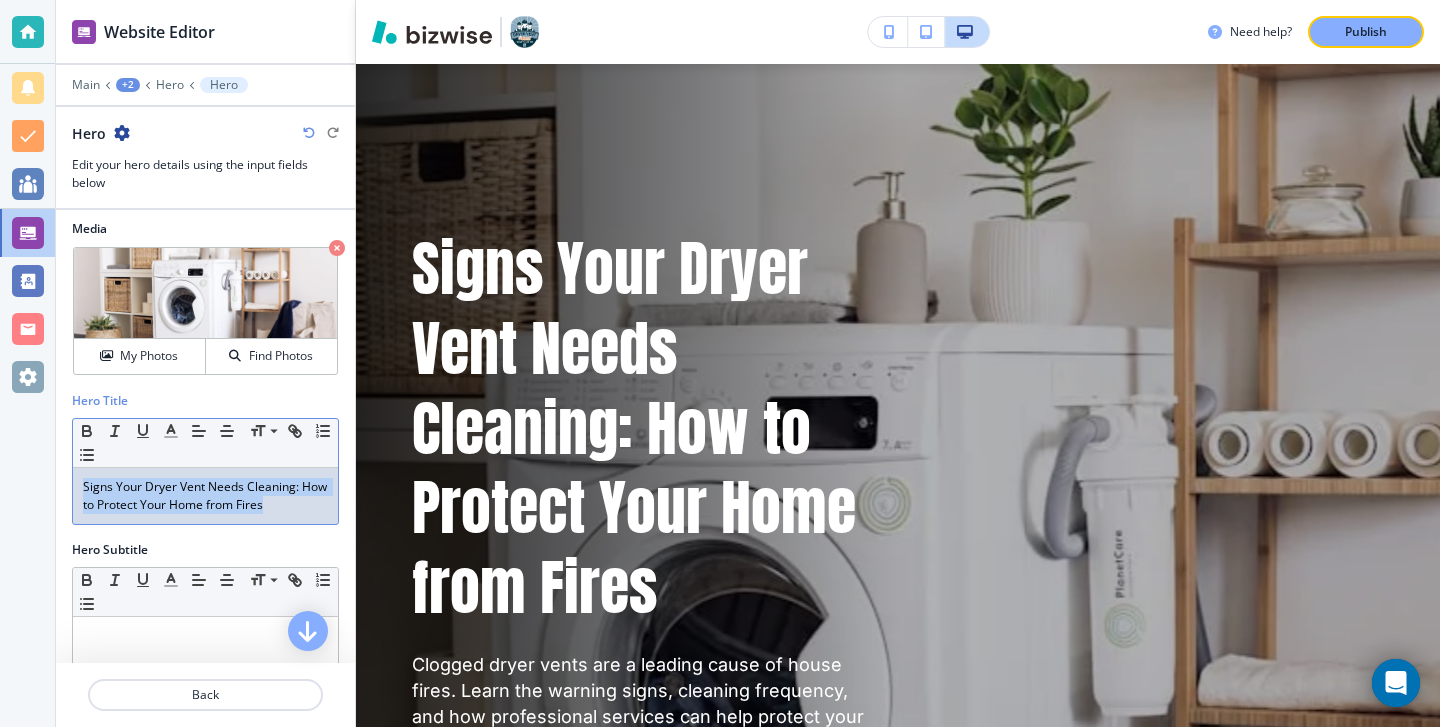 drag, startPoint x: 274, startPoint y: 501, endPoint x: 67, endPoint y: 494, distance: 207.11832 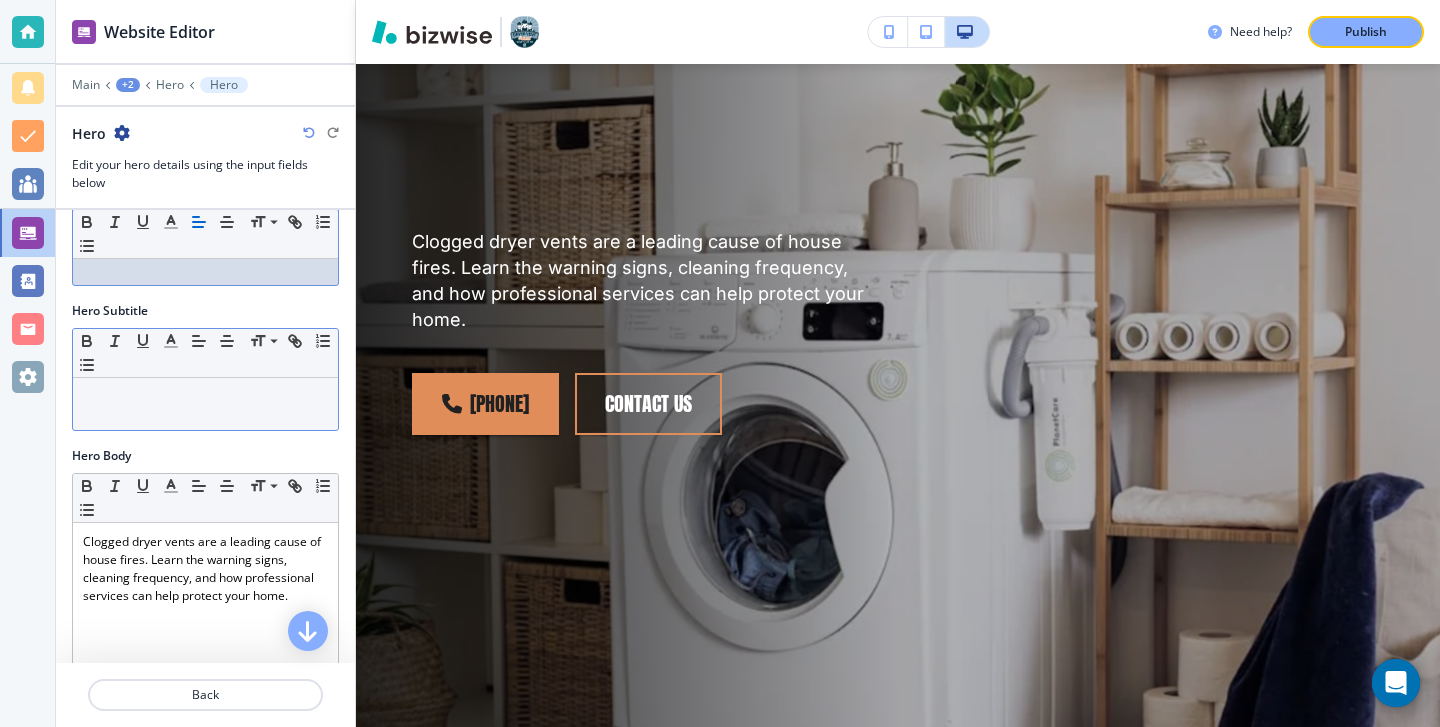 scroll, scrollTop: 326, scrollLeft: 0, axis: vertical 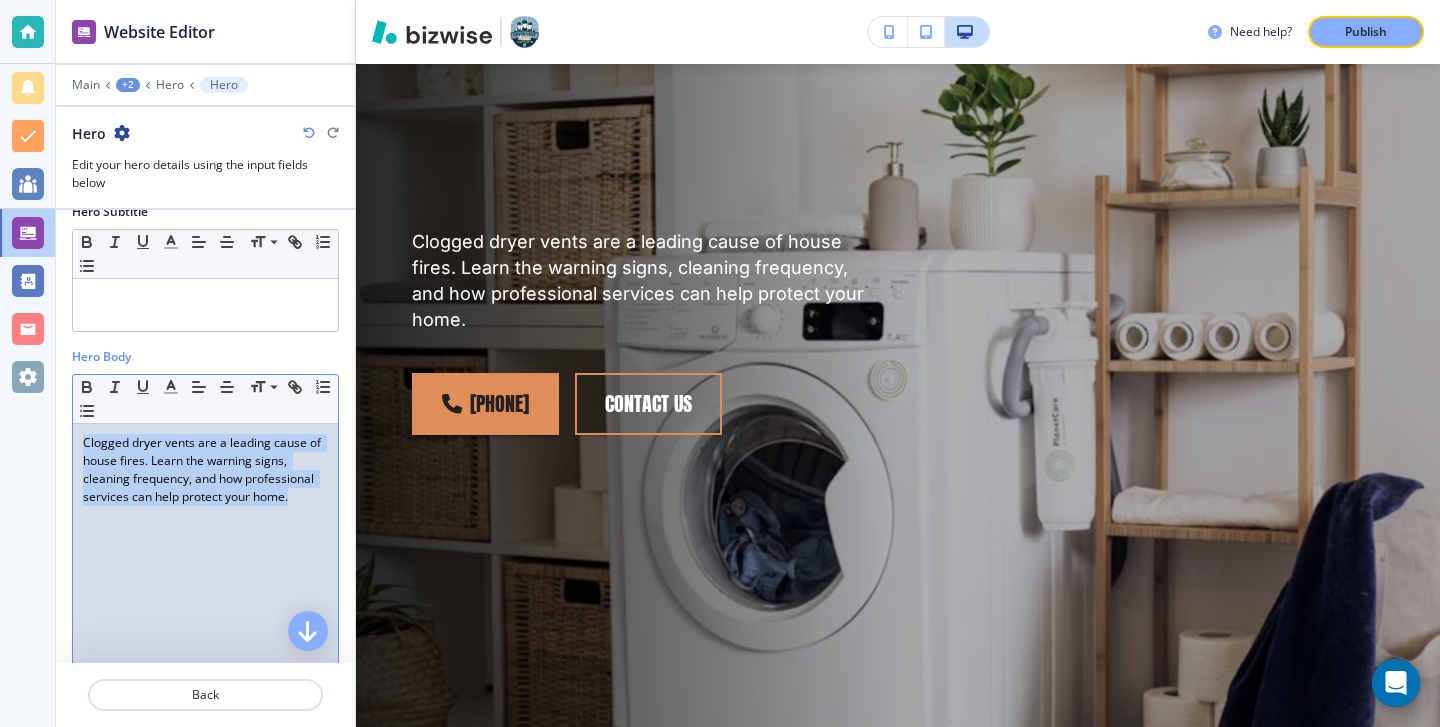 drag, startPoint x: 320, startPoint y: 504, endPoint x: 48, endPoint y: 430, distance: 281.8865 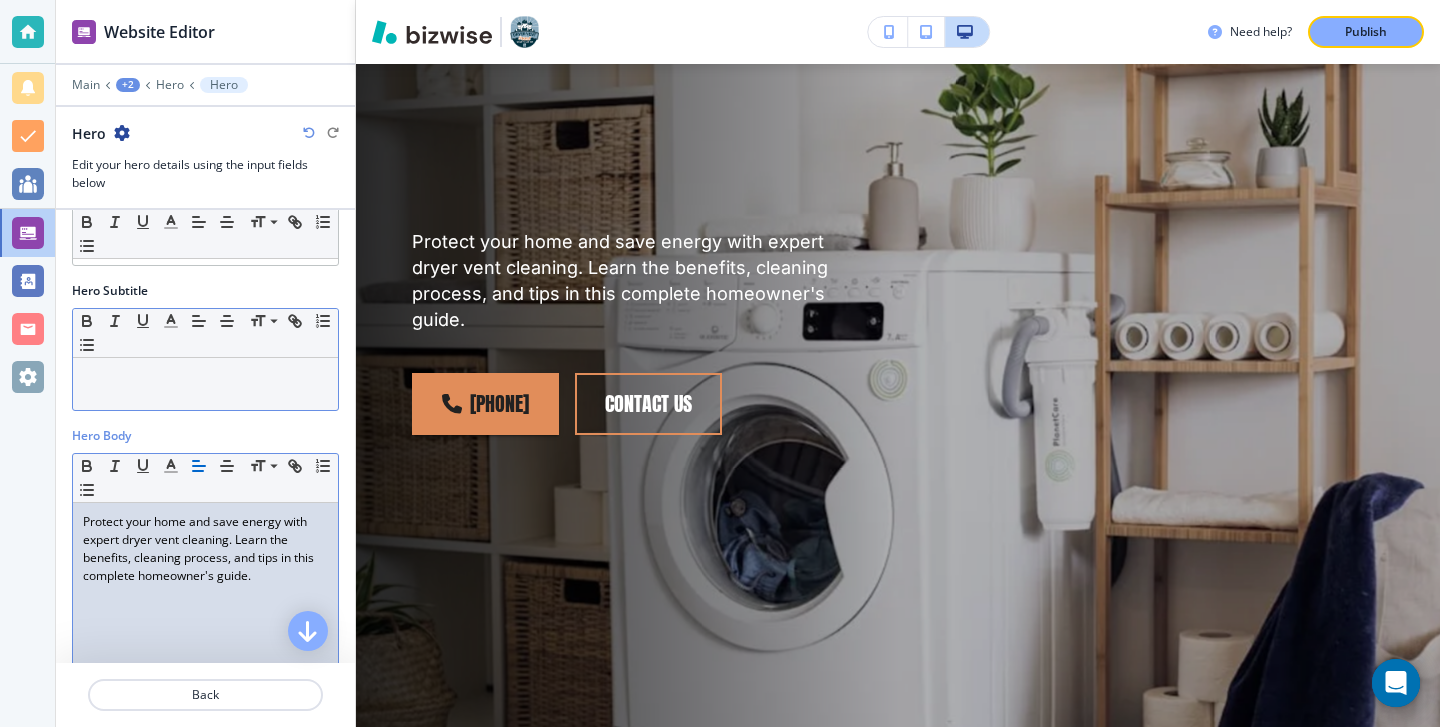 scroll, scrollTop: 222, scrollLeft: 0, axis: vertical 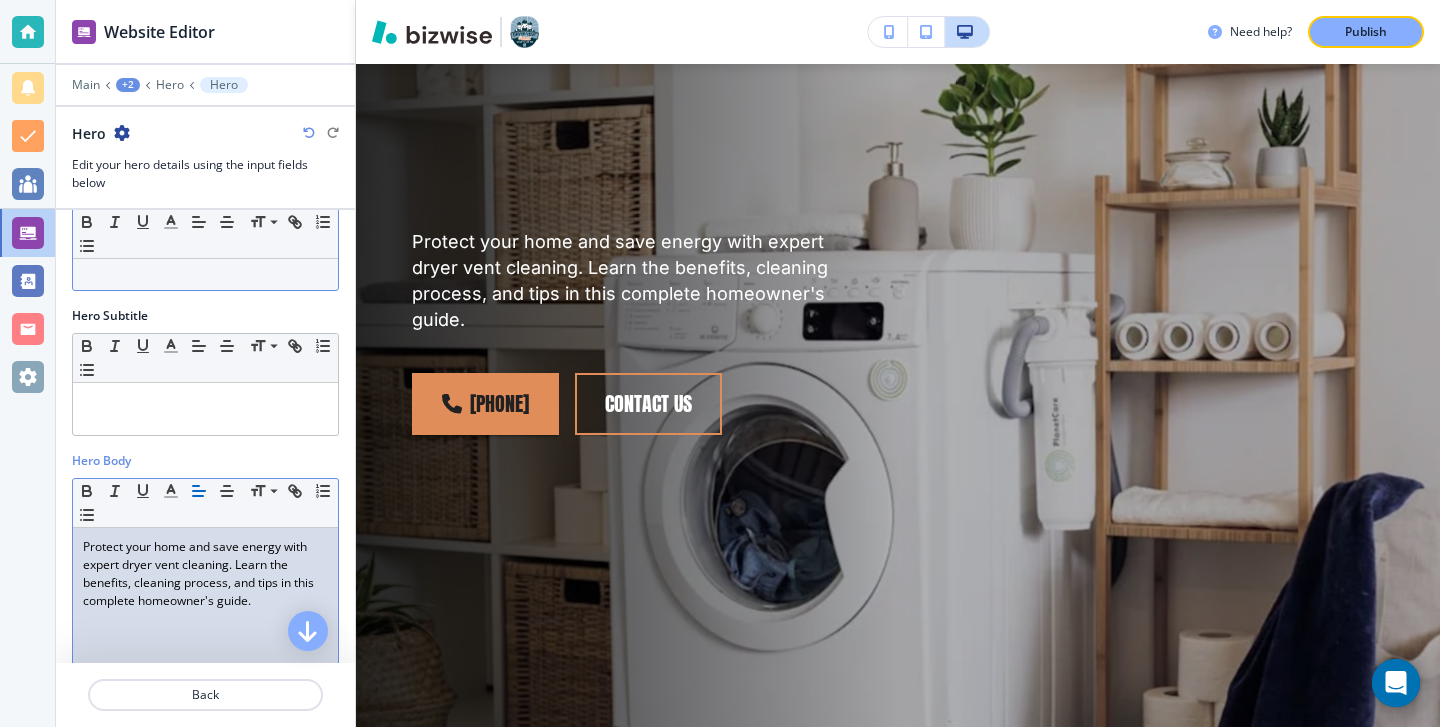 click at bounding box center (205, 271) 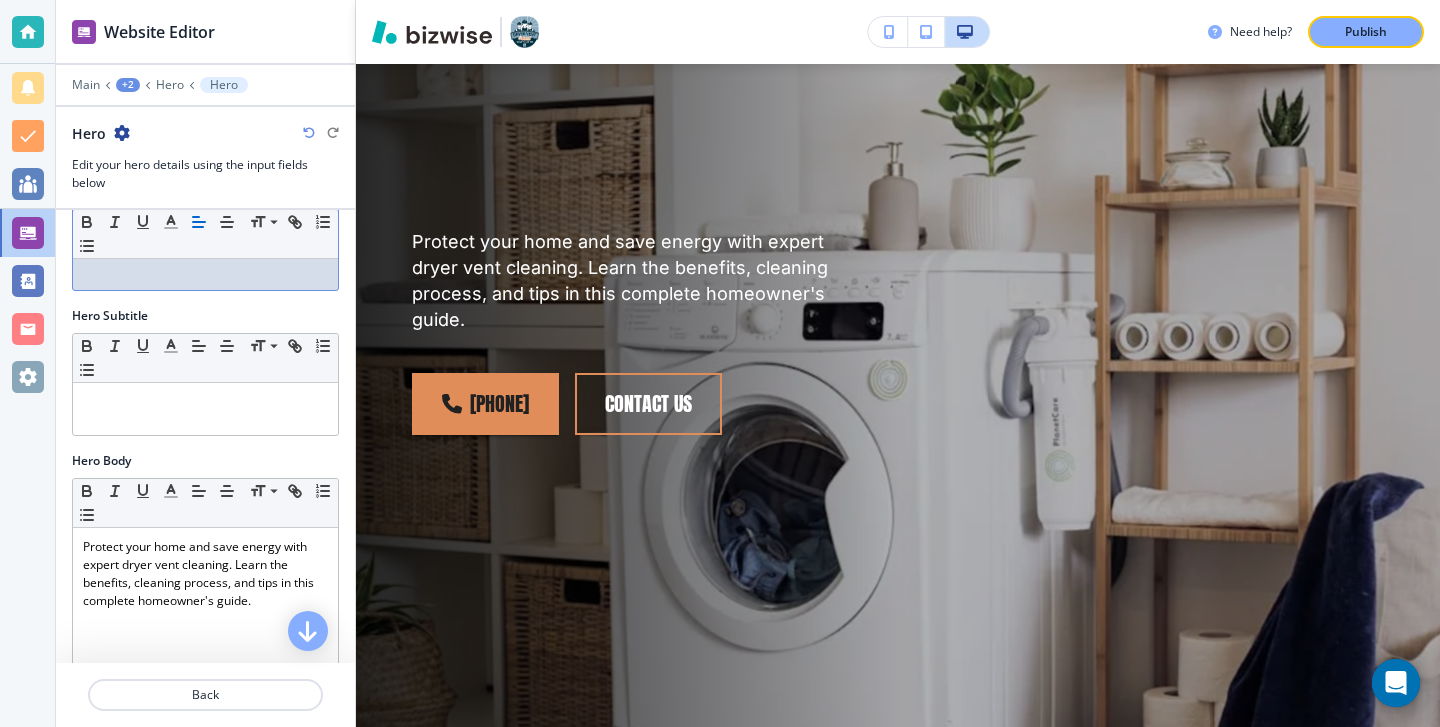 click at bounding box center [205, 271] 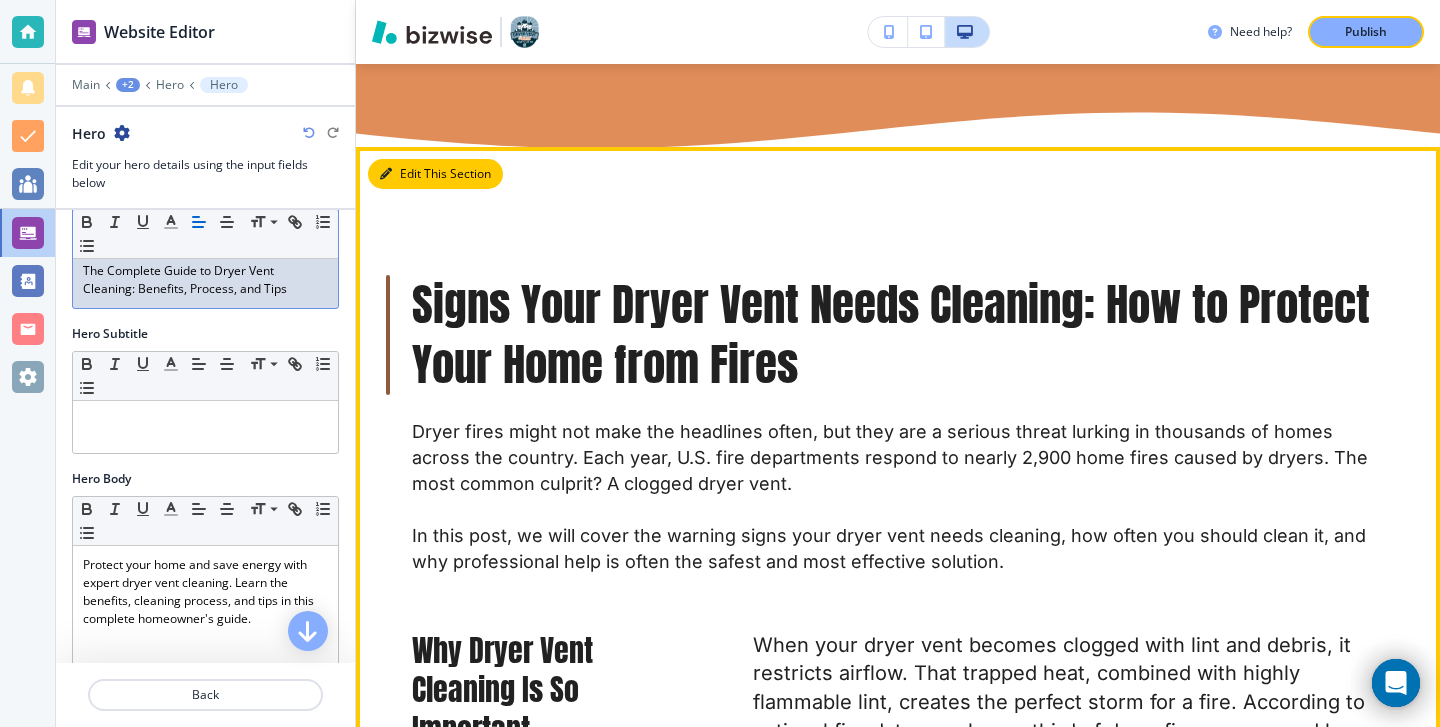 click at bounding box center [386, 174] 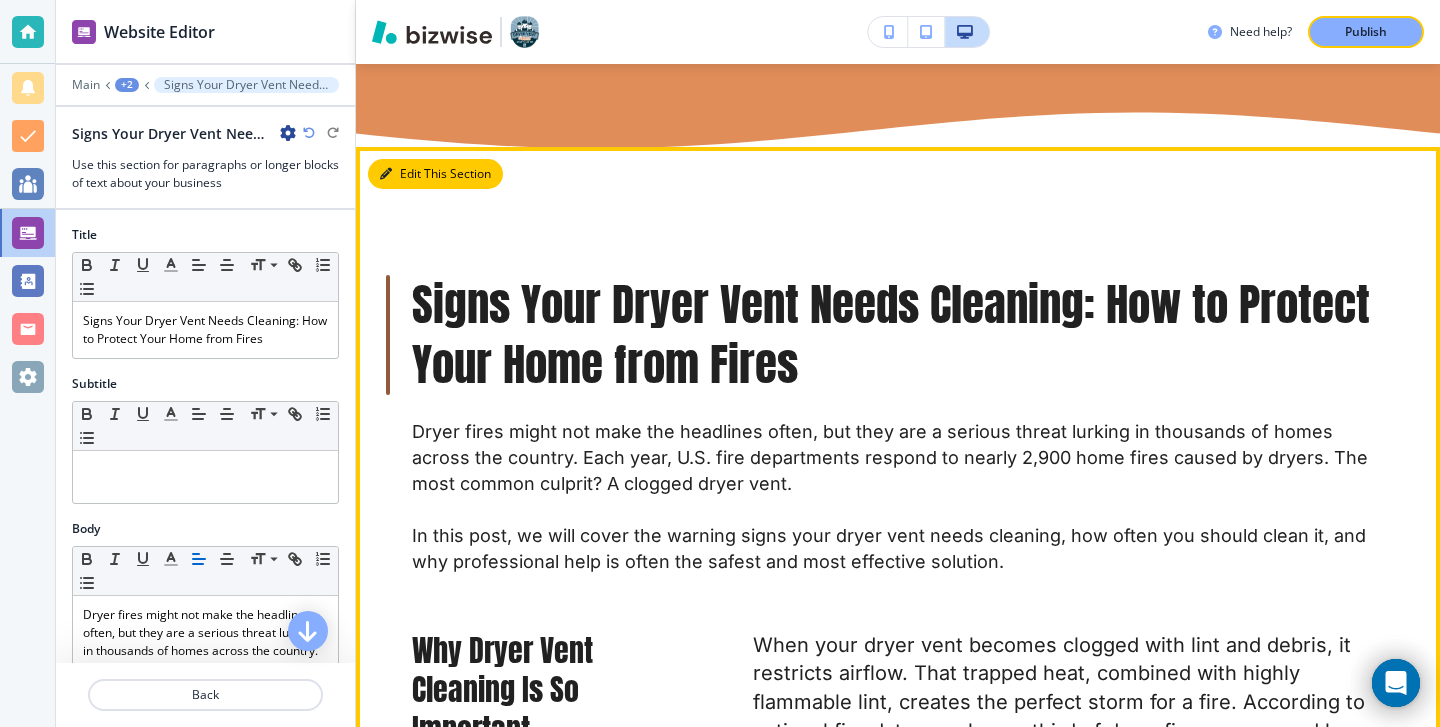scroll, scrollTop: 1294, scrollLeft: 0, axis: vertical 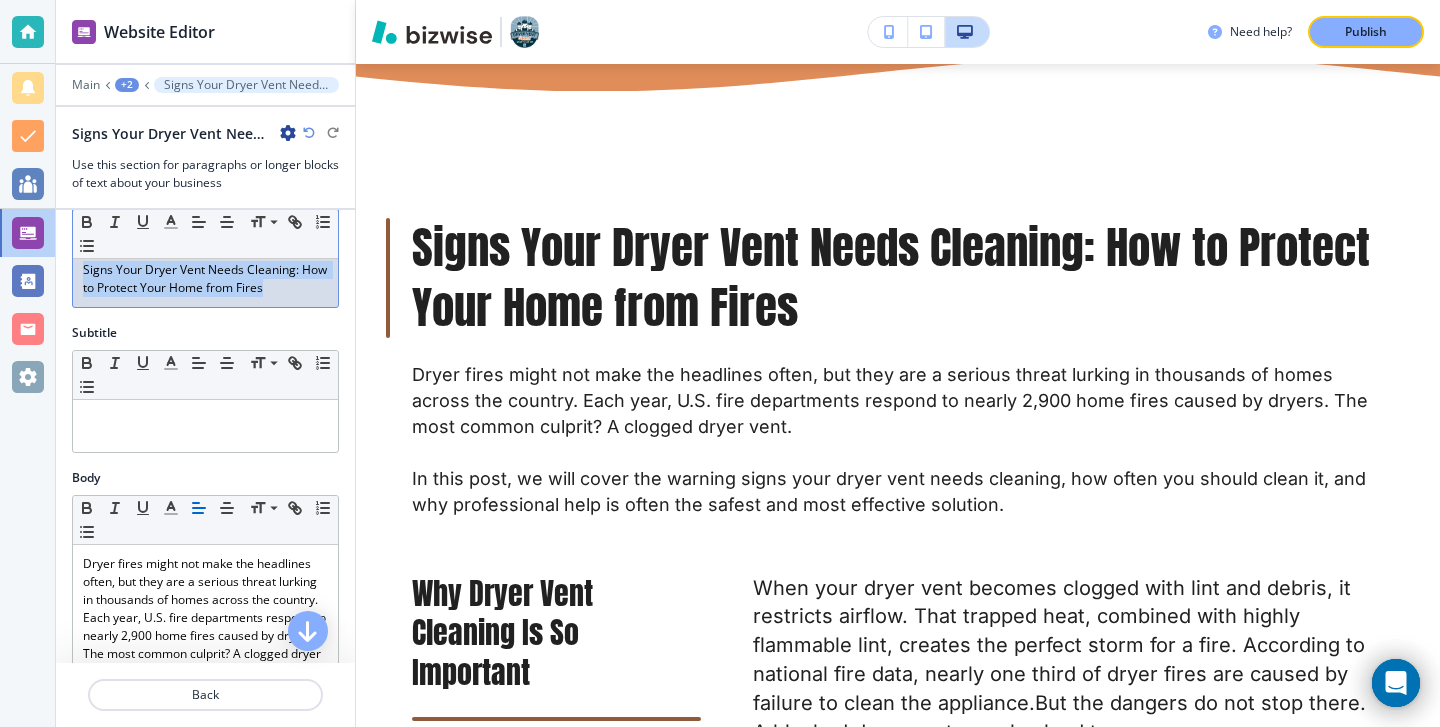 drag, startPoint x: 283, startPoint y: 296, endPoint x: 32, endPoint y: 274, distance: 251.9623 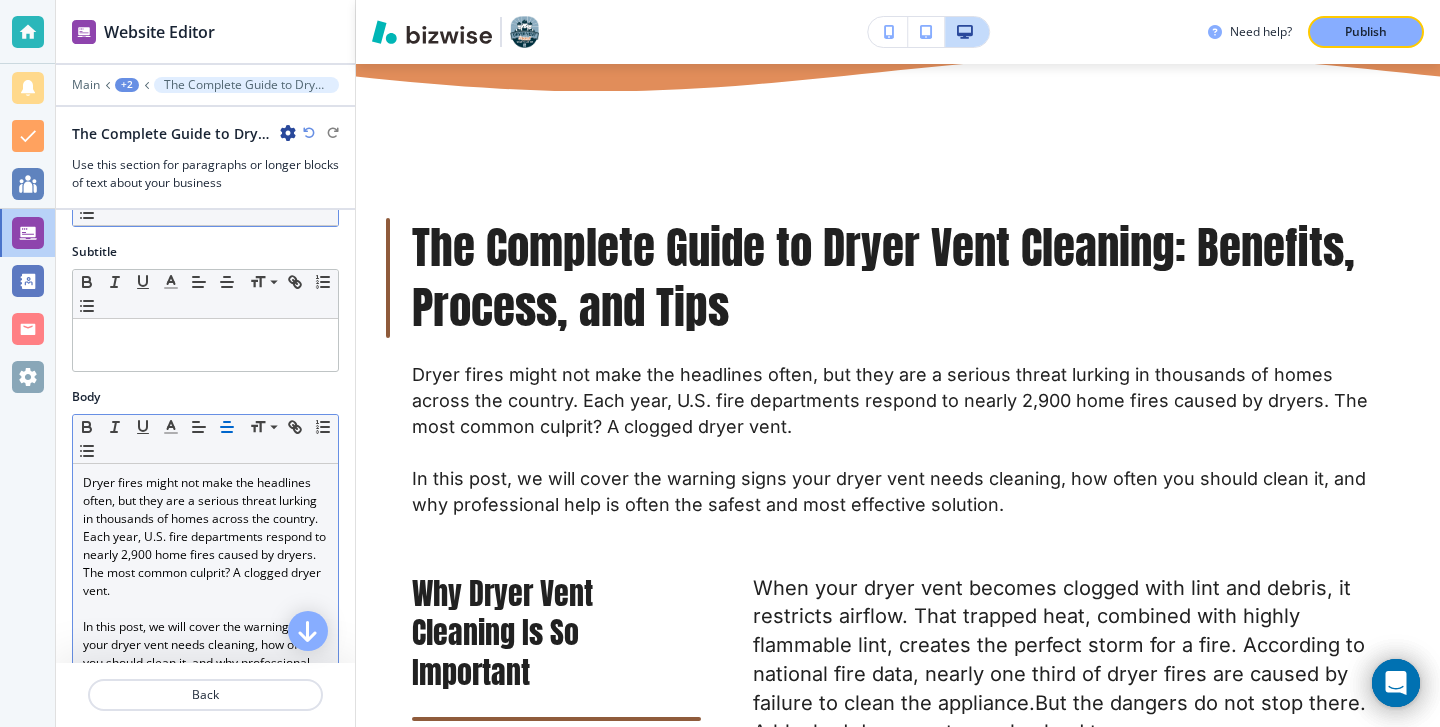 scroll, scrollTop: 183, scrollLeft: 0, axis: vertical 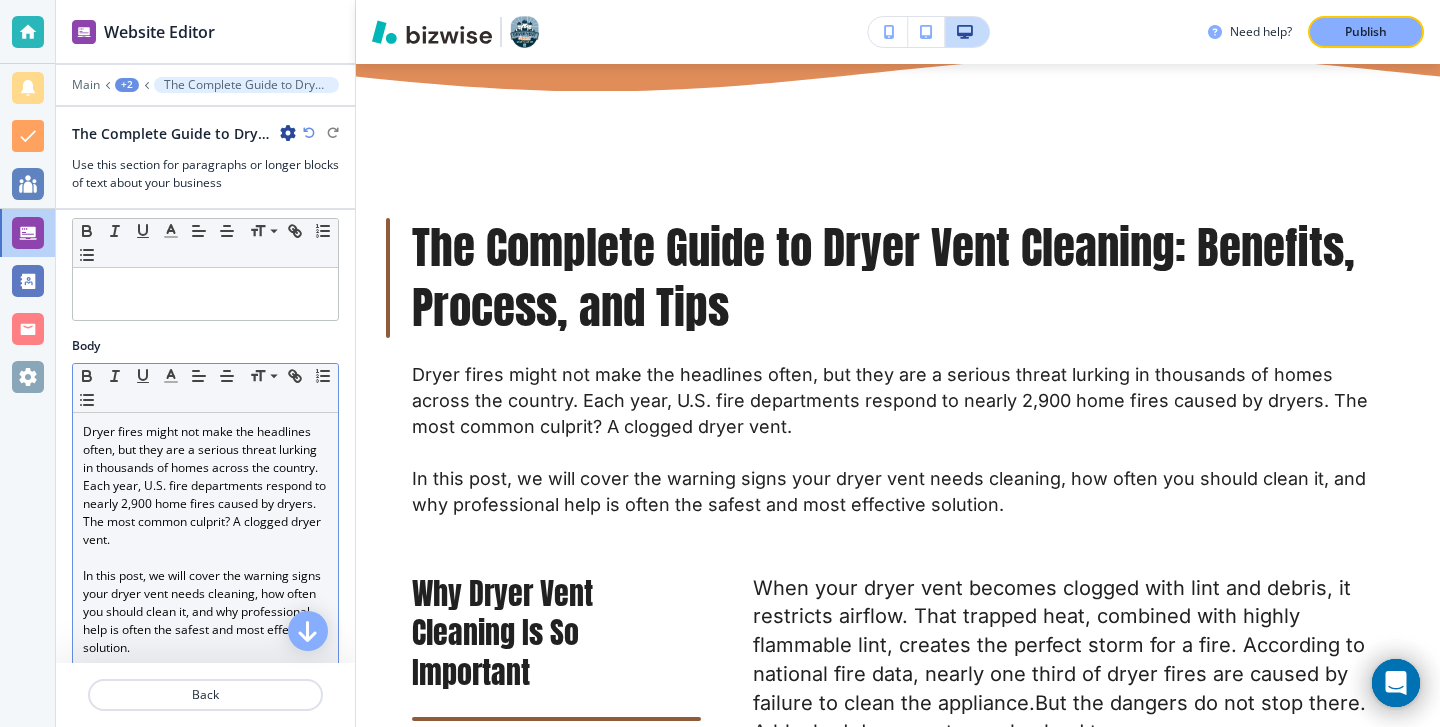 click on "In this post, we will cover the warning signs your dryer vent needs cleaning, how often you should clean it, and why professional help is often the safest and most effective solution." at bounding box center [205, 612] 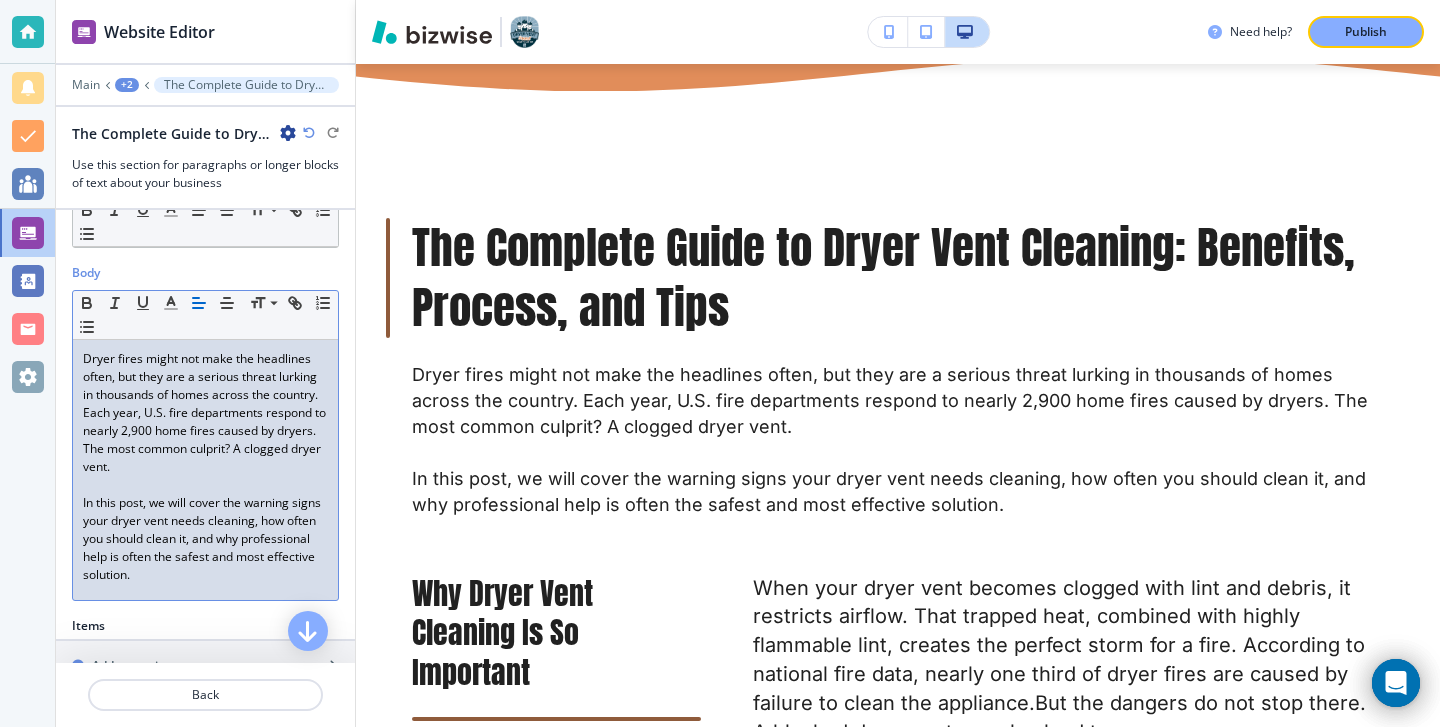 scroll, scrollTop: 265, scrollLeft: 0, axis: vertical 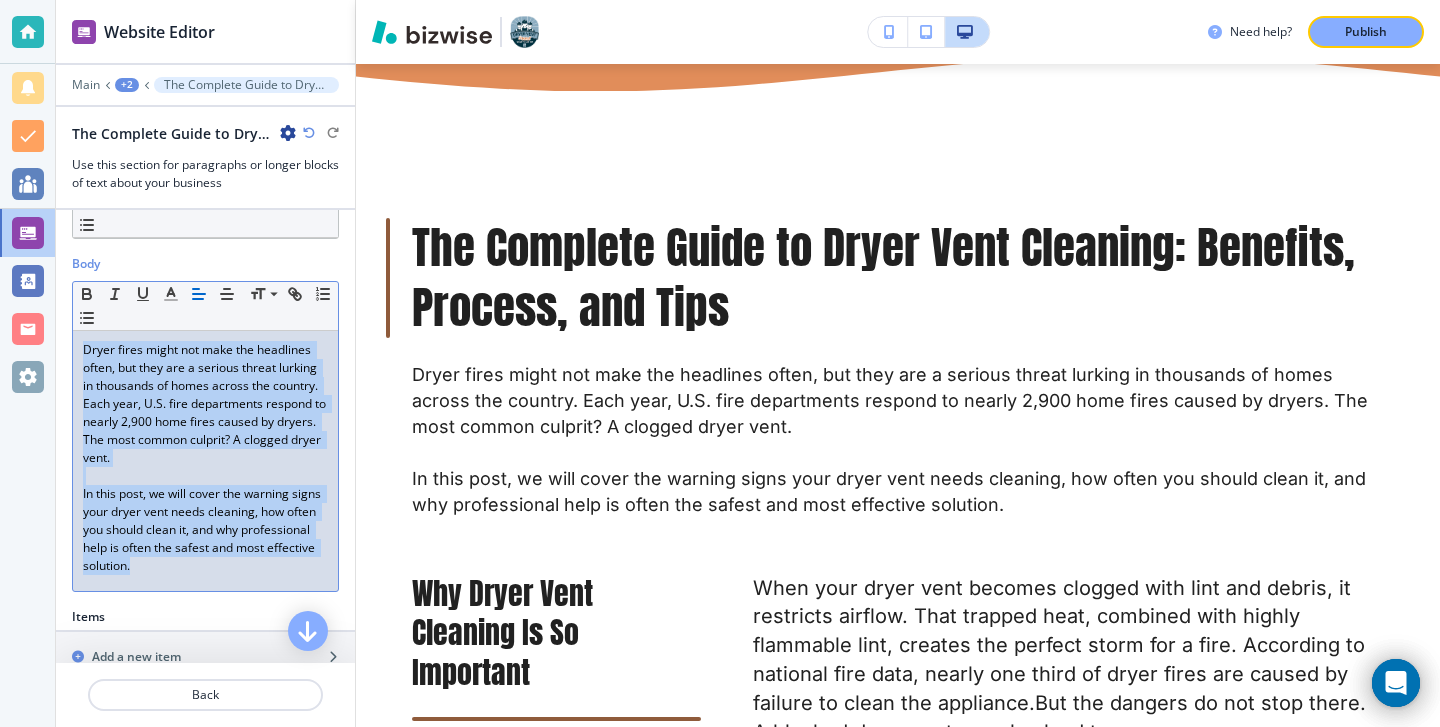 drag, startPoint x: 223, startPoint y: 568, endPoint x: 77, endPoint y: 341, distance: 269.89813 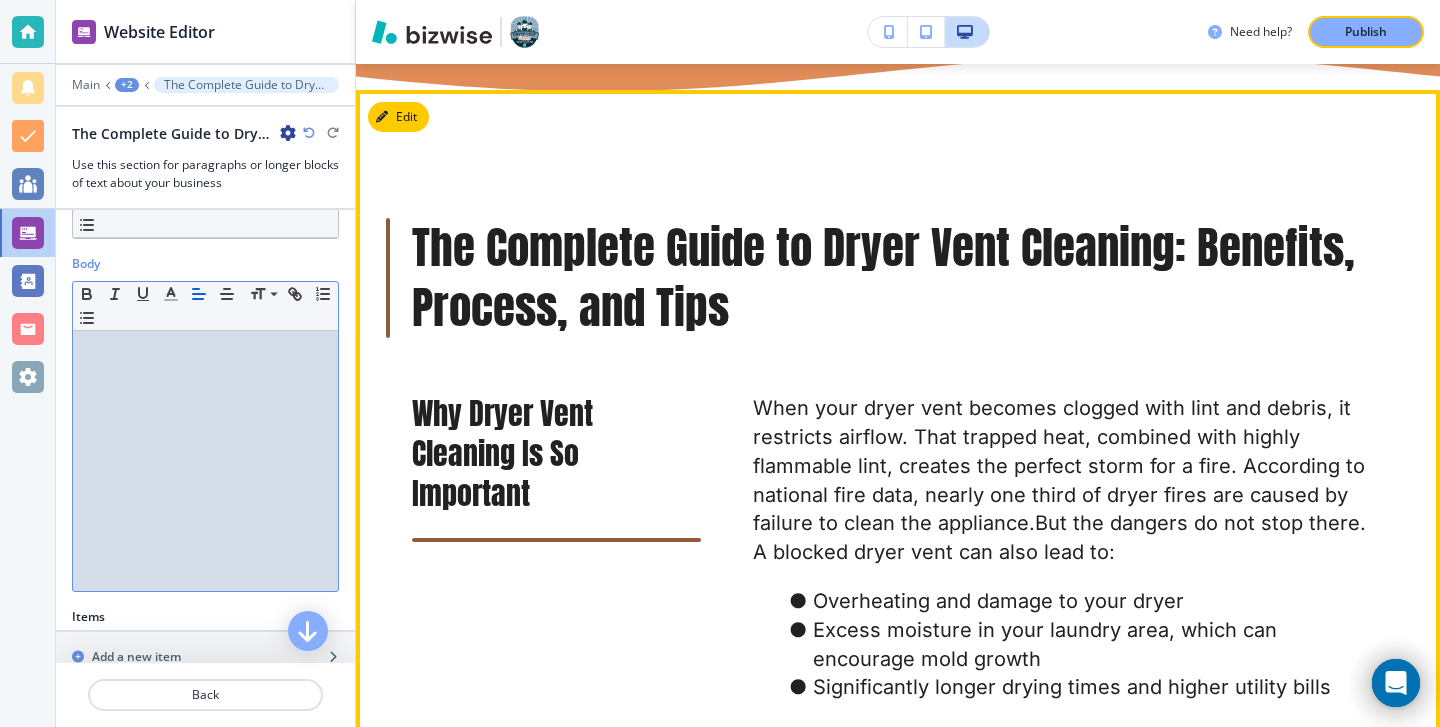 scroll, scrollTop: 0, scrollLeft: 0, axis: both 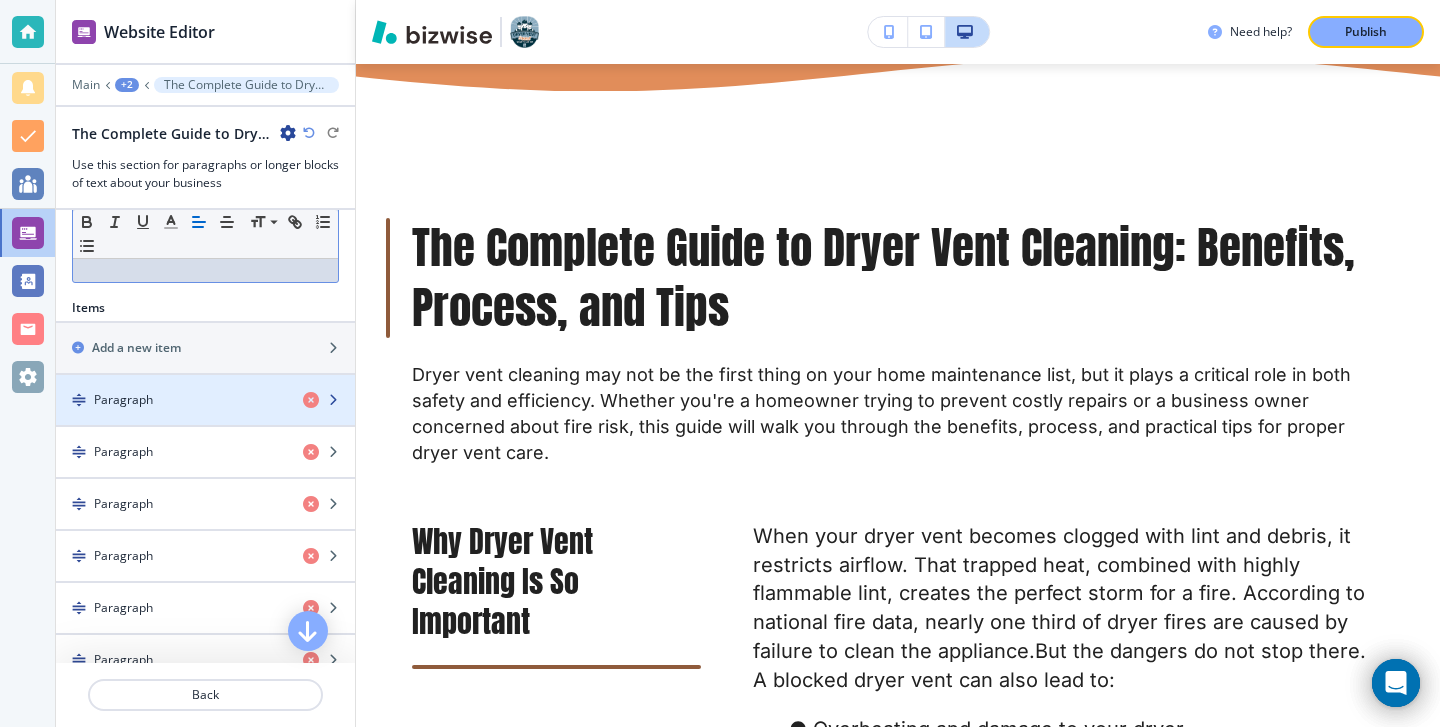 click at bounding box center (205, 417) 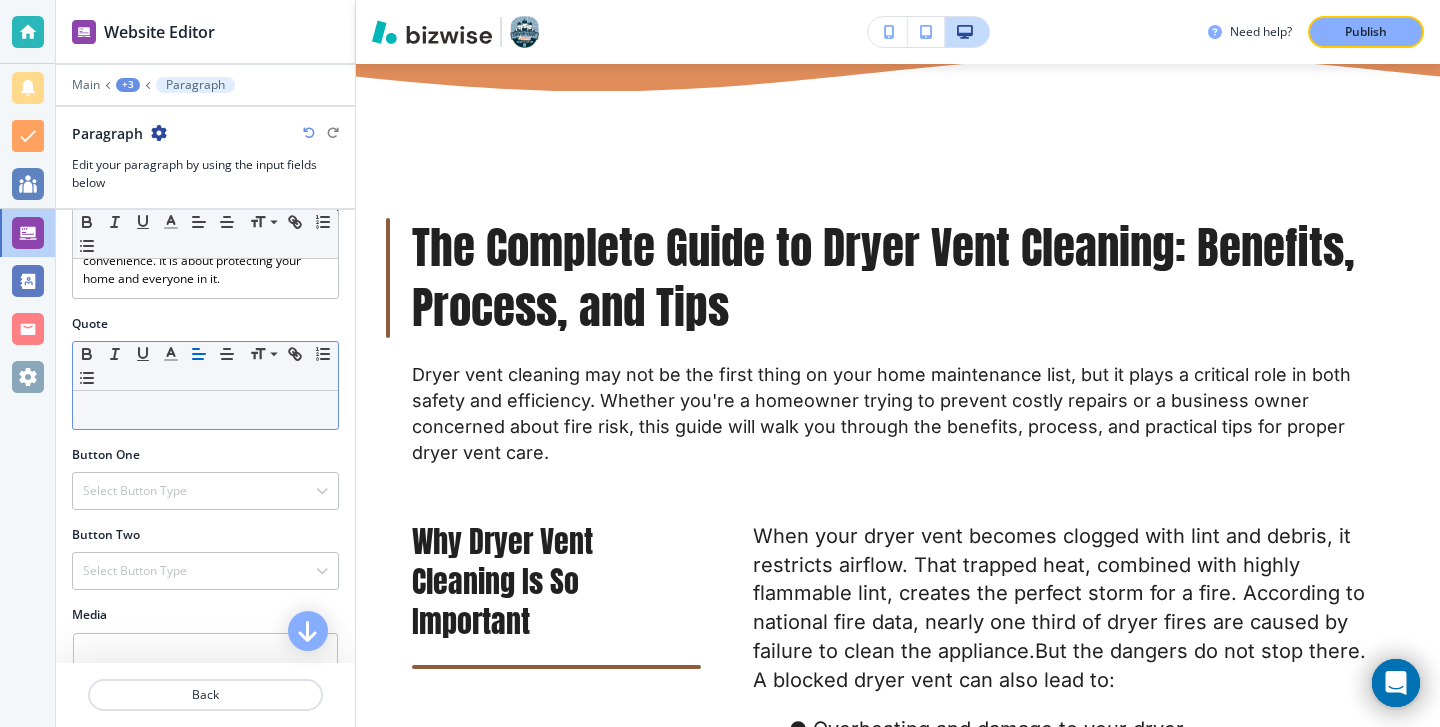 scroll, scrollTop: 685, scrollLeft: 0, axis: vertical 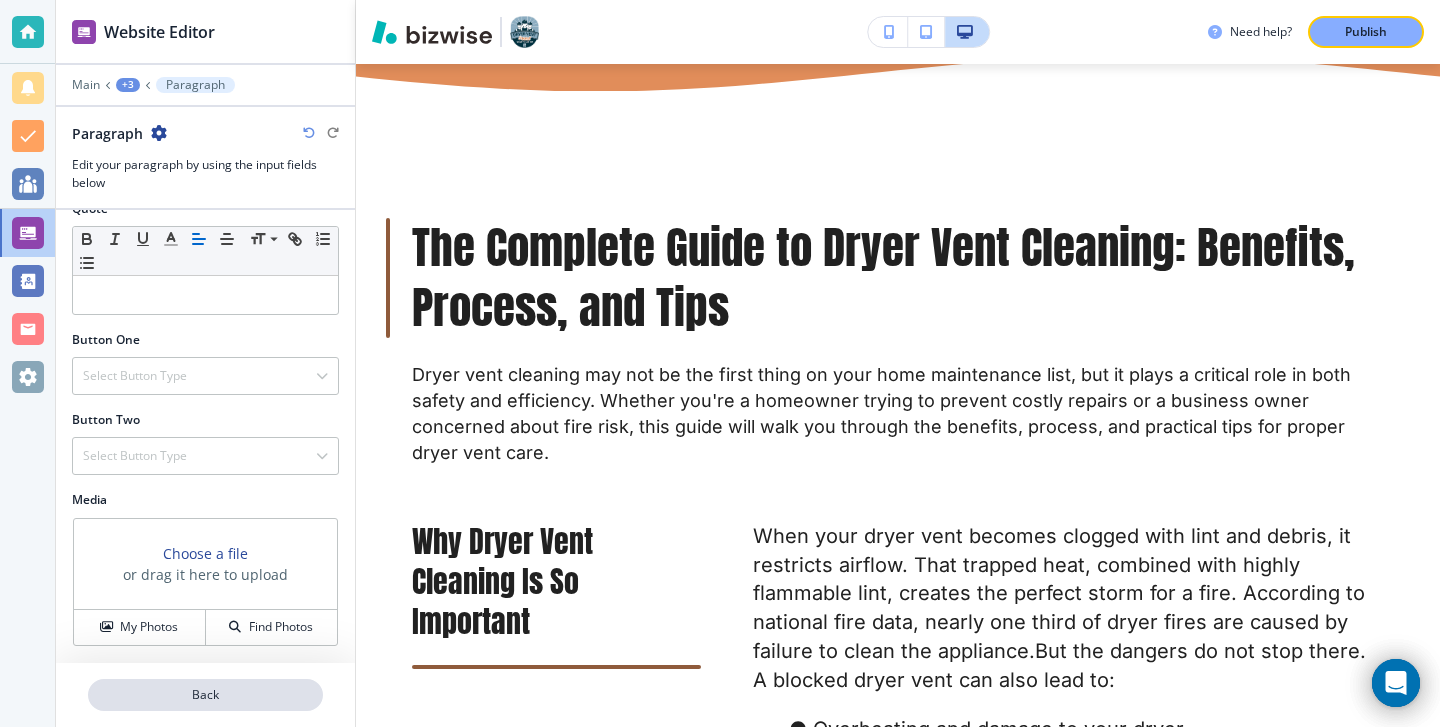 click on "Back" at bounding box center (205, 695) 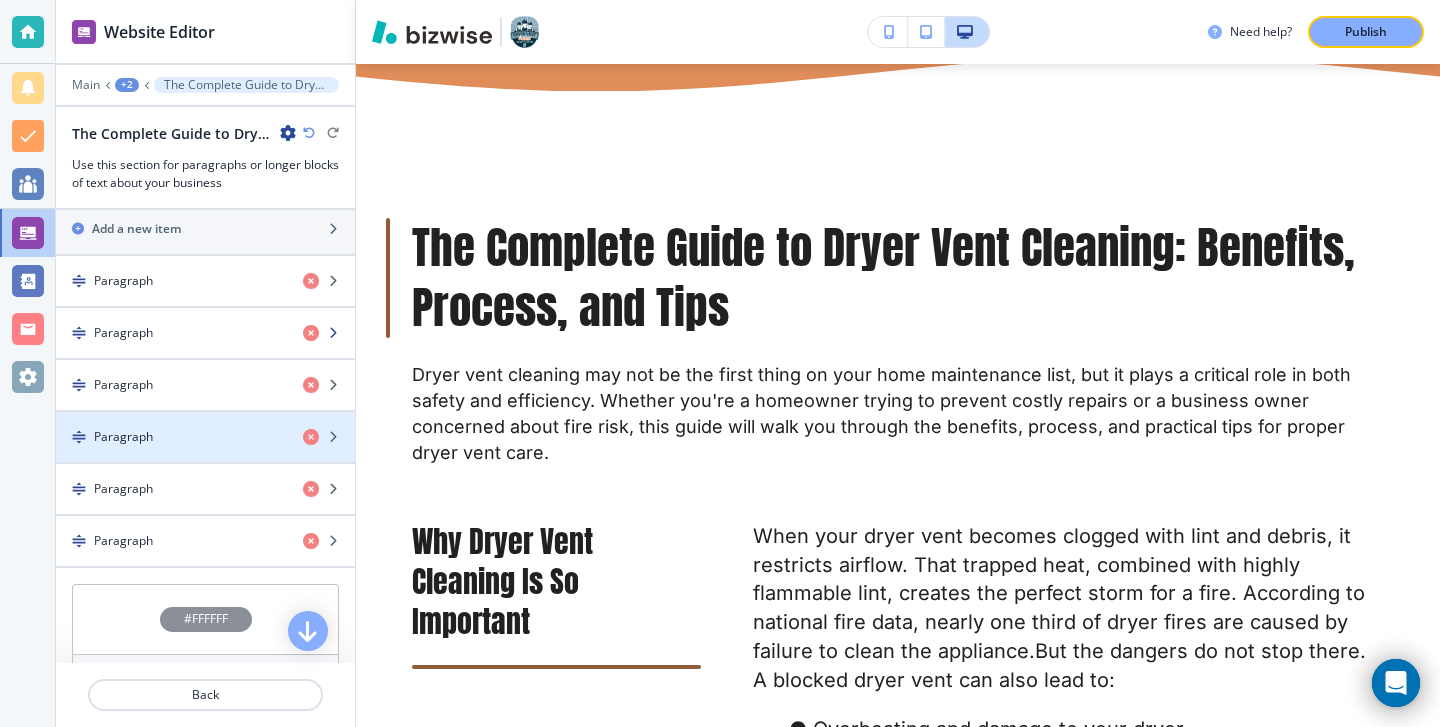 scroll, scrollTop: 679, scrollLeft: 0, axis: vertical 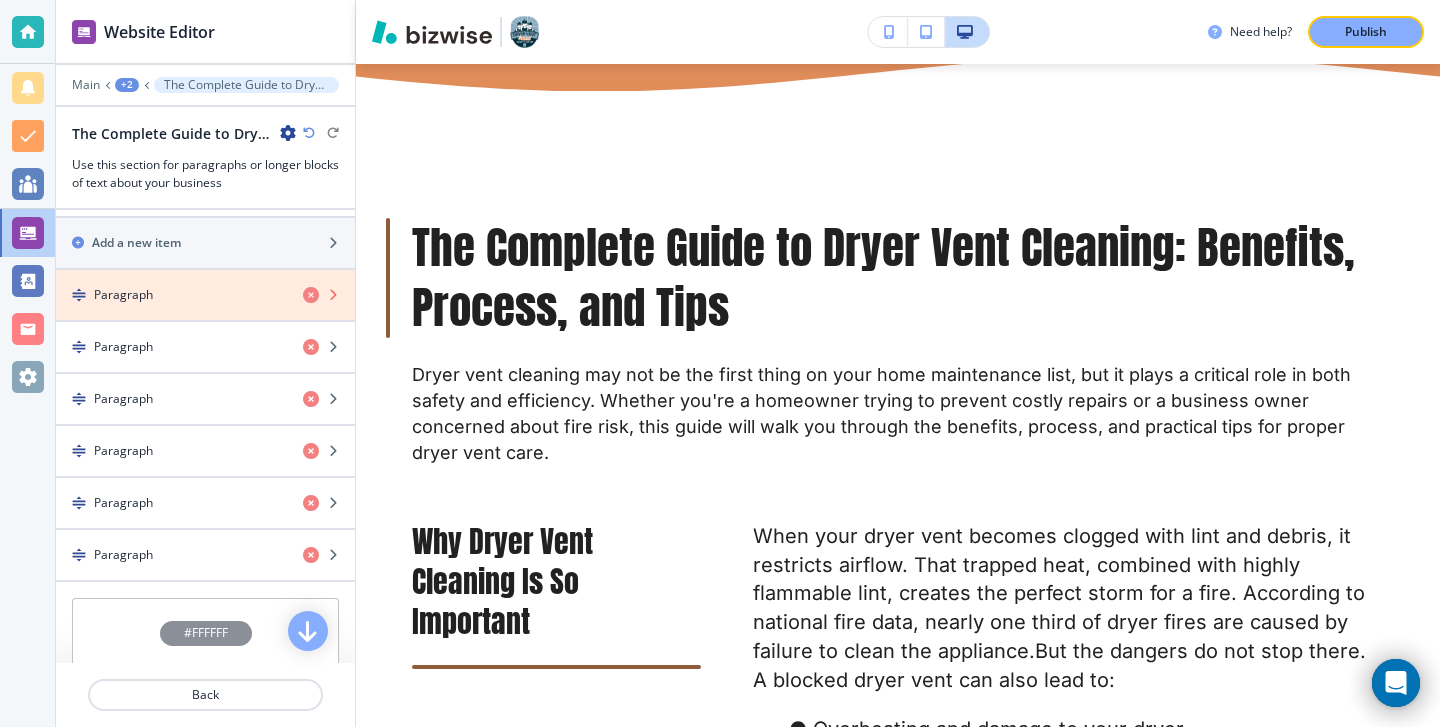 click at bounding box center (311, 295) 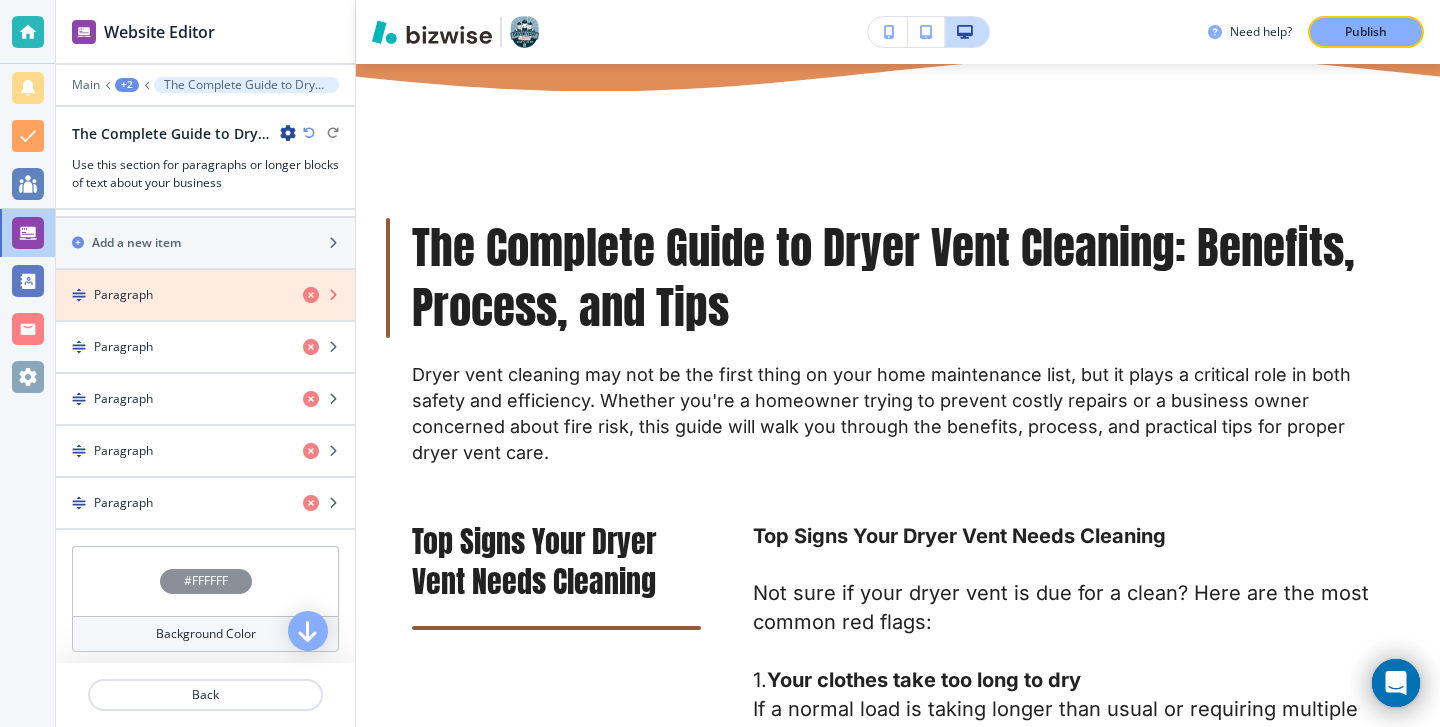click at bounding box center [311, 295] 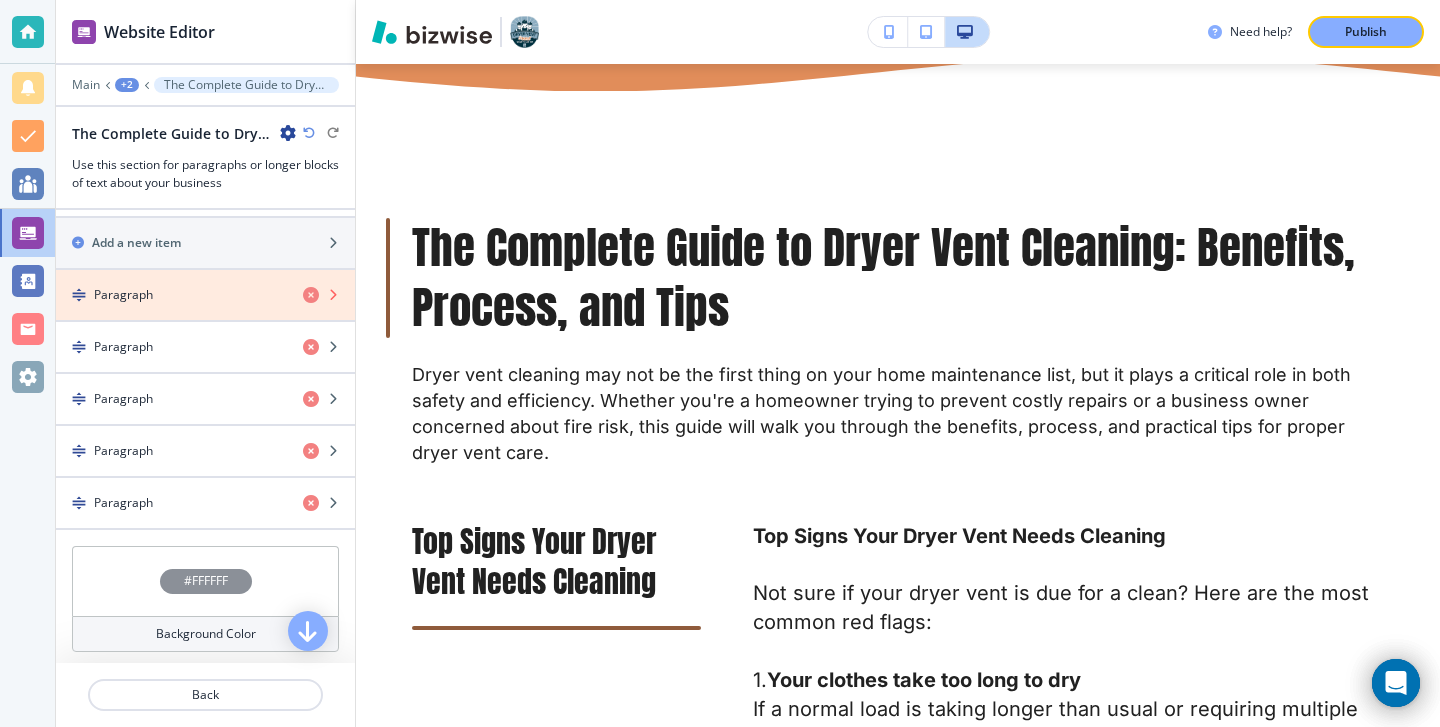 click at bounding box center [311, 295] 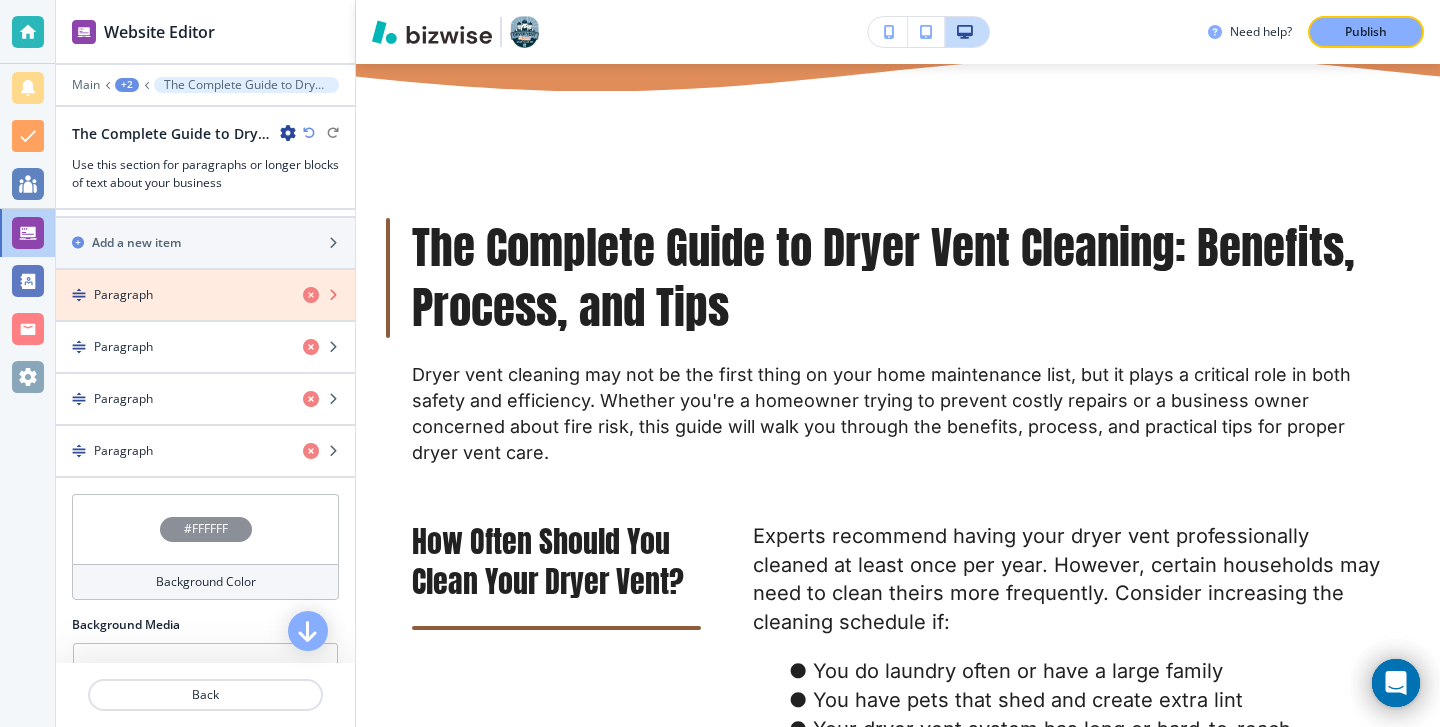 click at bounding box center [311, 295] 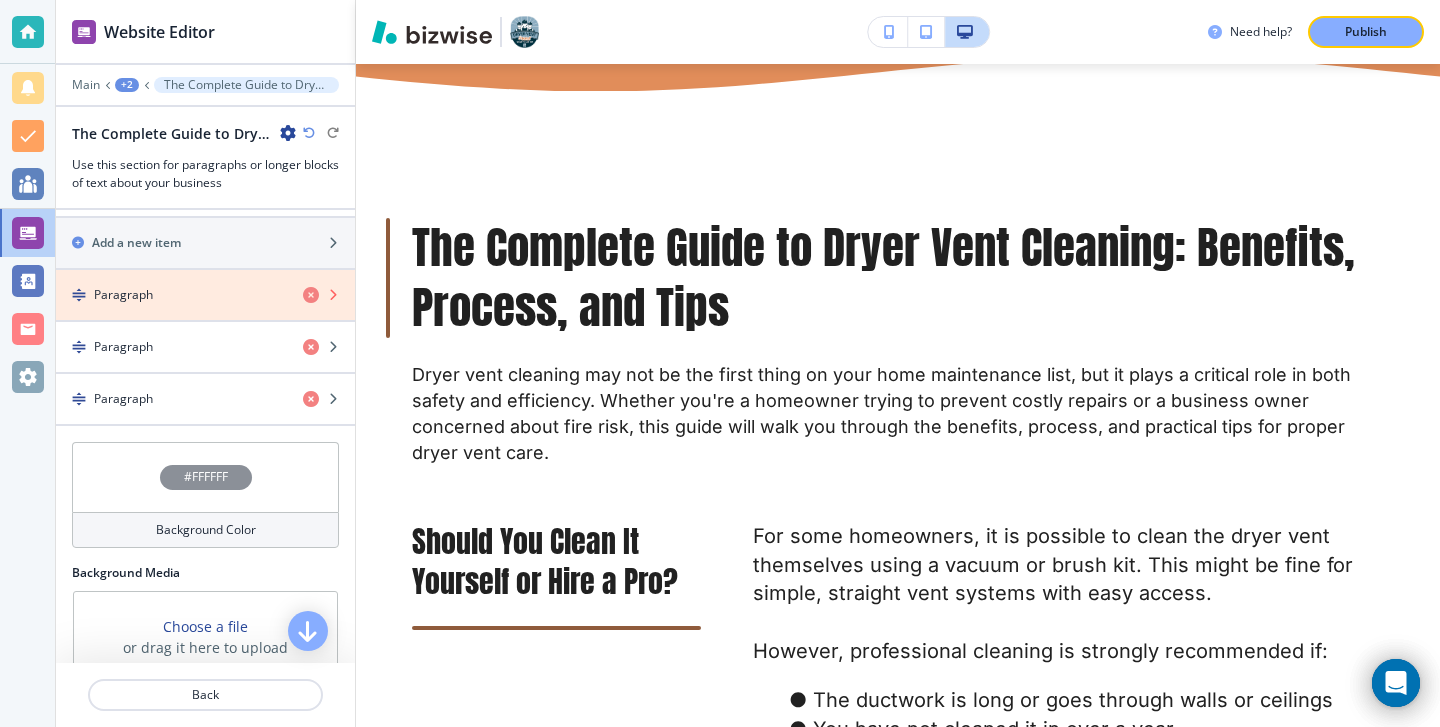click at bounding box center (311, 295) 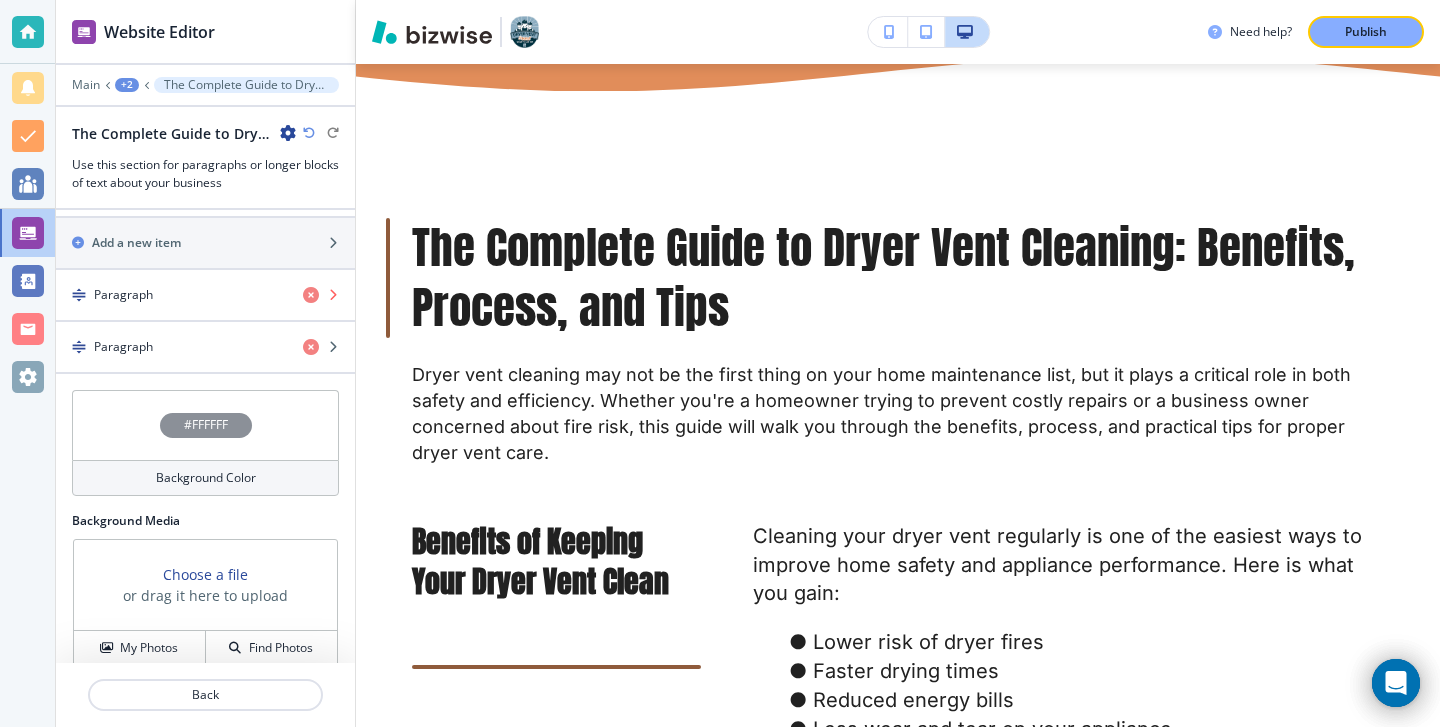 click at bounding box center (311, 295) 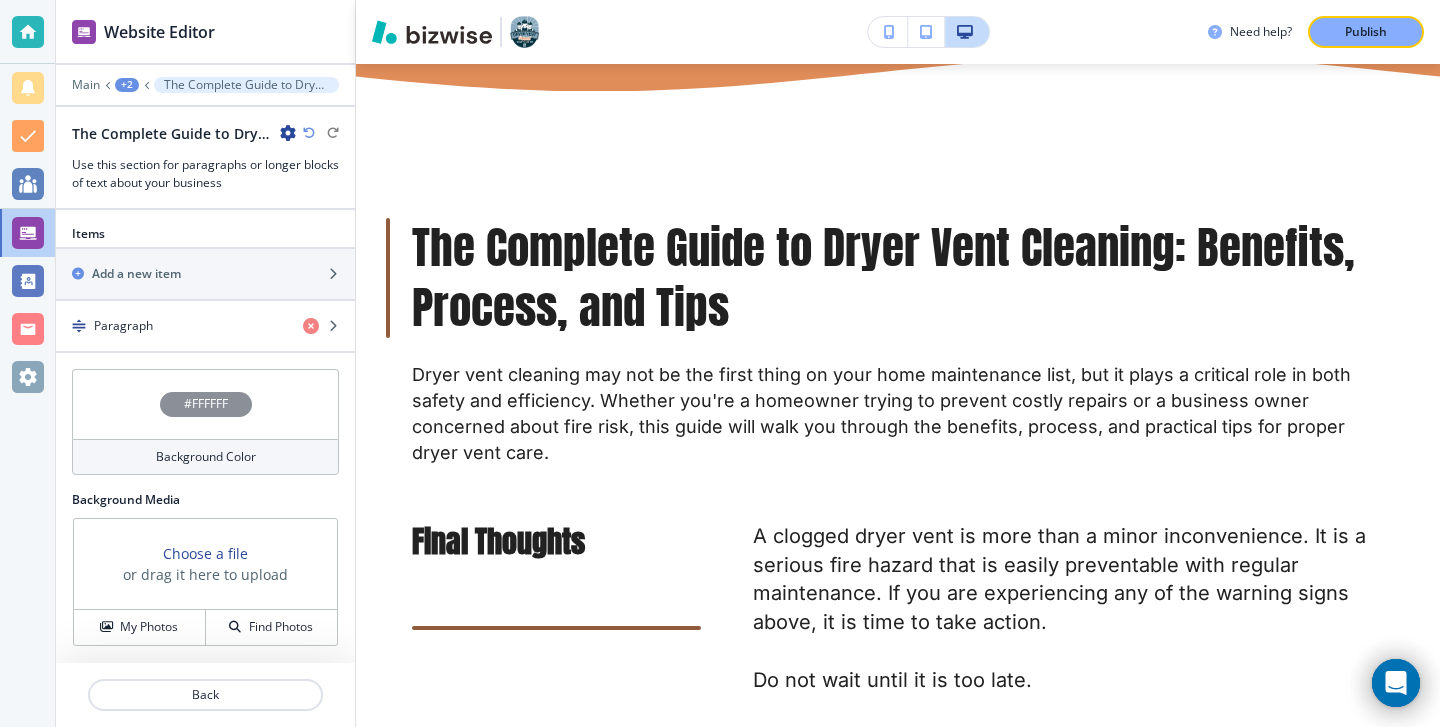 scroll, scrollTop: 648, scrollLeft: 0, axis: vertical 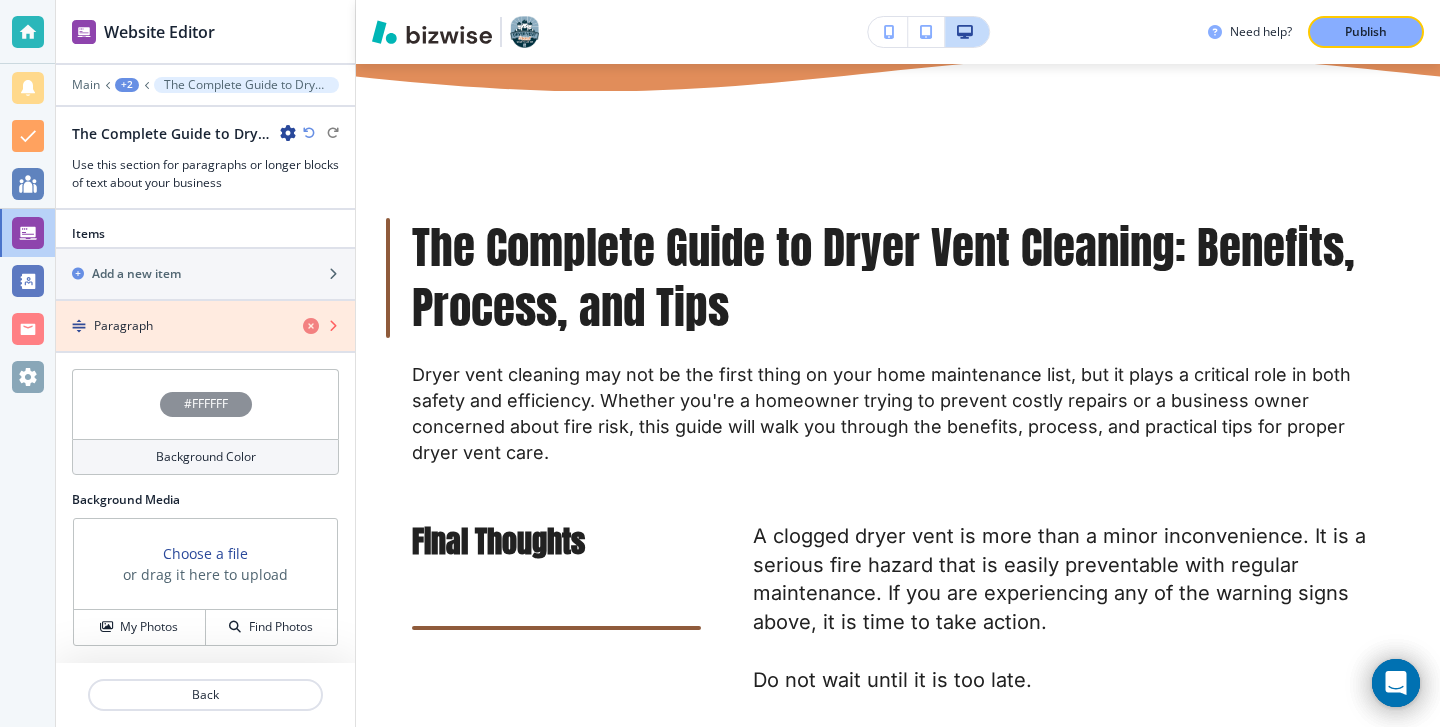 click at bounding box center [311, 326] 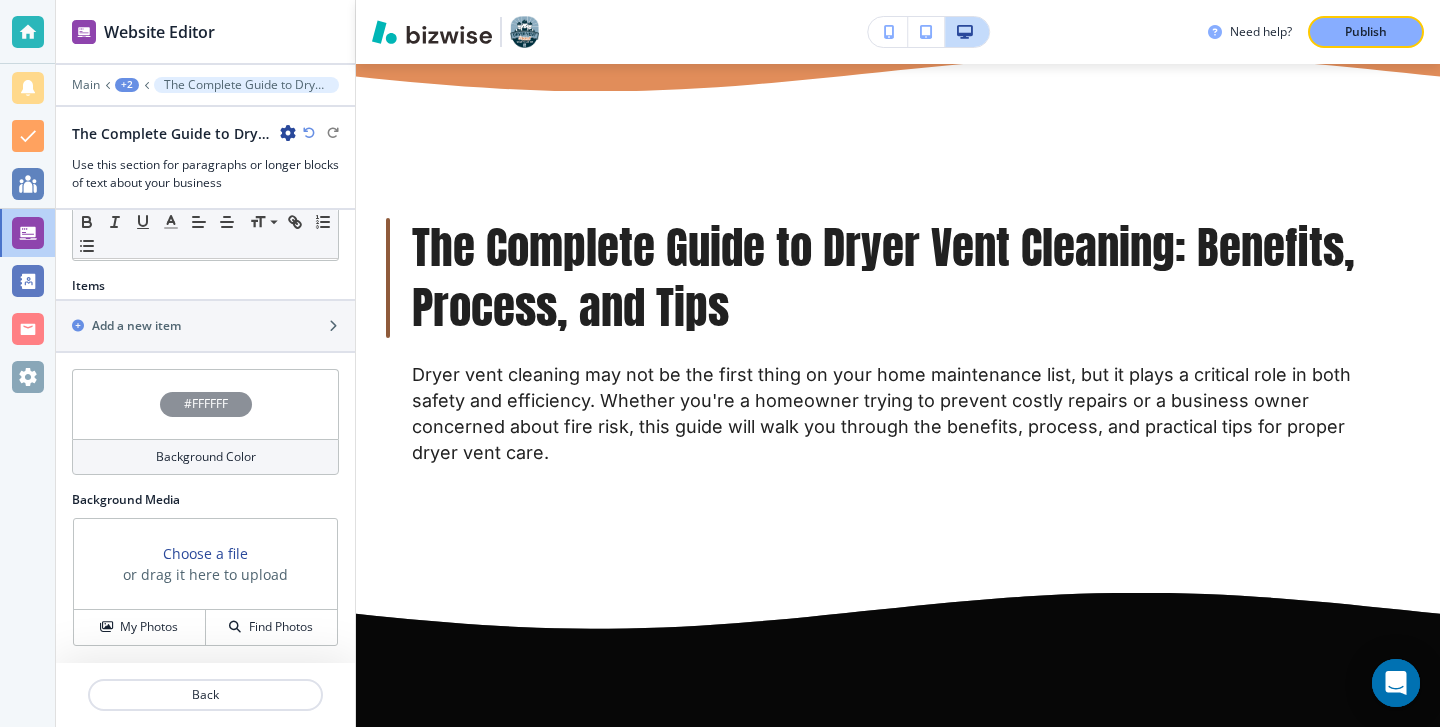 scroll, scrollTop: 596, scrollLeft: 0, axis: vertical 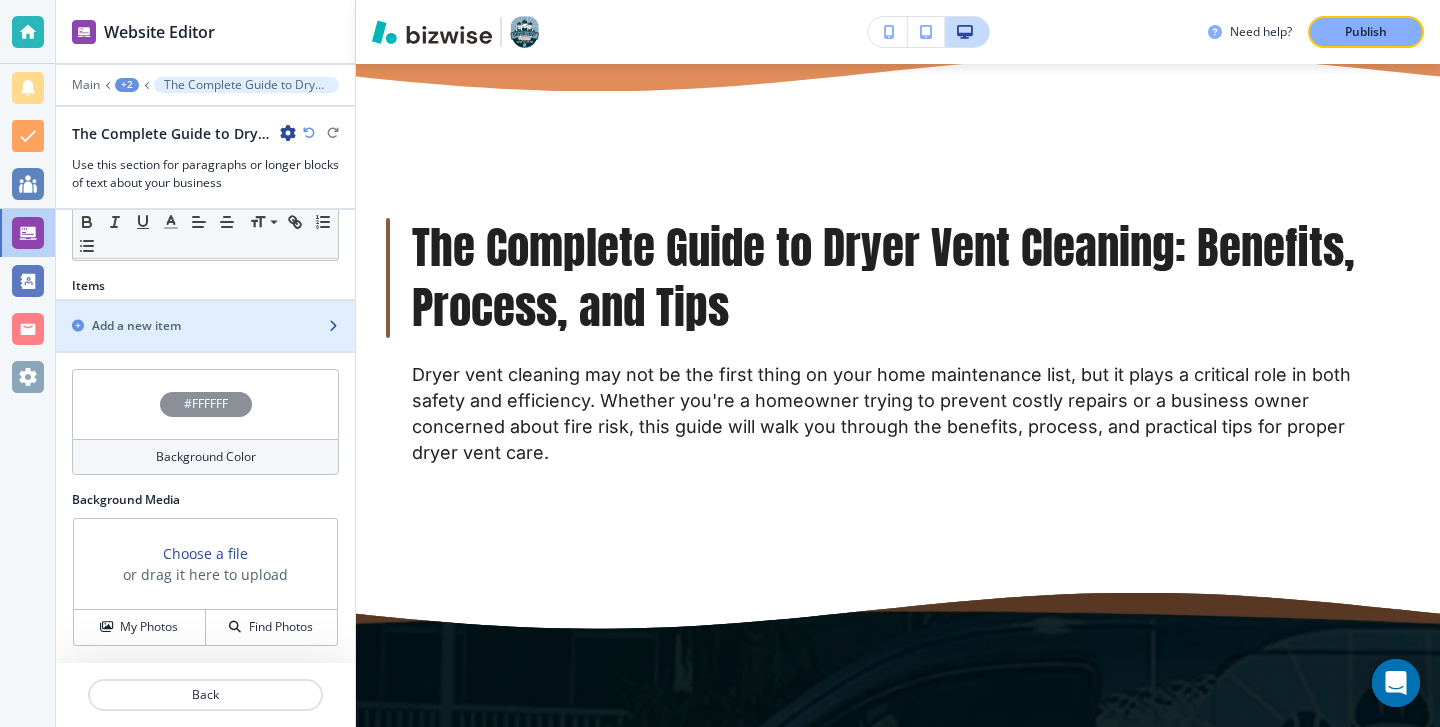 click on "Add a new item" at bounding box center (183, 326) 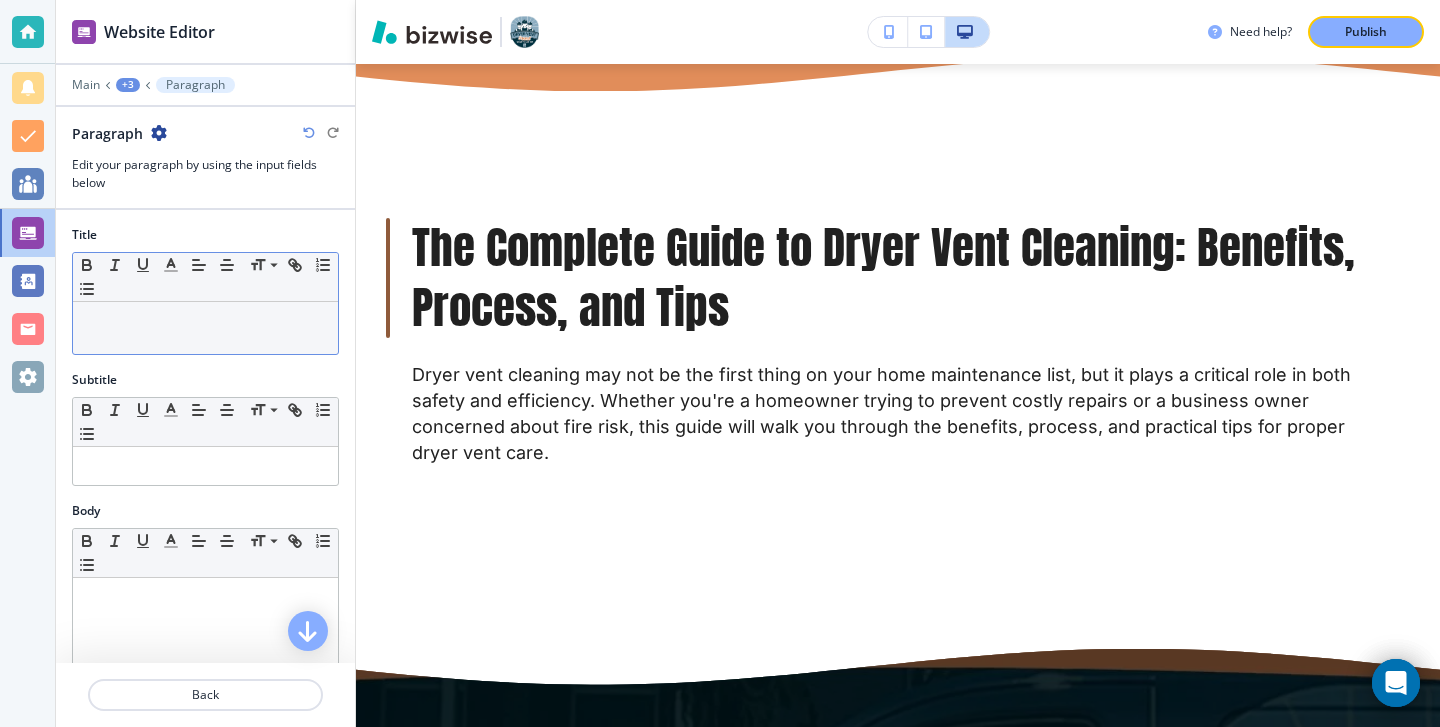 click at bounding box center [205, 328] 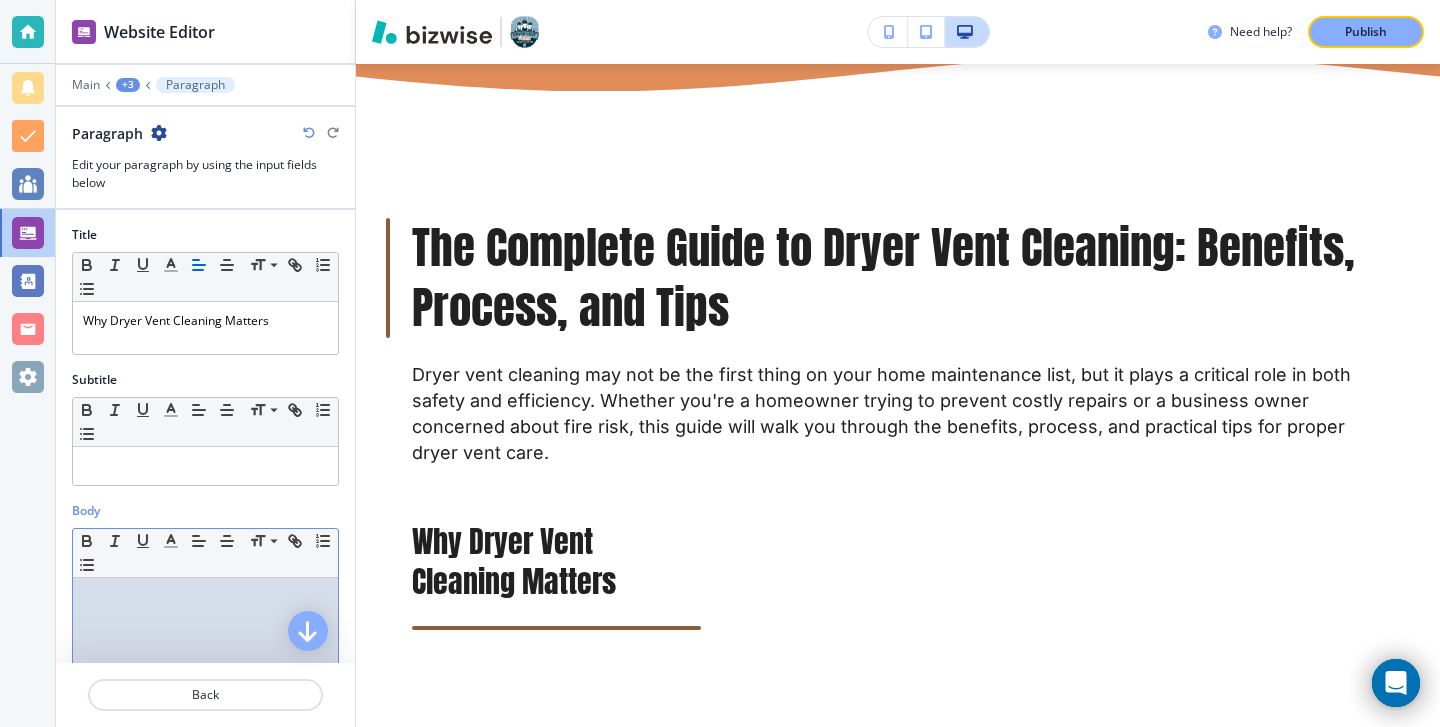 click at bounding box center (205, 708) 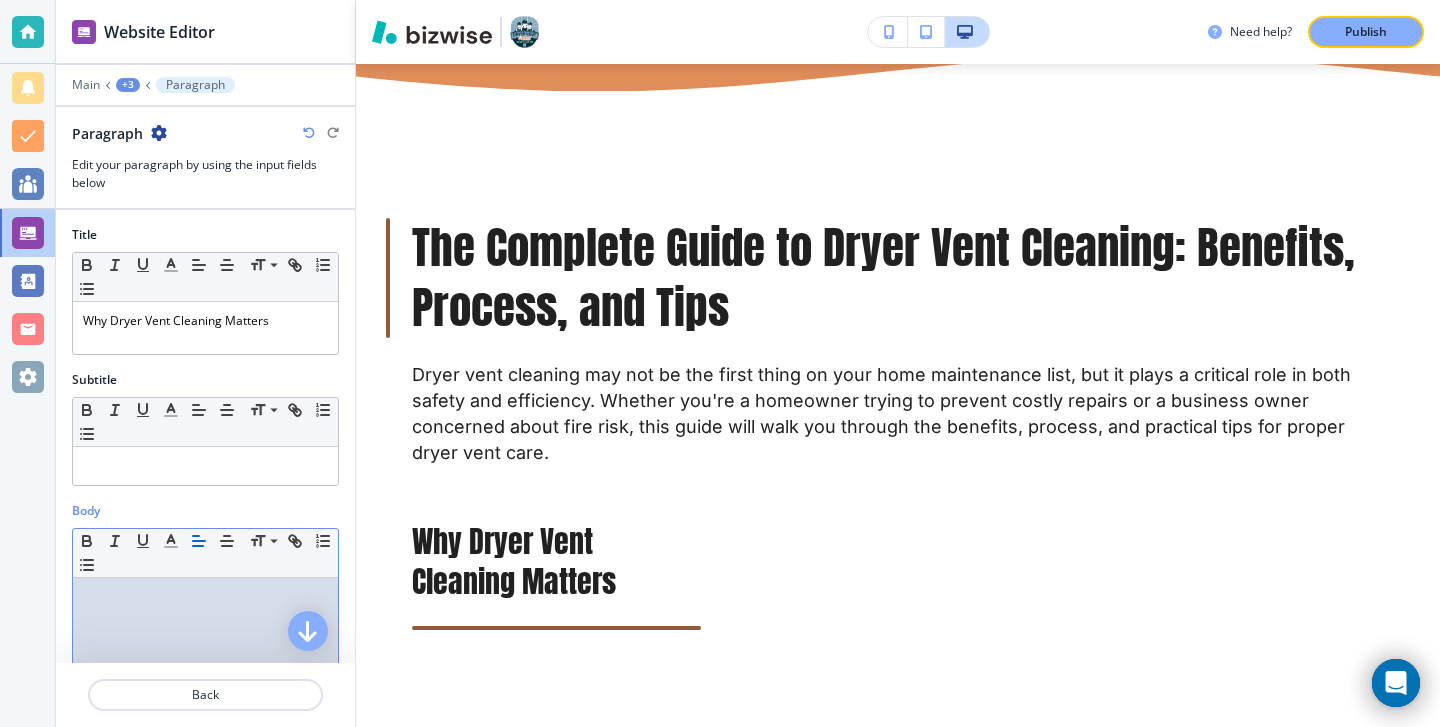 paste 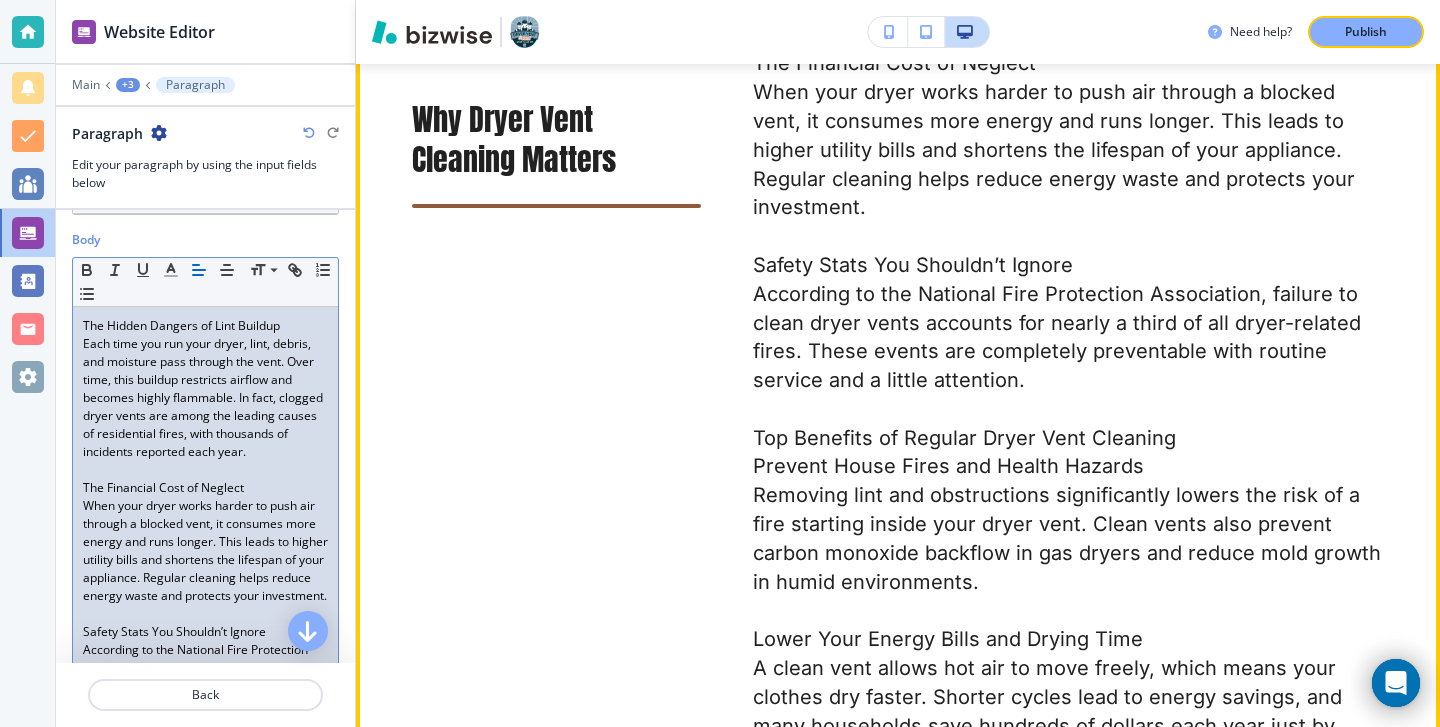 scroll, scrollTop: 1998, scrollLeft: 0, axis: vertical 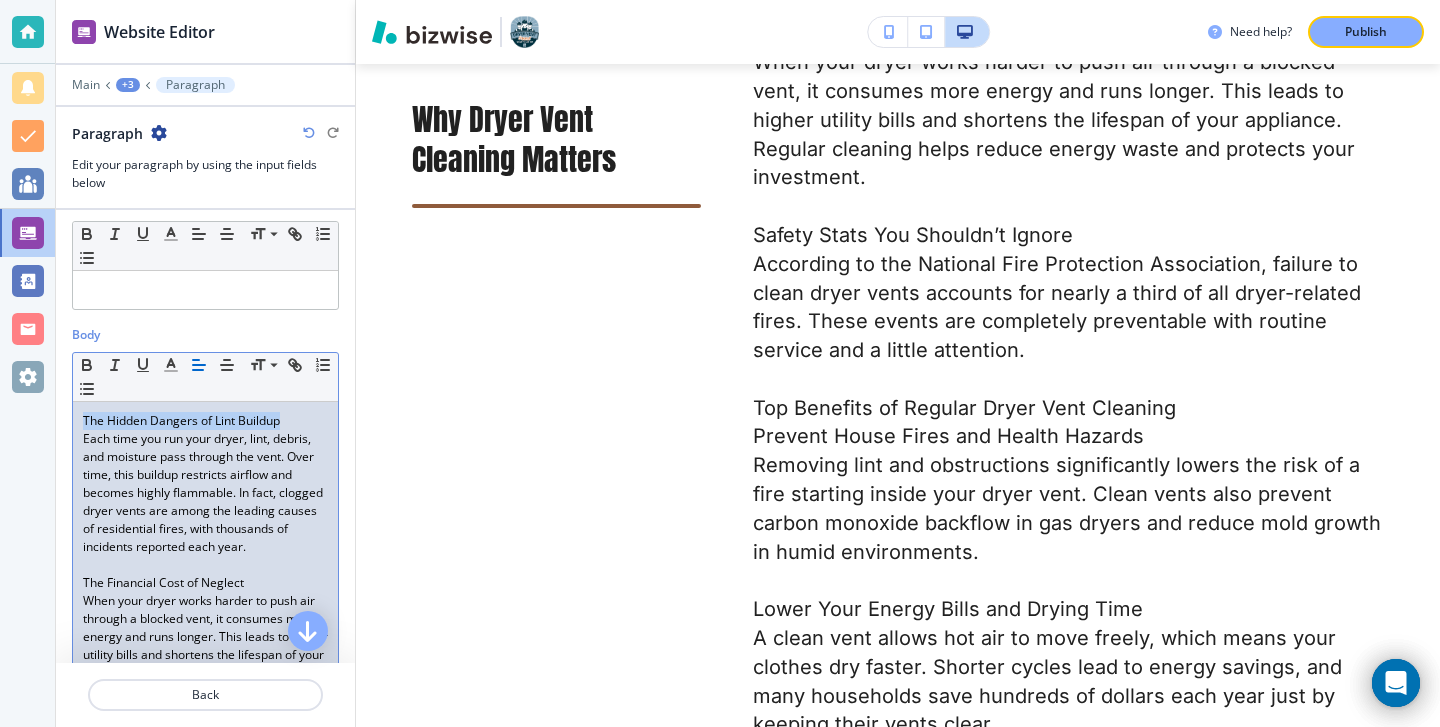 drag, startPoint x: 305, startPoint y: 422, endPoint x: 0, endPoint y: 422, distance: 305 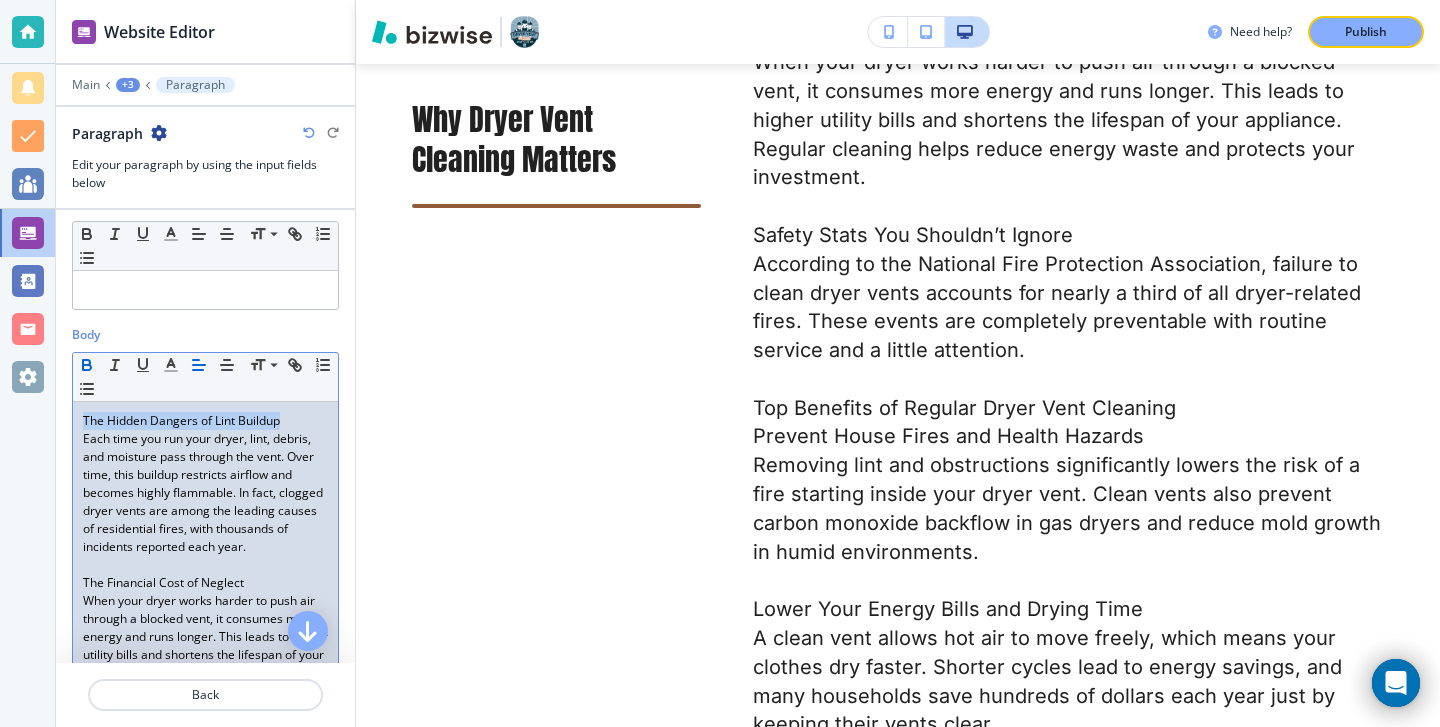 click 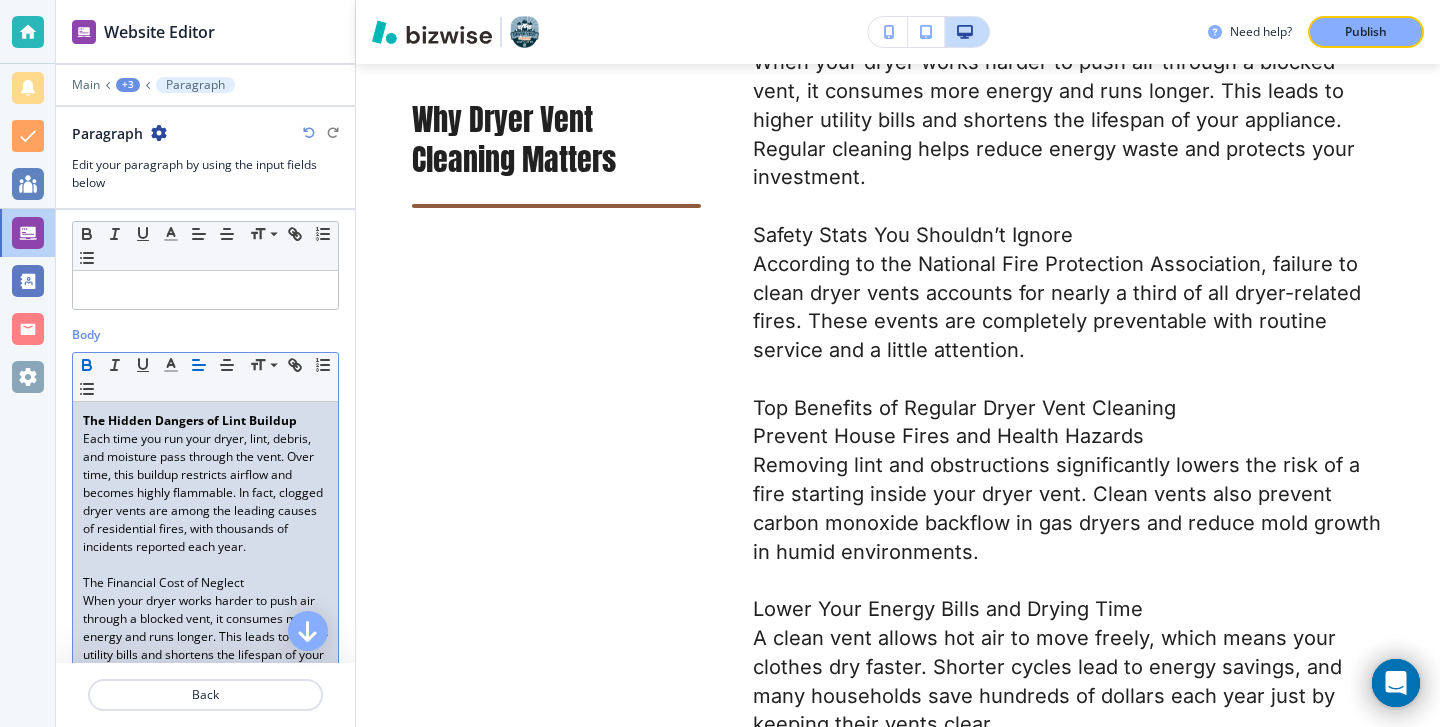 drag, startPoint x: 268, startPoint y: 580, endPoint x: 3, endPoint y: 603, distance: 265.99625 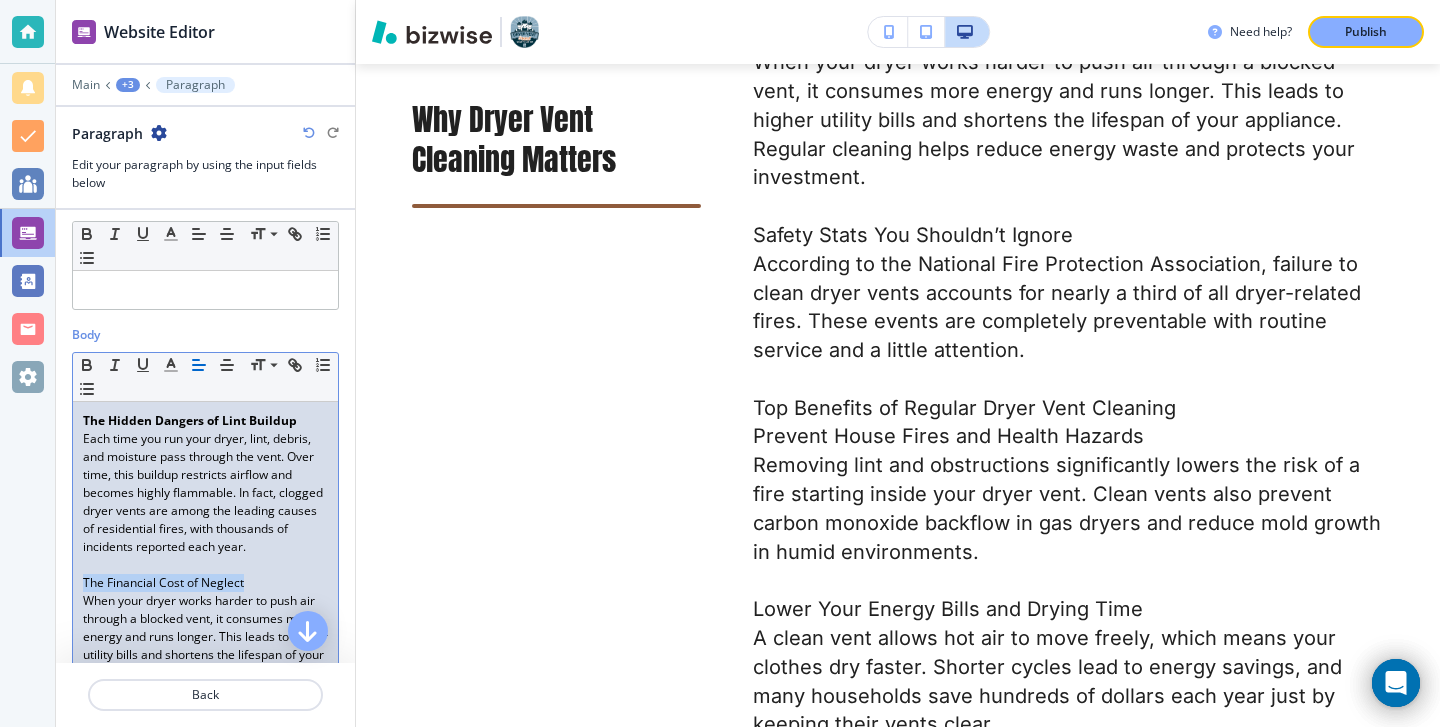 drag, startPoint x: 277, startPoint y: 583, endPoint x: 81, endPoint y: 583, distance: 196 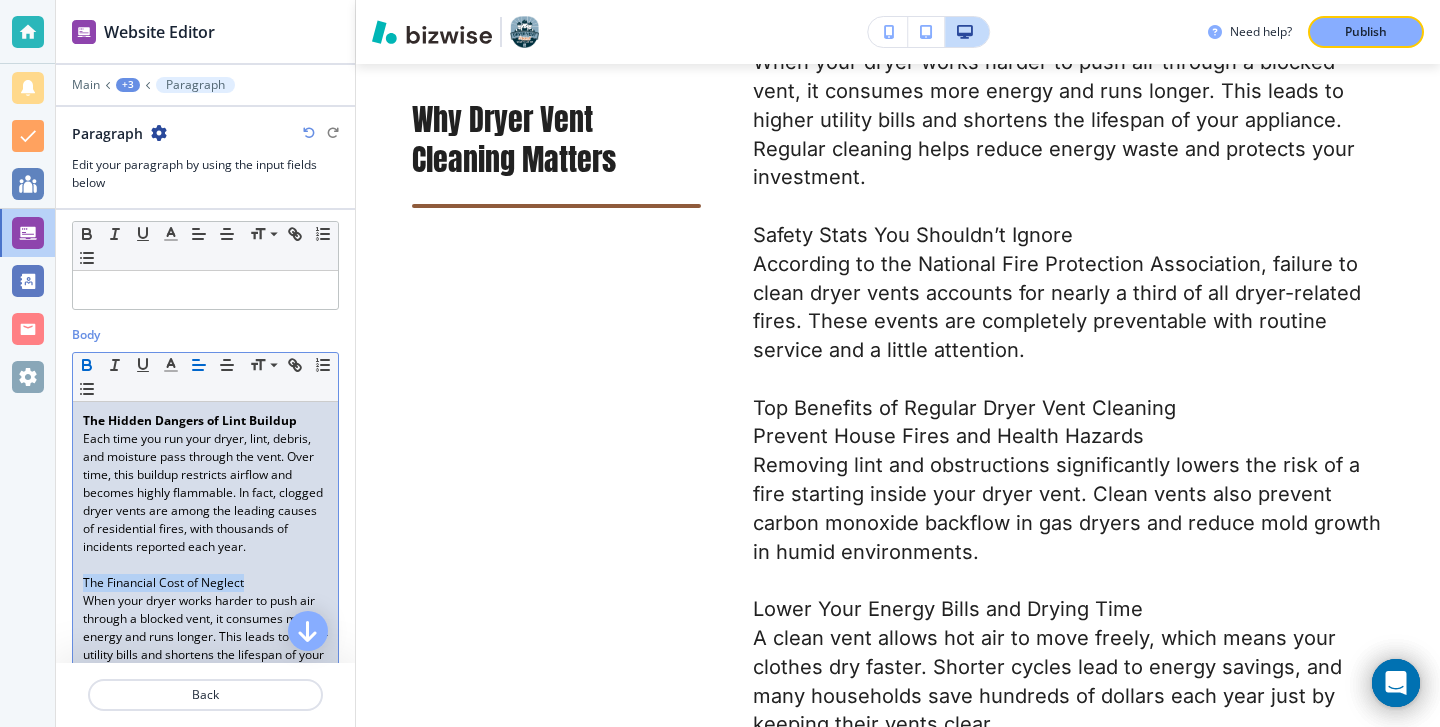 click 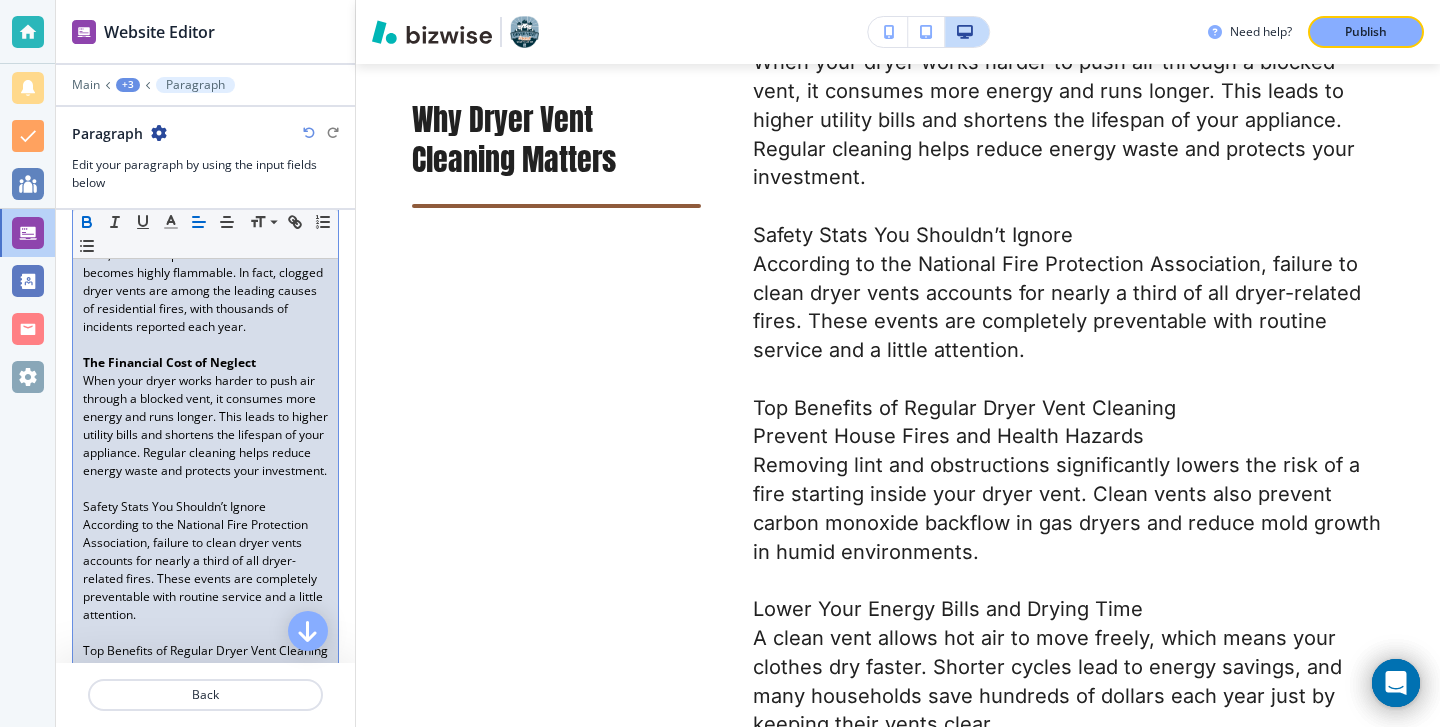 scroll, scrollTop: 479, scrollLeft: 0, axis: vertical 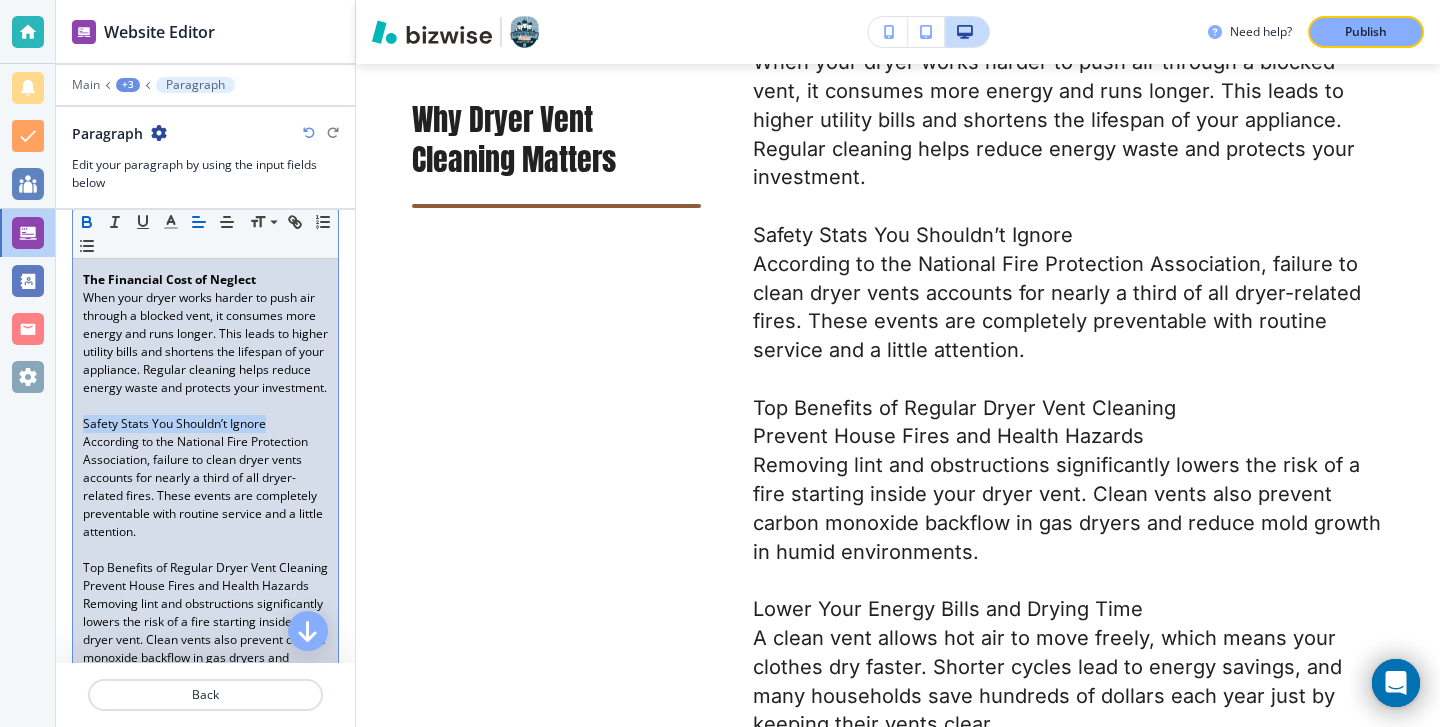 drag, startPoint x: 265, startPoint y: 438, endPoint x: 26, endPoint y: 448, distance: 239.2091 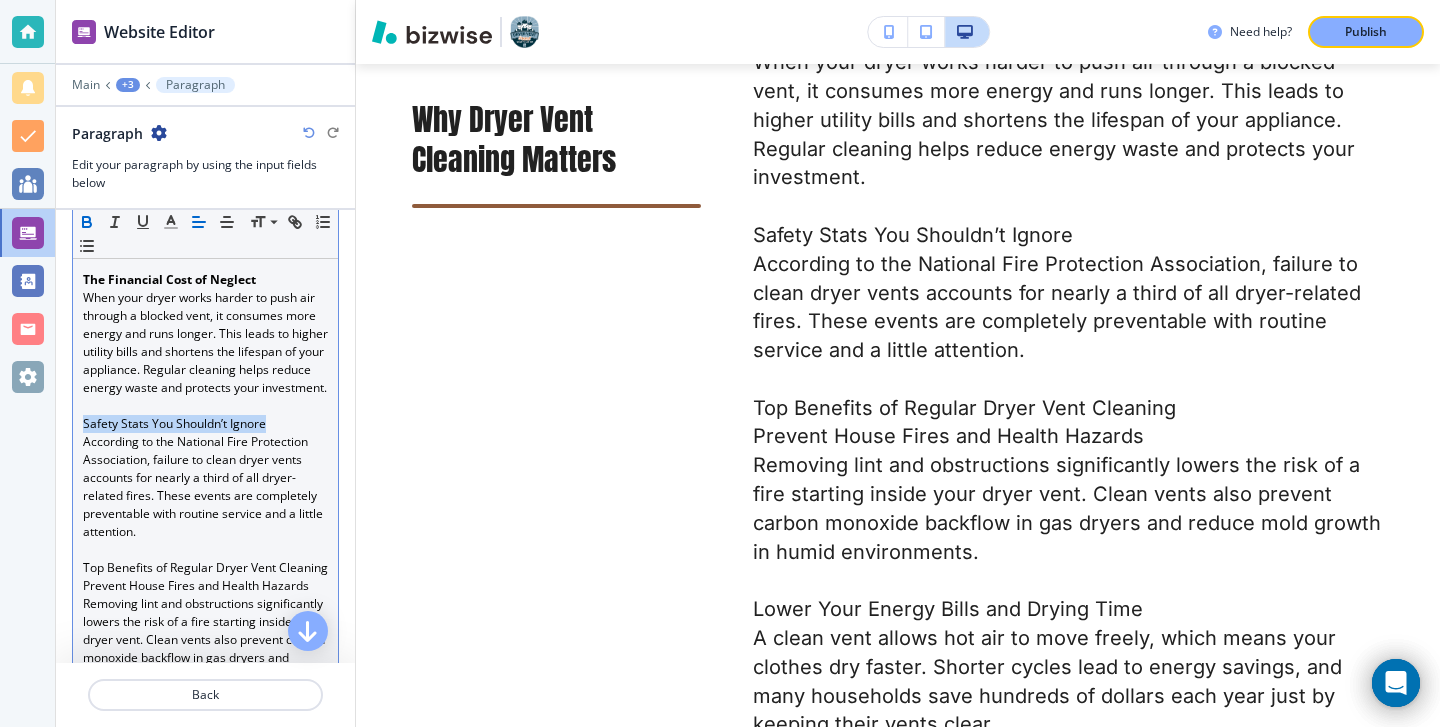 click 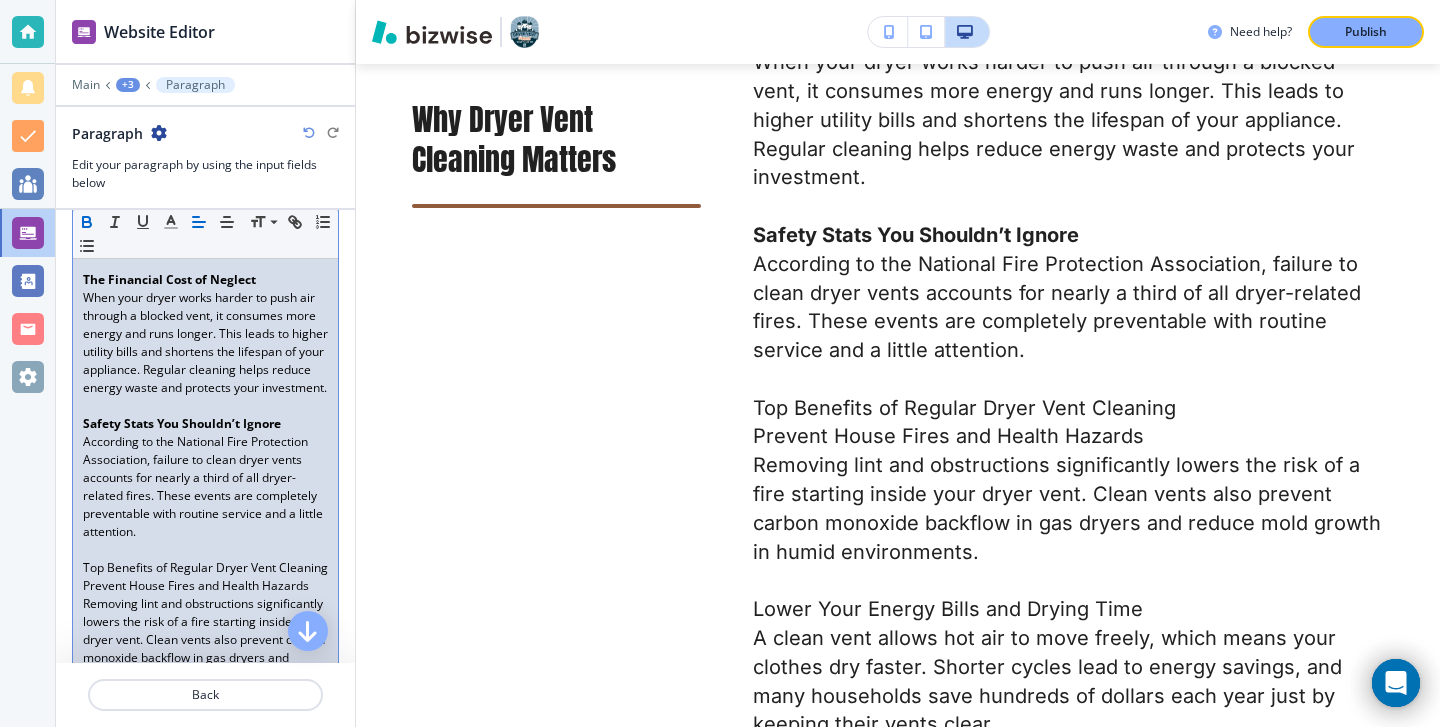 scroll, scrollTop: 599, scrollLeft: 0, axis: vertical 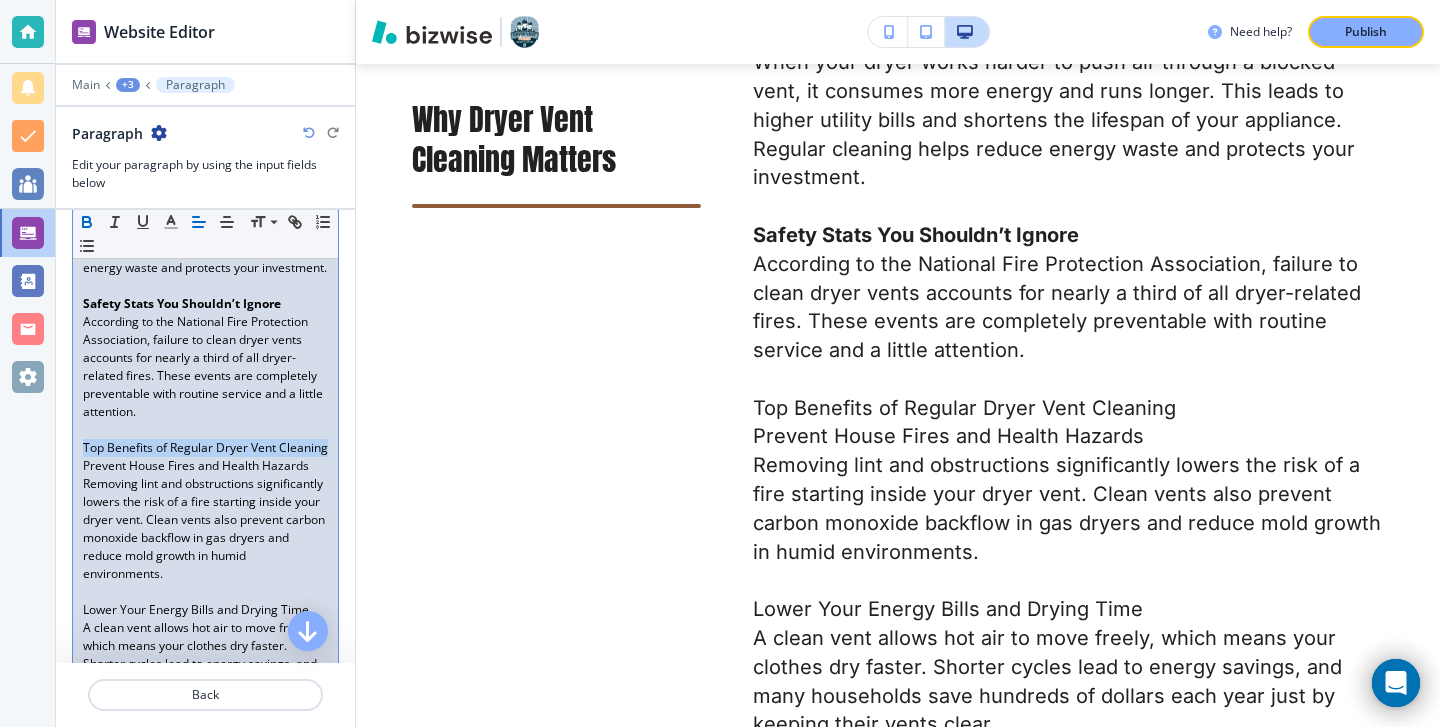 drag, startPoint x: 79, startPoint y: 468, endPoint x: 334, endPoint y: 473, distance: 255.04901 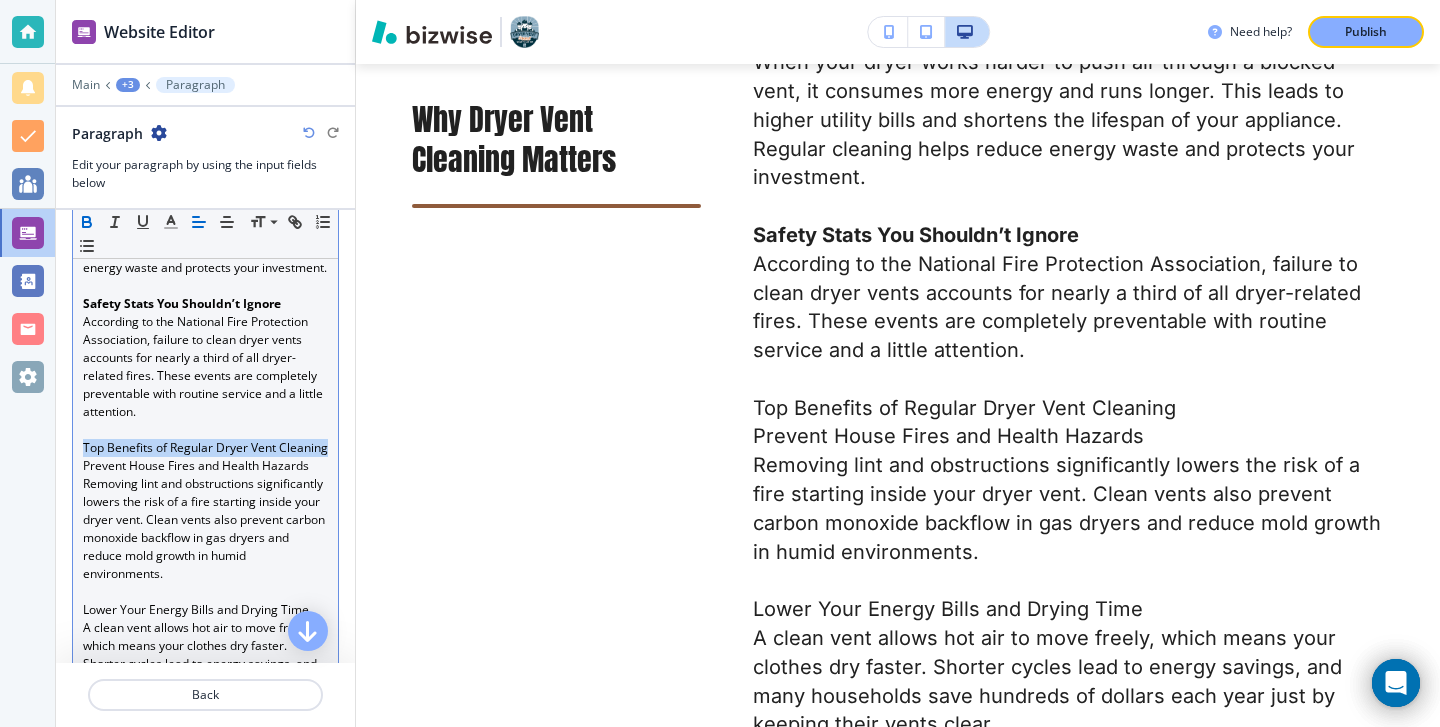 click 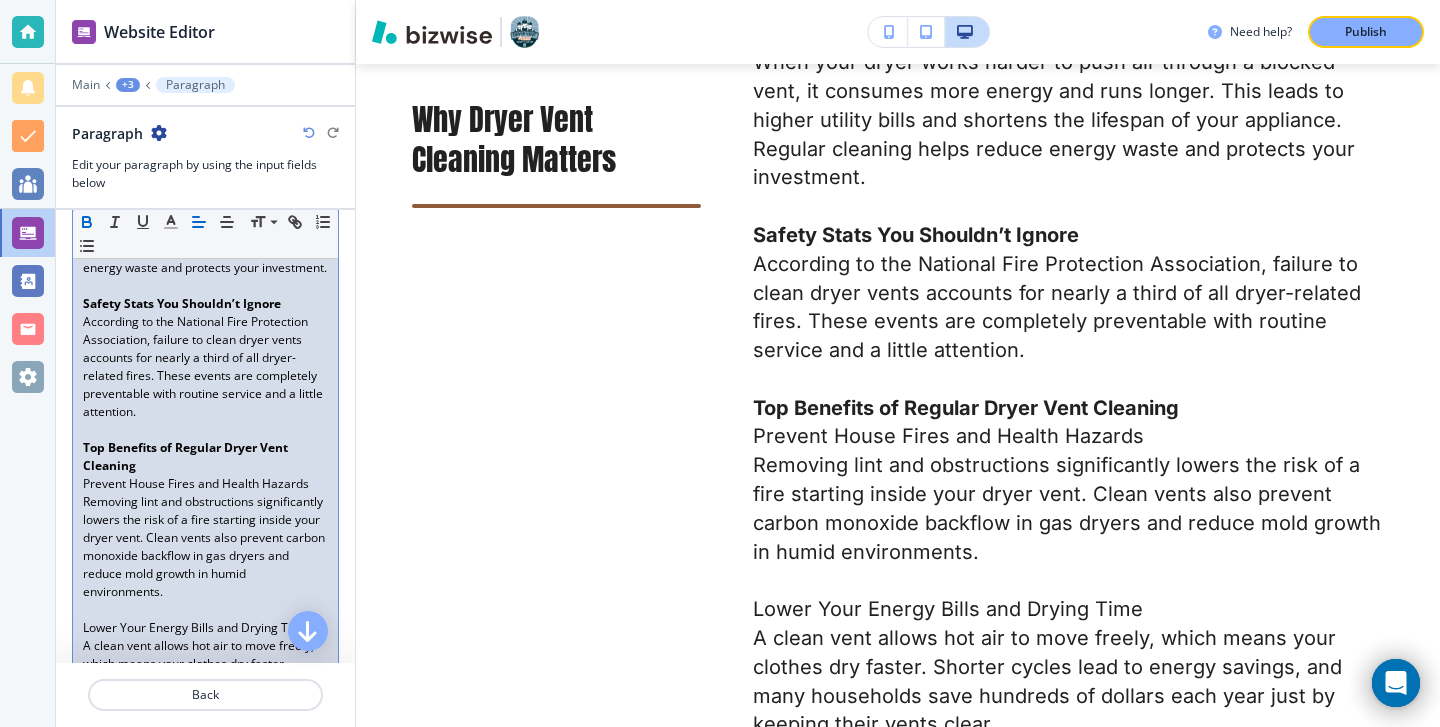 click on "Top Benefits of Regular Dryer Vent Cleaning" at bounding box center [187, 456] 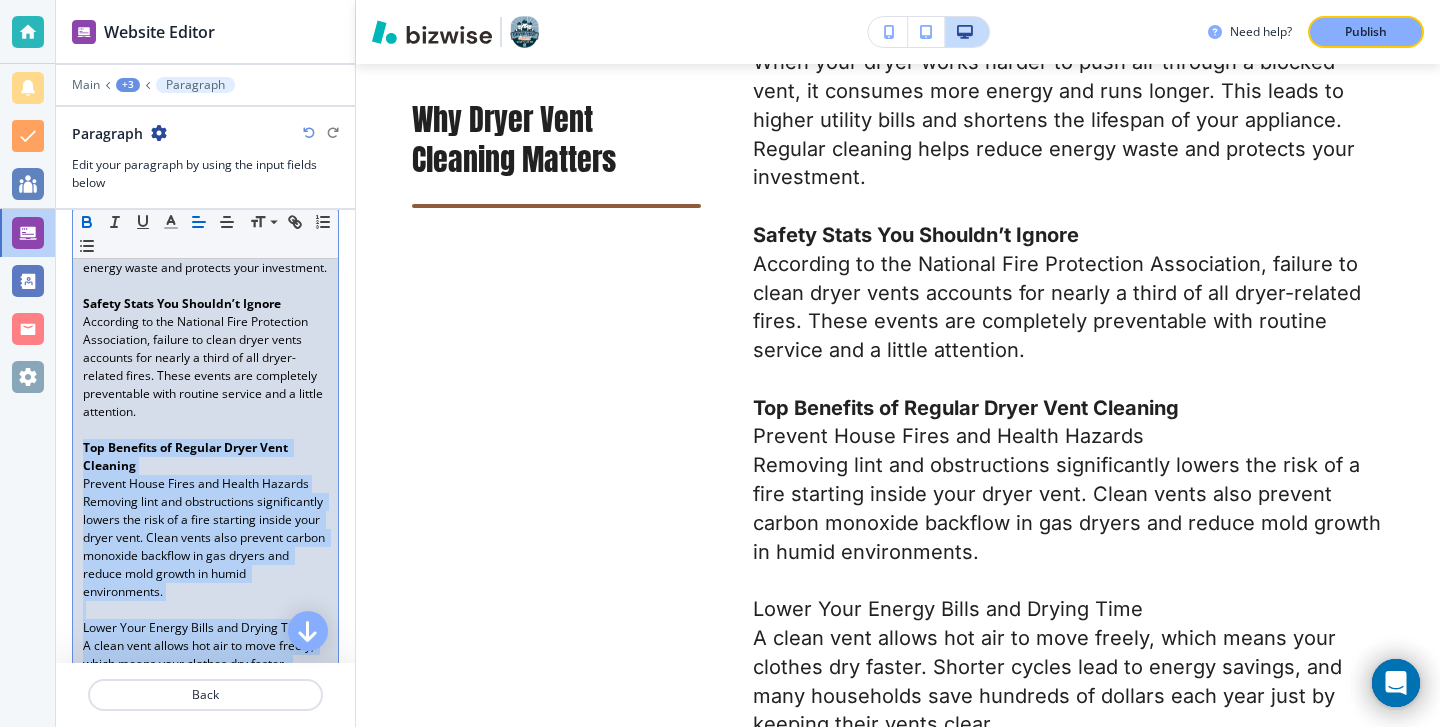 scroll, scrollTop: 1513, scrollLeft: 0, axis: vertical 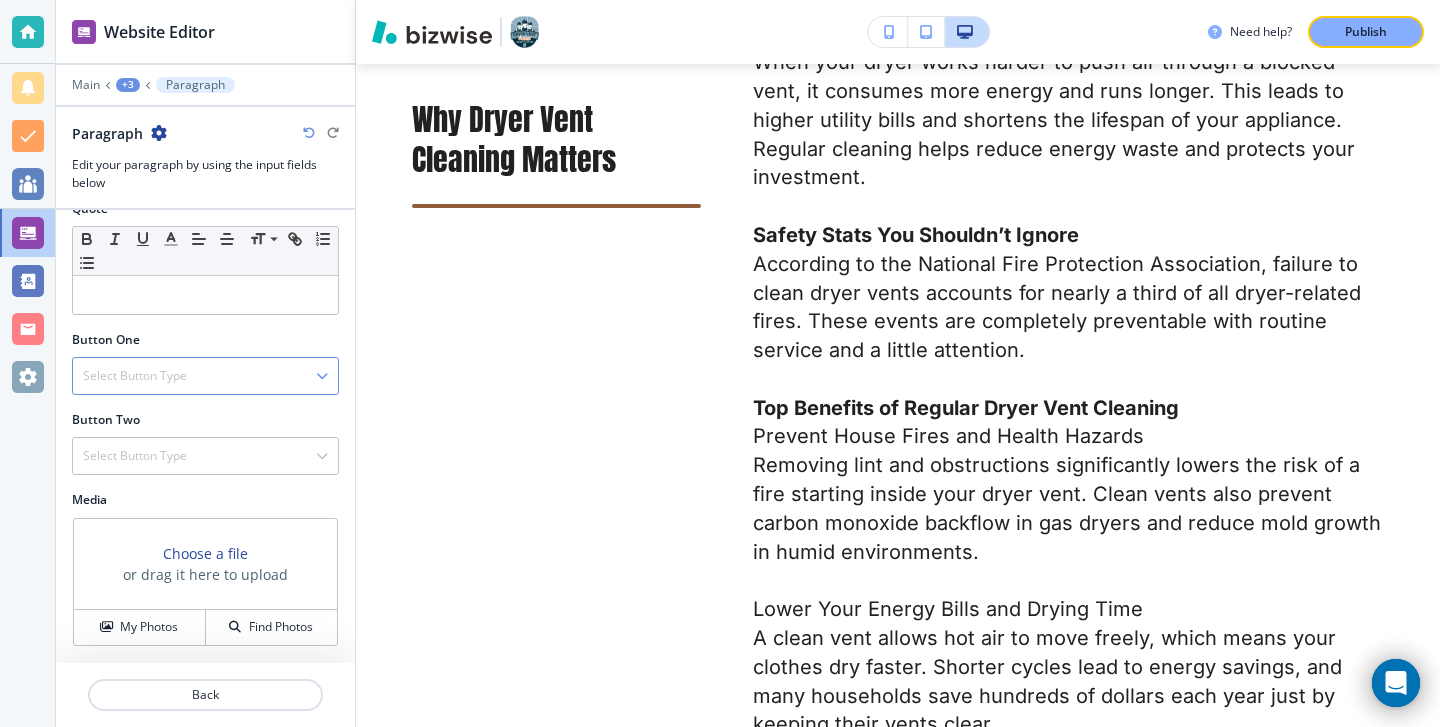 drag, startPoint x: 85, startPoint y: 464, endPoint x: 222, endPoint y: 357, distance: 173.83325 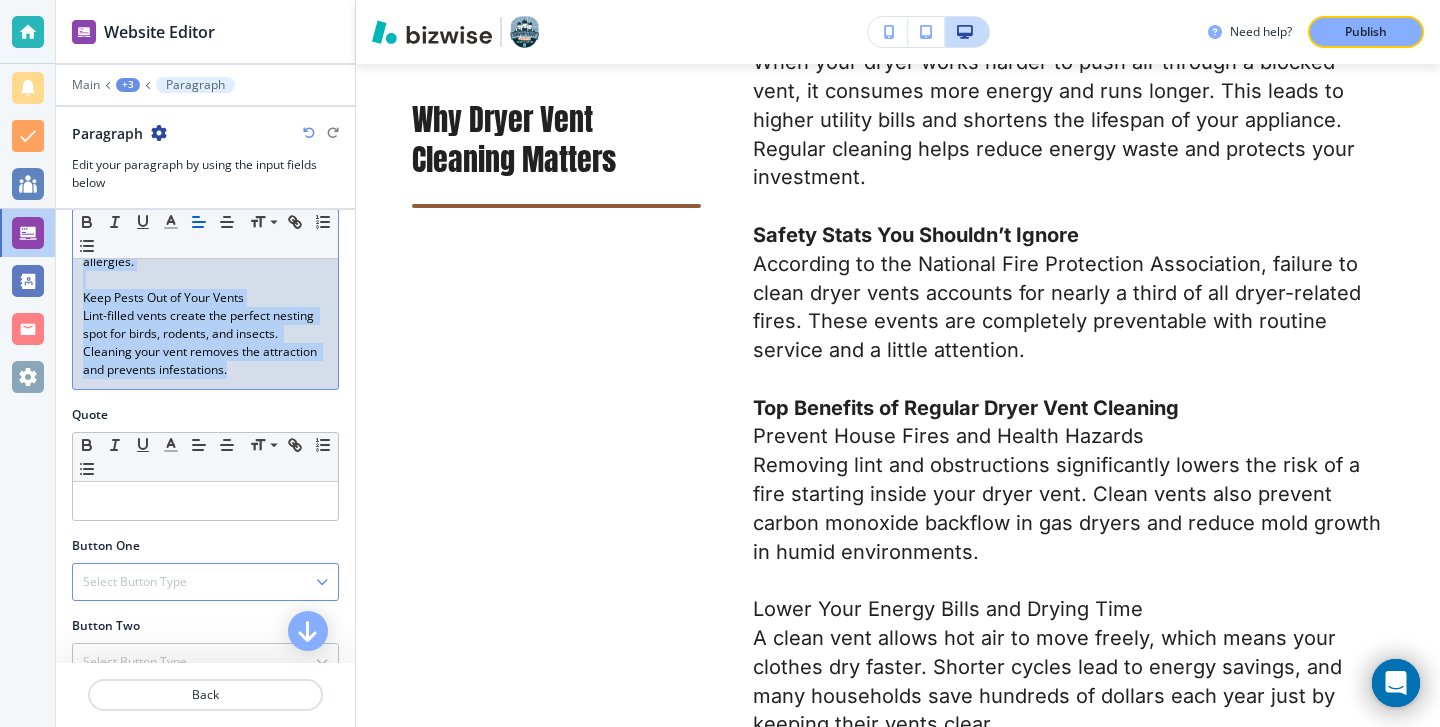 scroll, scrollTop: 1287, scrollLeft: 0, axis: vertical 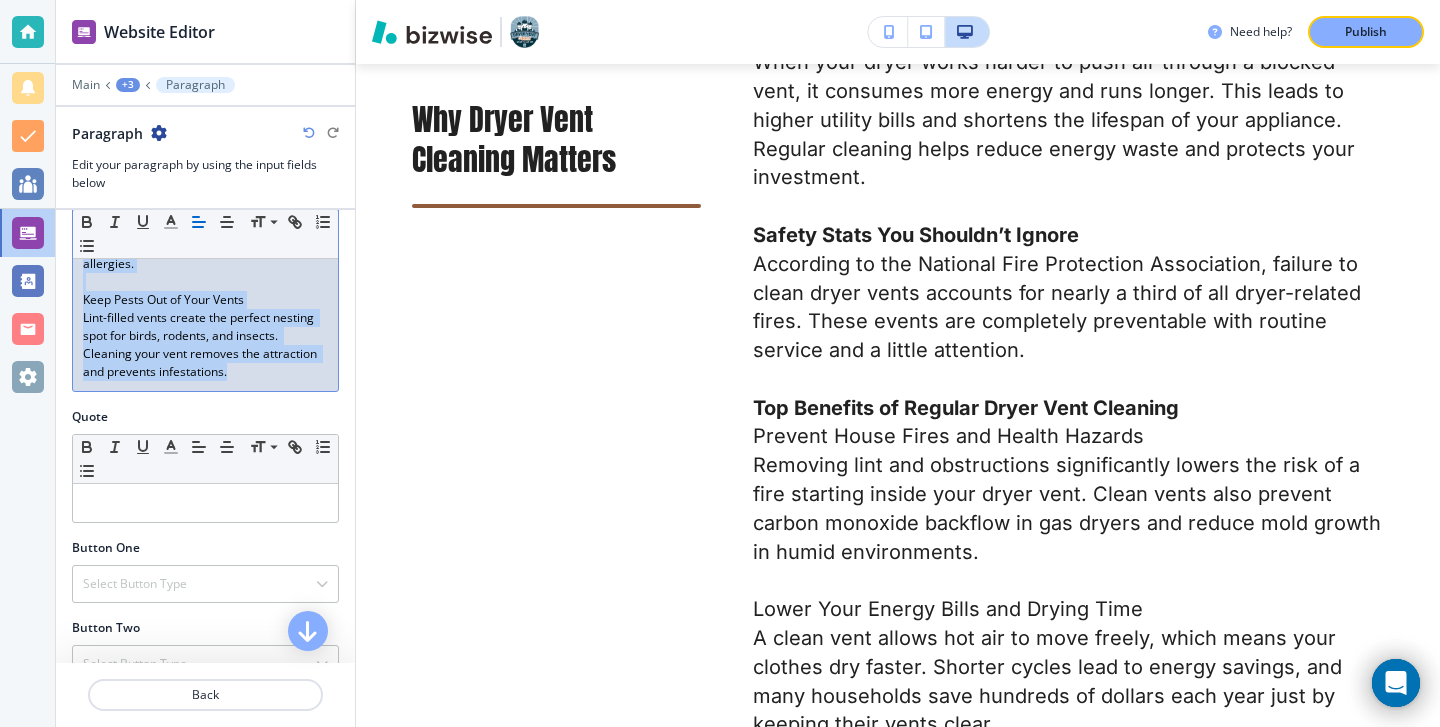 copy on "Top Benefits of Regular Dryer Vent Cleaning Prevent House Fires and Health Hazards Removing lint and obstructions significantly lowers the risk of a fire starting inside your dryer vent. Clean vents also prevent carbon monoxide backflow in gas dryers and reduce mold growth in humid environments. Lower Your Energy Bills and Drying Time A clean vent allows hot air to move freely, which means your clothes dry faster. Shorter cycles lead to energy savings, and many households save hundreds of dollars each year just by keeping their vents clear. Extend the Life of Your Dryer When your dryer is overworked due to poor airflow, components wear down faster. Routine vent cleaning helps your machine last longer and operate more smoothly. Improve Indoor Air Quality Clogged vents can allow dust, allergens, and moisture to escape into your home. Clean systems keep your air fresh and reduce issues for those with asthma or allergies. Keep Pests Out of Your Vents Lint-filled vents create the perfect nesting spot for birds,..." 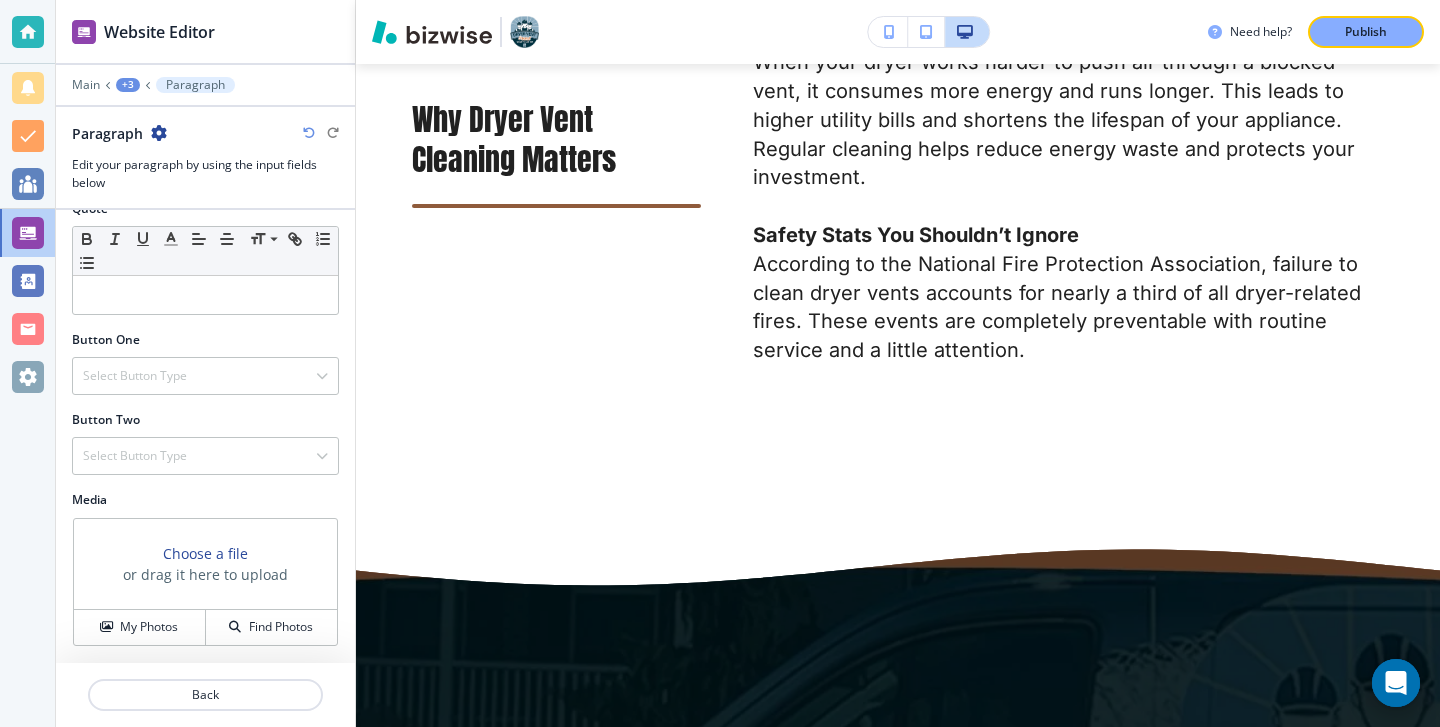 scroll, scrollTop: 841, scrollLeft: 0, axis: vertical 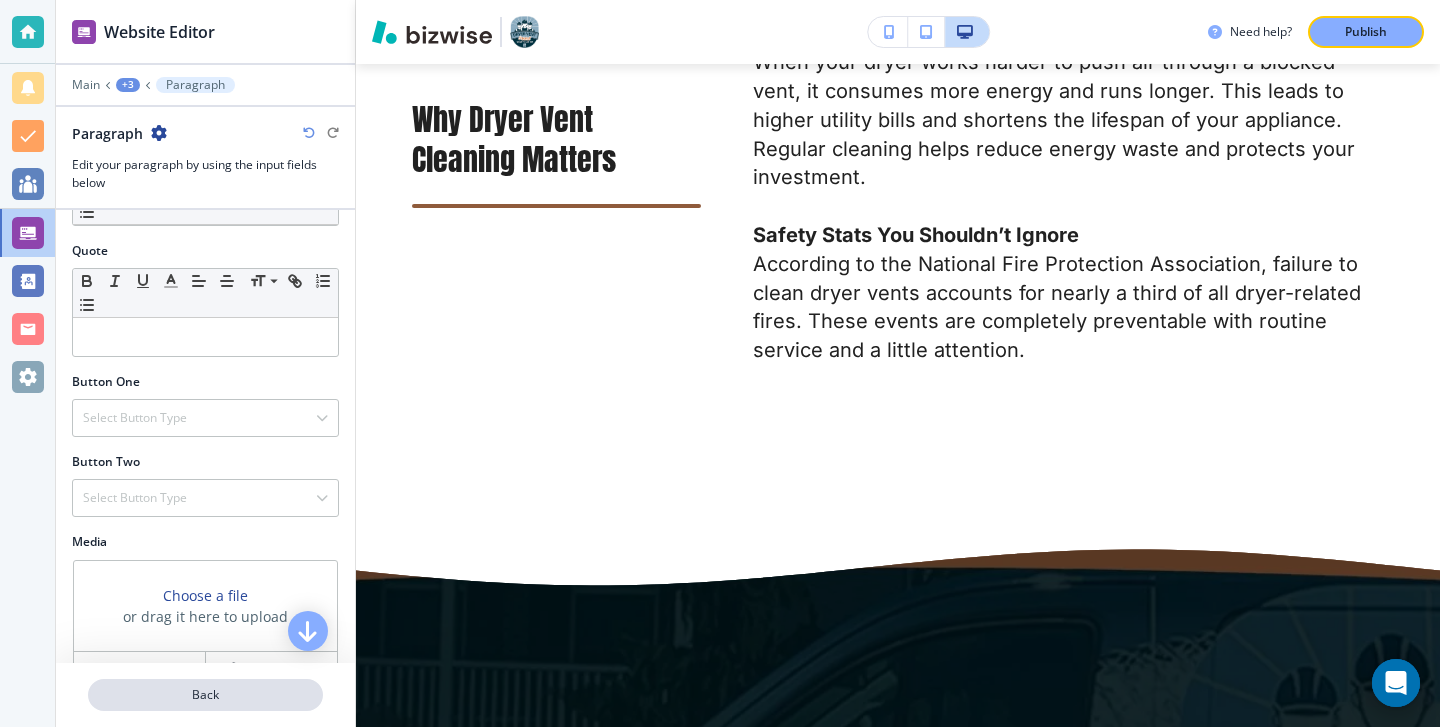 click on "Back" at bounding box center [205, 695] 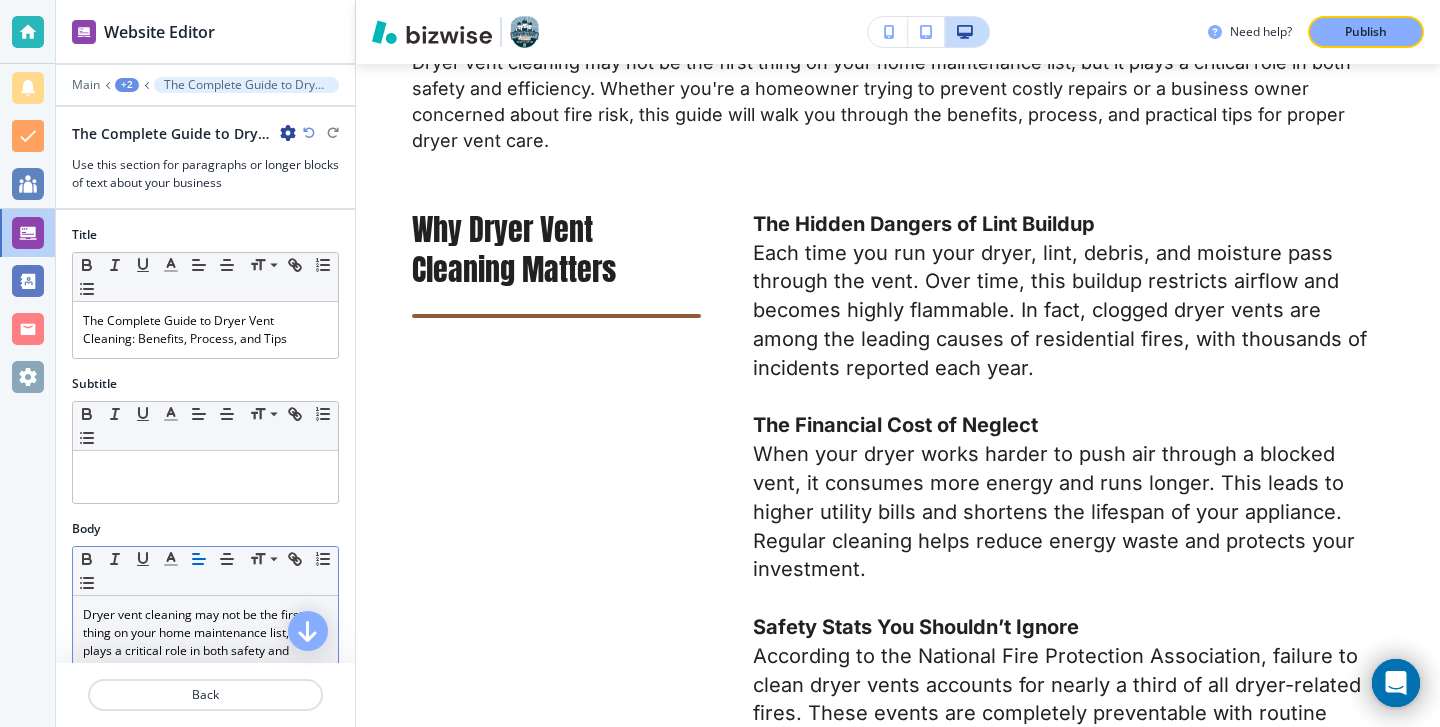 scroll, scrollTop: 1306, scrollLeft: 0, axis: vertical 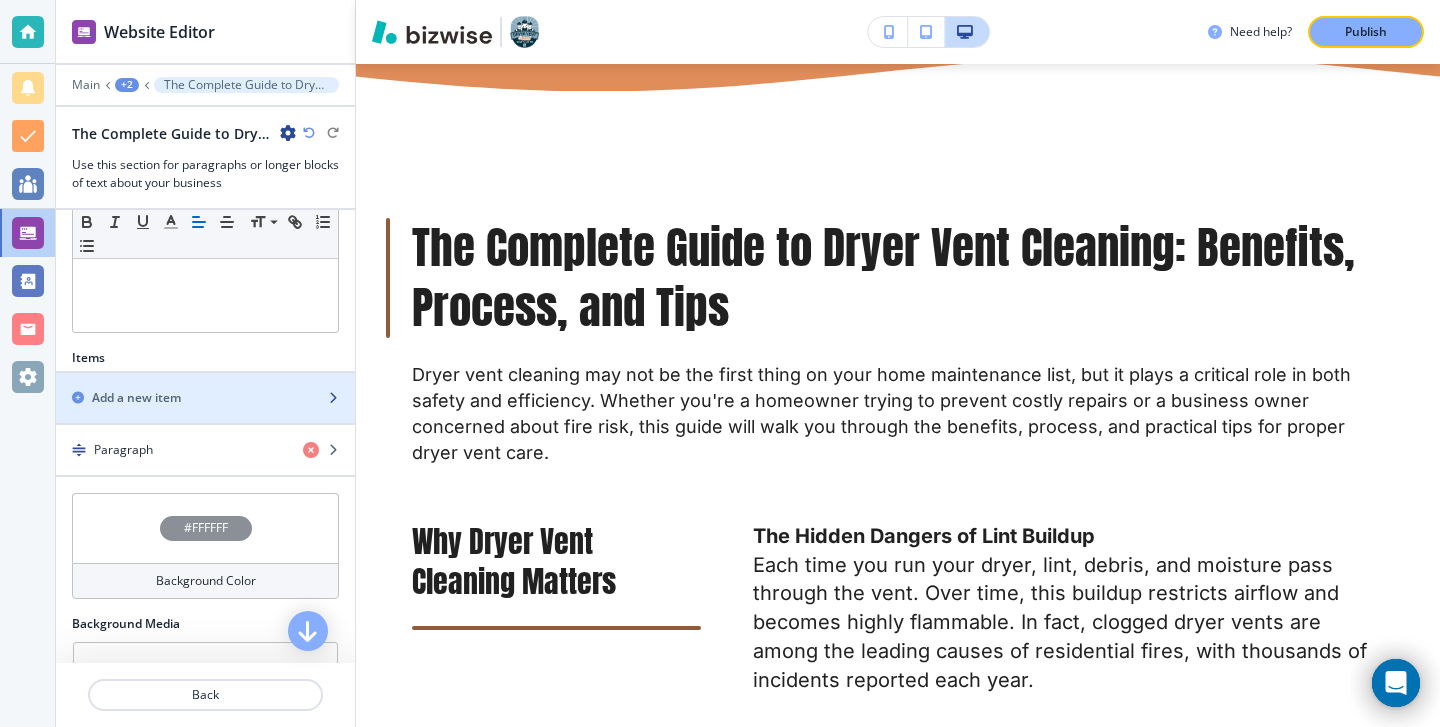 click at bounding box center [205, 381] 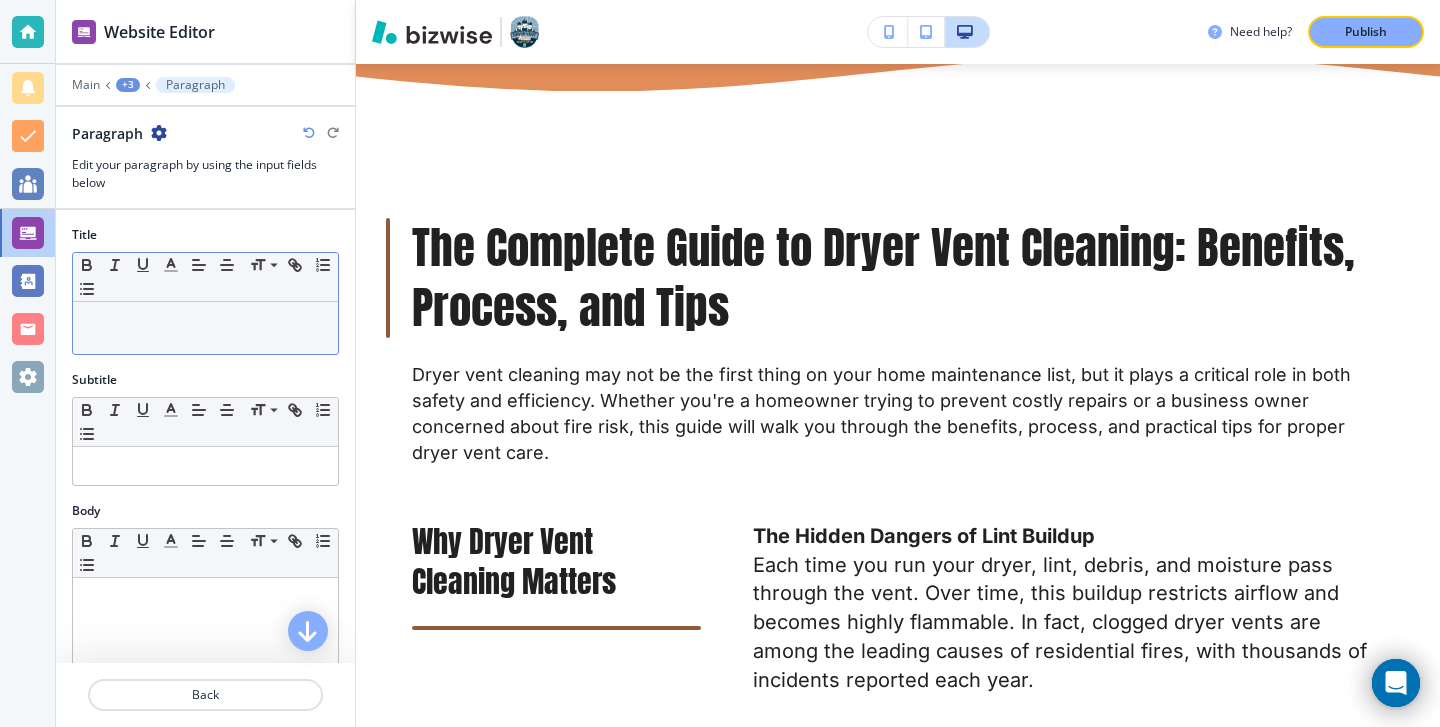 click at bounding box center [205, 328] 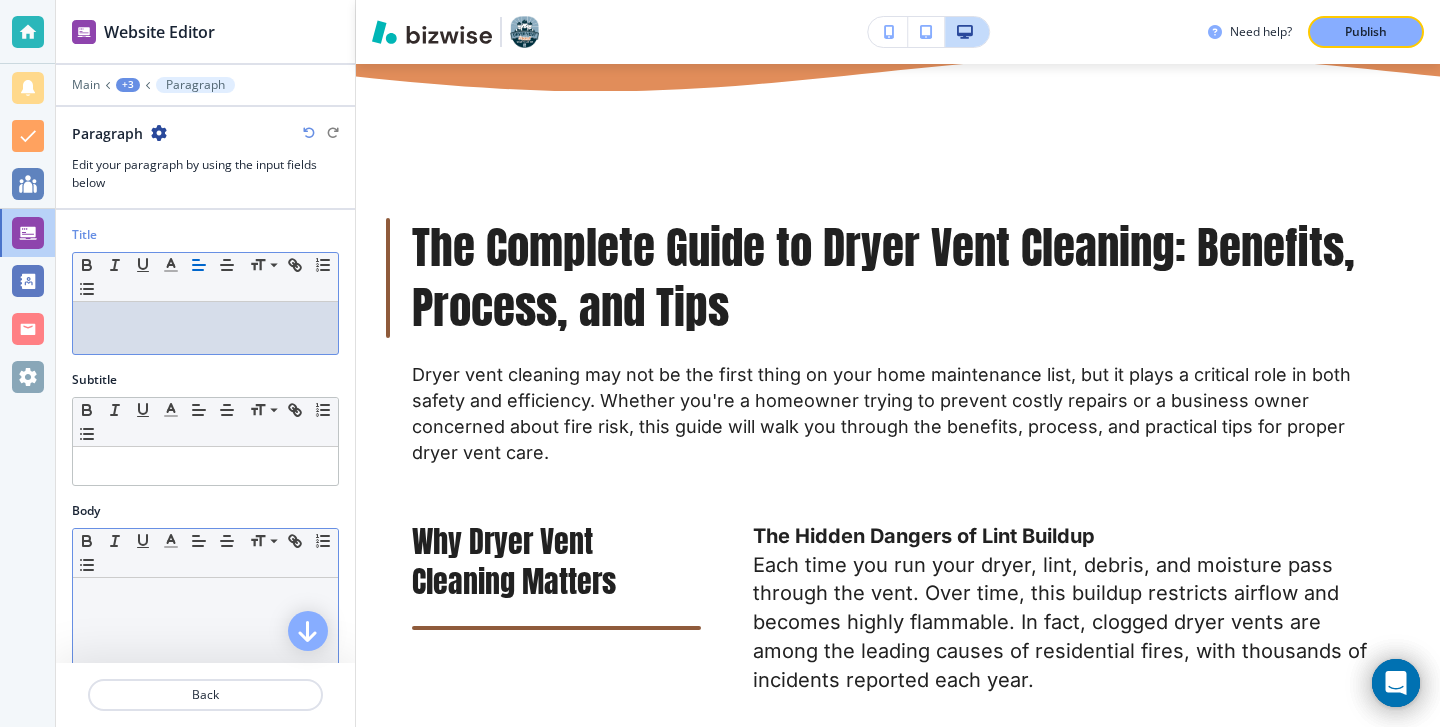 click at bounding box center (205, 708) 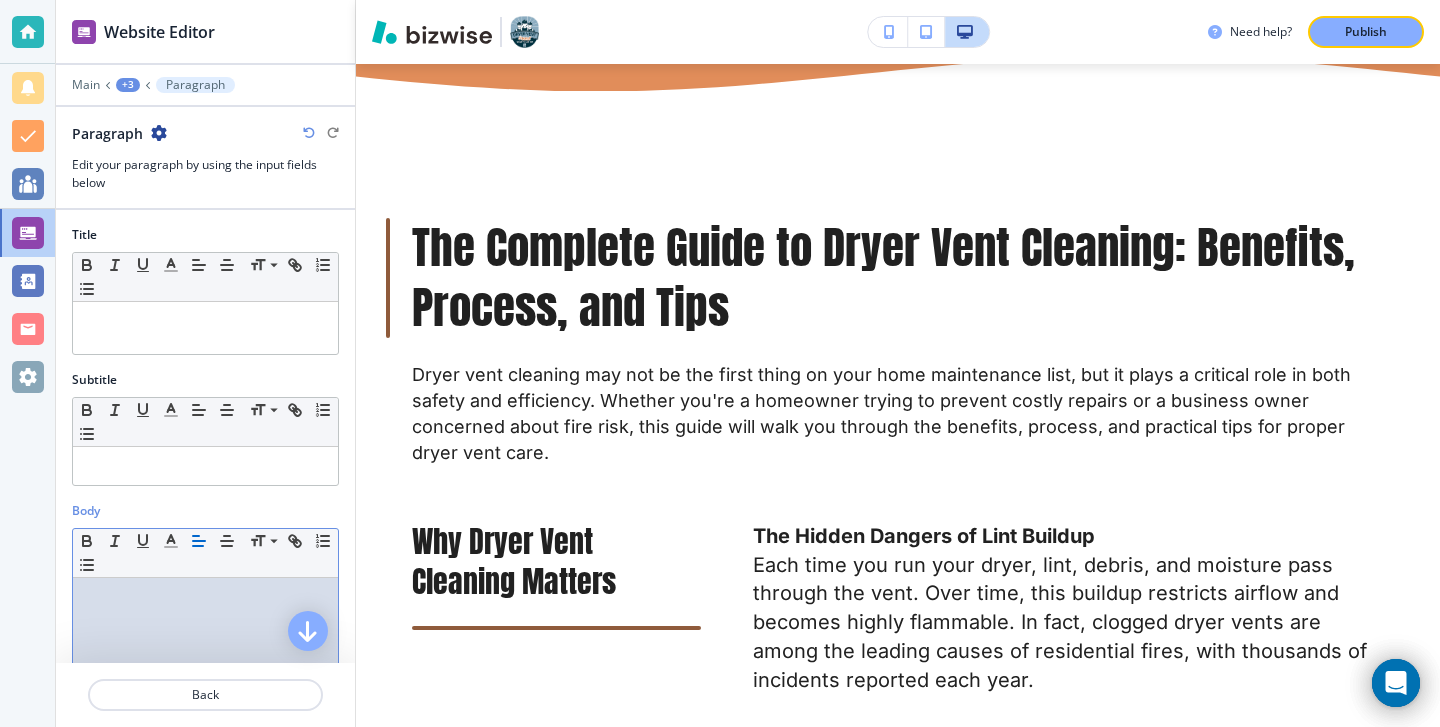 scroll, scrollTop: 271, scrollLeft: 0, axis: vertical 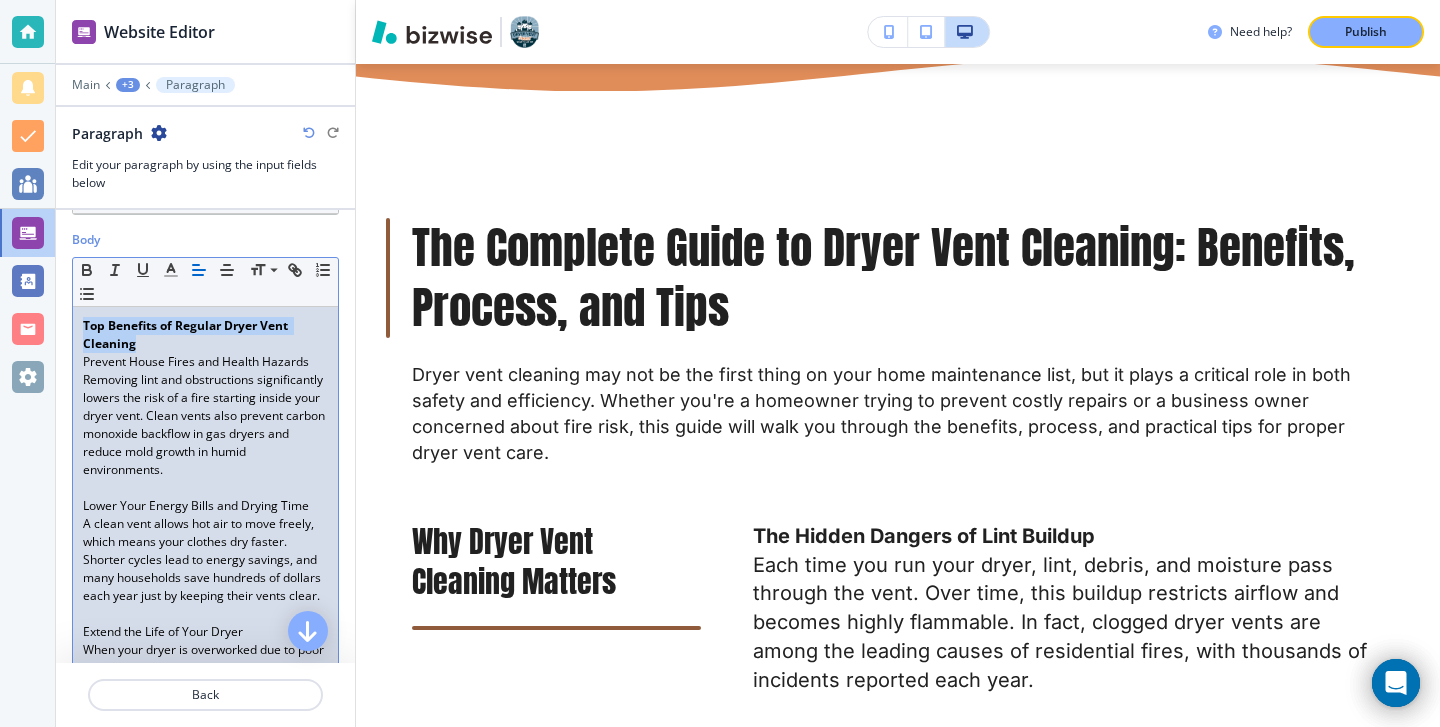 drag, startPoint x: 188, startPoint y: 348, endPoint x: 70, endPoint y: 314, distance: 122.80065 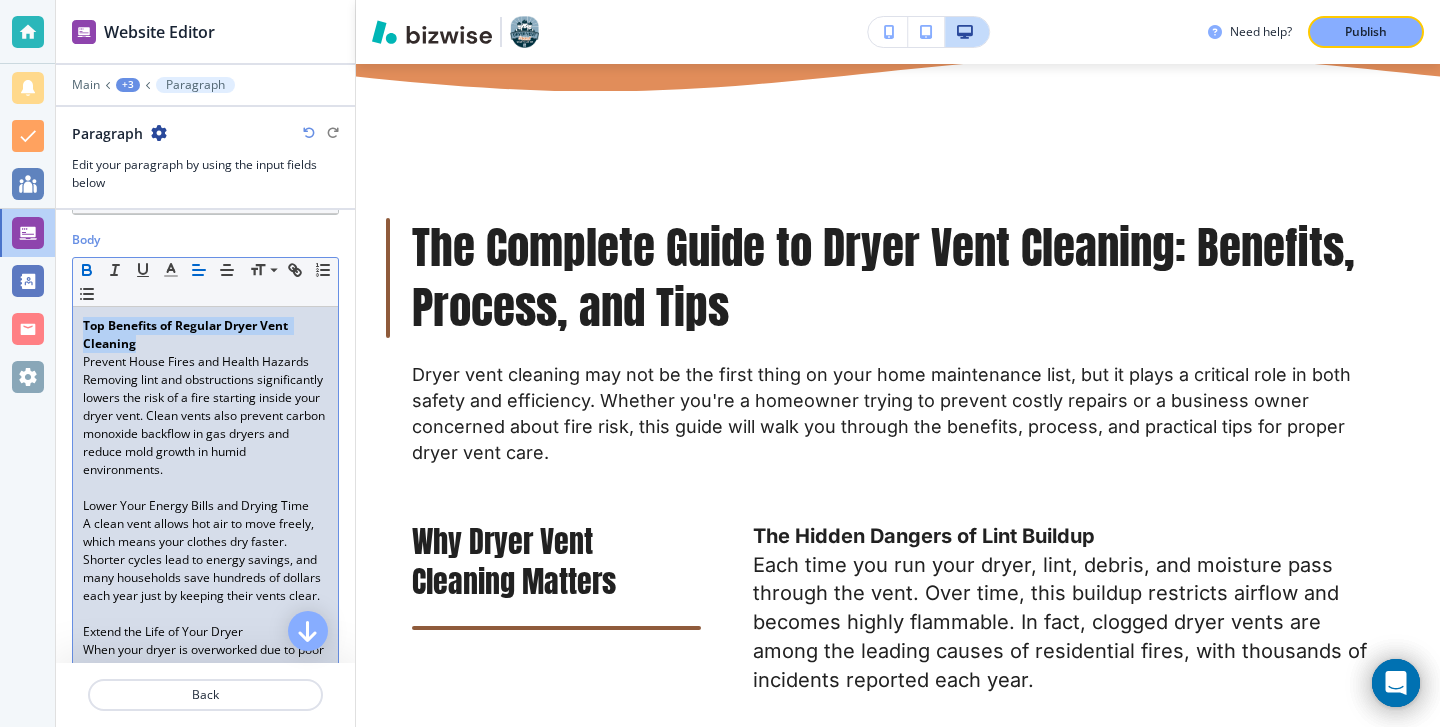 copy on "Top Benefits of Regular Dryer Vent Cleaning" 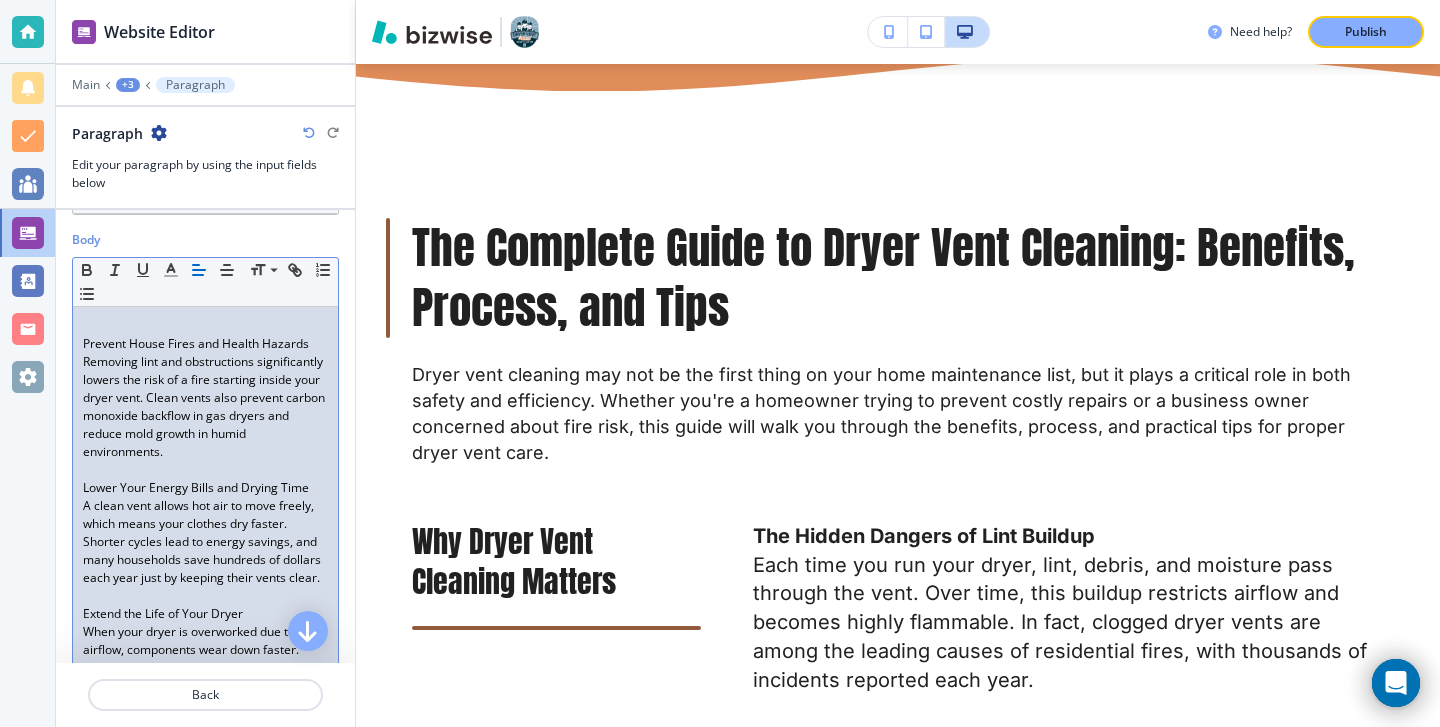 scroll, scrollTop: 0, scrollLeft: 0, axis: both 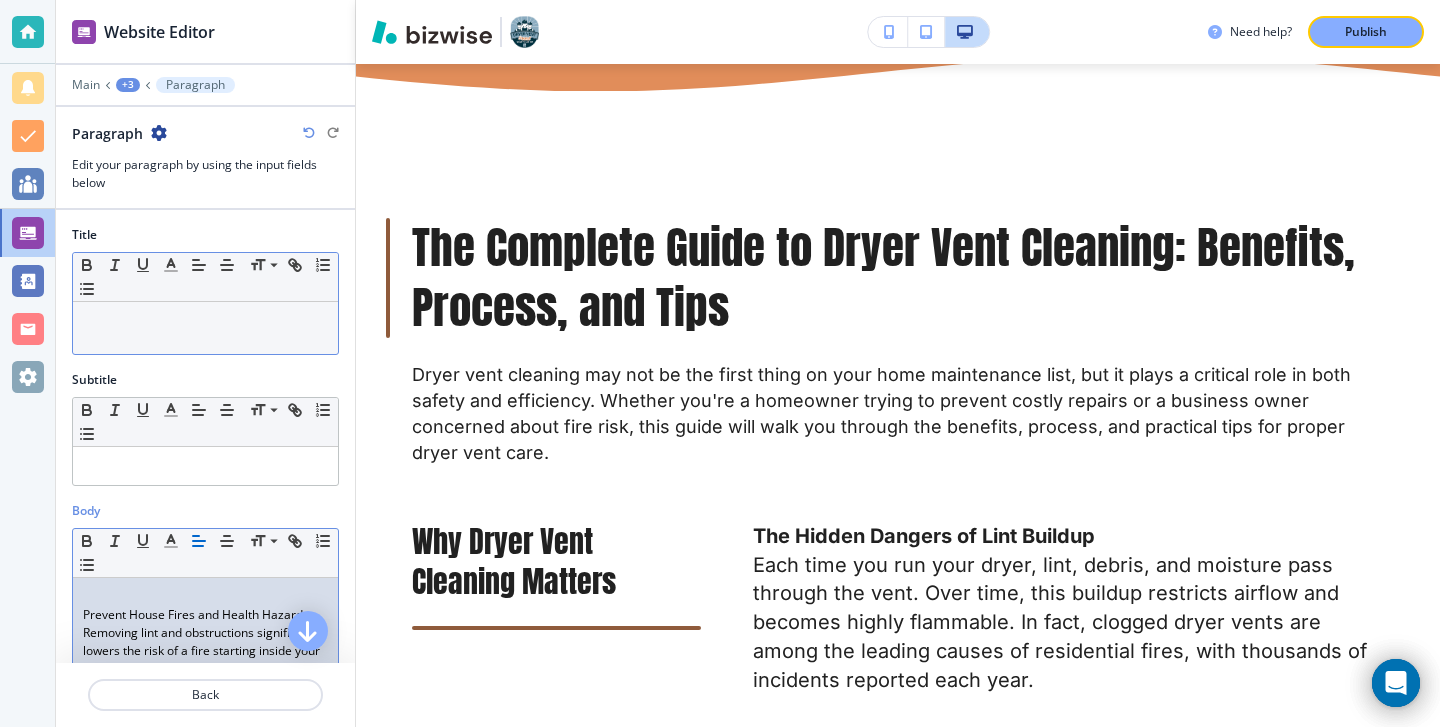 click at bounding box center [205, 321] 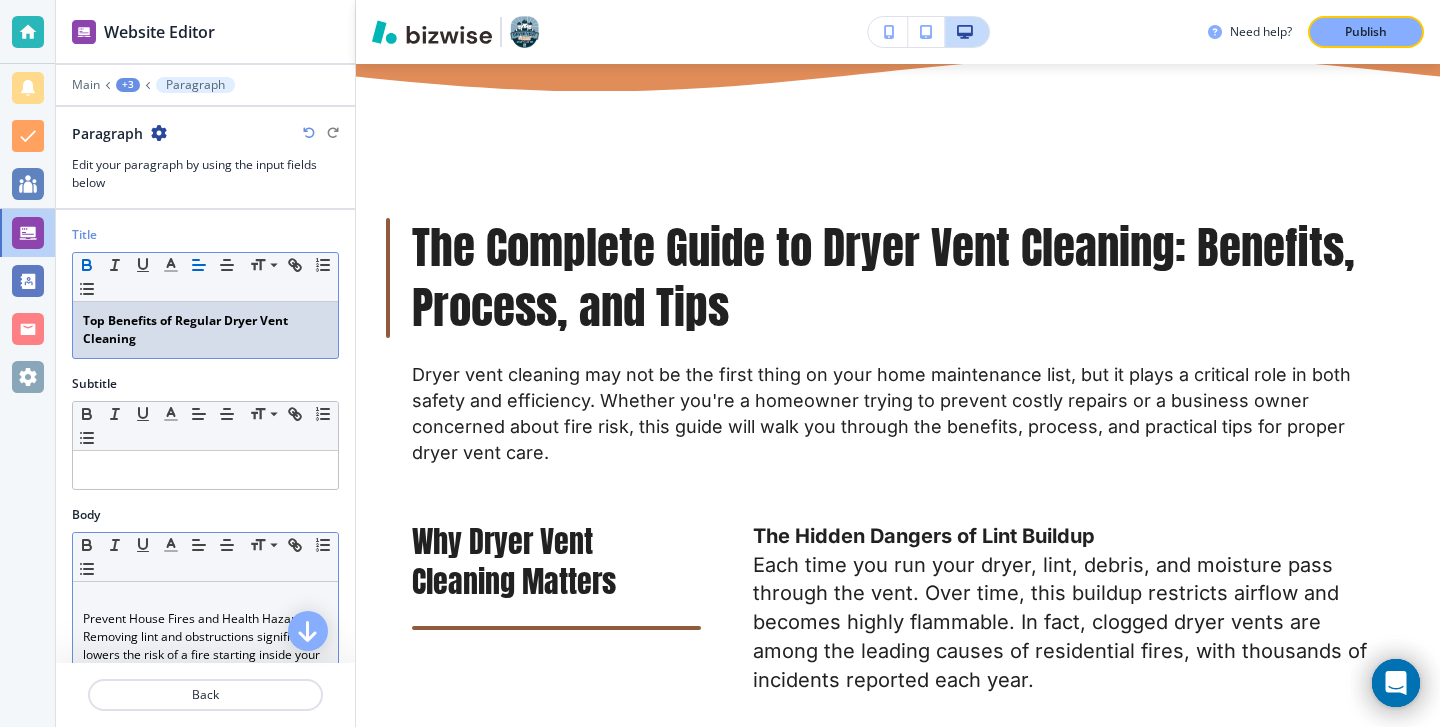 click at bounding box center (205, 601) 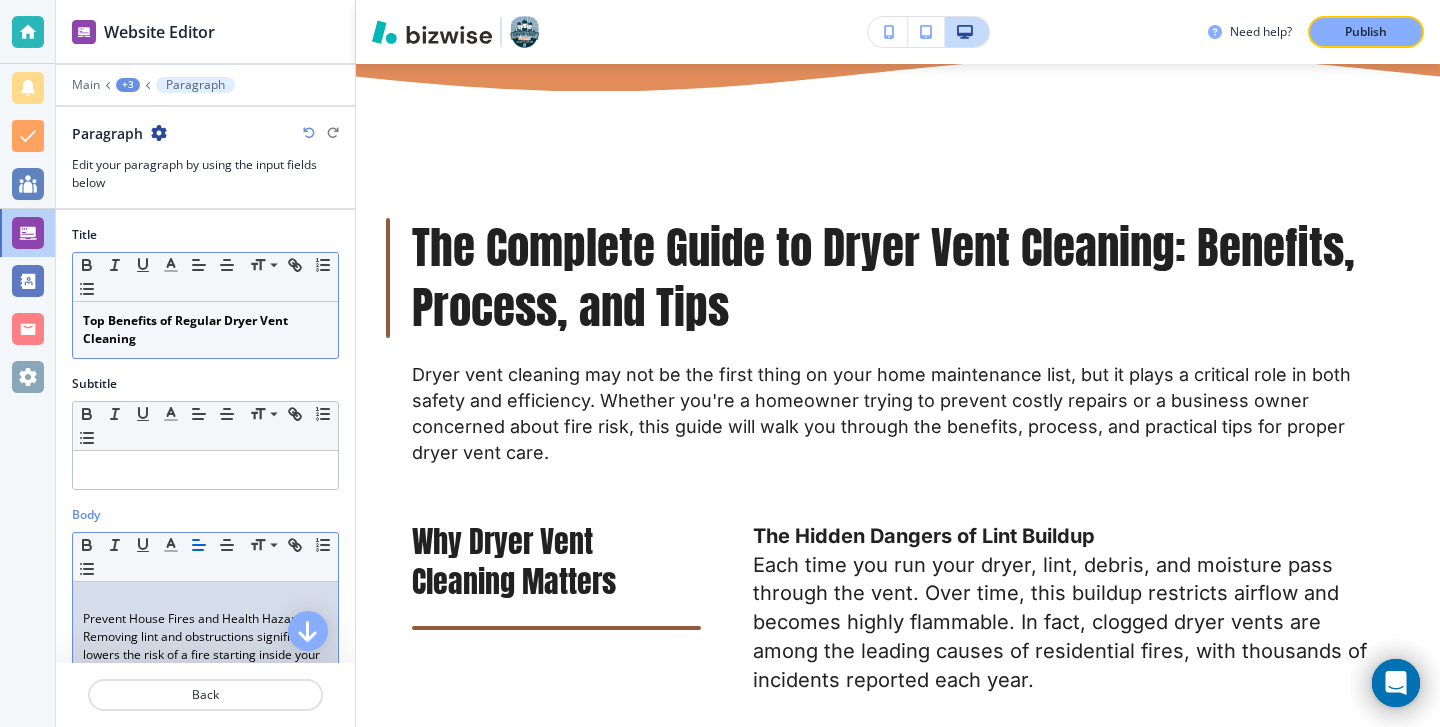 click on "Prevent House Fires and Health Hazards" at bounding box center [205, 619] 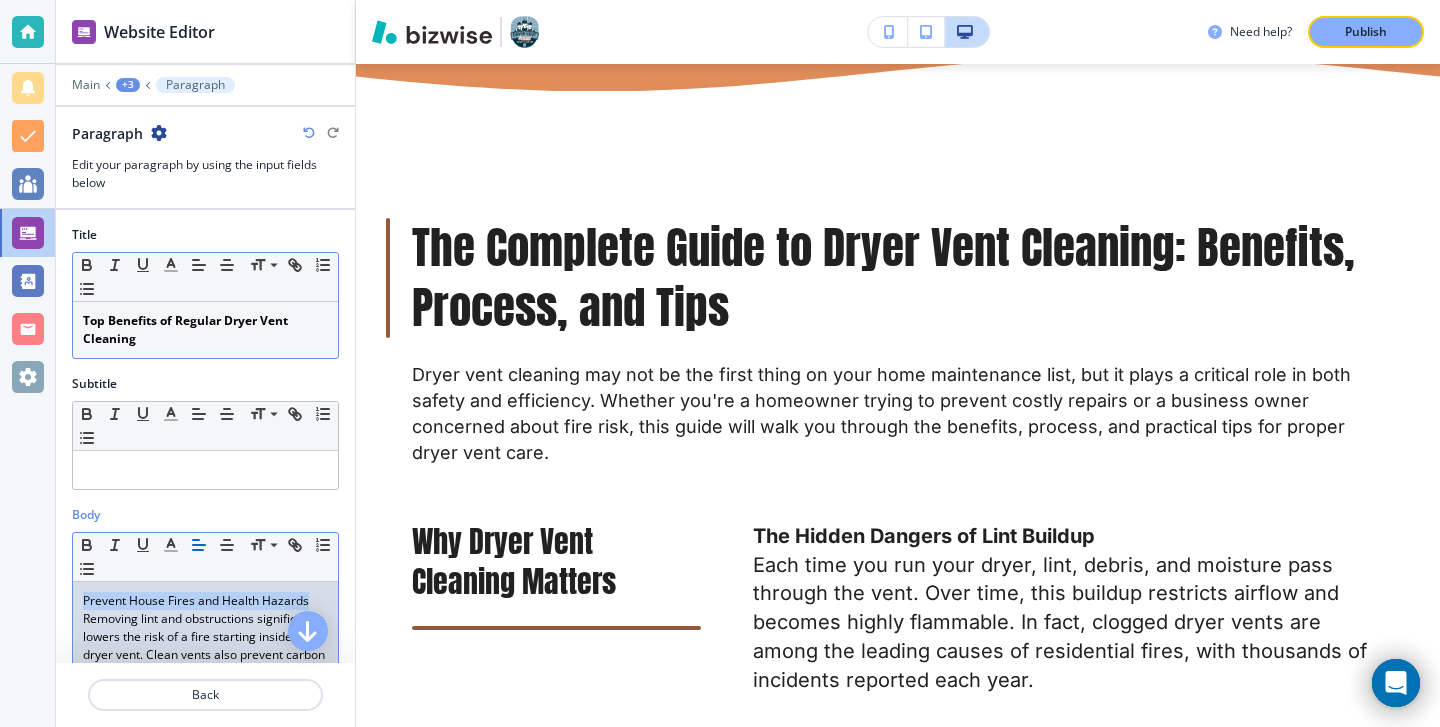 drag, startPoint x: 83, startPoint y: 596, endPoint x: 324, endPoint y: 589, distance: 241.10164 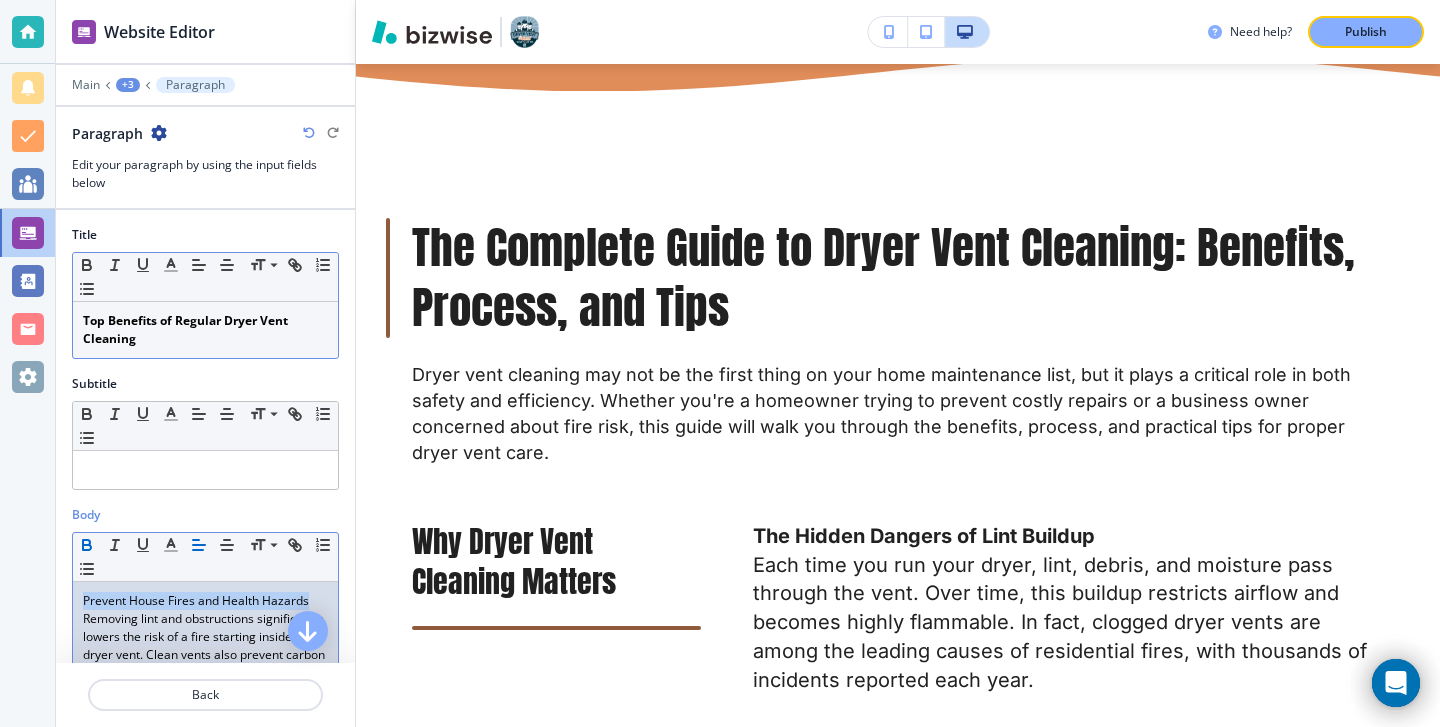 click 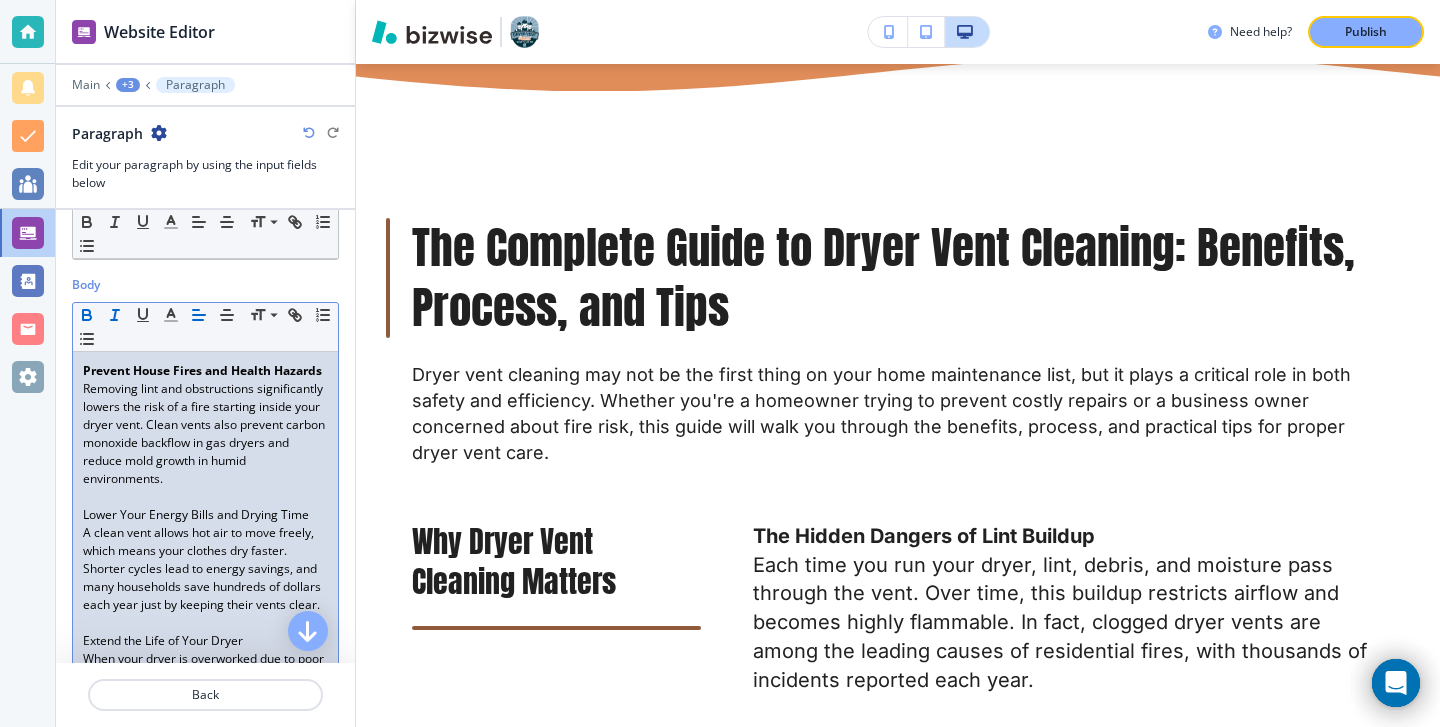 scroll, scrollTop: 240, scrollLeft: 0, axis: vertical 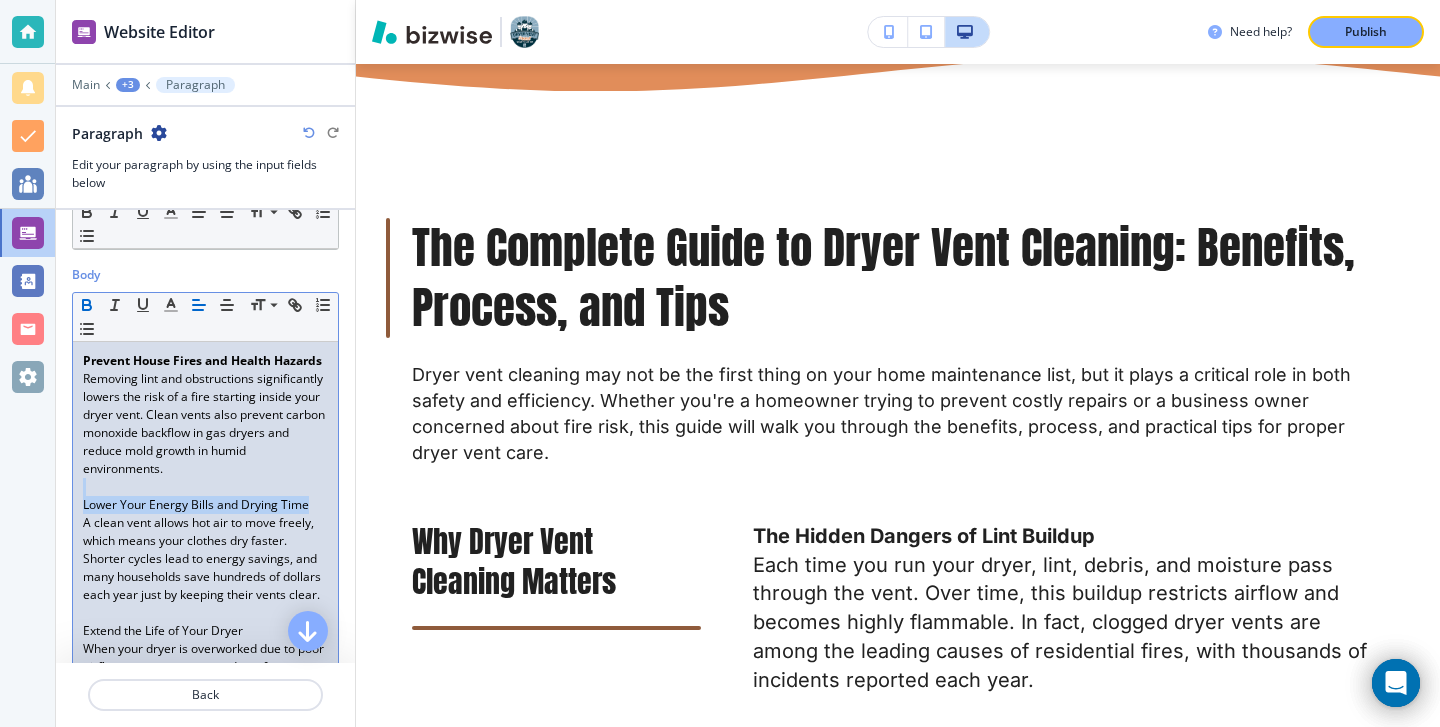 drag, startPoint x: 312, startPoint y: 509, endPoint x: 0, endPoint y: 484, distance: 313 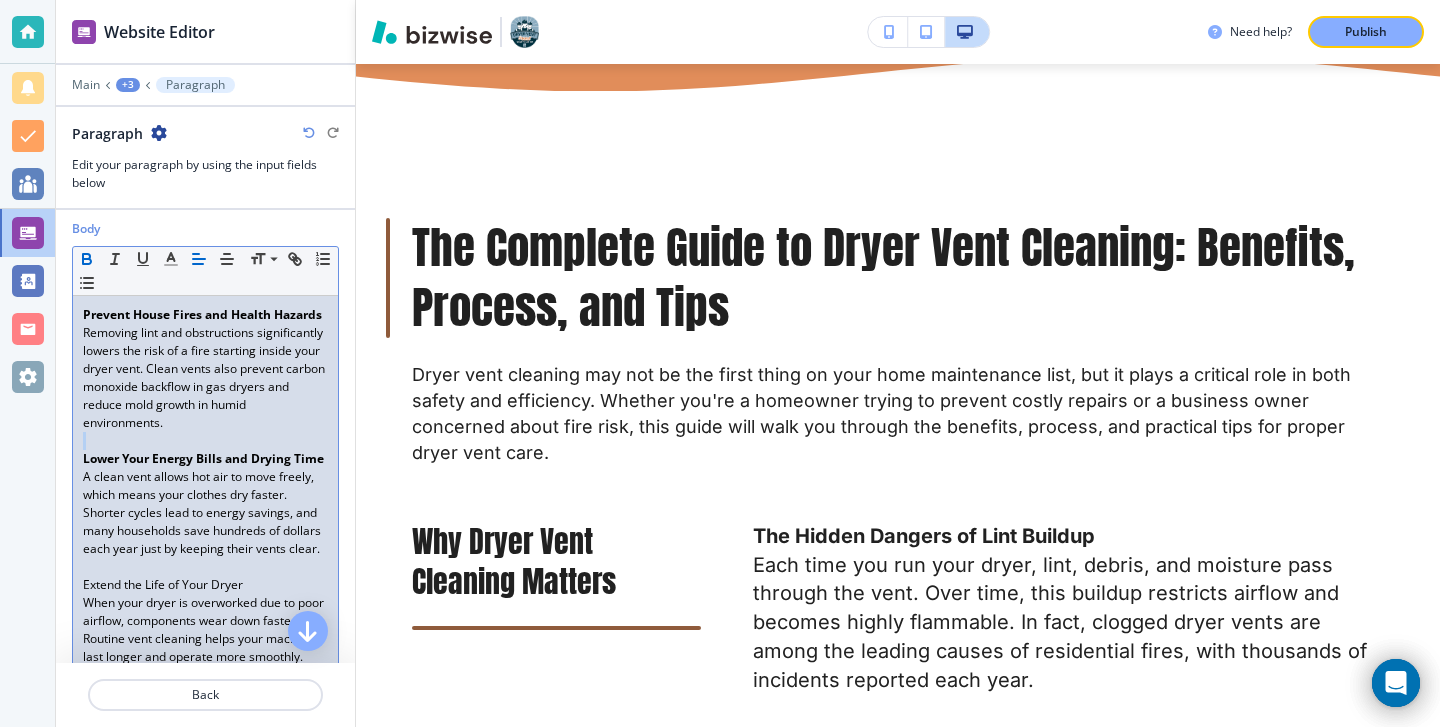 scroll, scrollTop: 335, scrollLeft: 0, axis: vertical 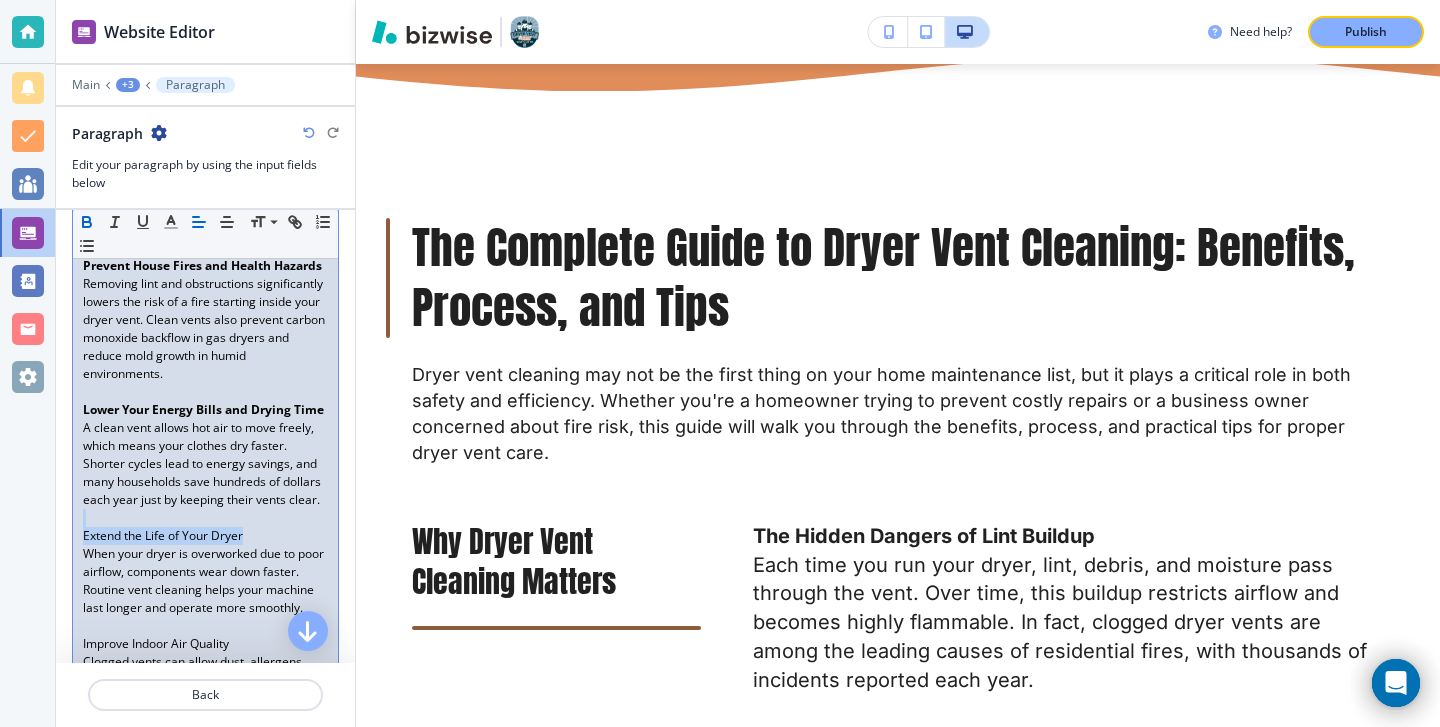 drag, startPoint x: 258, startPoint y: 530, endPoint x: 0, endPoint y: 526, distance: 258.031 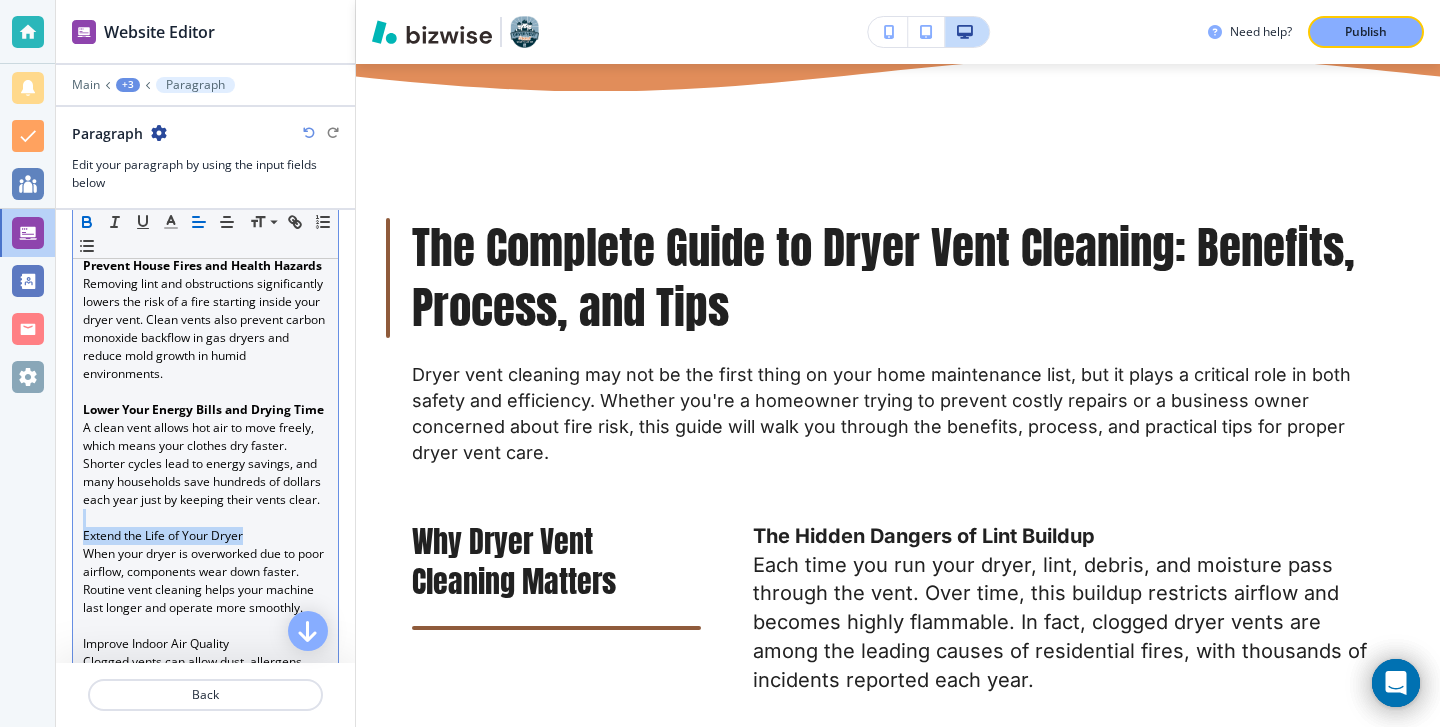 click 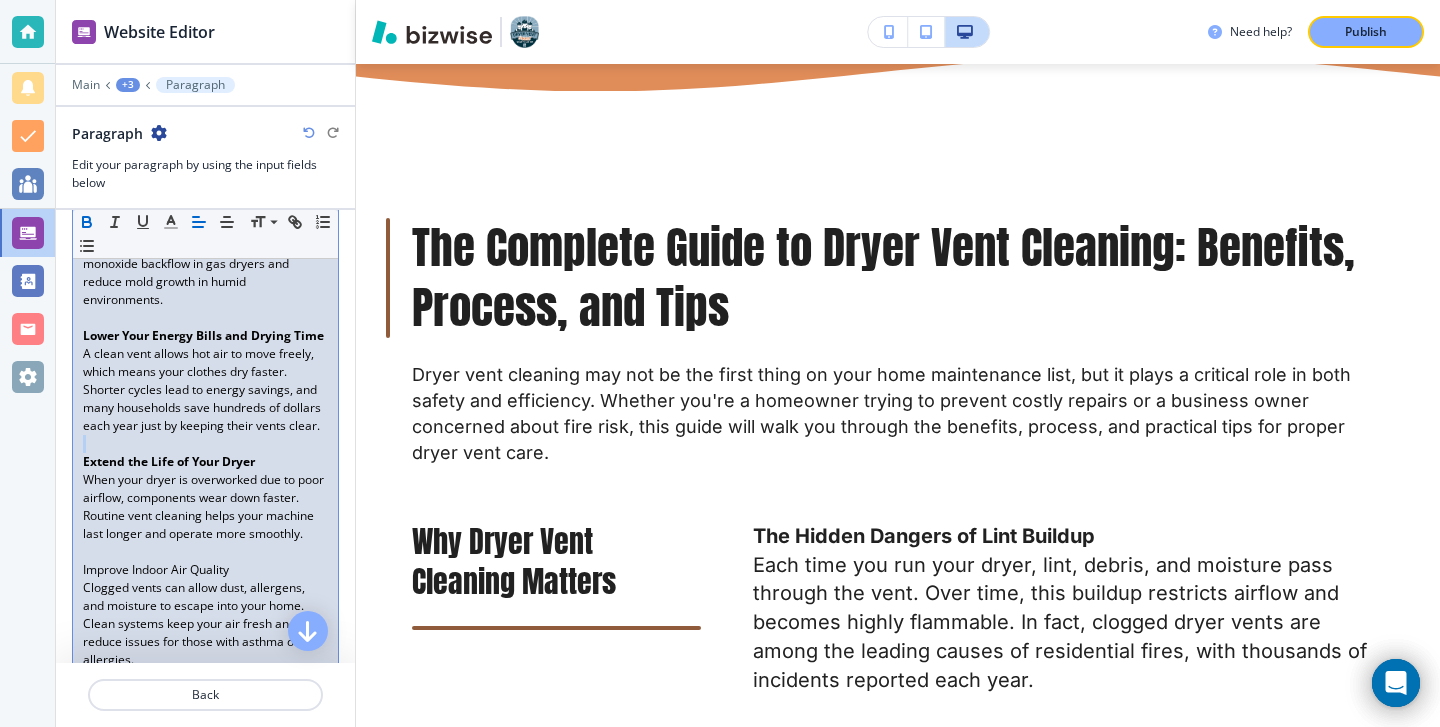 scroll, scrollTop: 496, scrollLeft: 0, axis: vertical 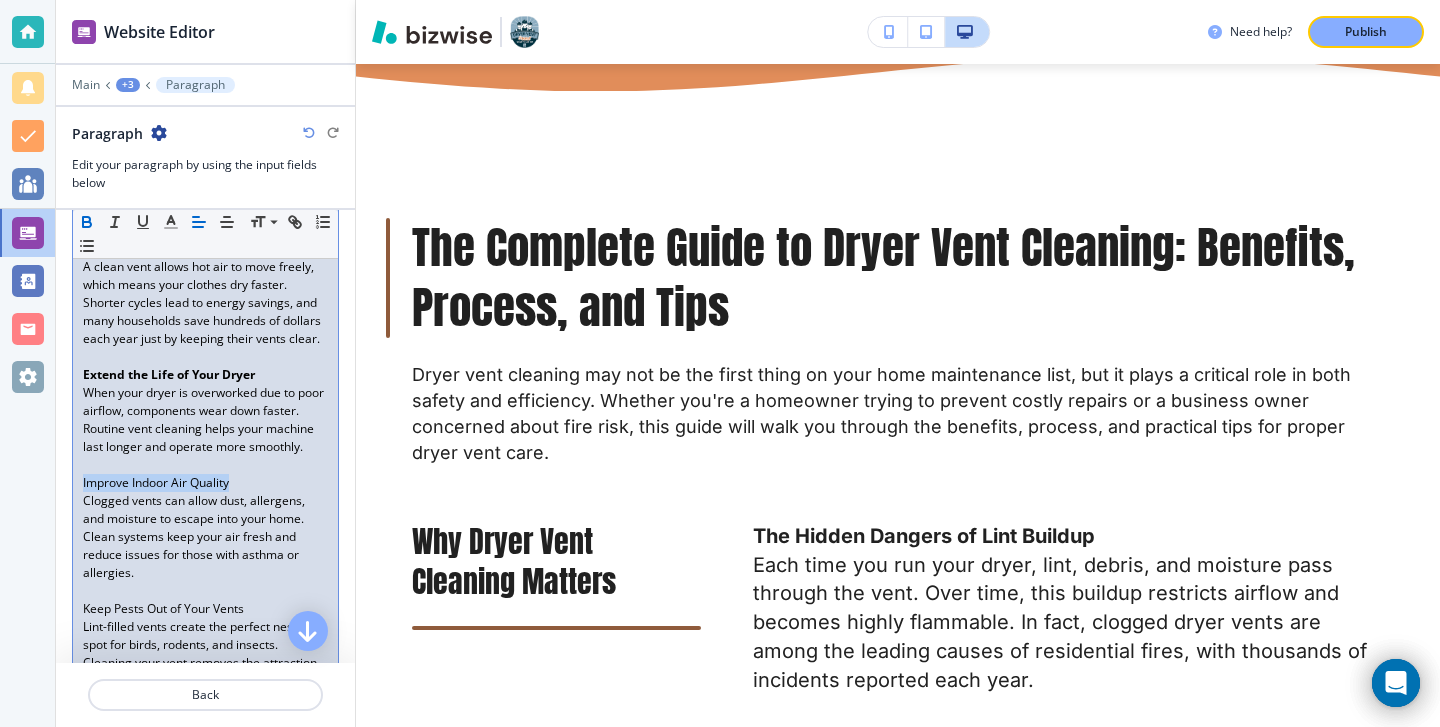 drag, startPoint x: 235, startPoint y: 478, endPoint x: 26, endPoint y: 477, distance: 209.0024 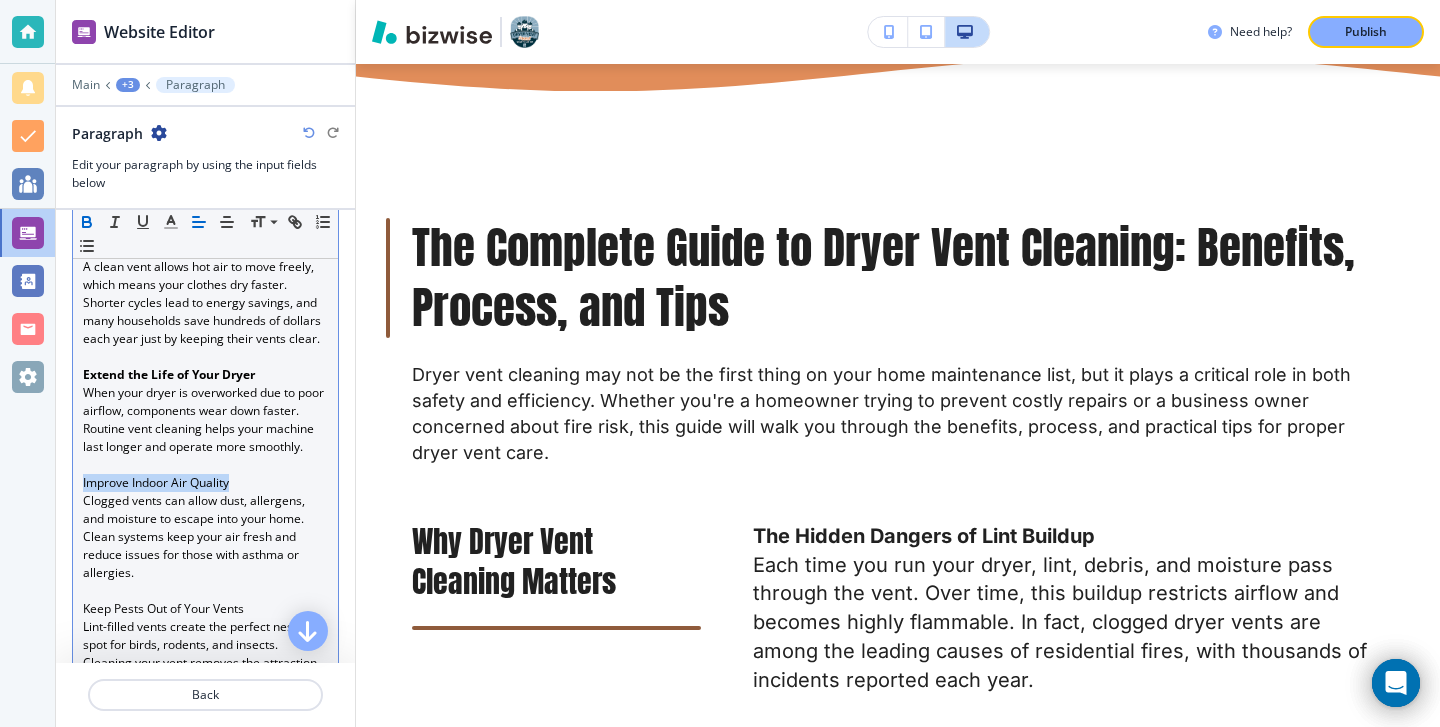 click 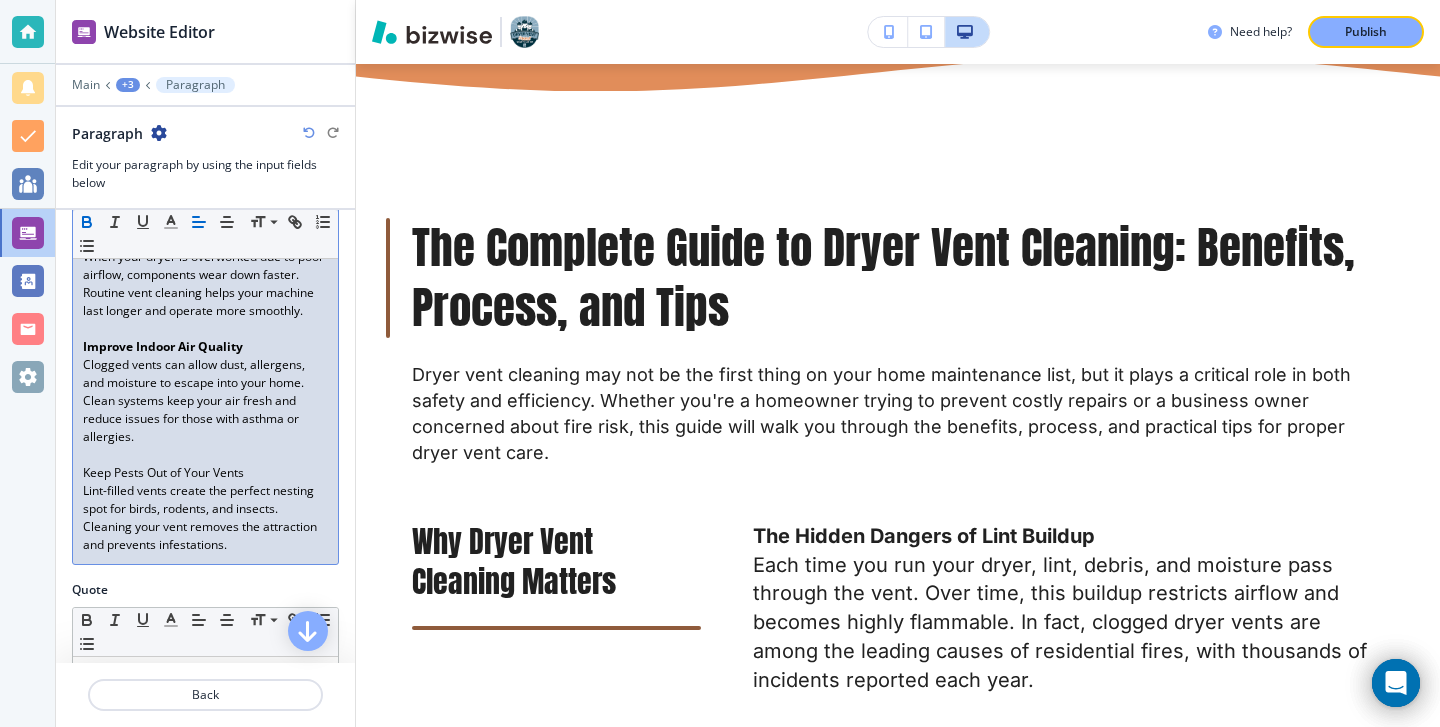 scroll, scrollTop: 753, scrollLeft: 0, axis: vertical 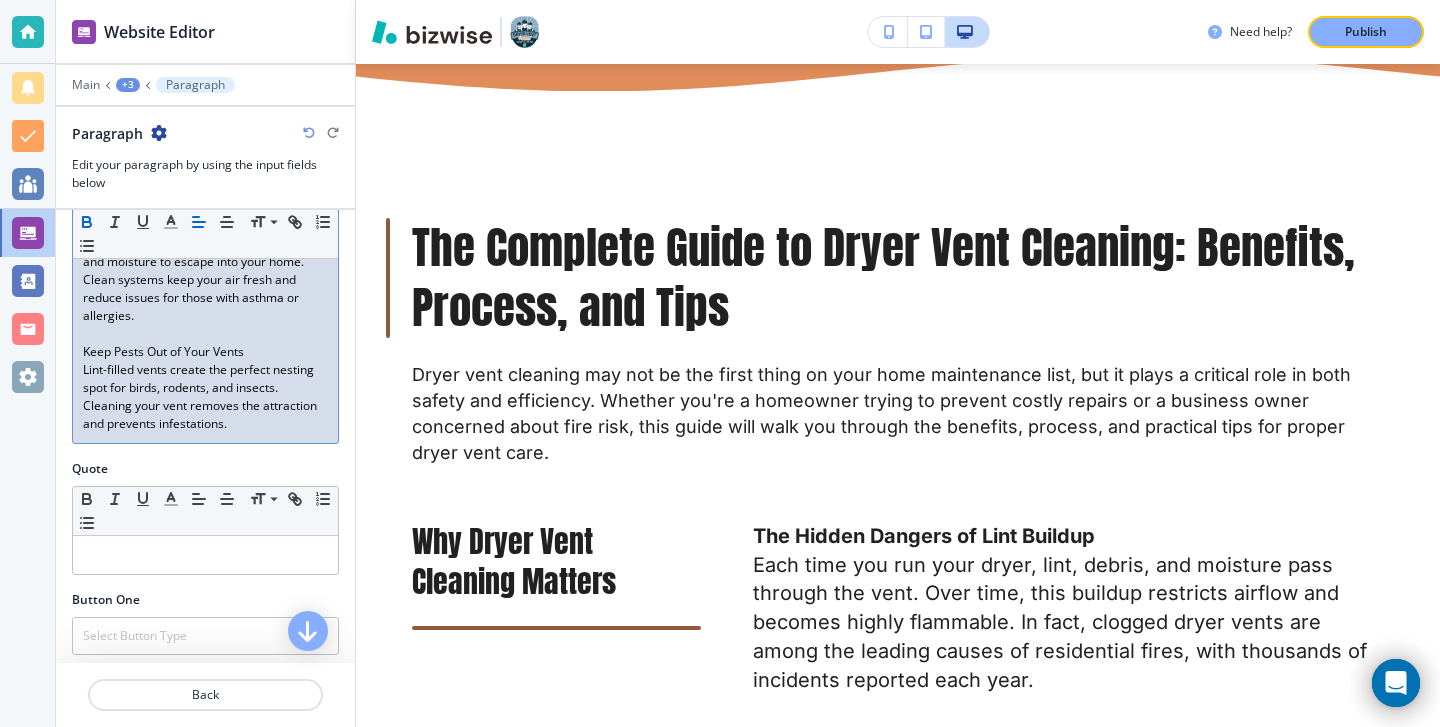 drag, startPoint x: 280, startPoint y: 360, endPoint x: 79, endPoint y: 361, distance: 201.00249 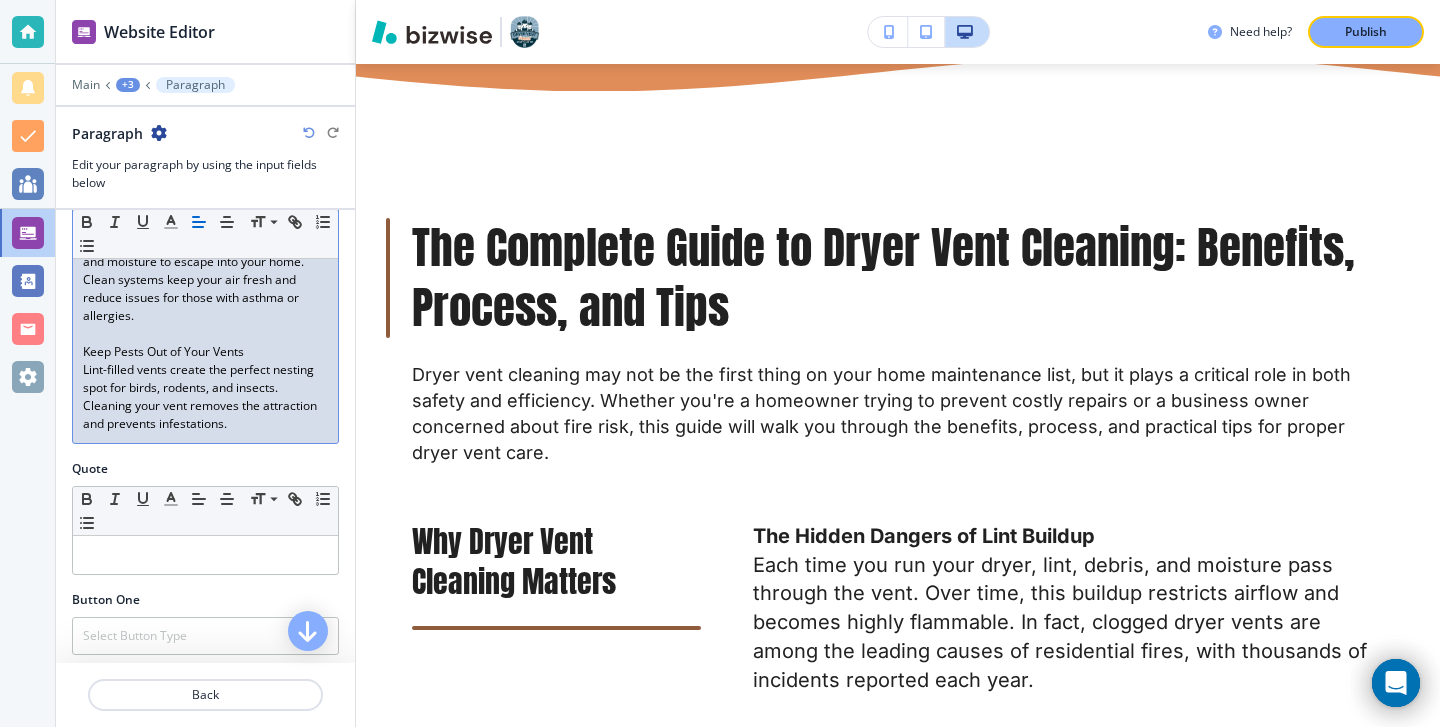 click on "Keep Pests Out of Your Vents" at bounding box center (205, 352) 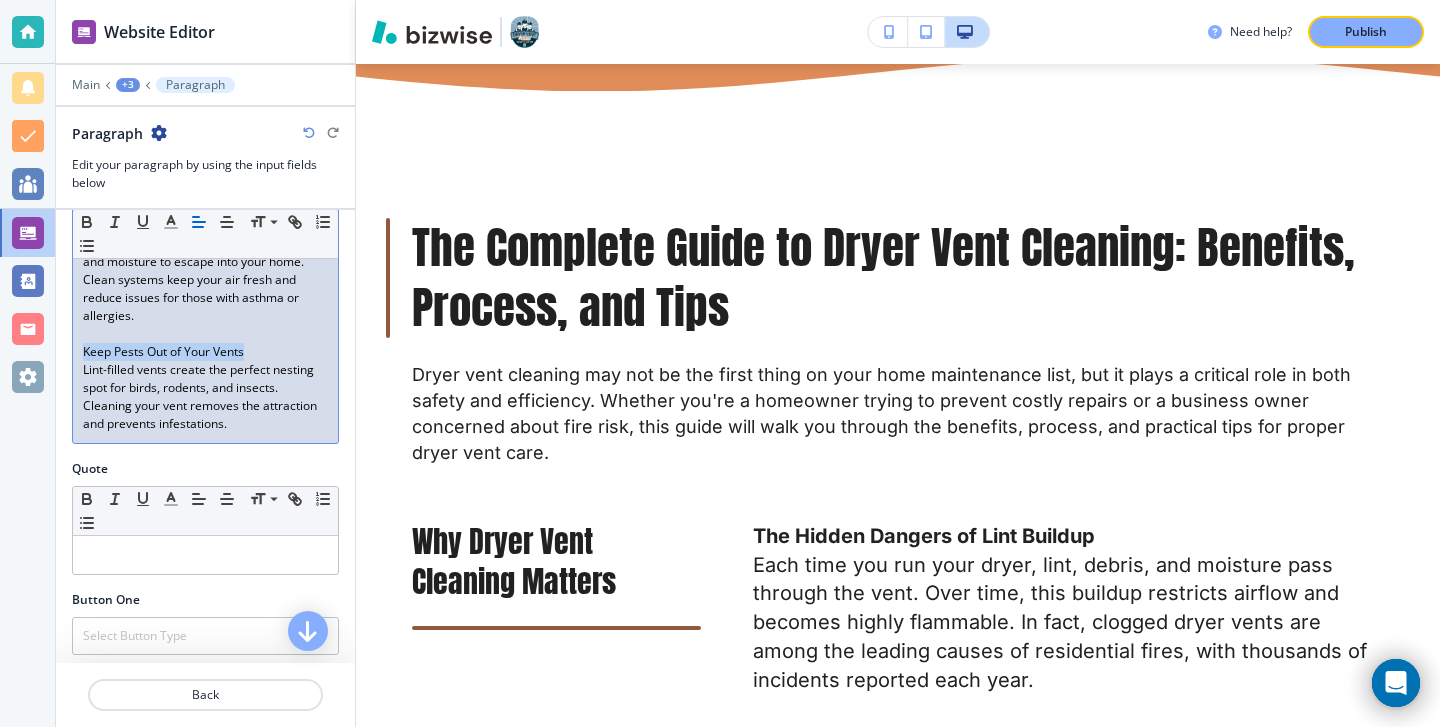 drag, startPoint x: 247, startPoint y: 355, endPoint x: 74, endPoint y: 355, distance: 173 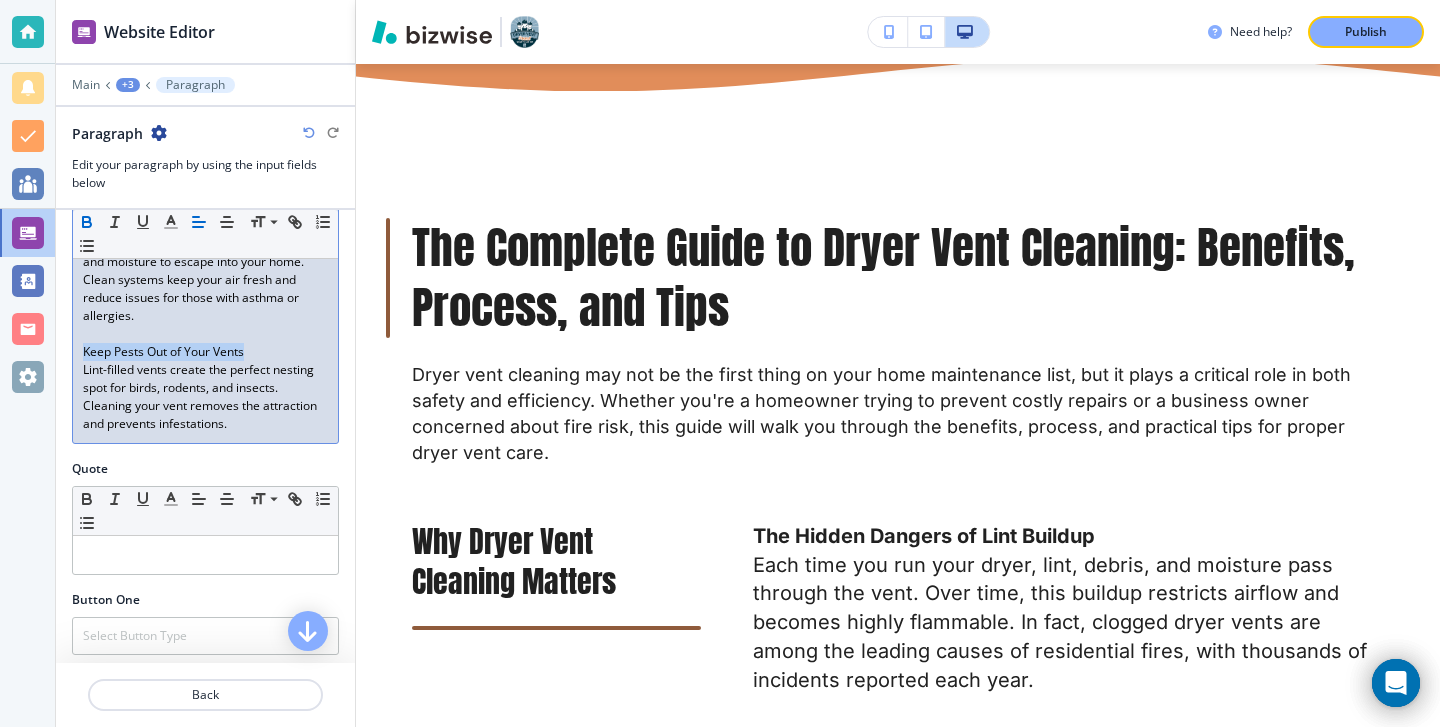 click 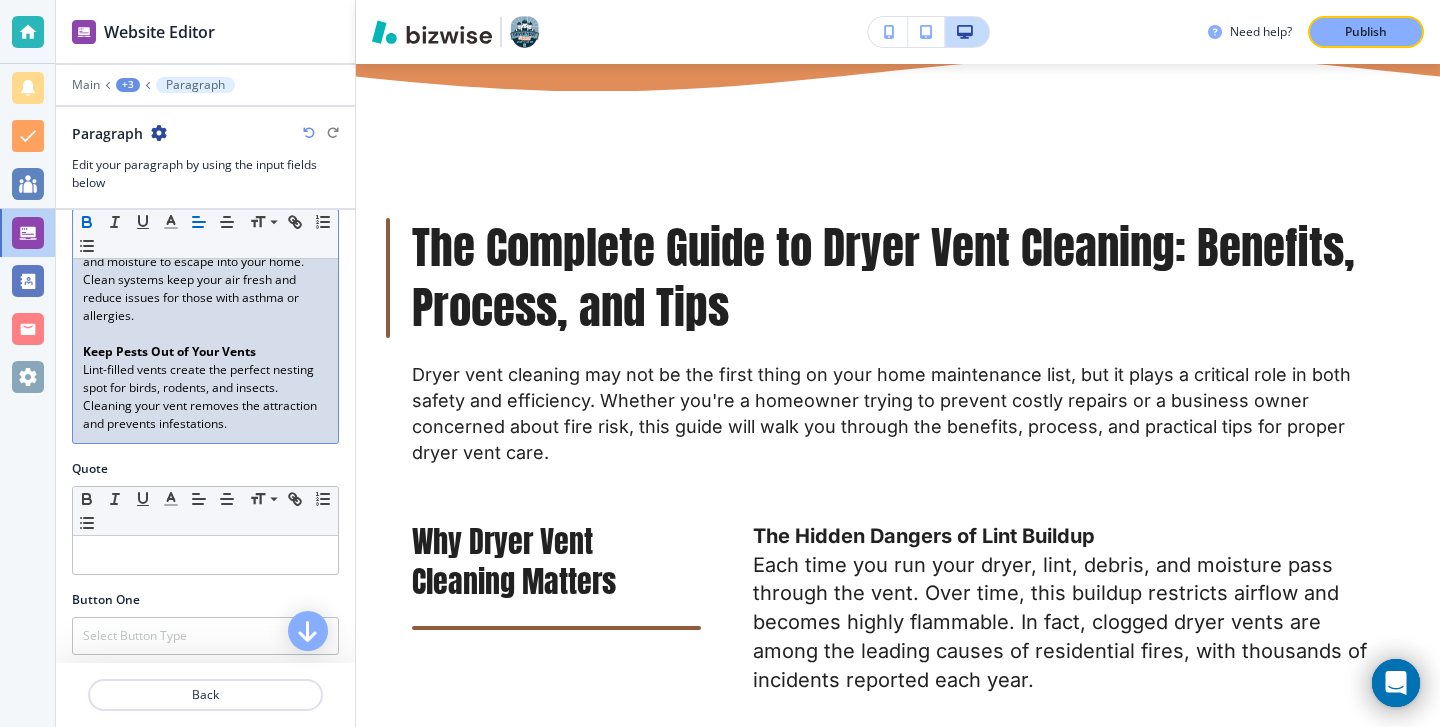 scroll, scrollTop: 1013, scrollLeft: 0, axis: vertical 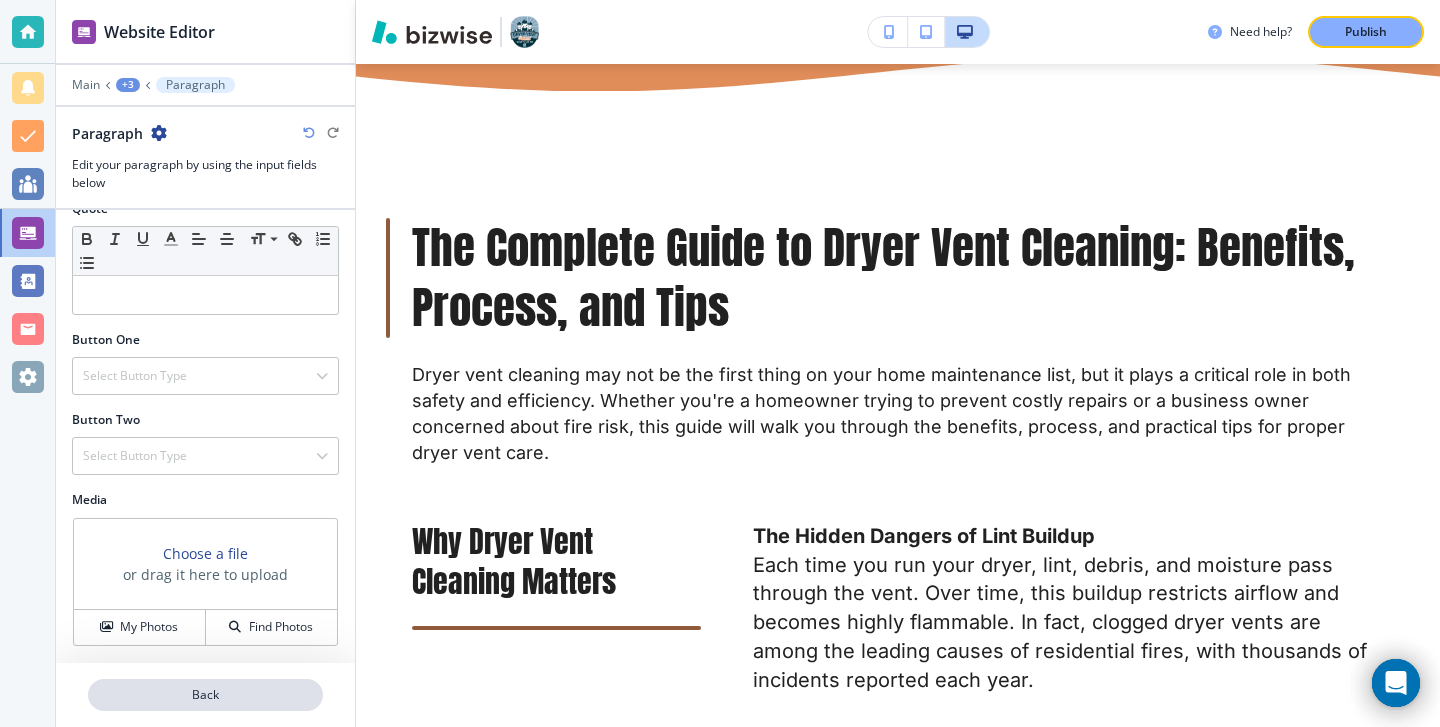 click on "Back" at bounding box center (205, 695) 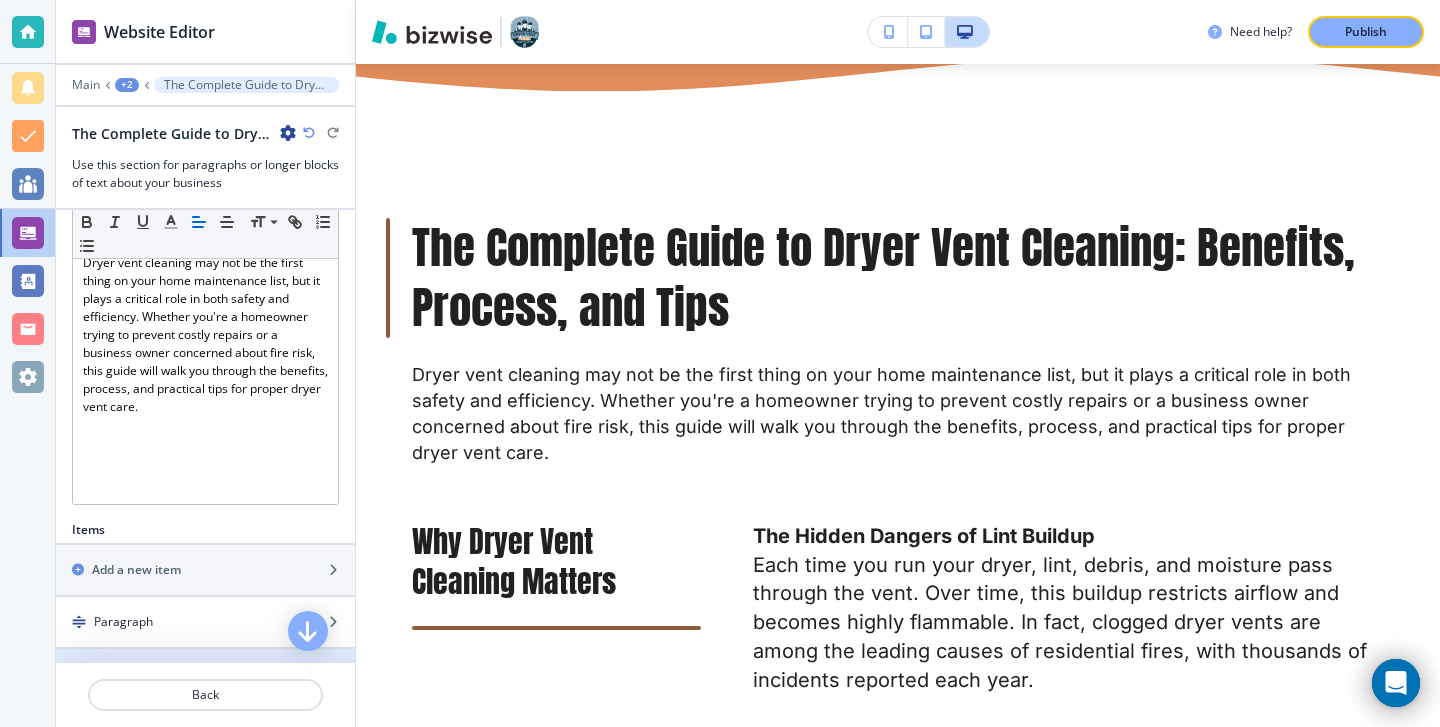 scroll, scrollTop: 496, scrollLeft: 0, axis: vertical 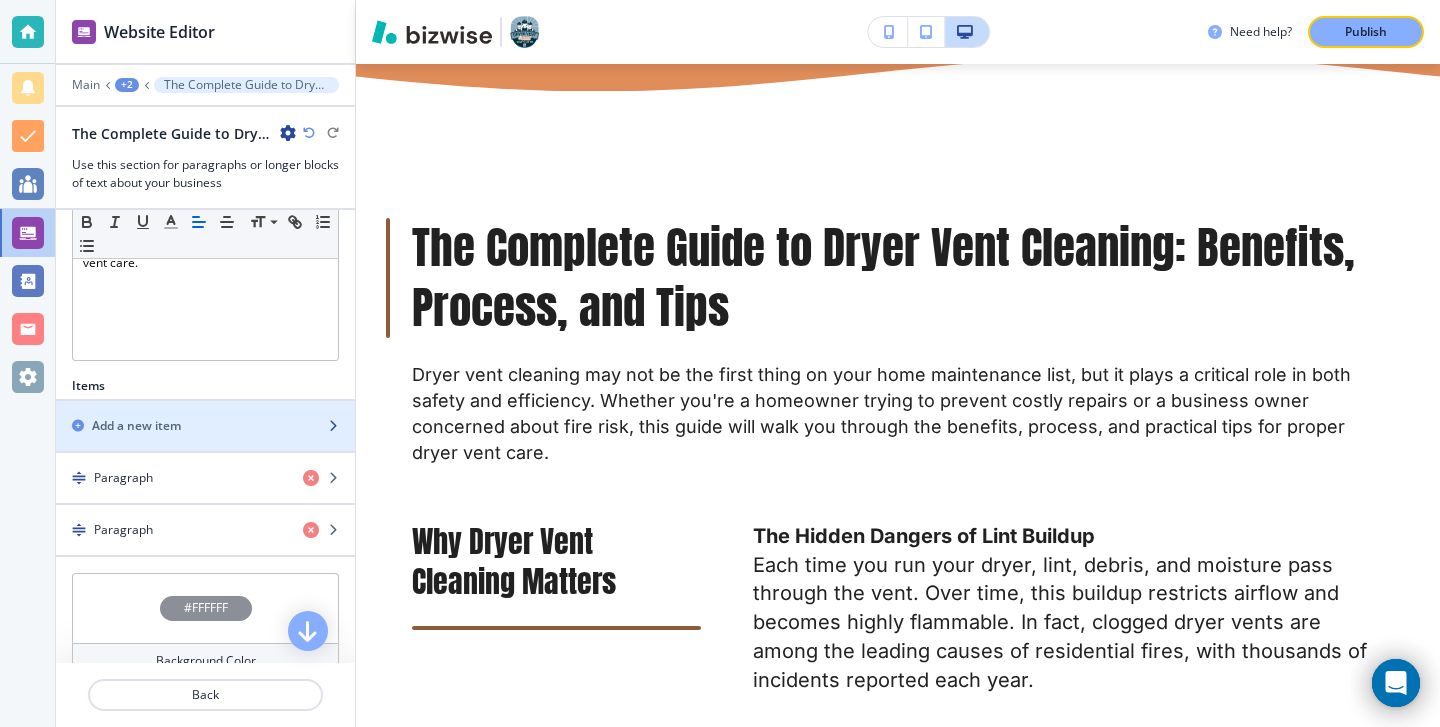 click at bounding box center [205, 443] 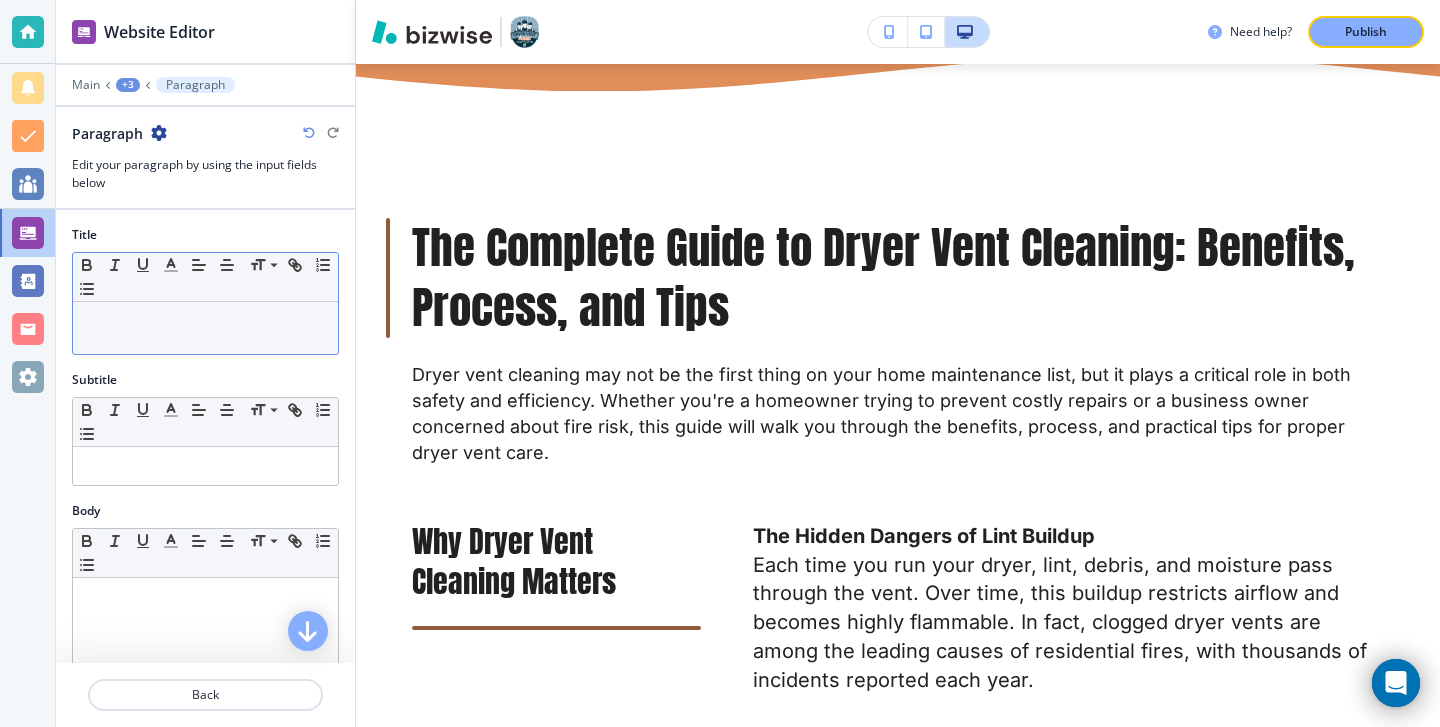click at bounding box center [205, 328] 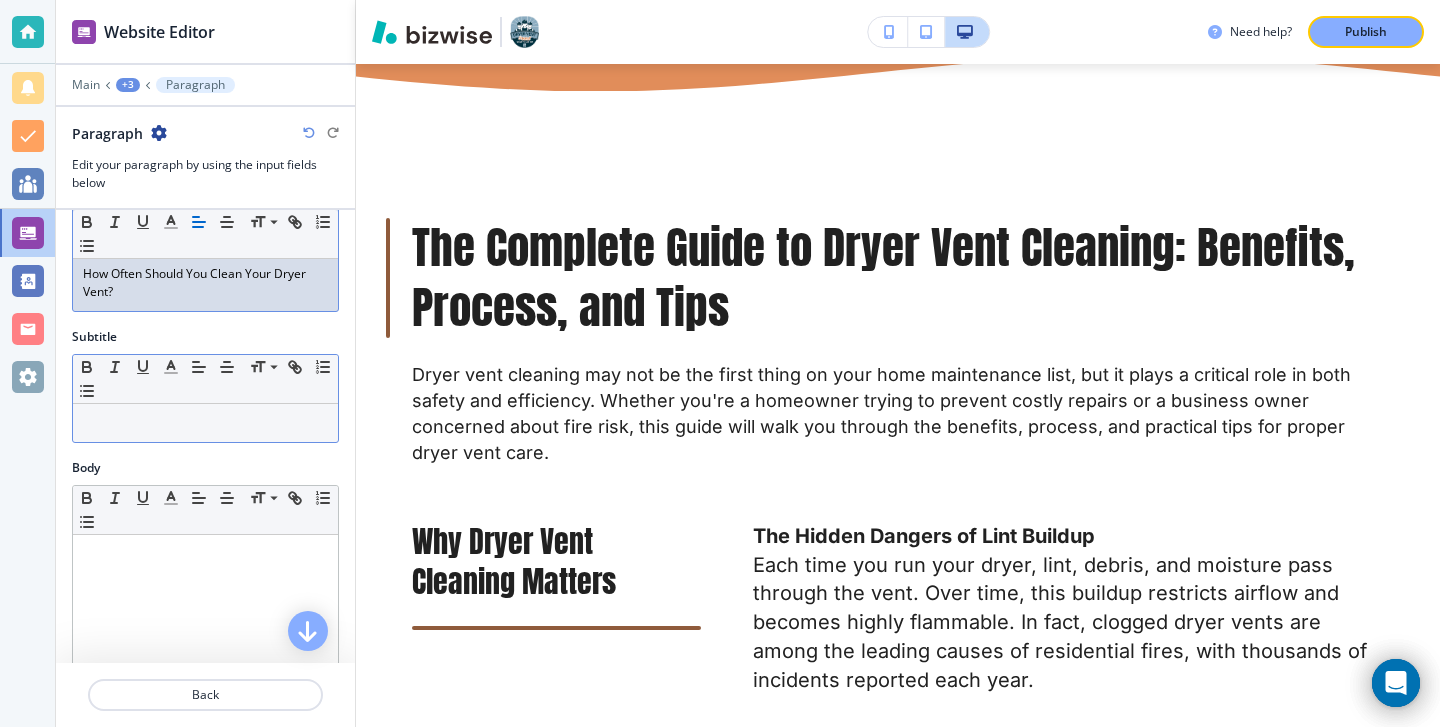 scroll, scrollTop: 89, scrollLeft: 0, axis: vertical 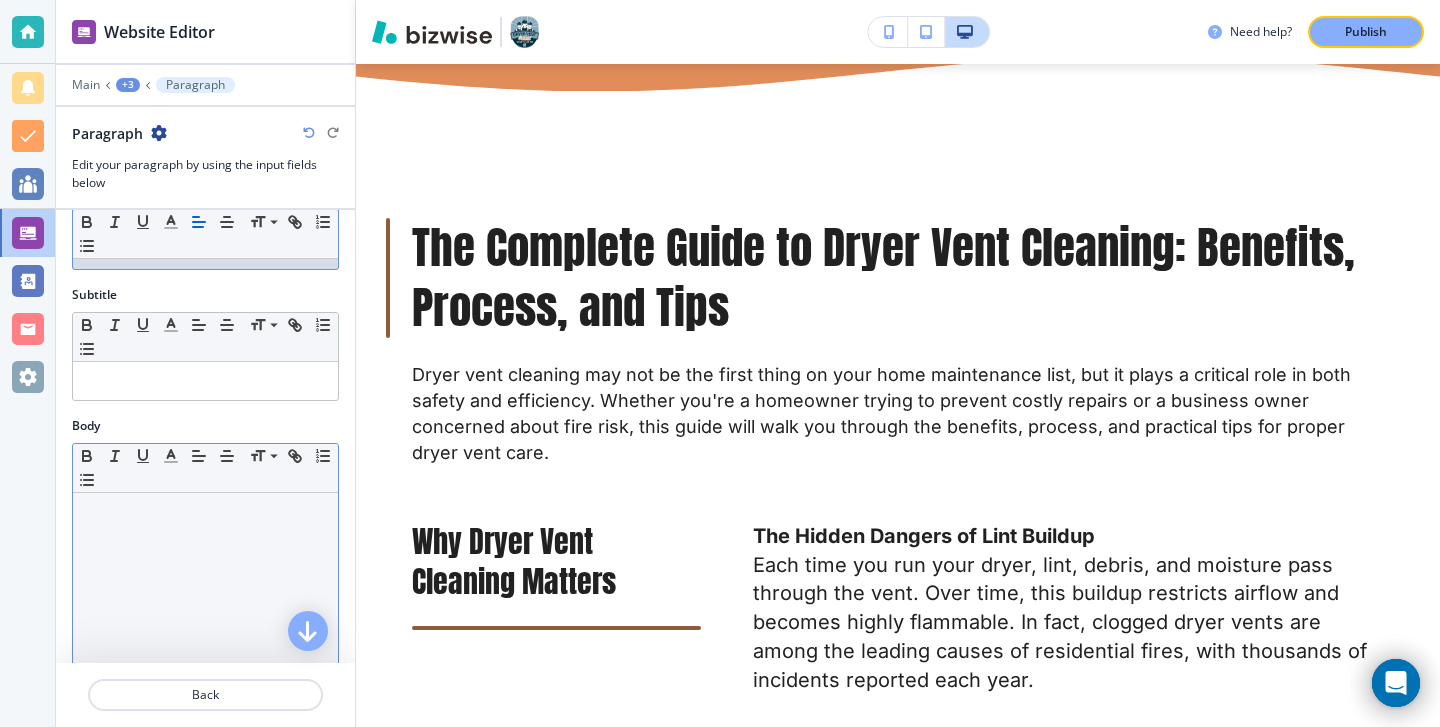 click at bounding box center (205, 623) 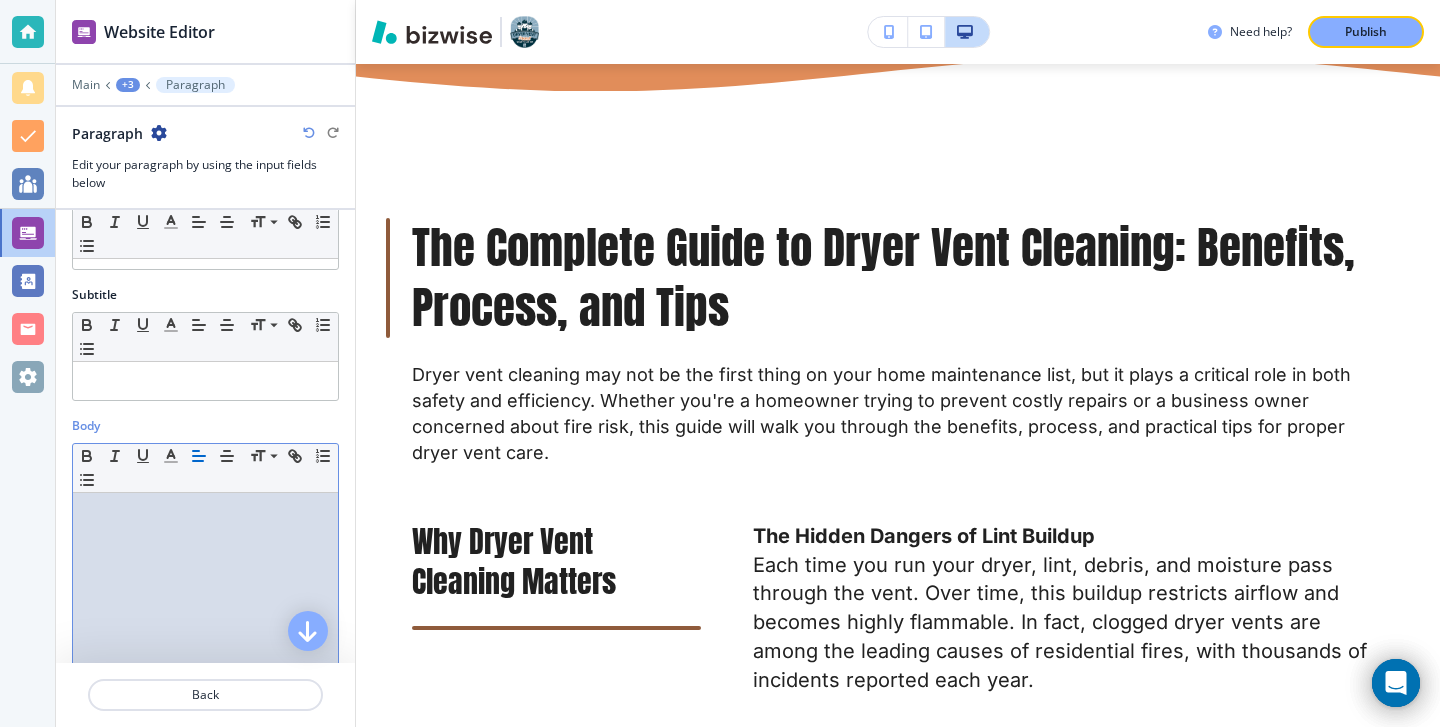 scroll, scrollTop: 0, scrollLeft: 0, axis: both 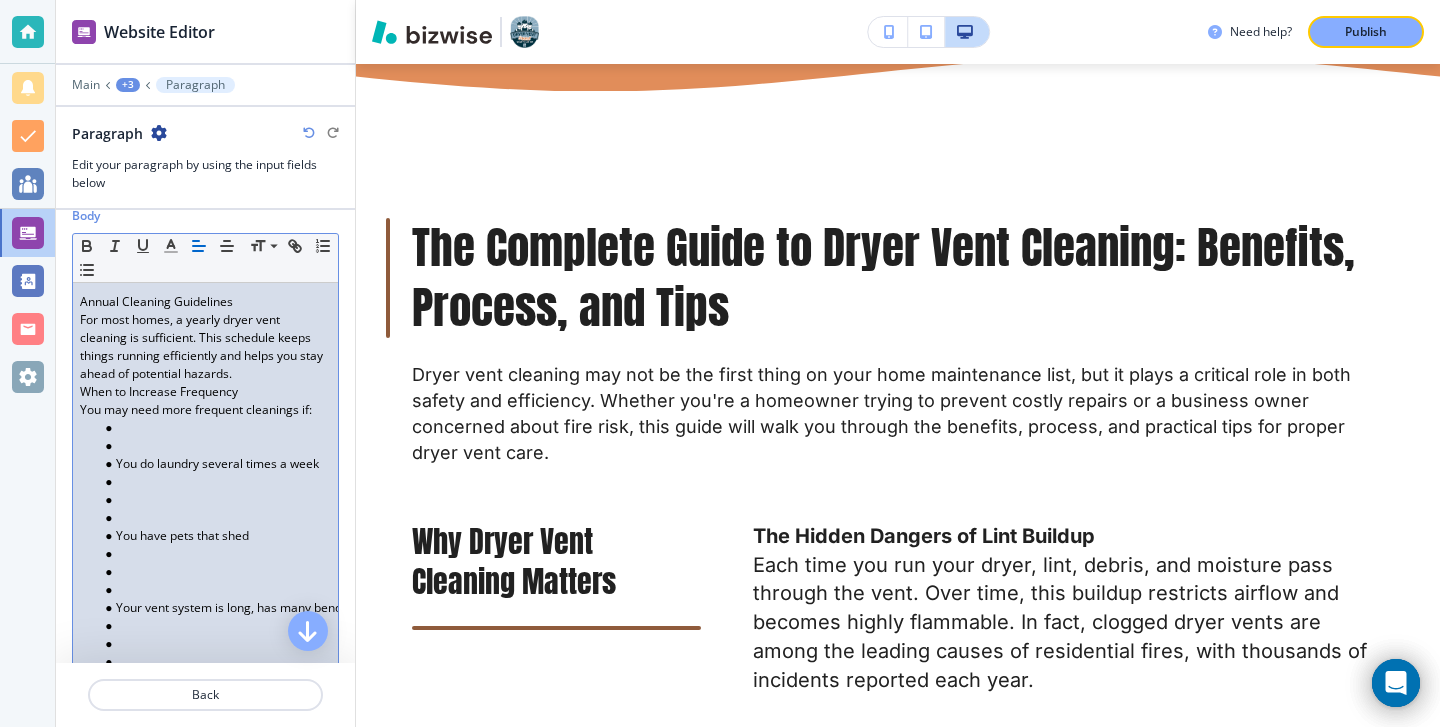 click at bounding box center [211, 500] 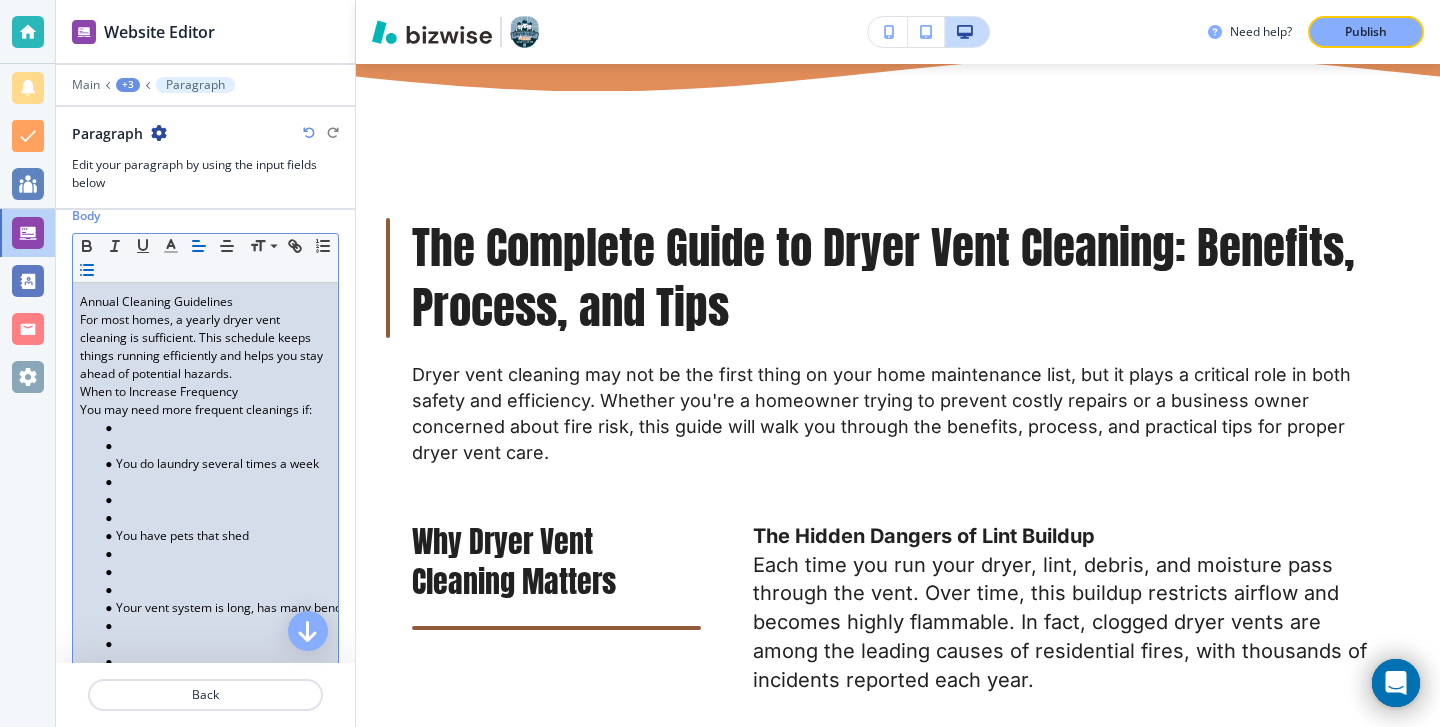 click at bounding box center [211, 518] 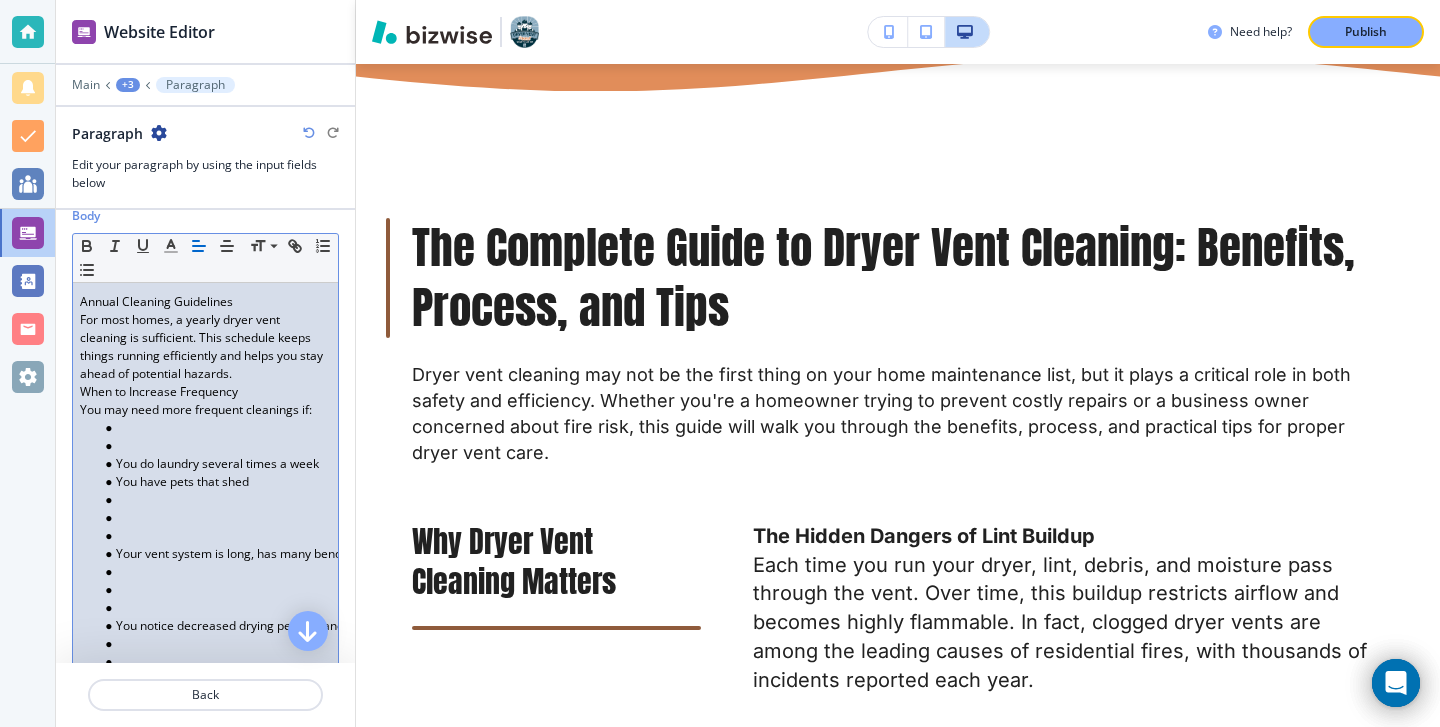 click at bounding box center (211, 446) 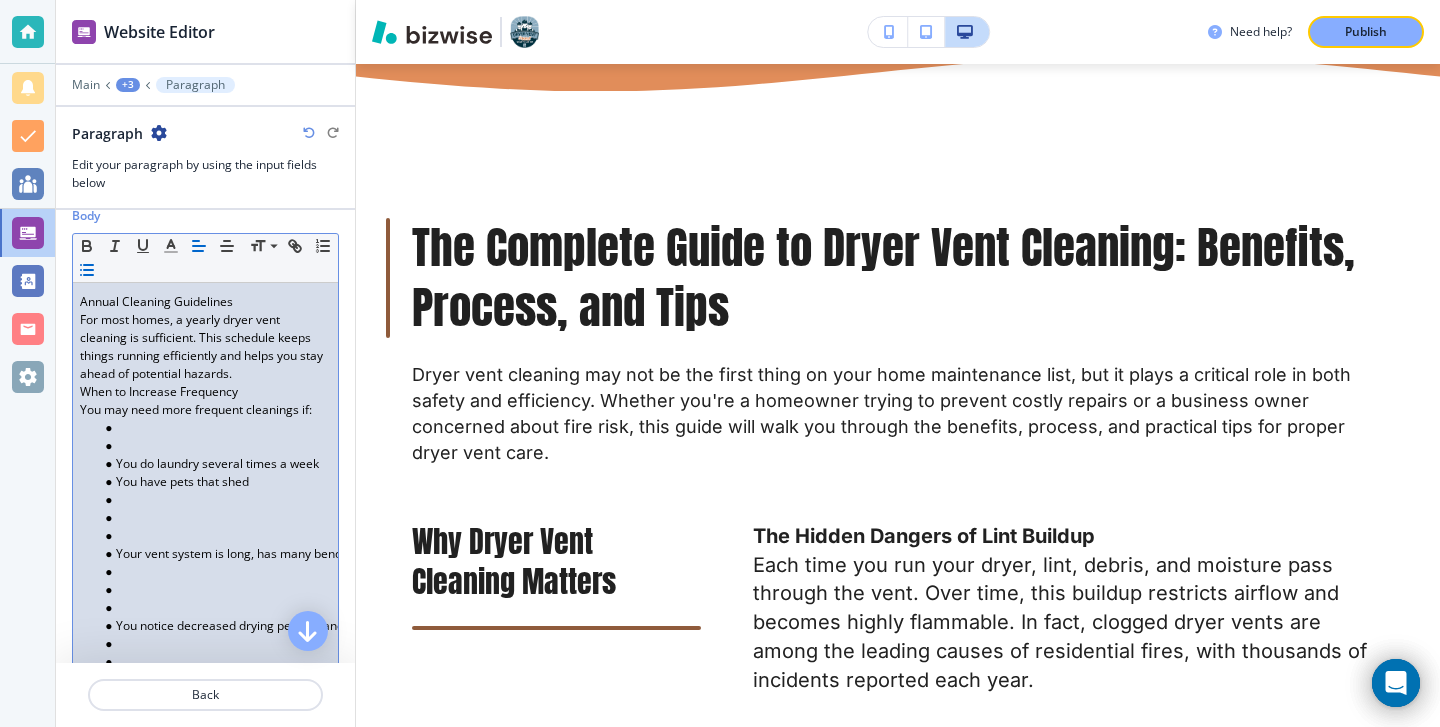 type 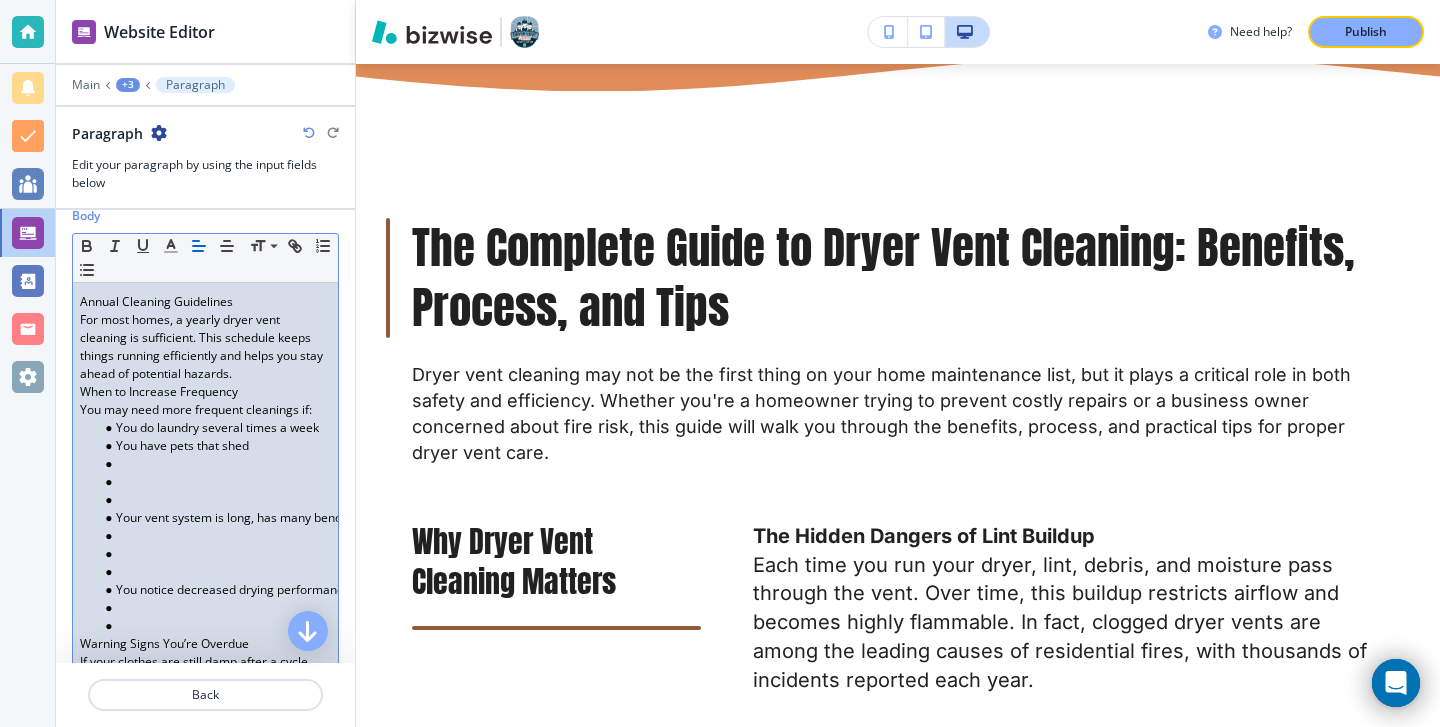 click at bounding box center (211, 500) 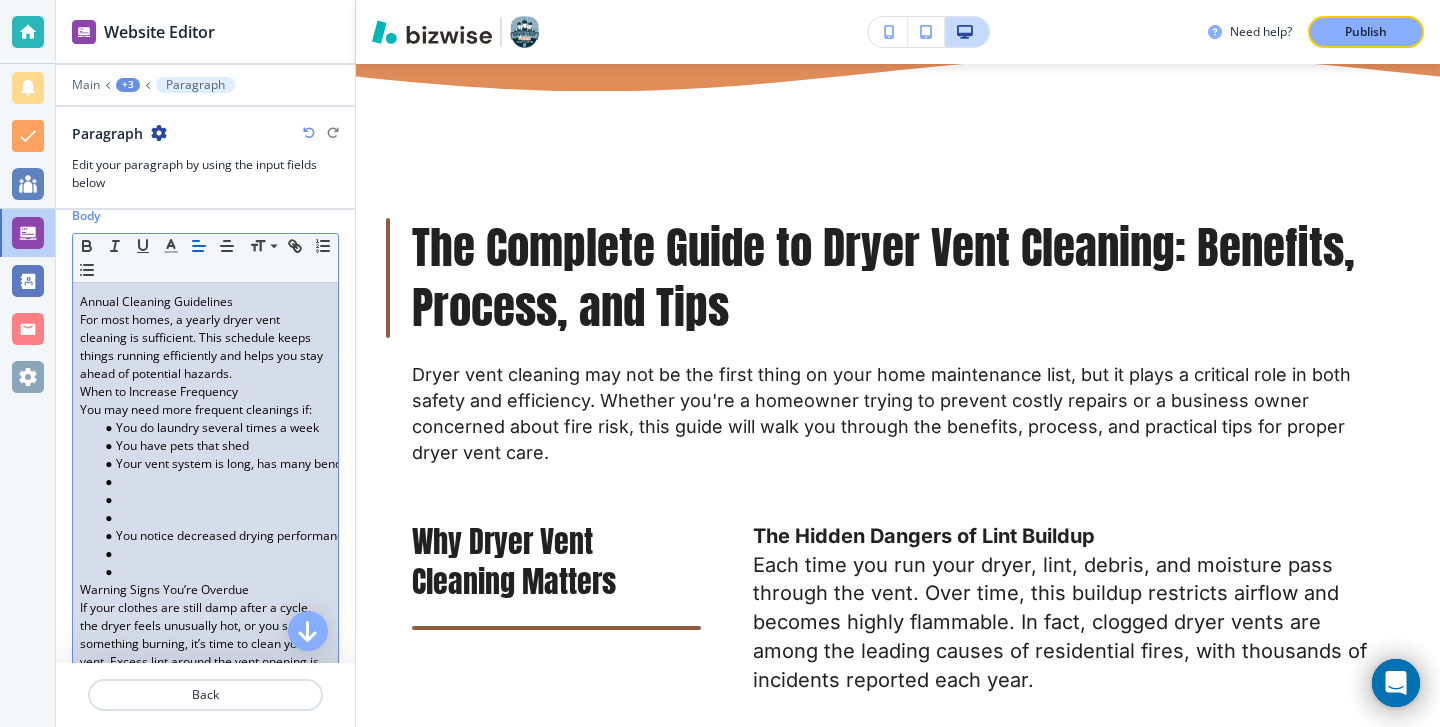 click on "You notice decreased drying performance" at bounding box center [211, 536] 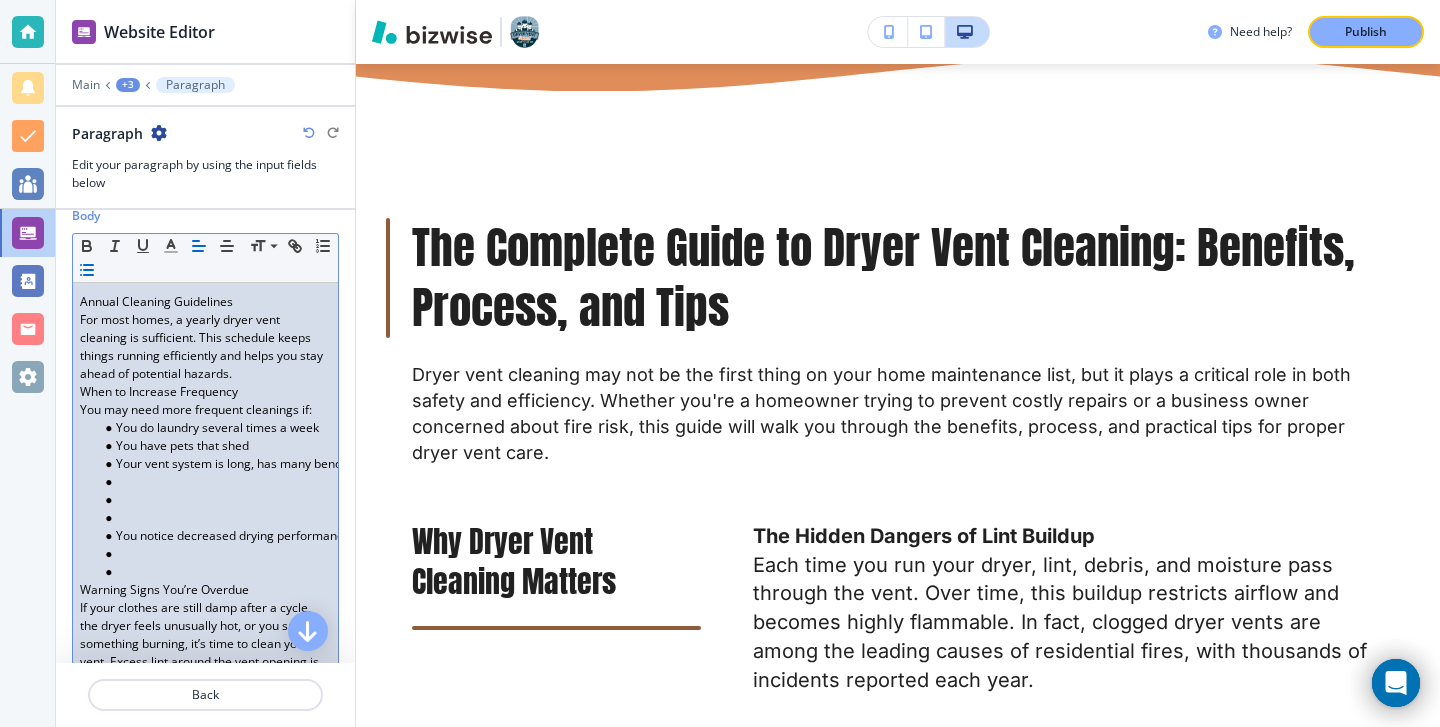click at bounding box center (211, 500) 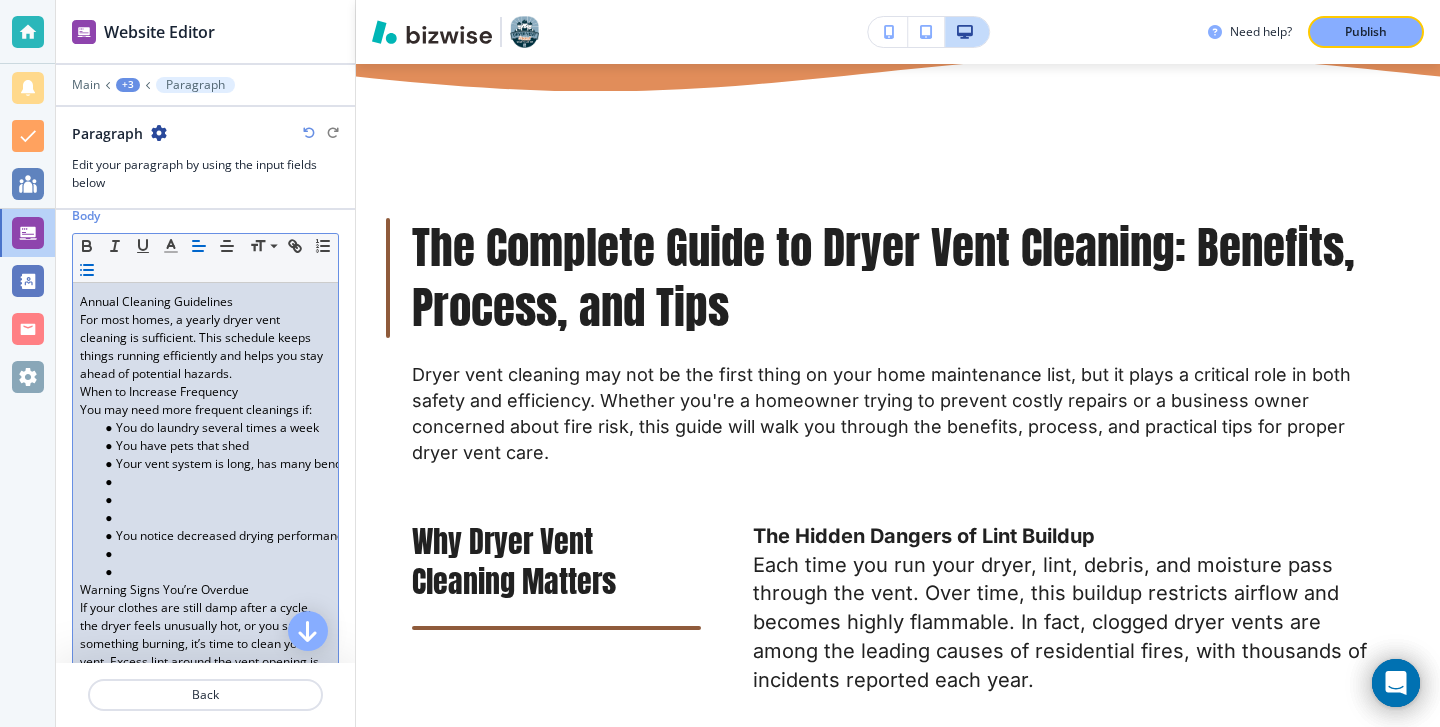 click at bounding box center (211, 518) 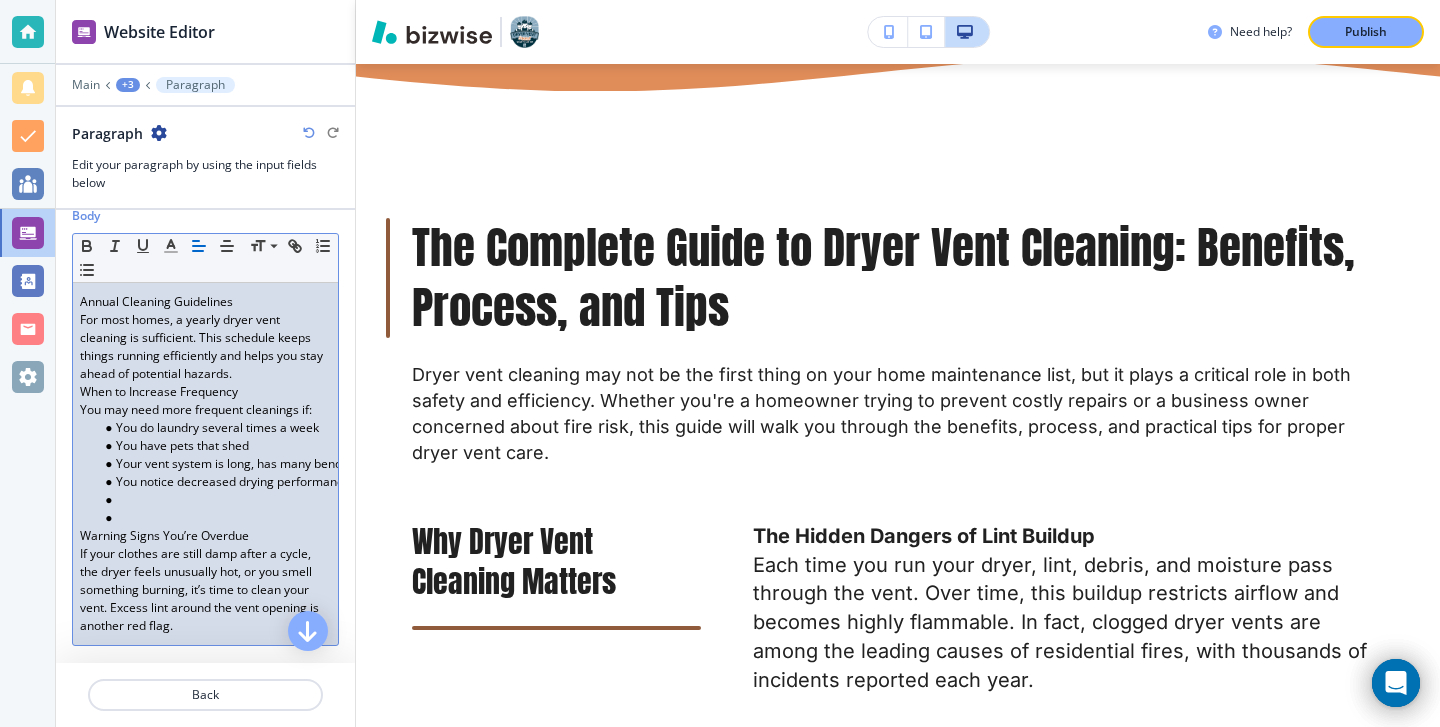 click on "Warning Signs You’re Overdue" at bounding box center (202, 536) 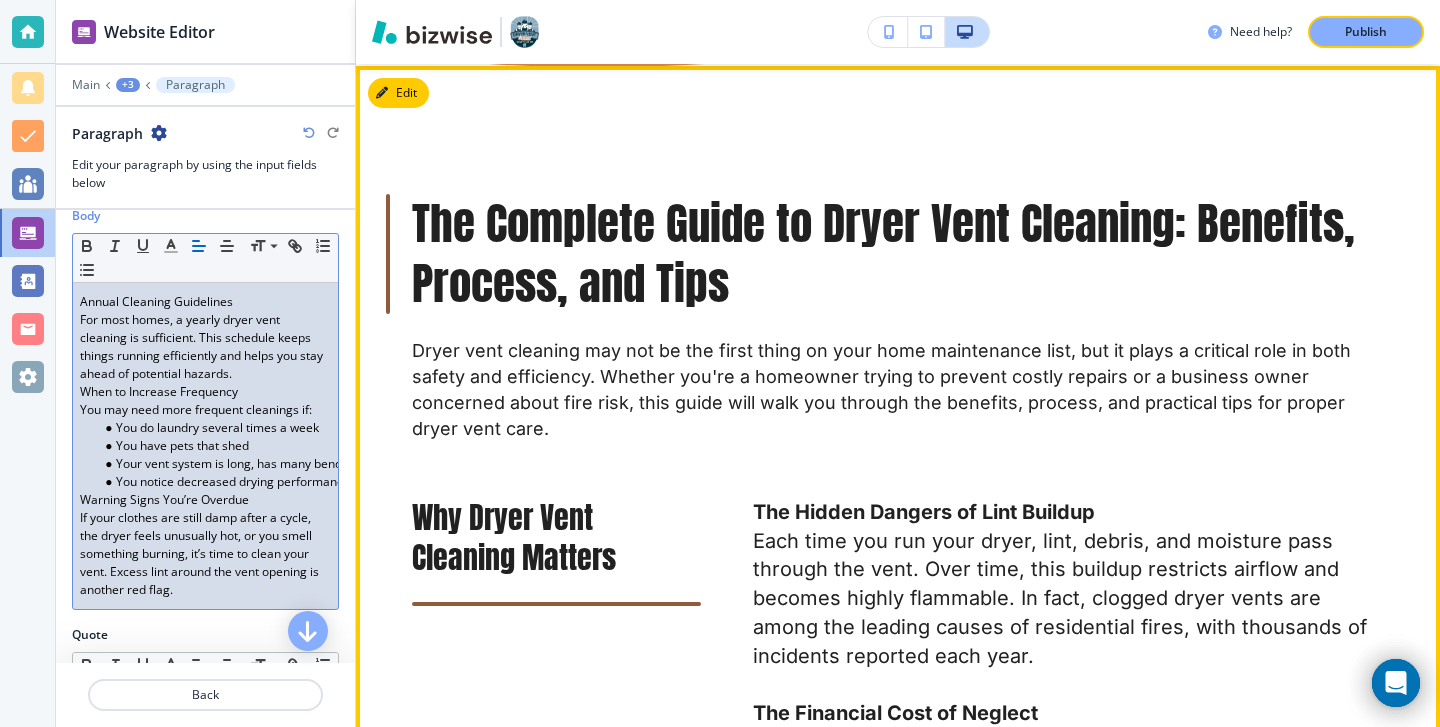 scroll, scrollTop: 1313, scrollLeft: 0, axis: vertical 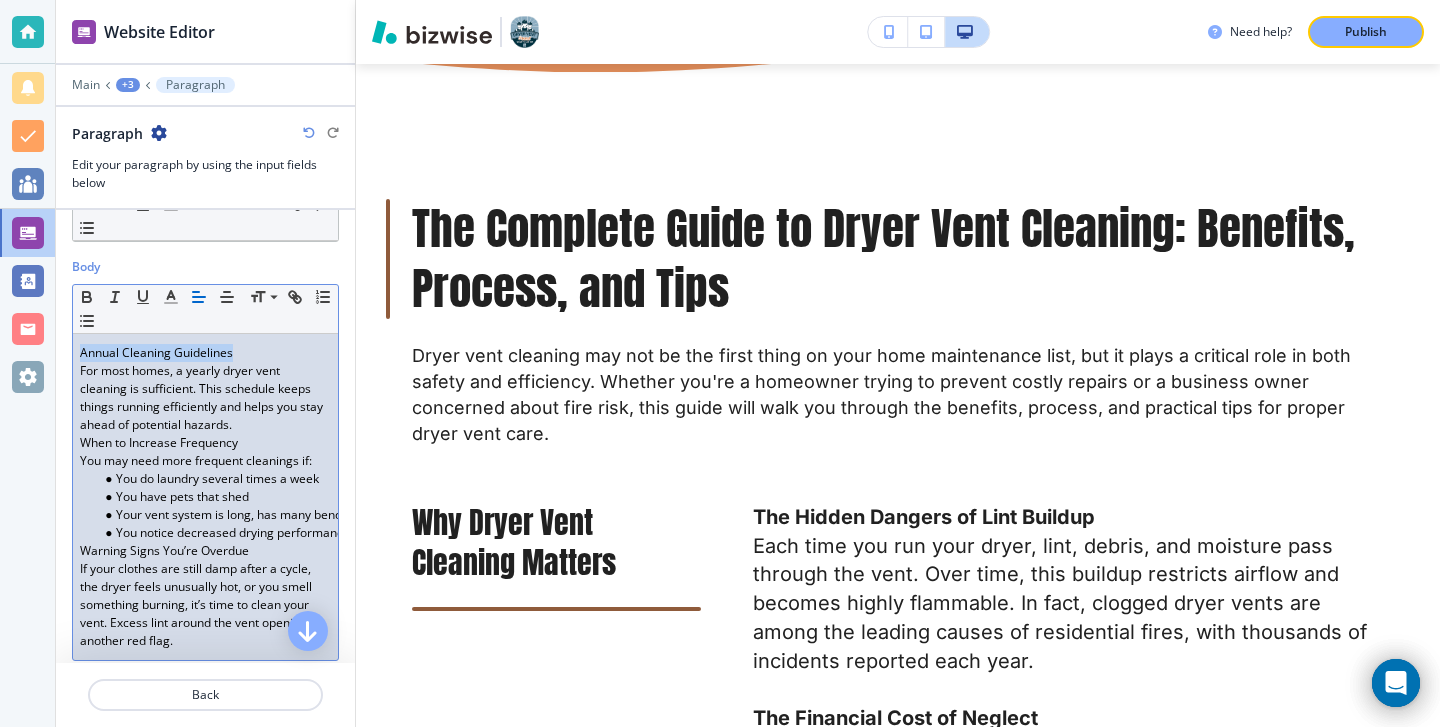 drag, startPoint x: 265, startPoint y: 361, endPoint x: 14, endPoint y: 359, distance: 251.00797 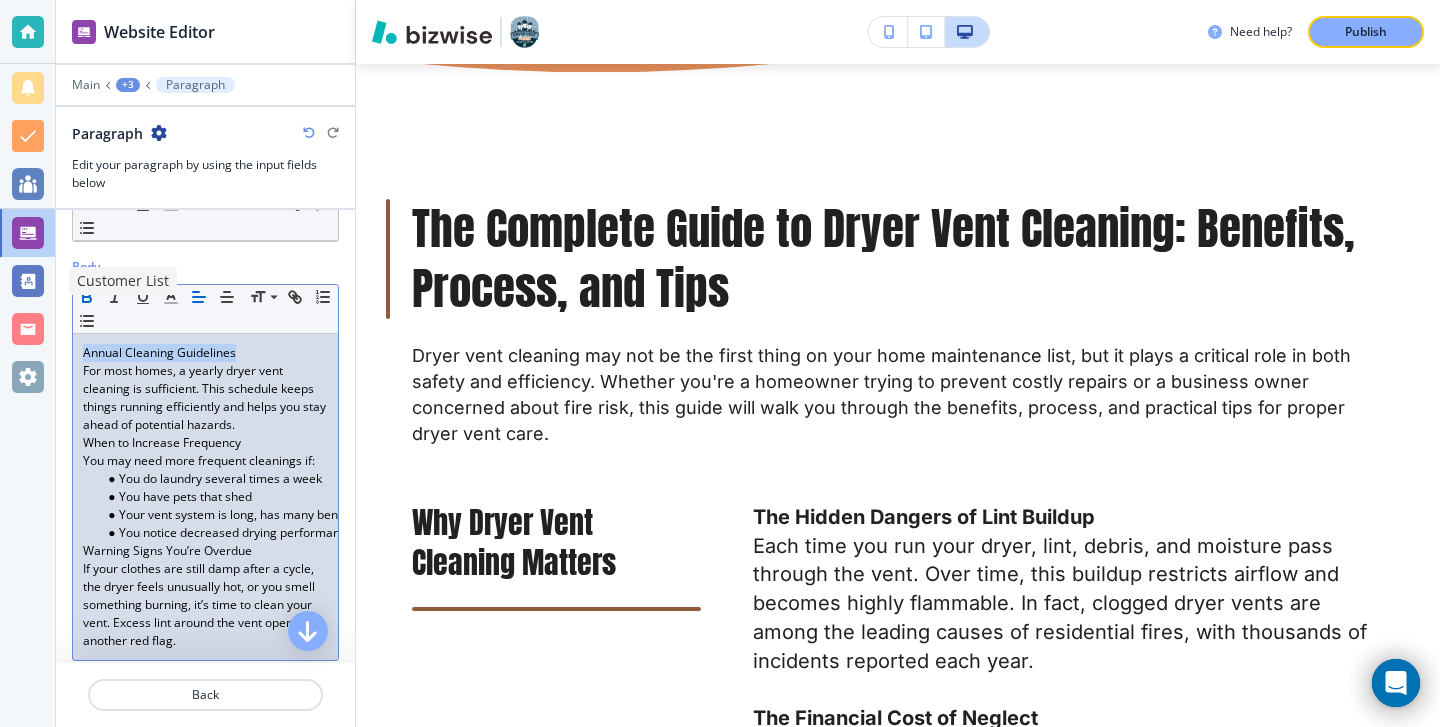 click 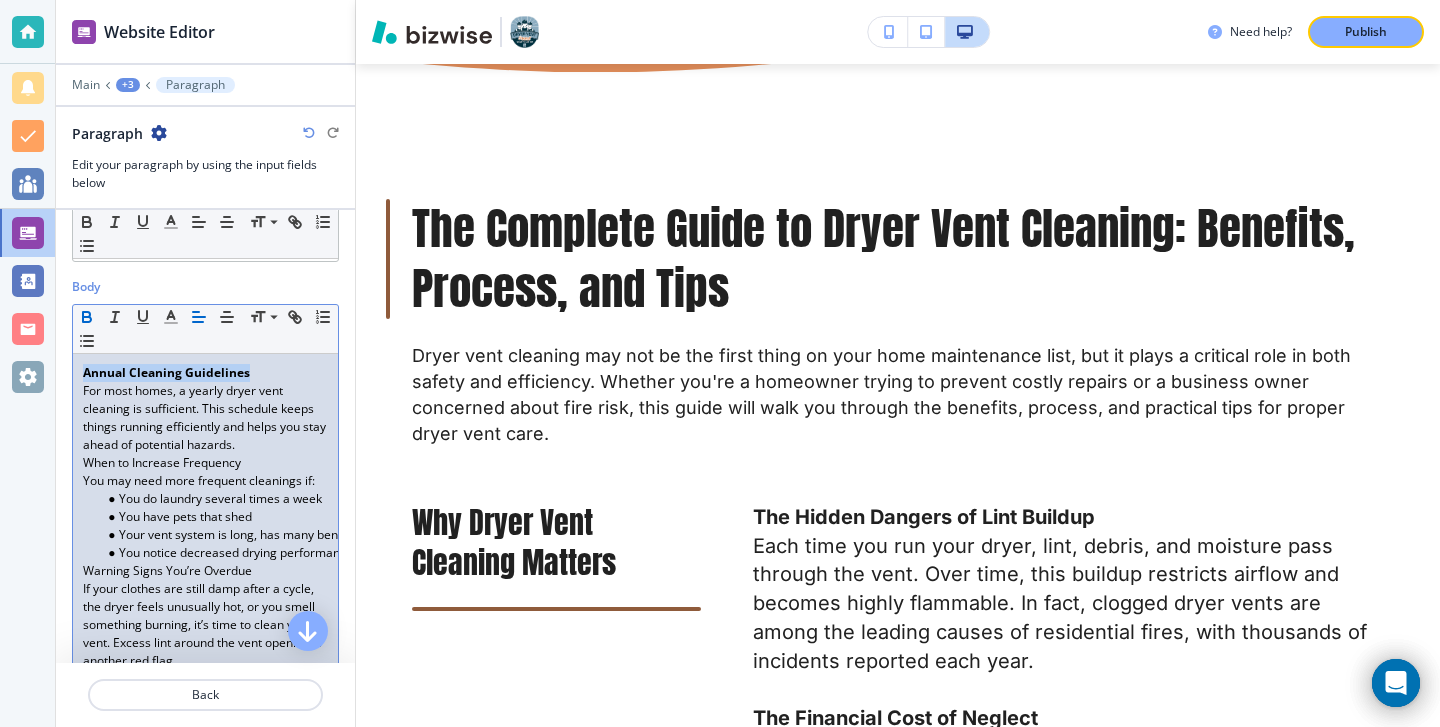 scroll, scrollTop: 283, scrollLeft: 0, axis: vertical 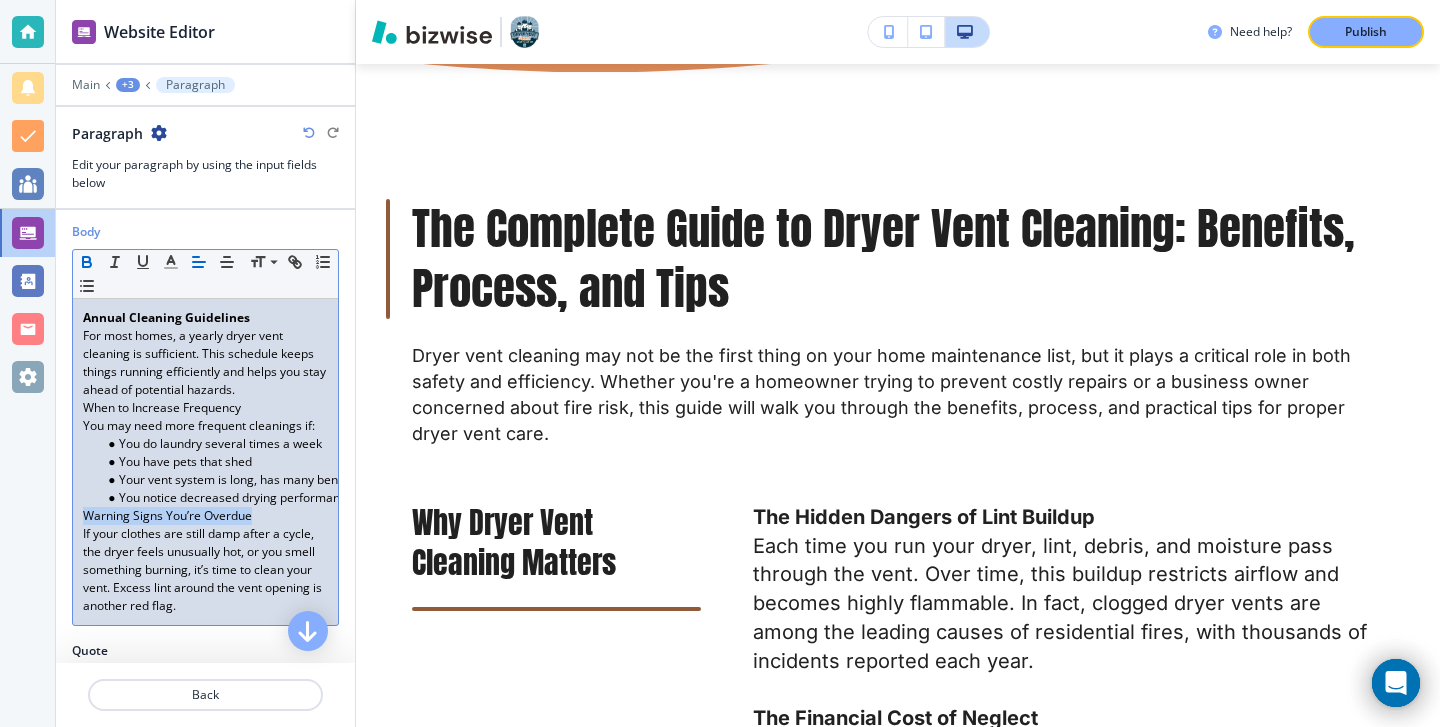 drag, startPoint x: 263, startPoint y: 521, endPoint x: 54, endPoint y: 520, distance: 209.0024 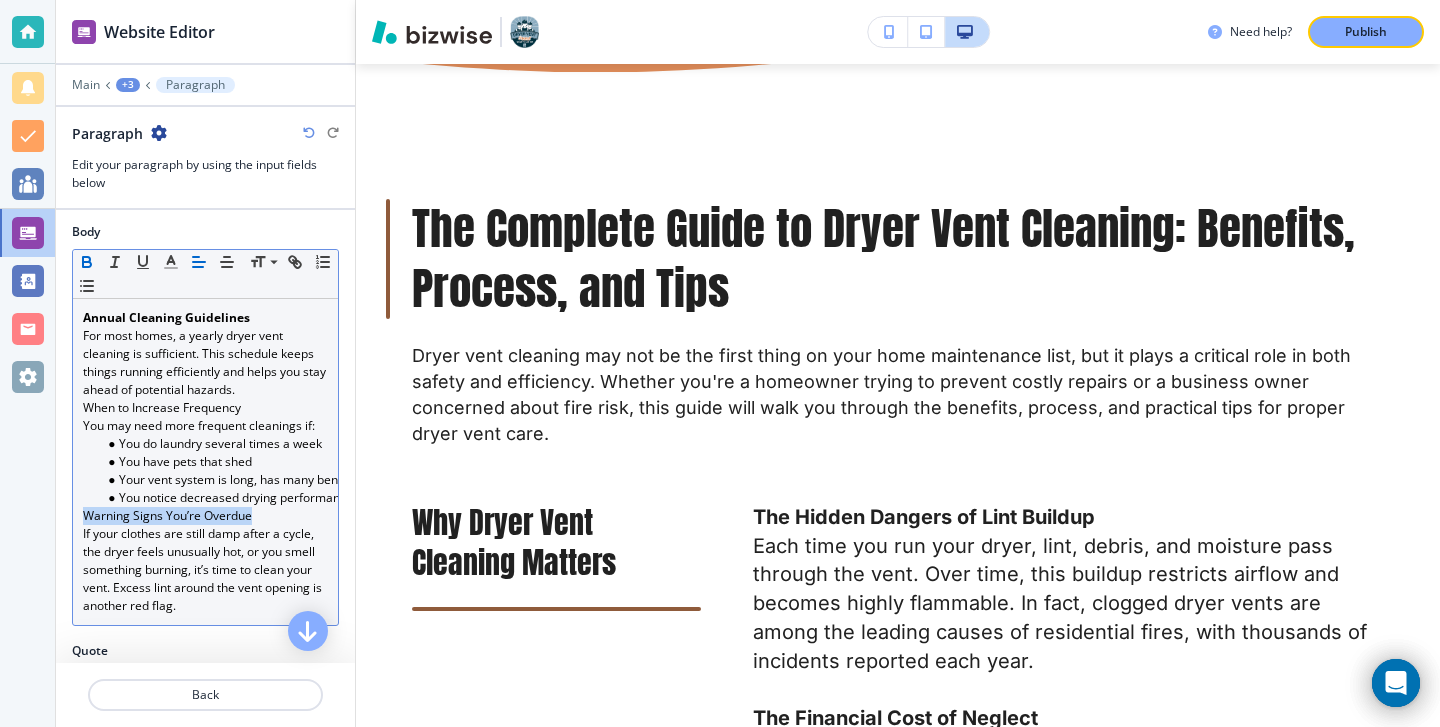 click 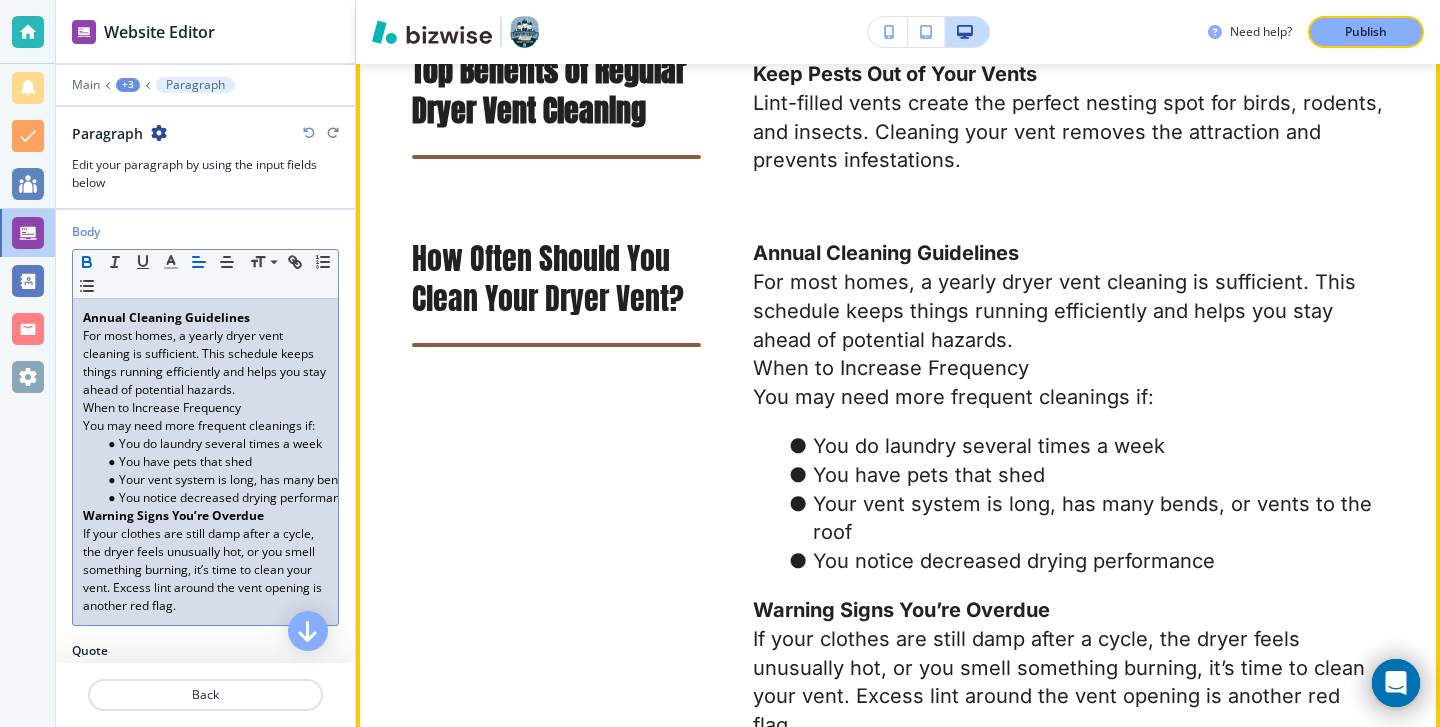 scroll, scrollTop: 3177, scrollLeft: 0, axis: vertical 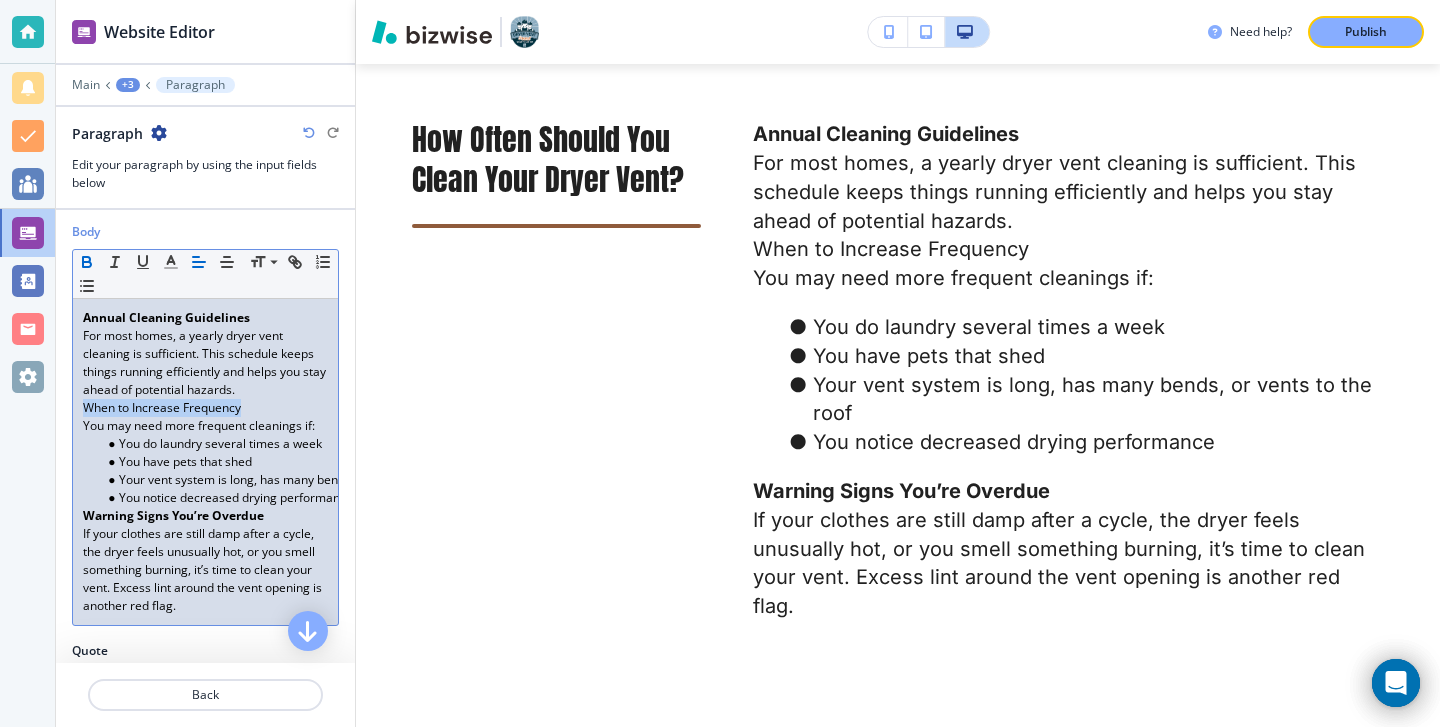 drag, startPoint x: 252, startPoint y: 409, endPoint x: 70, endPoint y: 406, distance: 182.02472 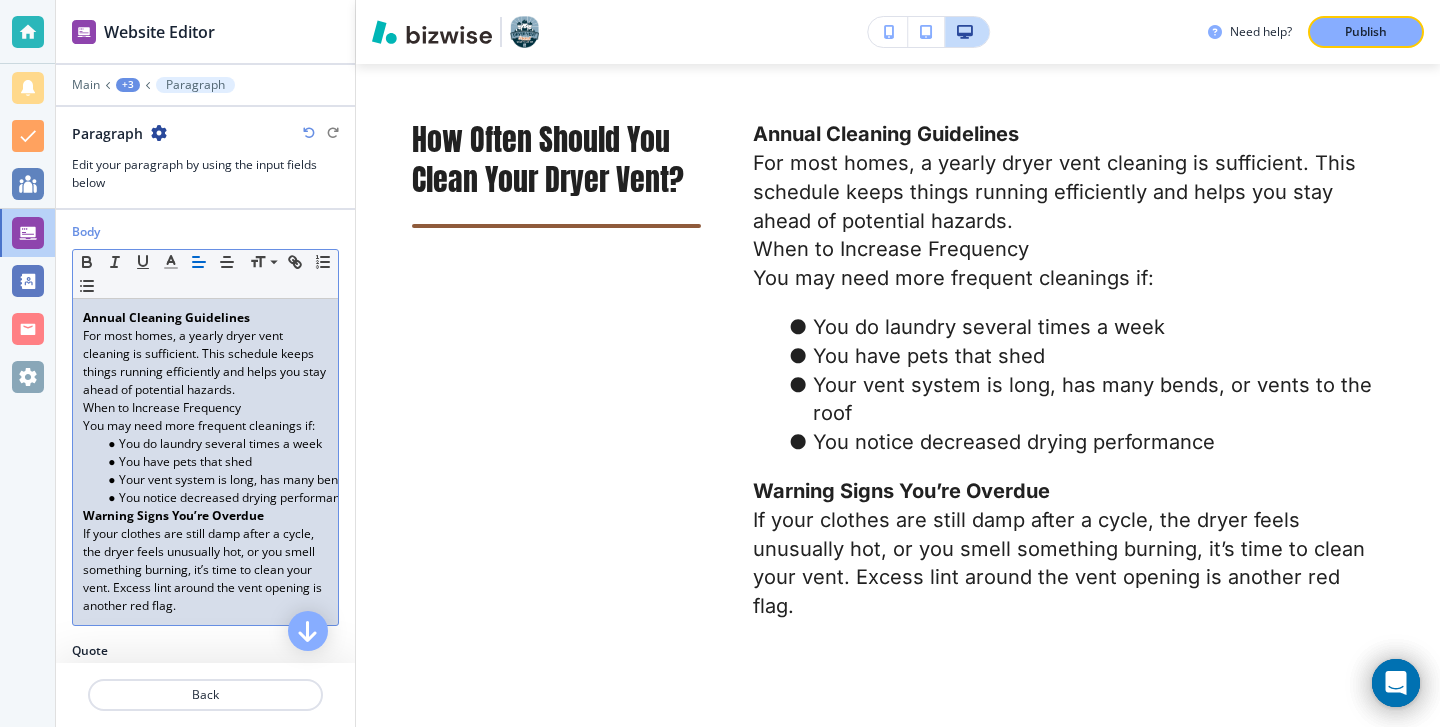 click on "You may need more frequent cleanings if:" at bounding box center [205, 426] 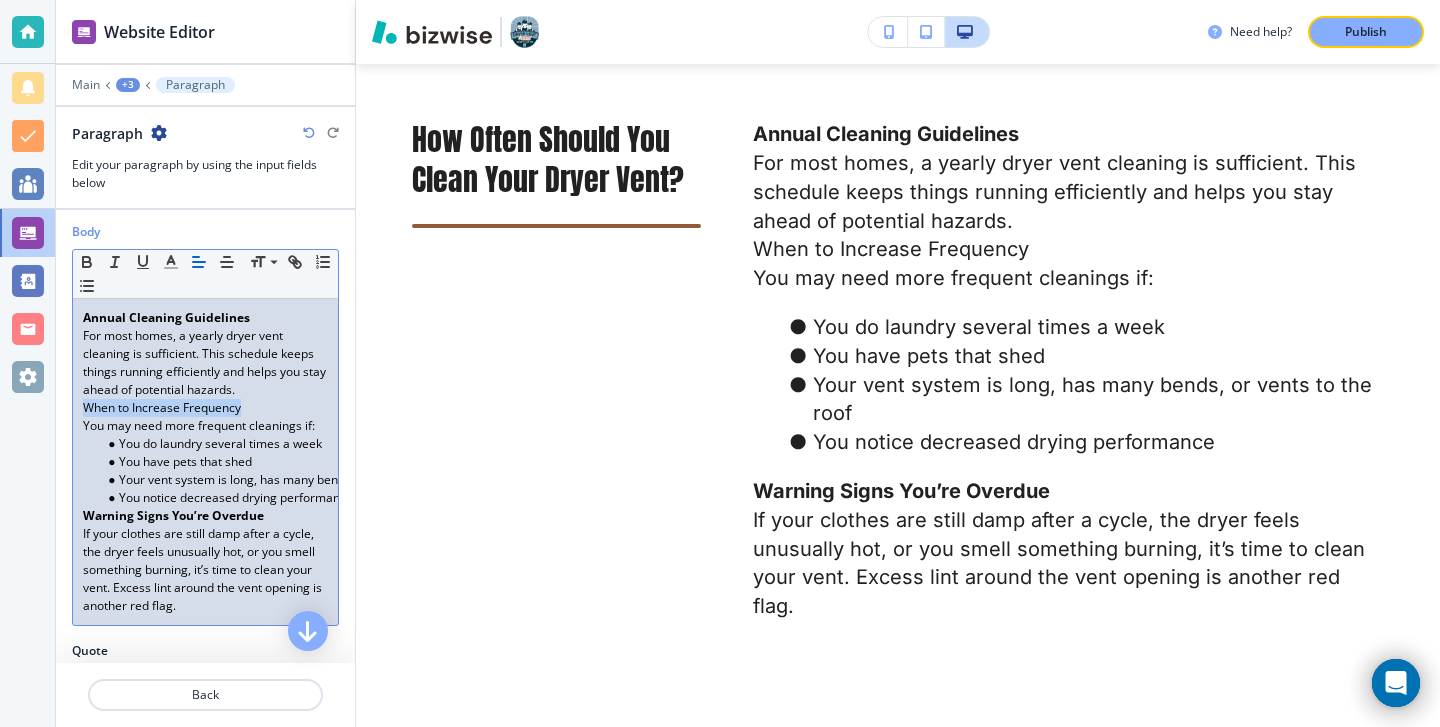 drag, startPoint x: 83, startPoint y: 405, endPoint x: 259, endPoint y: 414, distance: 176.22997 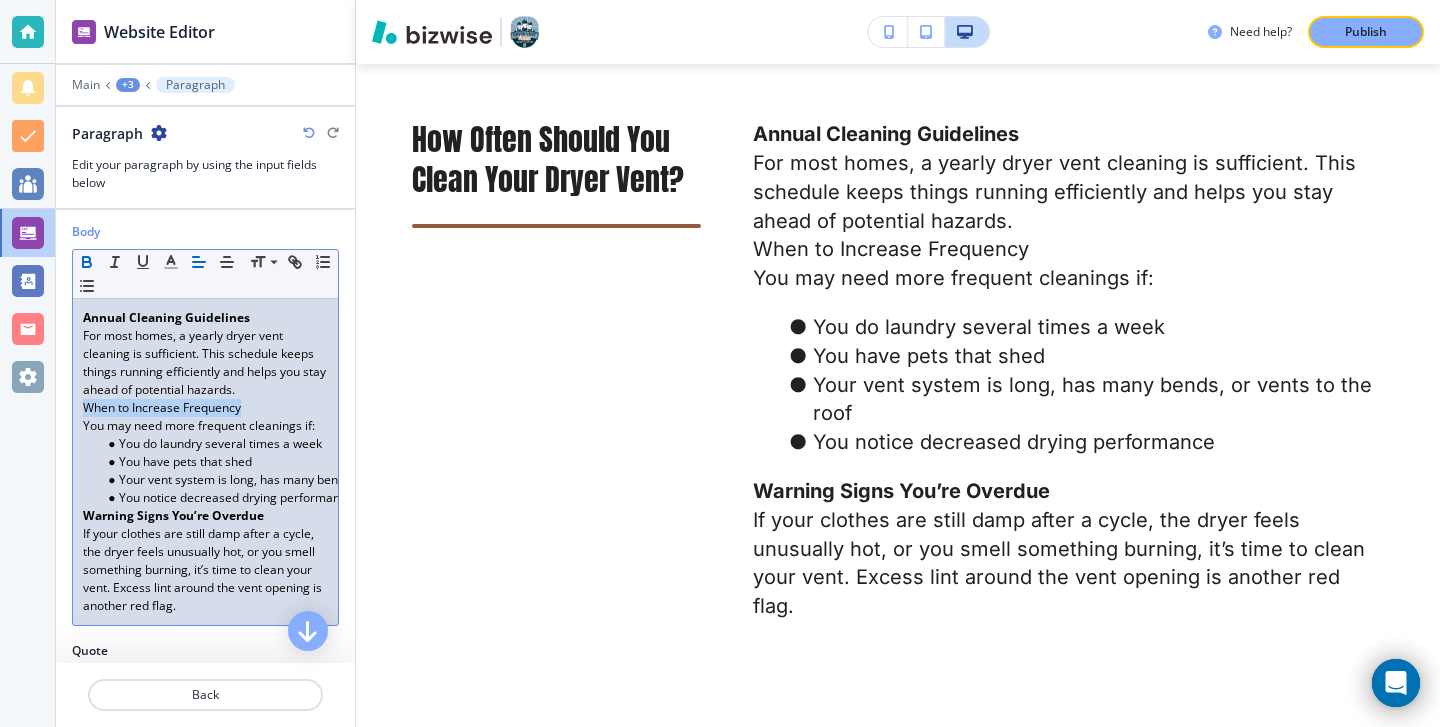 click 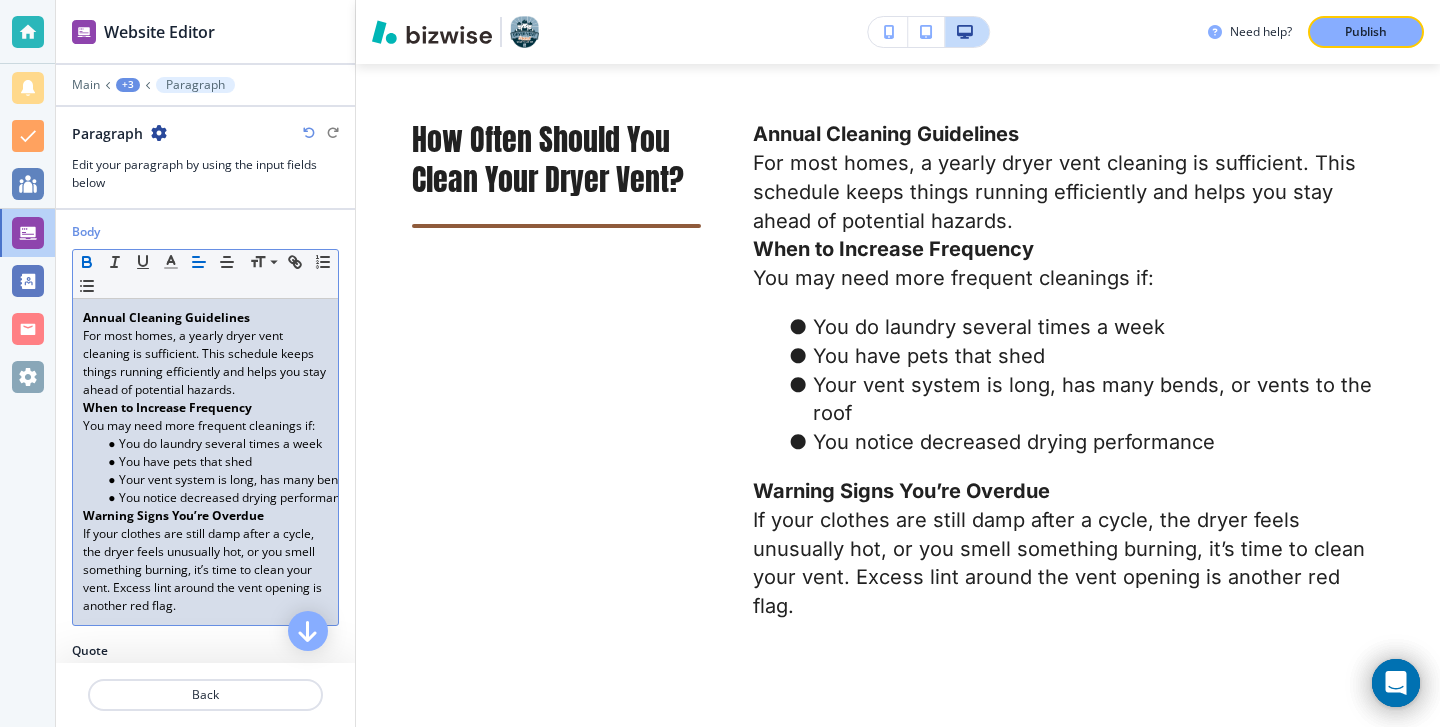 click on "For most homes, a yearly dryer vent cleaning is sufficient. This schedule keeps things running efficiently and helps you stay ahead of potential hazards." at bounding box center (205, 363) 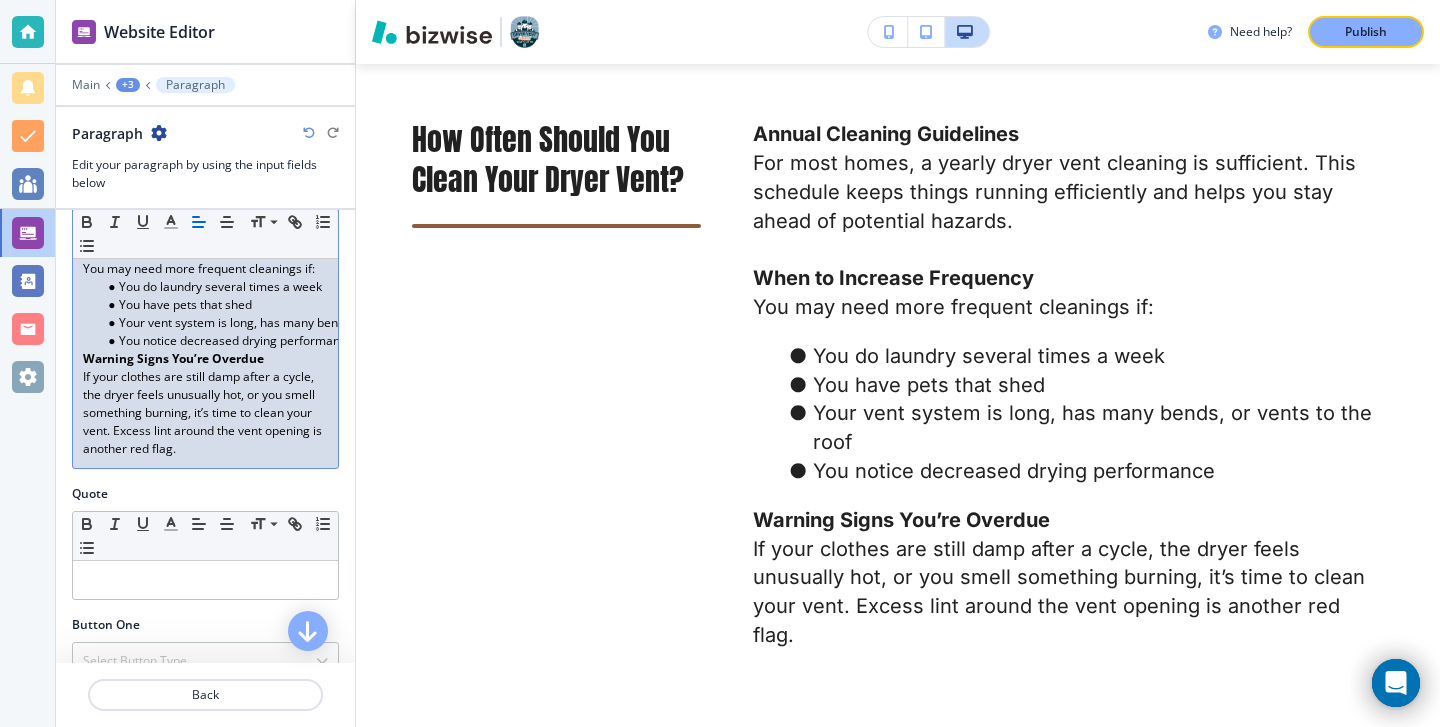 scroll, scrollTop: 456, scrollLeft: 0, axis: vertical 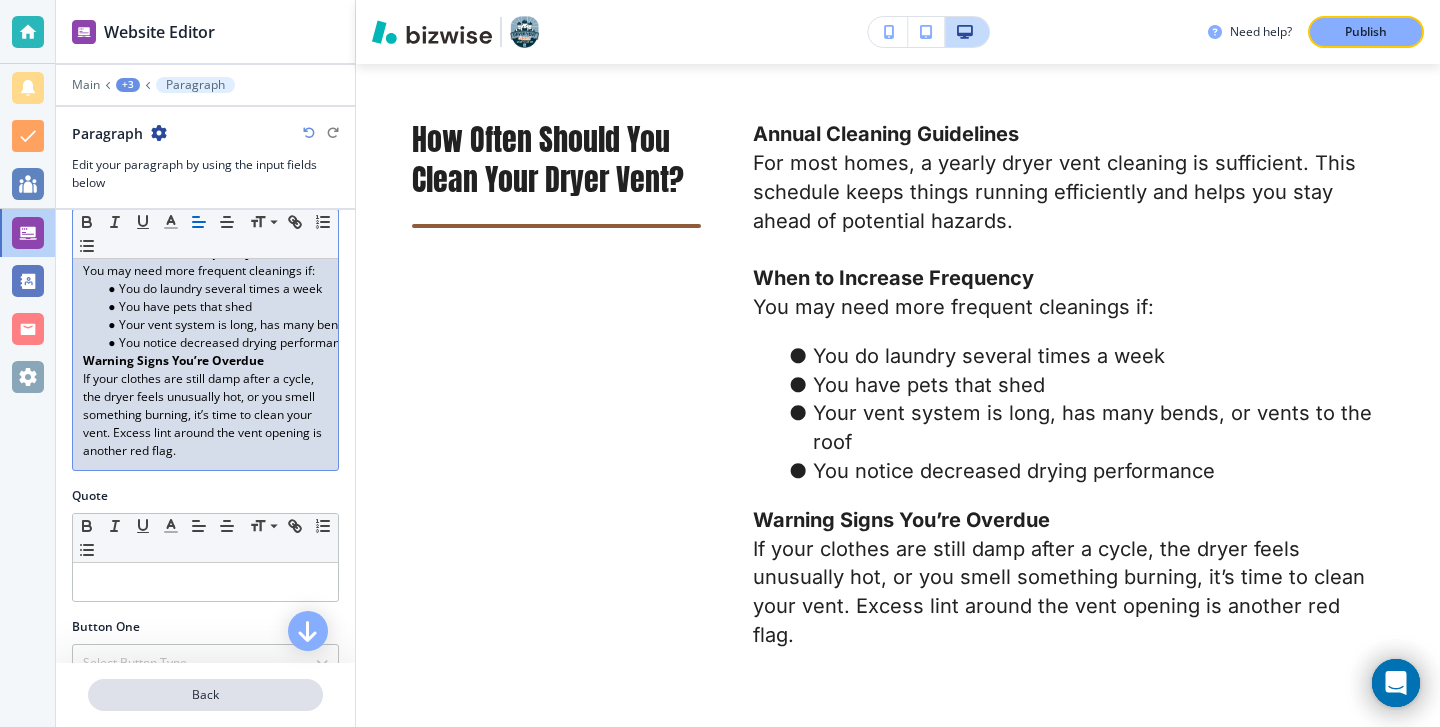 click on "Back" at bounding box center (205, 695) 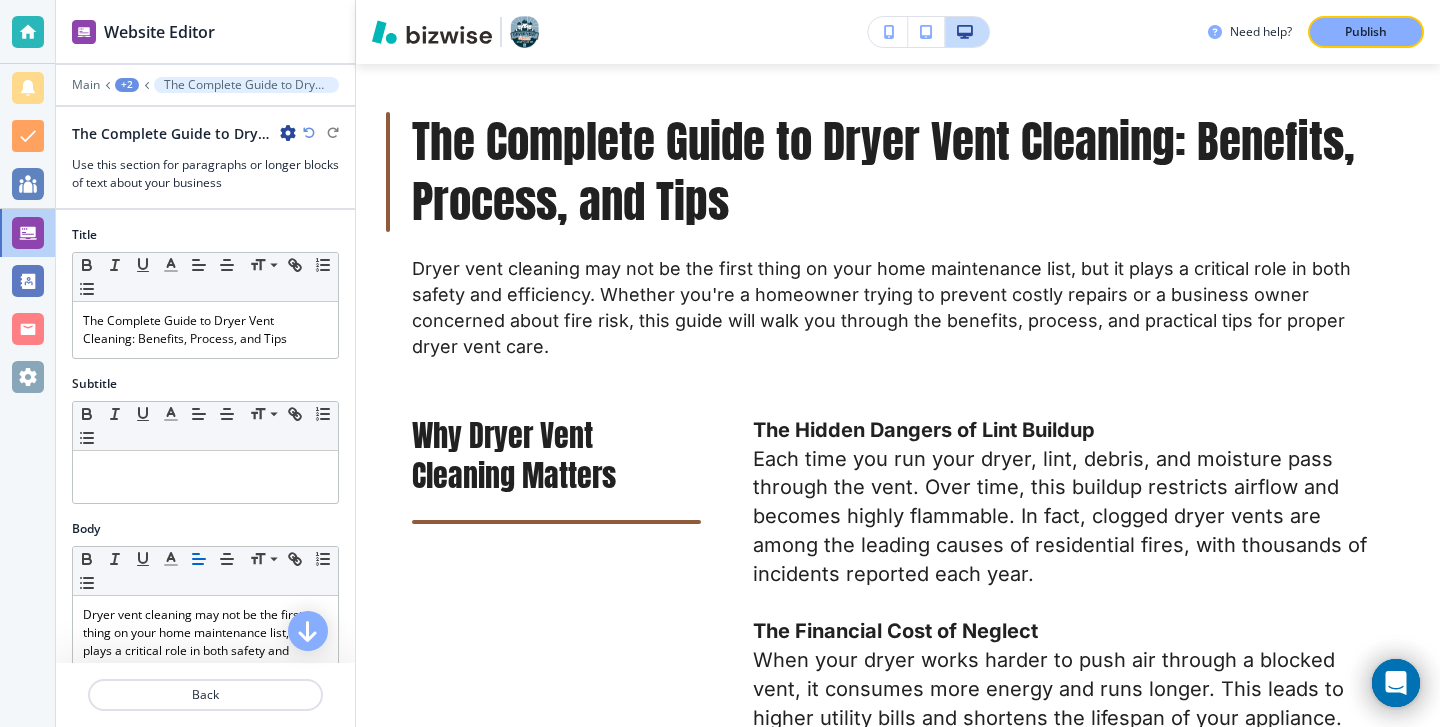 scroll, scrollTop: 1294, scrollLeft: 0, axis: vertical 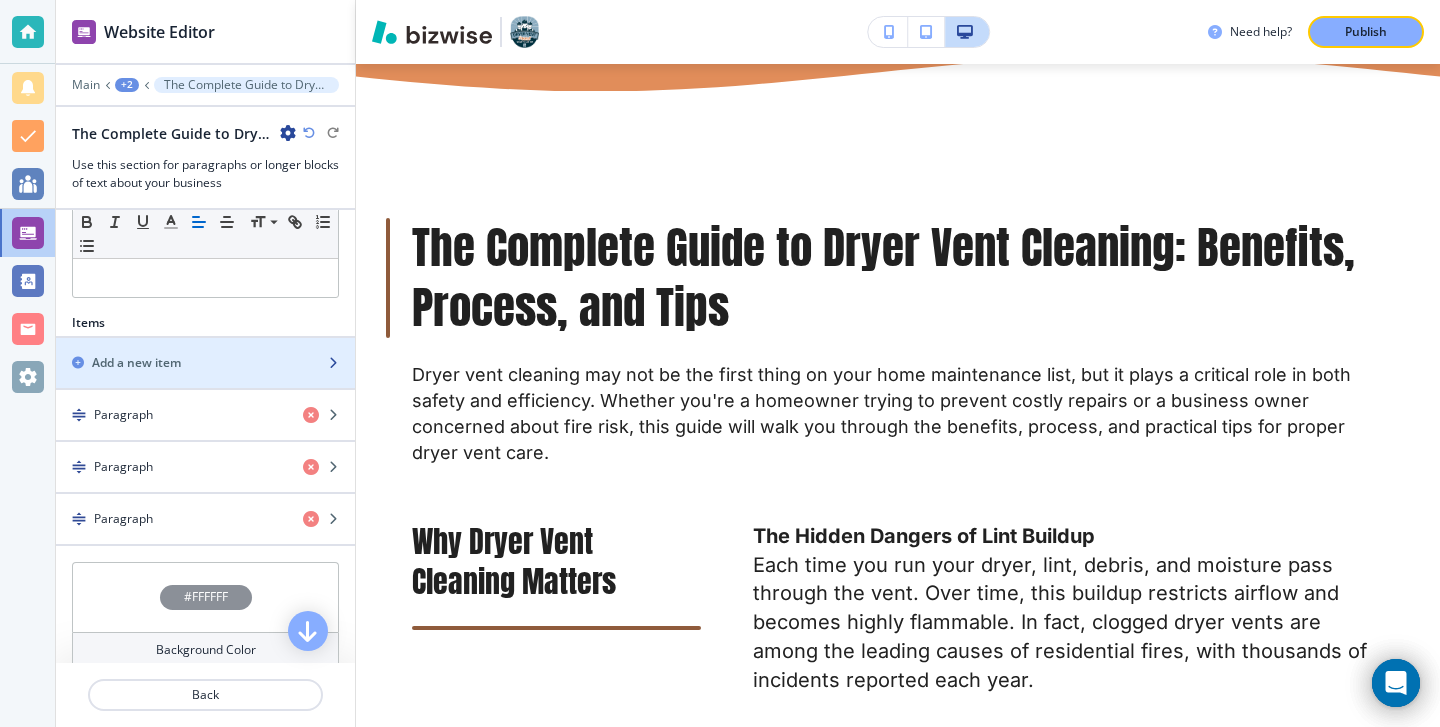 click at bounding box center (205, 380) 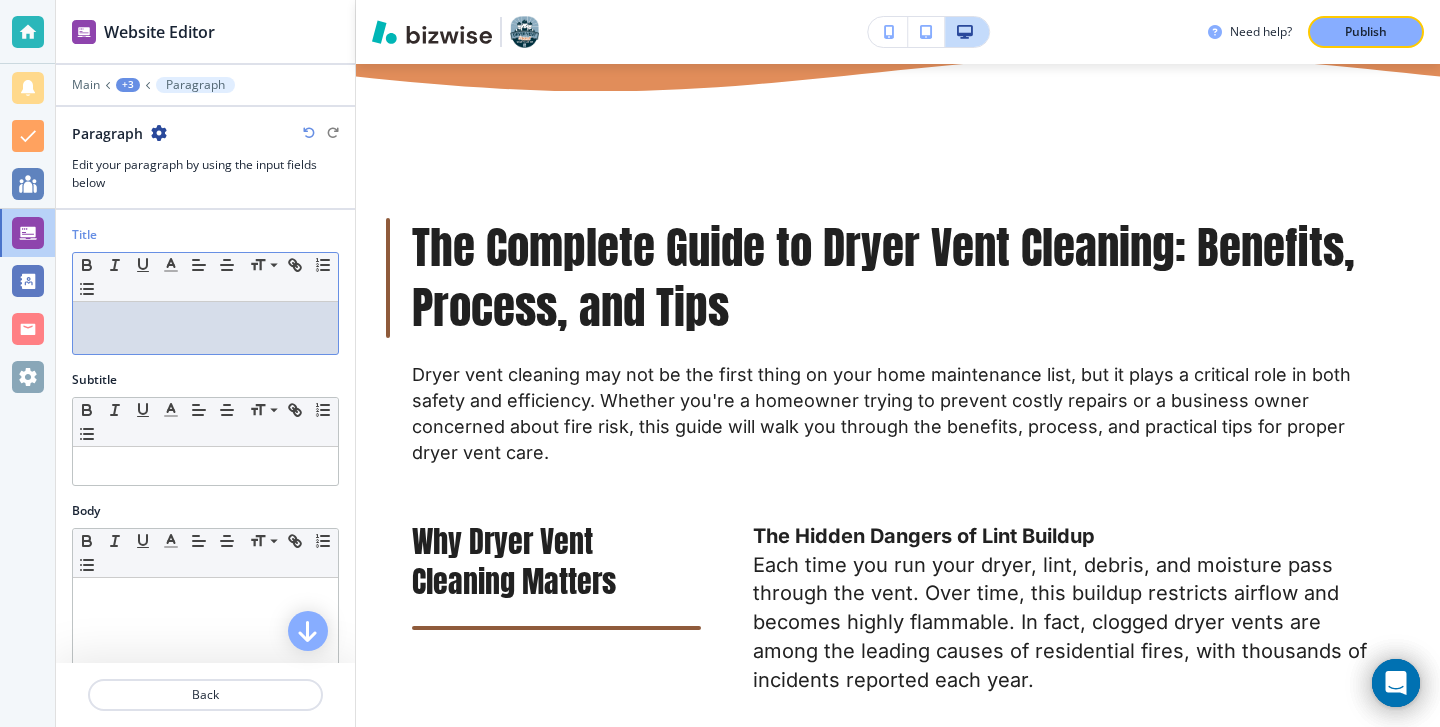 click at bounding box center (205, 321) 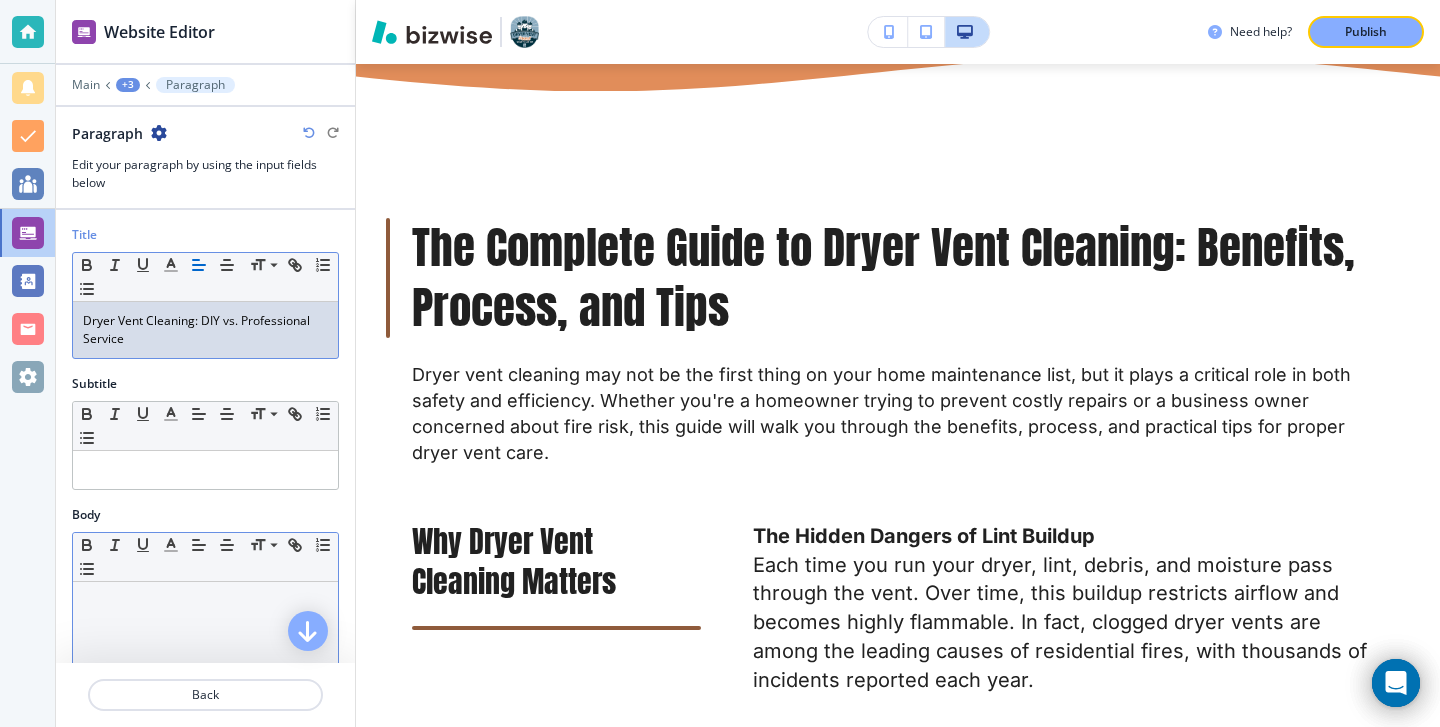 click at bounding box center [205, 601] 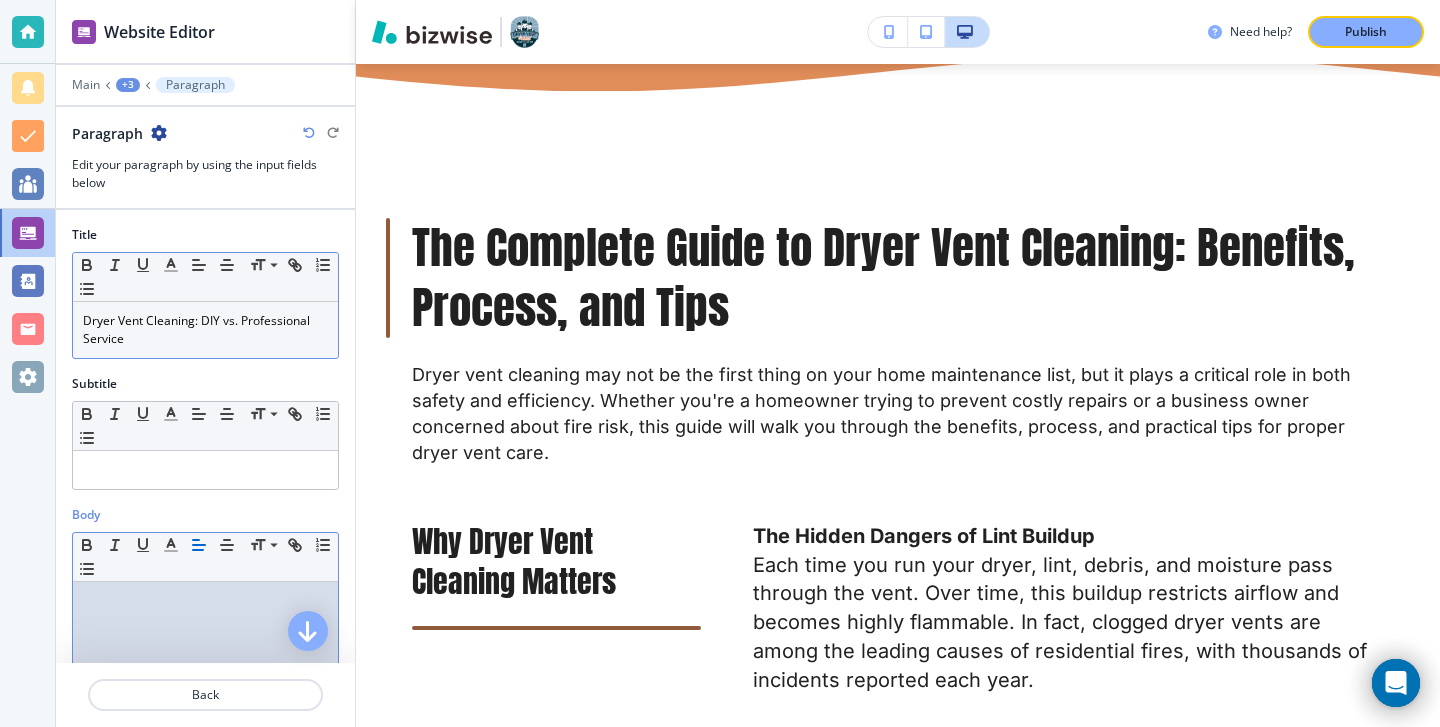 scroll, scrollTop: 275, scrollLeft: 0, axis: vertical 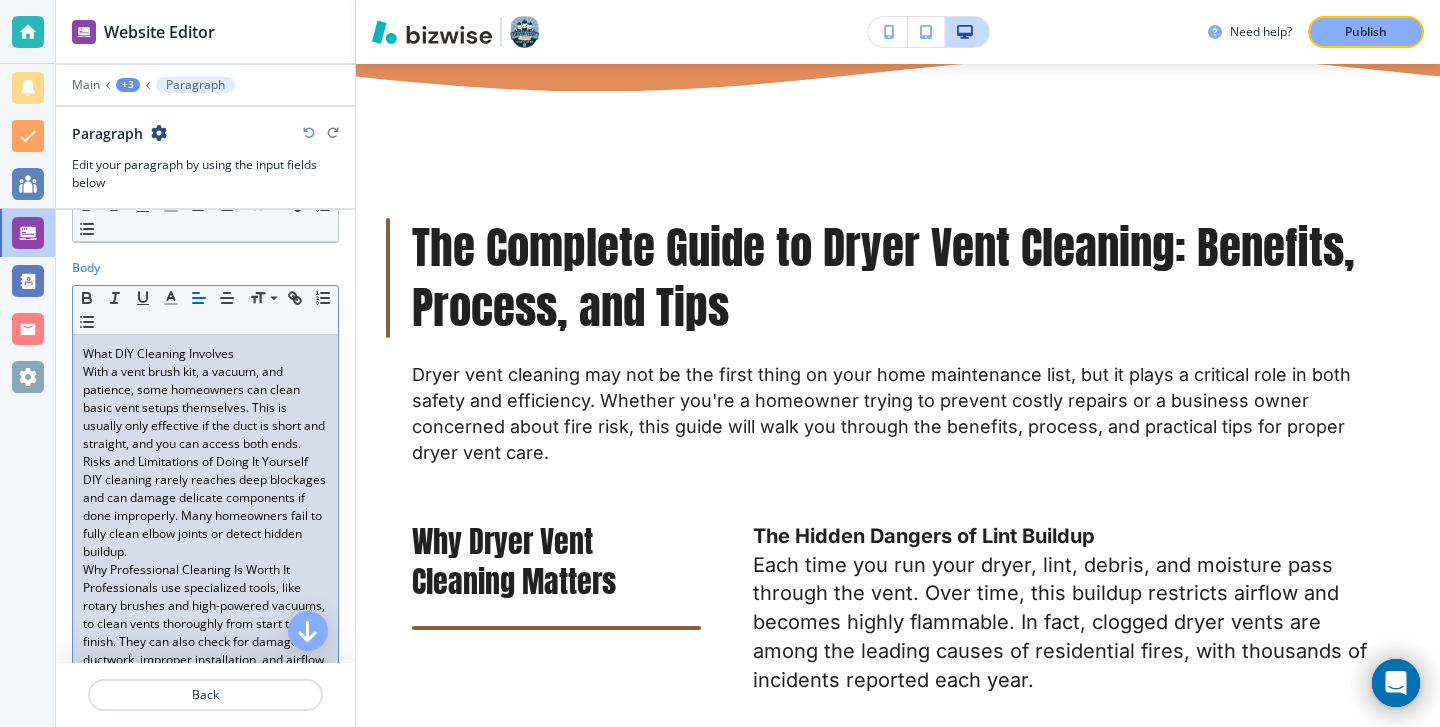 click on "What DIY Cleaning Involves With a vent brush kit, a vacuum, and patience, some homeowners can clean basic vent setups themselves. This is usually only effective if the duct is short and straight, and you can access both ends. Risks and Limitations of Doing It Yourself DIY cleaning rarely reaches deep blockages and can damage delicate components if done improperly. Many homeowners fail to fully clean elbow joints or detect hidden buildup. Why Professional Cleaning Is Worth It Professionals use specialized tools, like rotary brushes and high-powered vacuums, to clean vents thoroughly from start to finish. They can also check for damaged ductwork, improper installation, and airflow issues. What to Expect from a Pro Service A professional cleaning includes inspection, debris removal, airflow testing, and optional repairs or rerouting. Most services take about one to two hours and can prevent years of wear and tear." at bounding box center [205, 570] 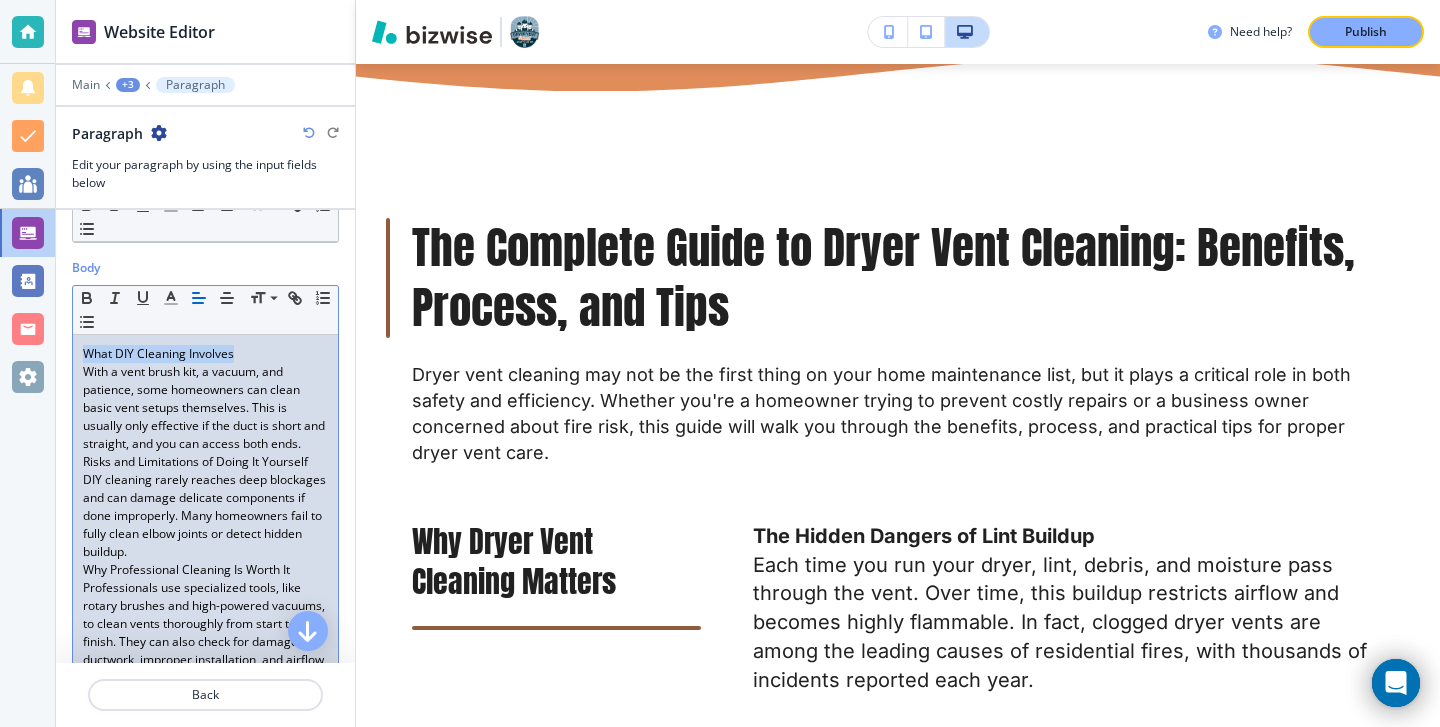 drag, startPoint x: 83, startPoint y: 349, endPoint x: 240, endPoint y: 350, distance: 157.00319 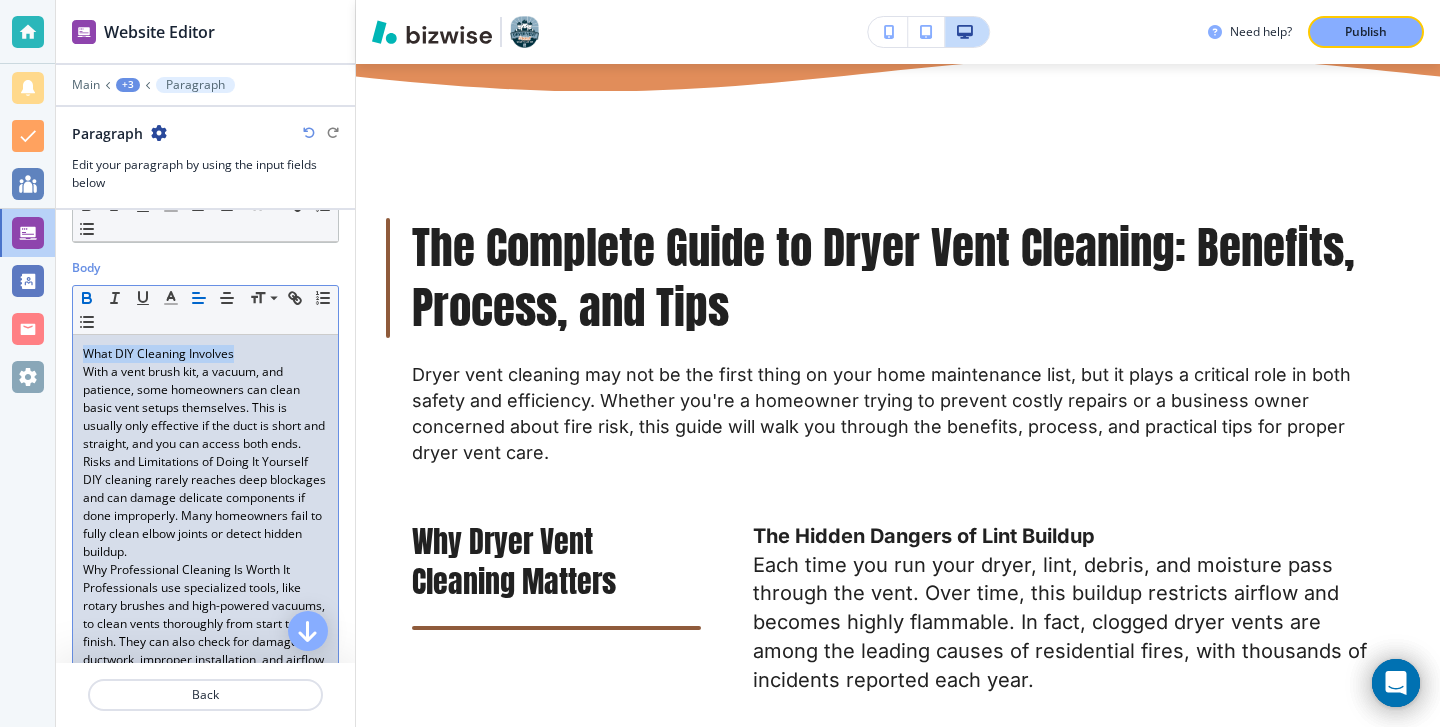 click 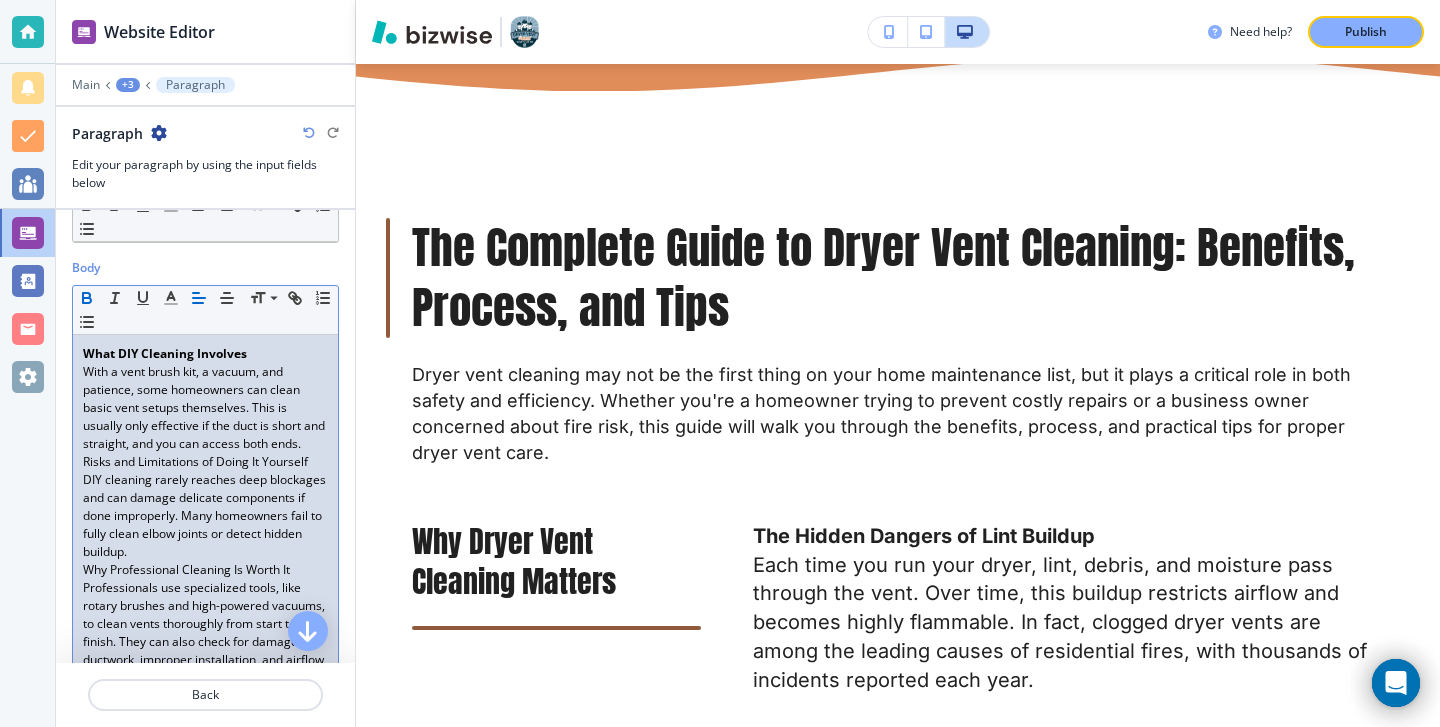 click on "DIY cleaning rarely reaches deep blockages and can damage delicate components if done improperly. Many homeowners fail to fully clean elbow joints or detect hidden buildup." at bounding box center [205, 516] 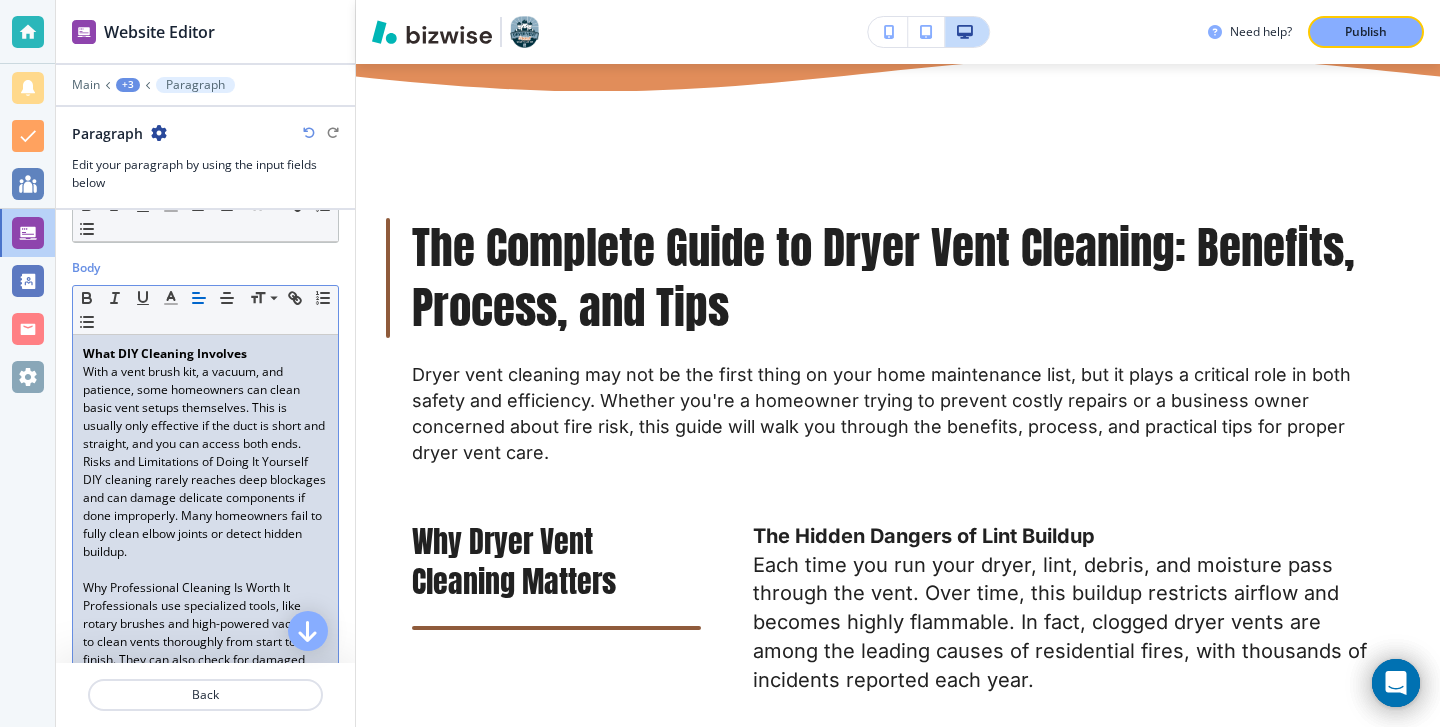 scroll, scrollTop: 310, scrollLeft: 0, axis: vertical 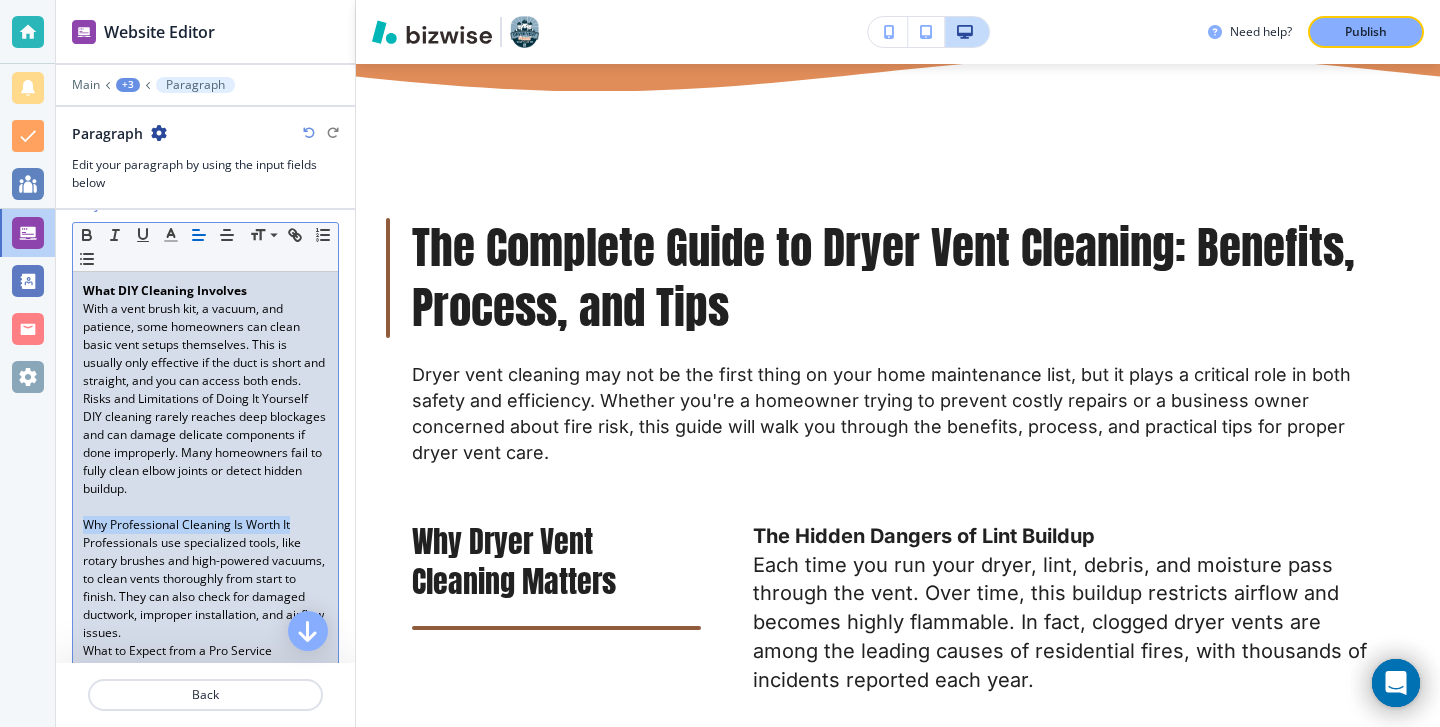 drag, startPoint x: 295, startPoint y: 531, endPoint x: 64, endPoint y: 532, distance: 231.00217 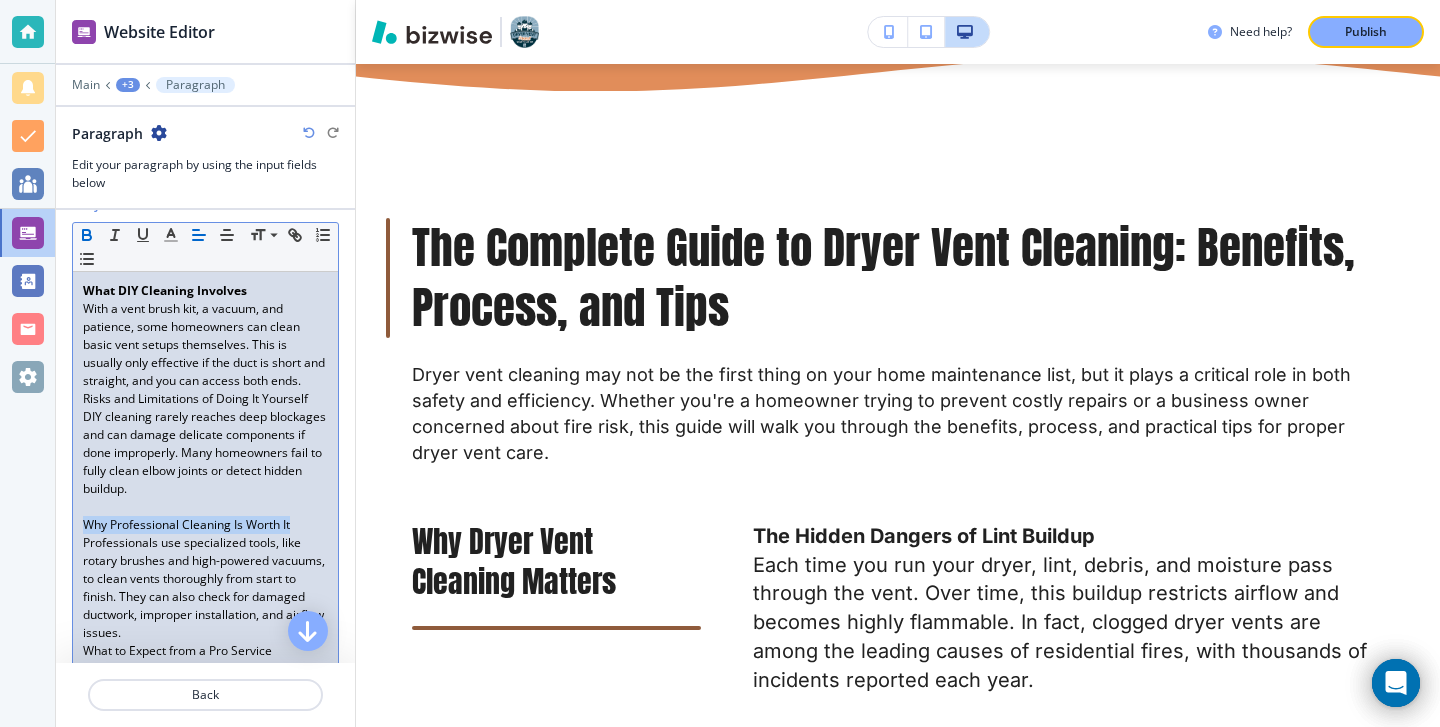 click 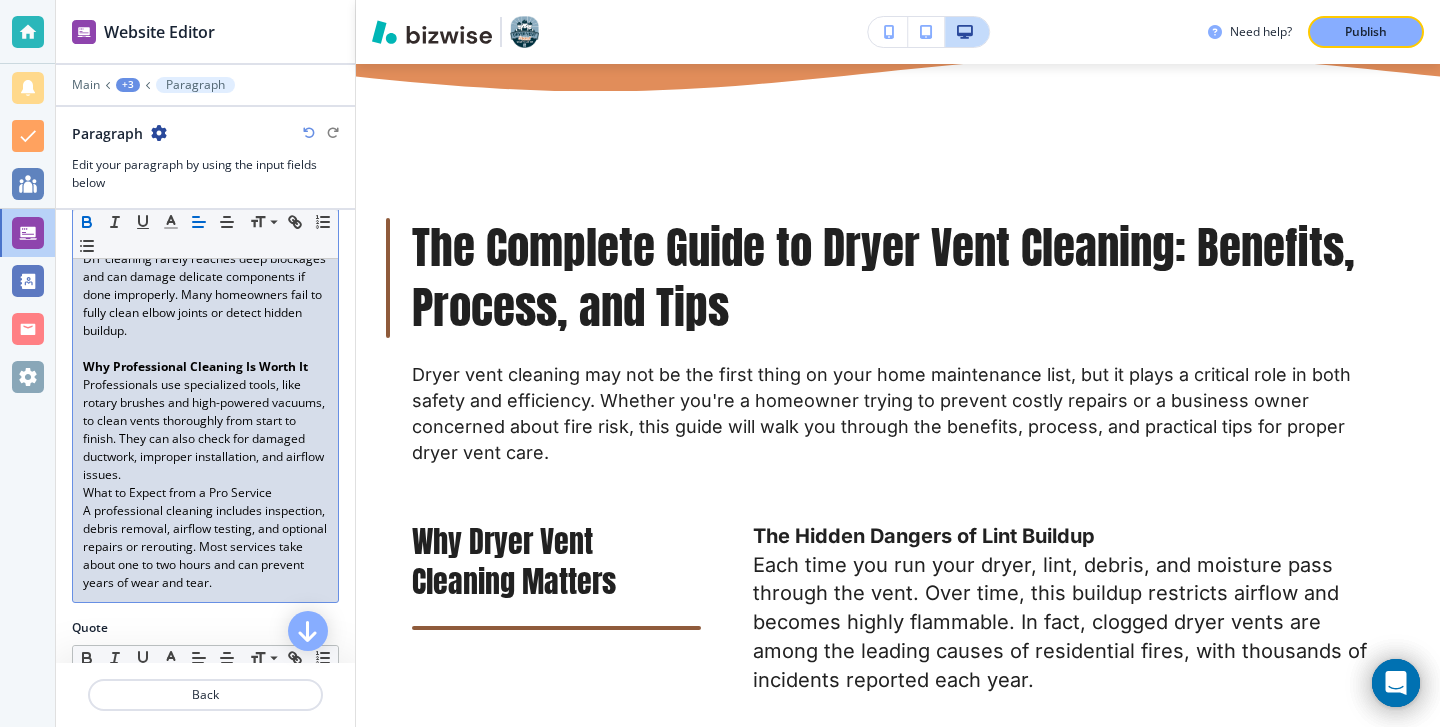 scroll, scrollTop: 514, scrollLeft: 0, axis: vertical 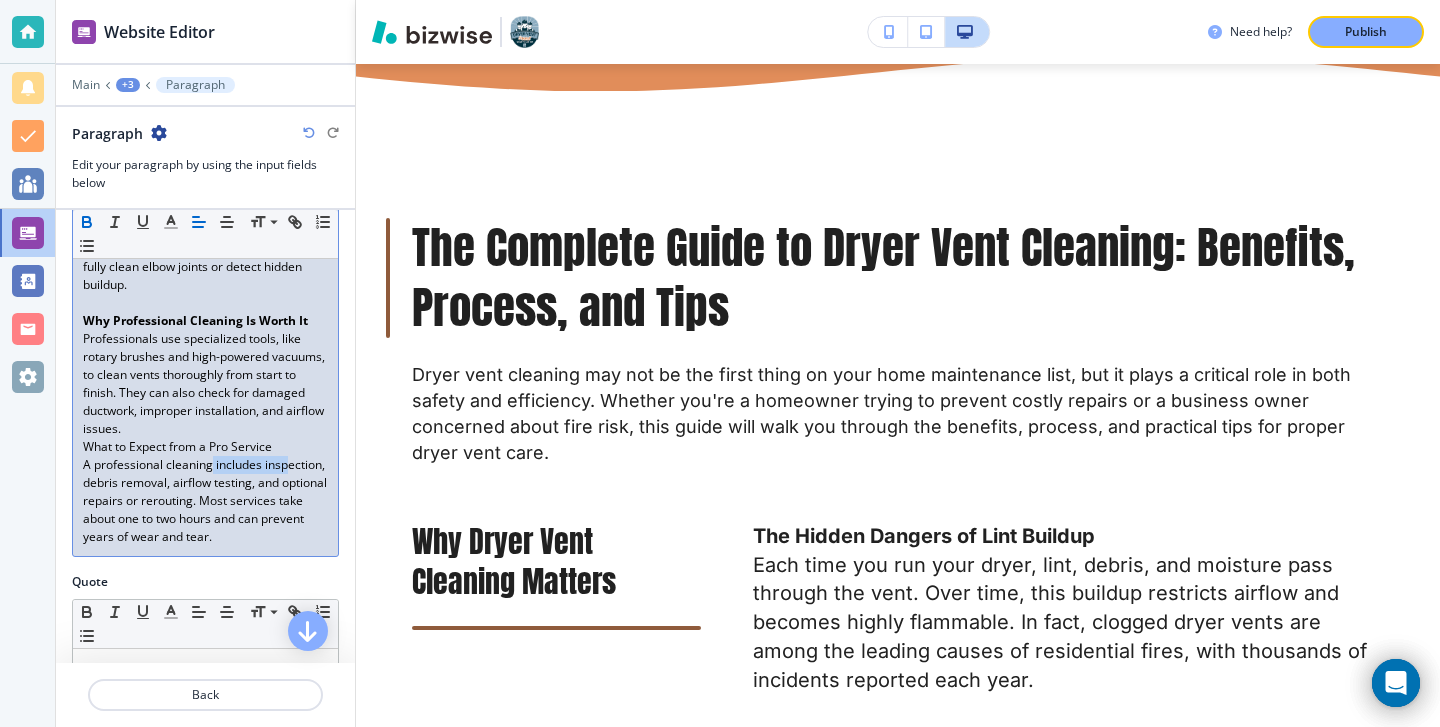 drag, startPoint x: 291, startPoint y: 459, endPoint x: 210, endPoint y: 459, distance: 81 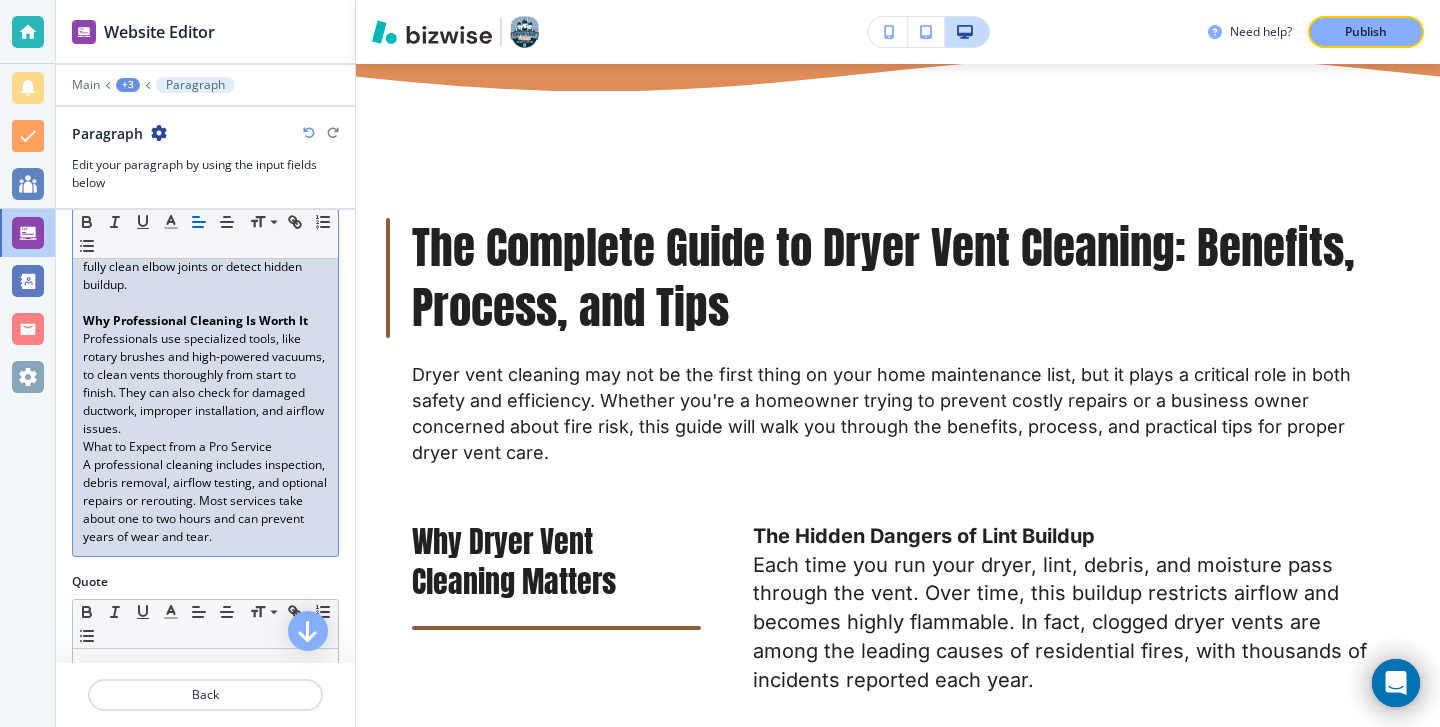 click on "A professional cleaning includes inspection, debris removal, airflow testing, and optional repairs or rerouting. Most services take about one to two hours and can prevent years of wear and tear." at bounding box center [205, 501] 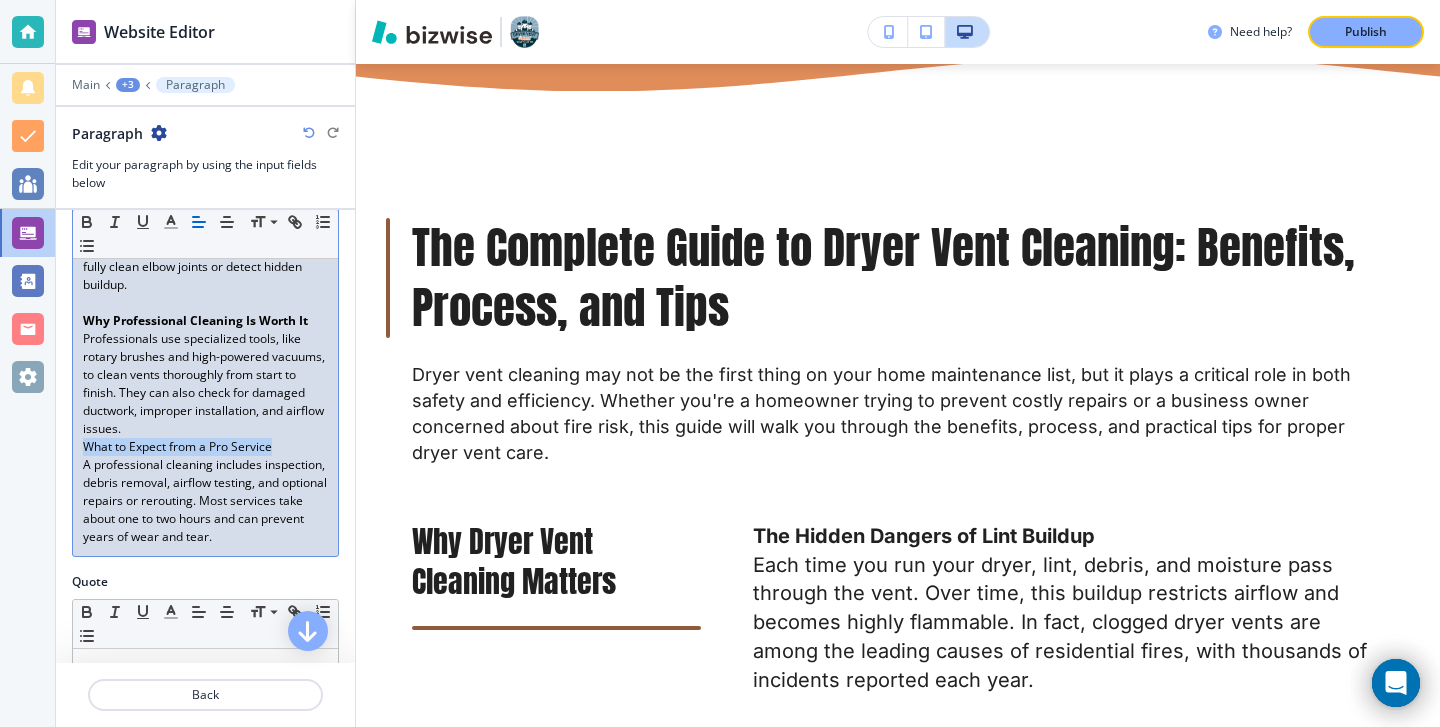 drag, startPoint x: 281, startPoint y: 454, endPoint x: 73, endPoint y: 450, distance: 208.03845 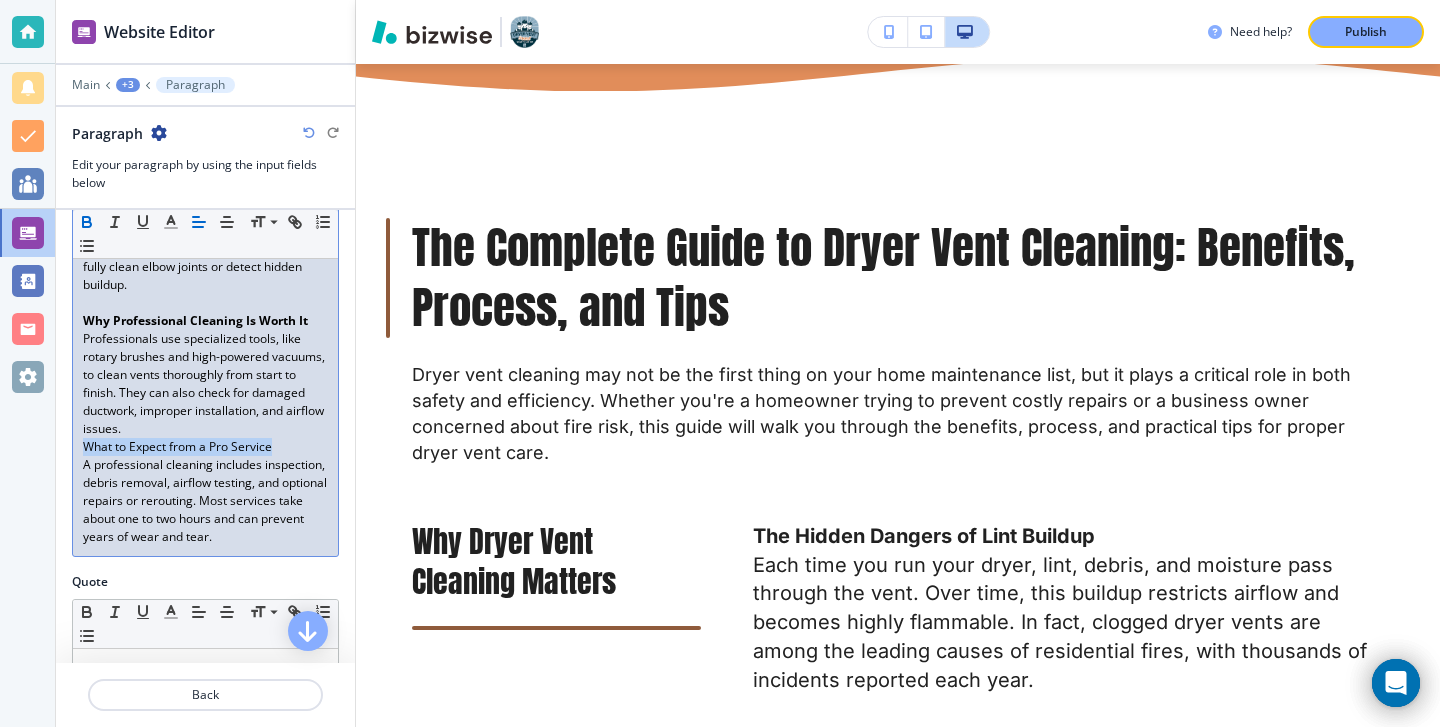 click 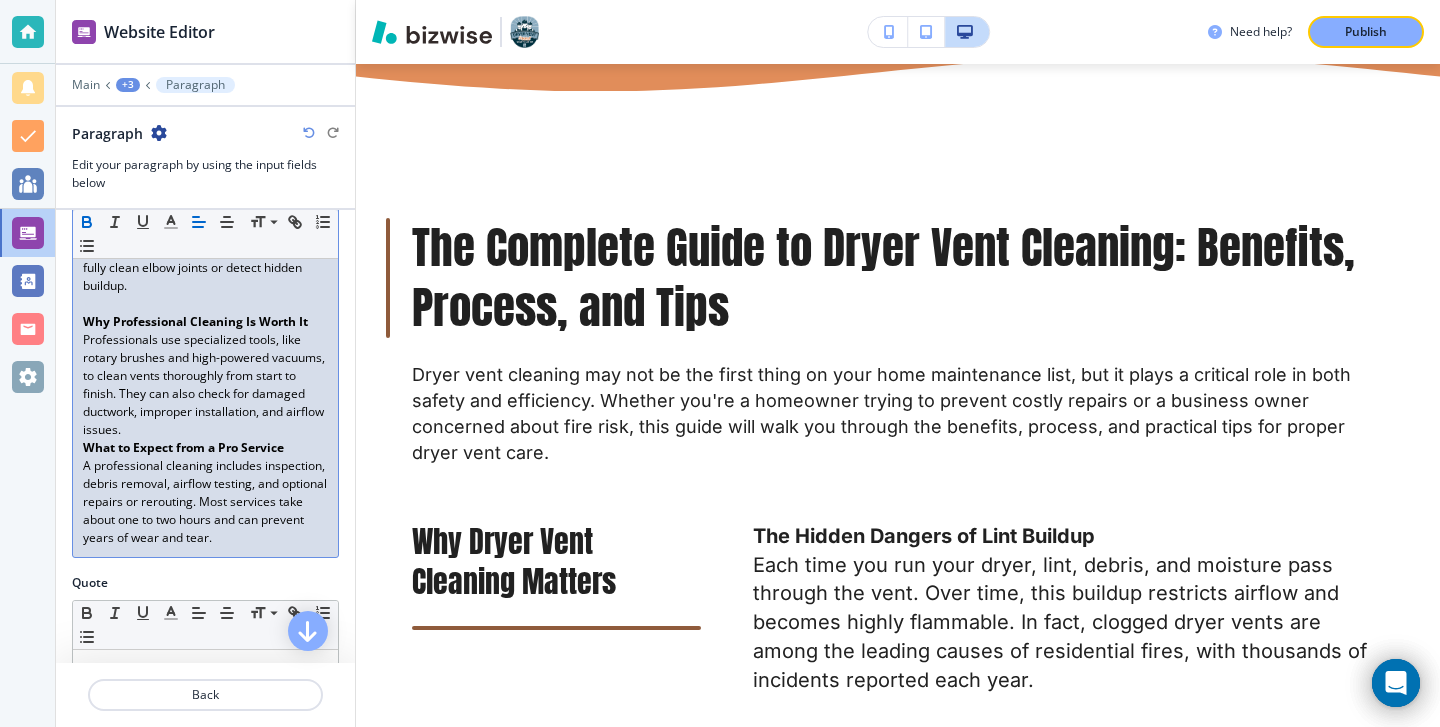 scroll, scrollTop: 505, scrollLeft: 0, axis: vertical 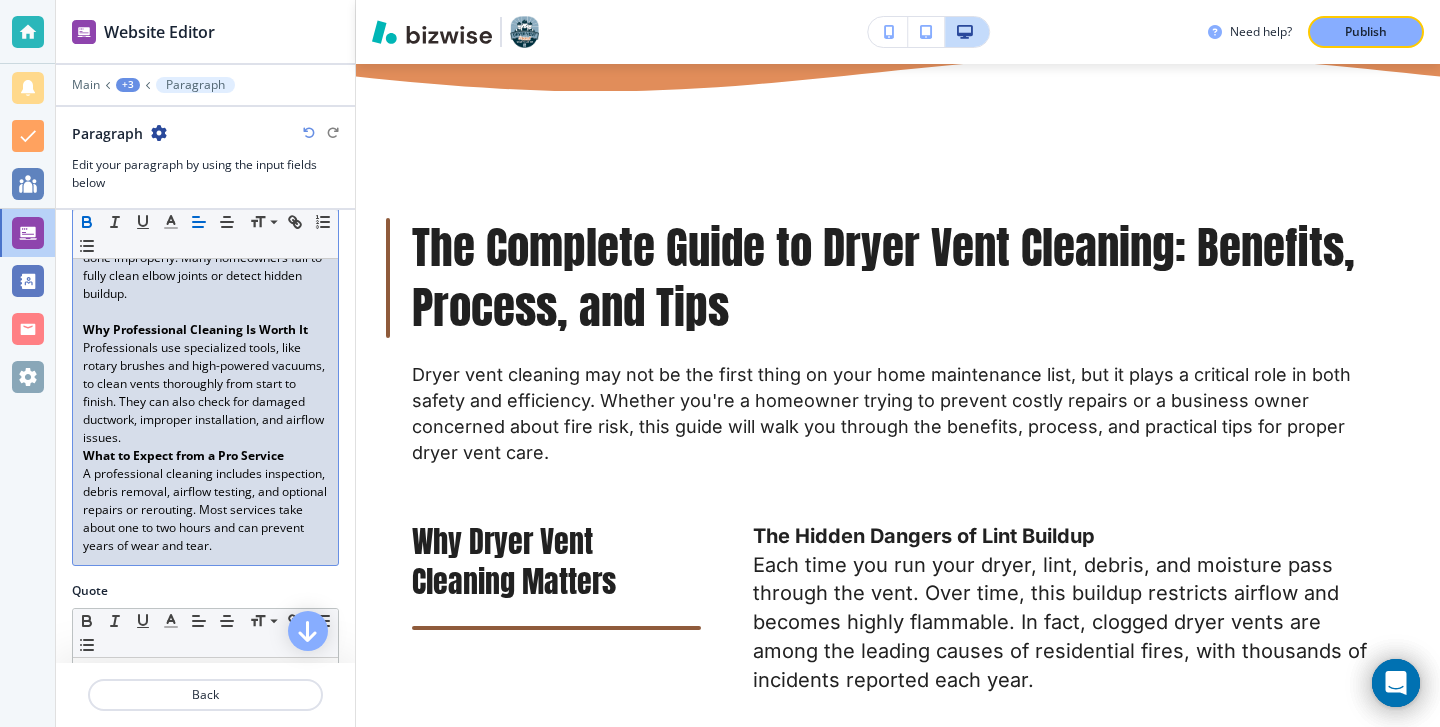 click on "Professionals use specialized tools, like rotary brushes and high-powered vacuums, to clean vents thoroughly from start to finish. They can also check for damaged ductwork, improper installation, and airflow issues." at bounding box center [205, 393] 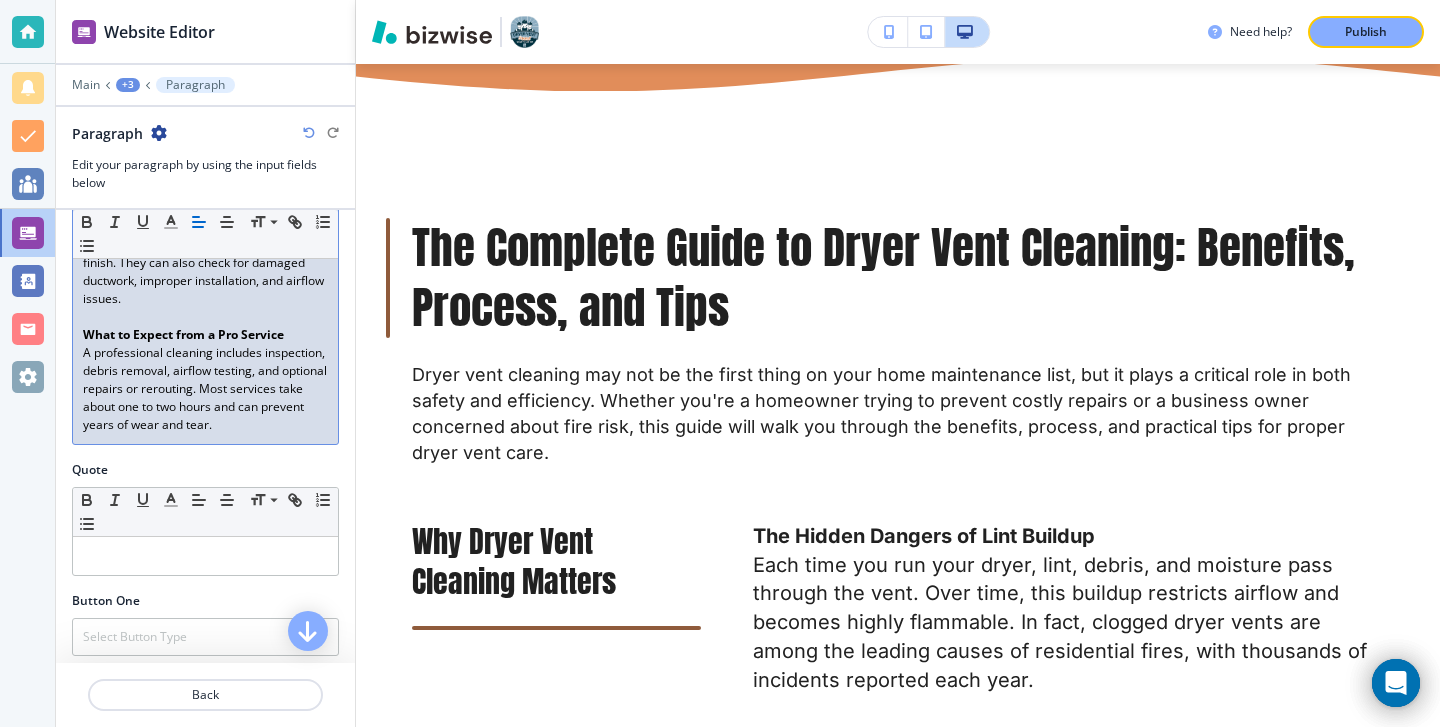 scroll, scrollTop: 905, scrollLeft: 0, axis: vertical 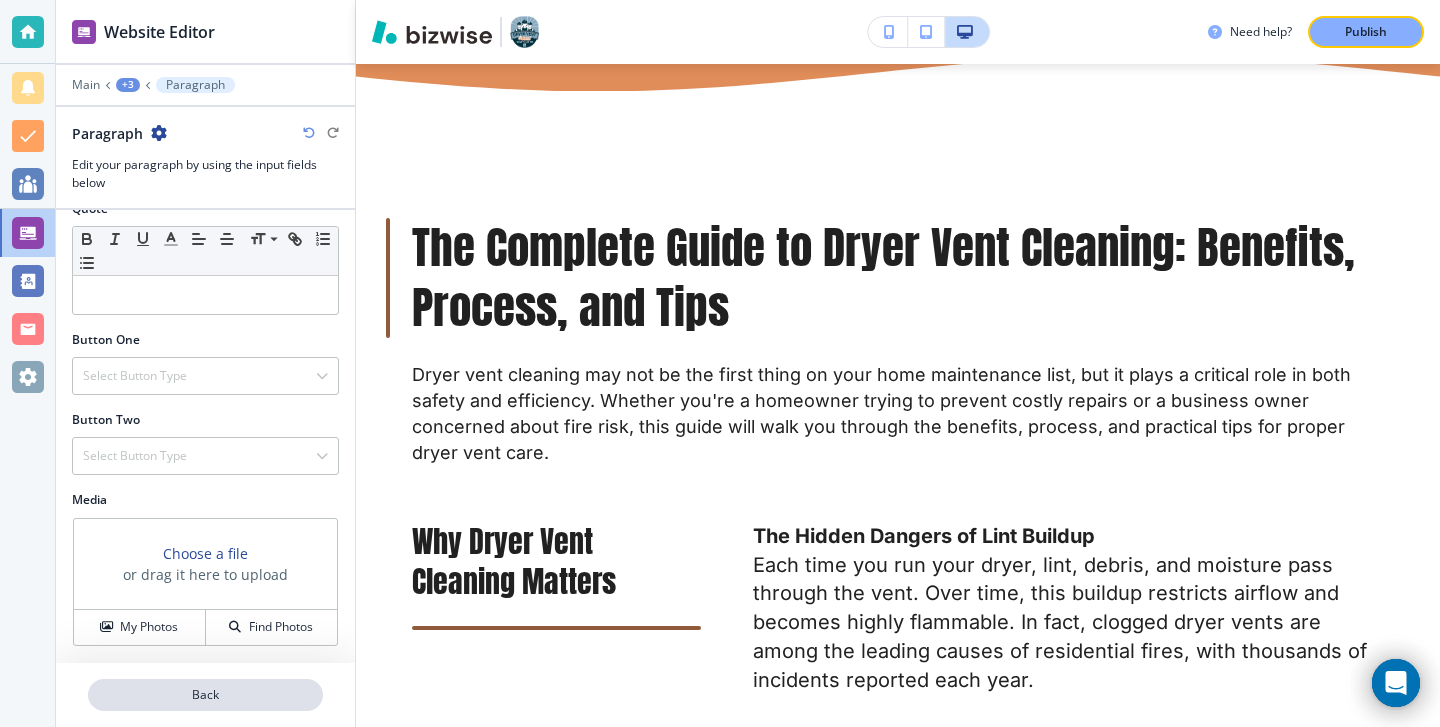 click on "Back" at bounding box center [205, 695] 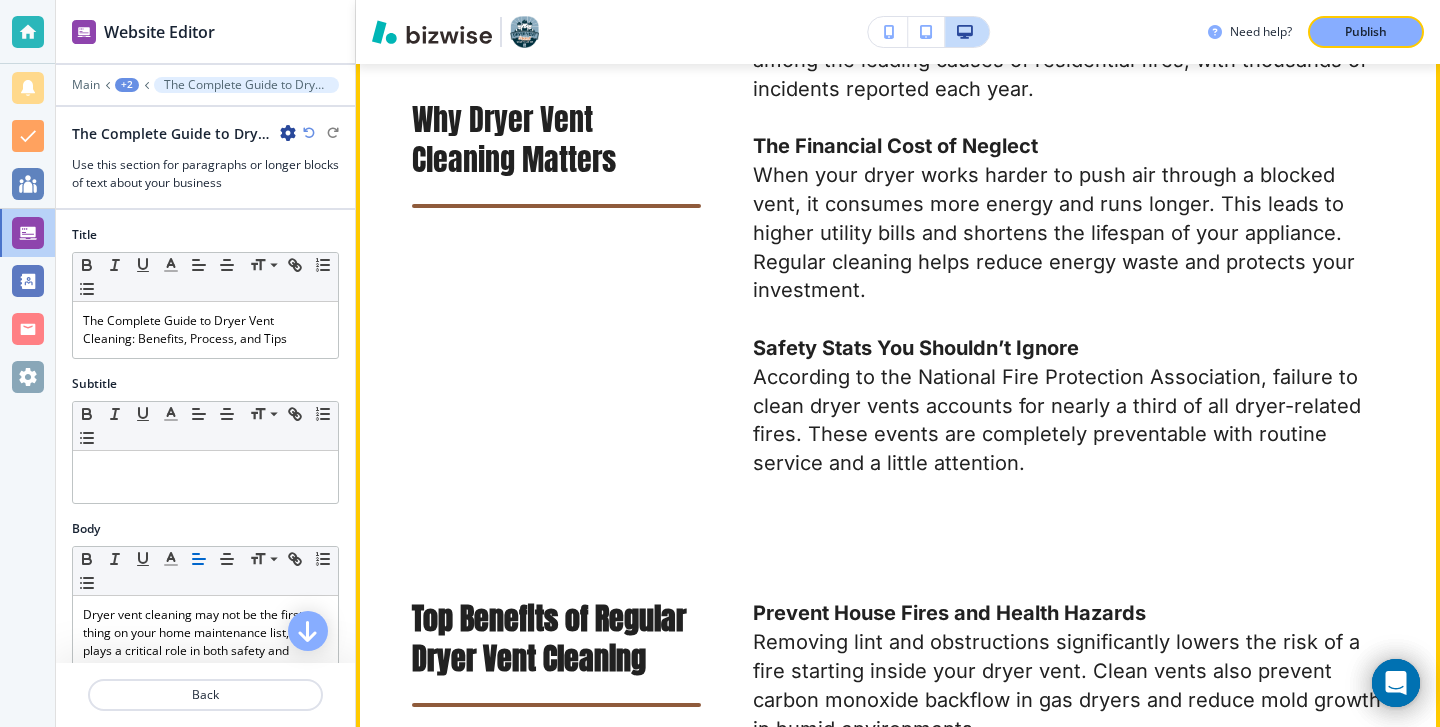 scroll, scrollTop: 1979, scrollLeft: 0, axis: vertical 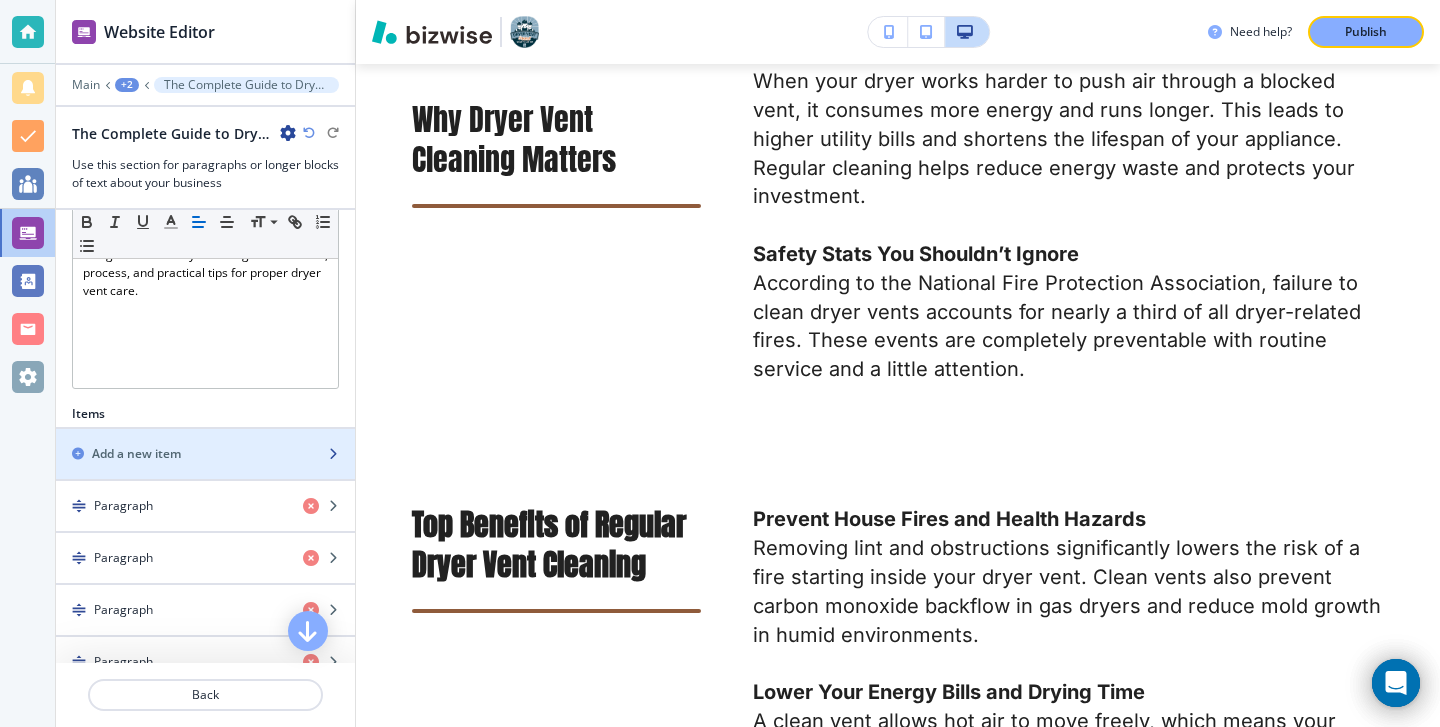 click on "Add a new item" at bounding box center (183, 454) 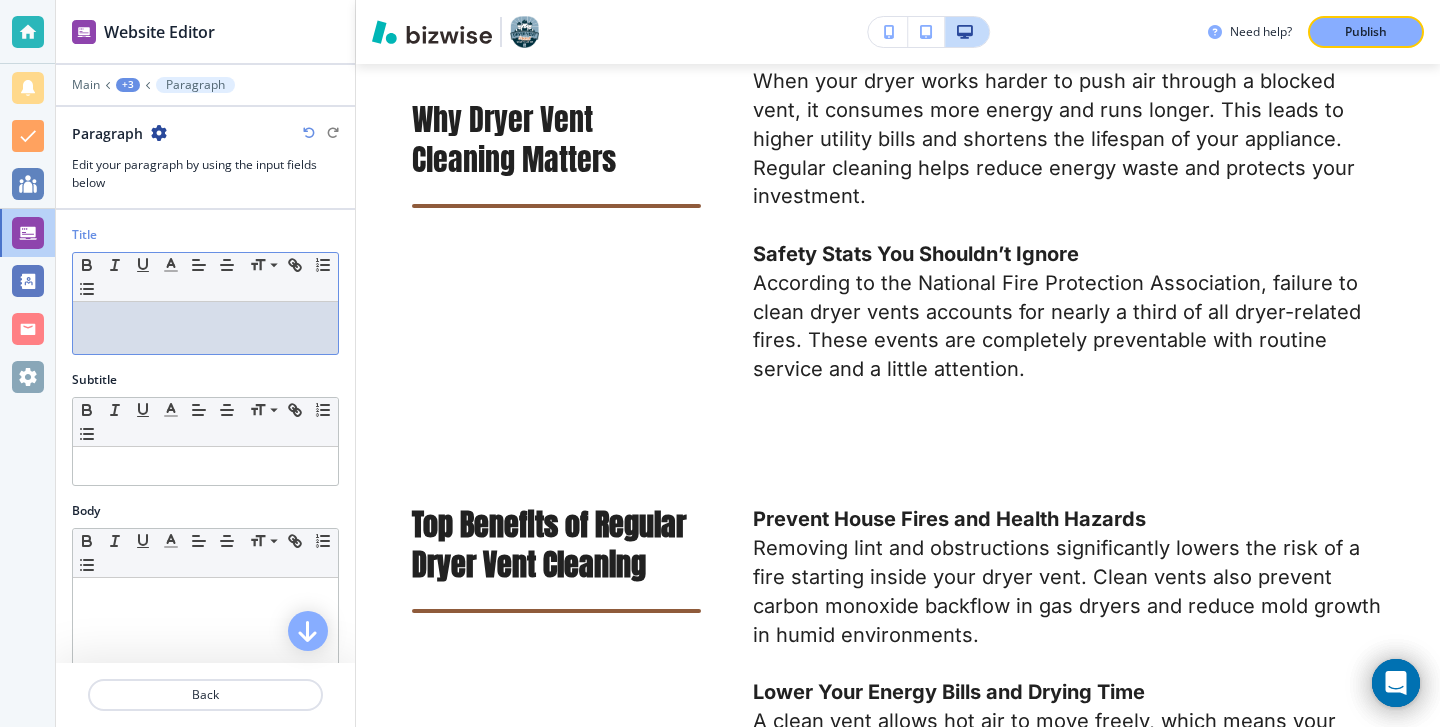 click on "Title                                           Small Normal Large Huge" at bounding box center (205, 298) 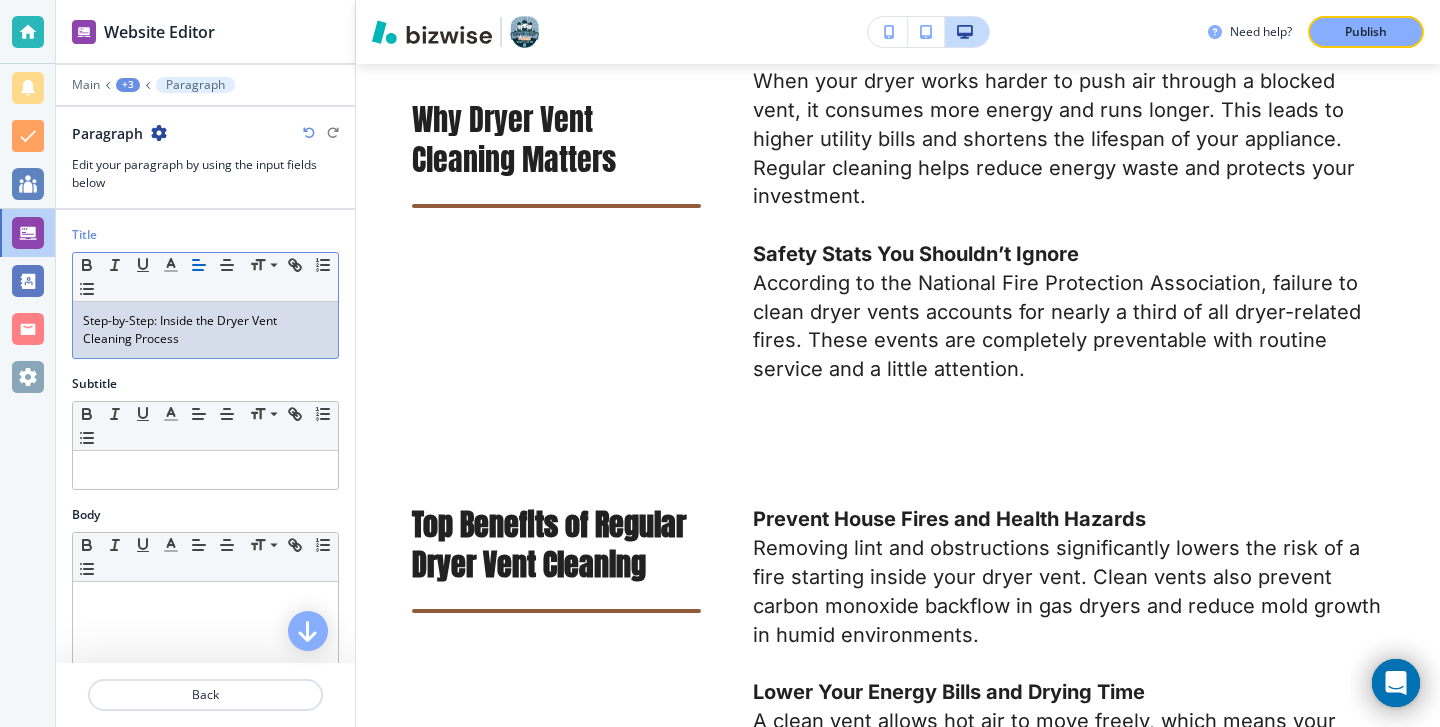 scroll, scrollTop: 0, scrollLeft: 0, axis: both 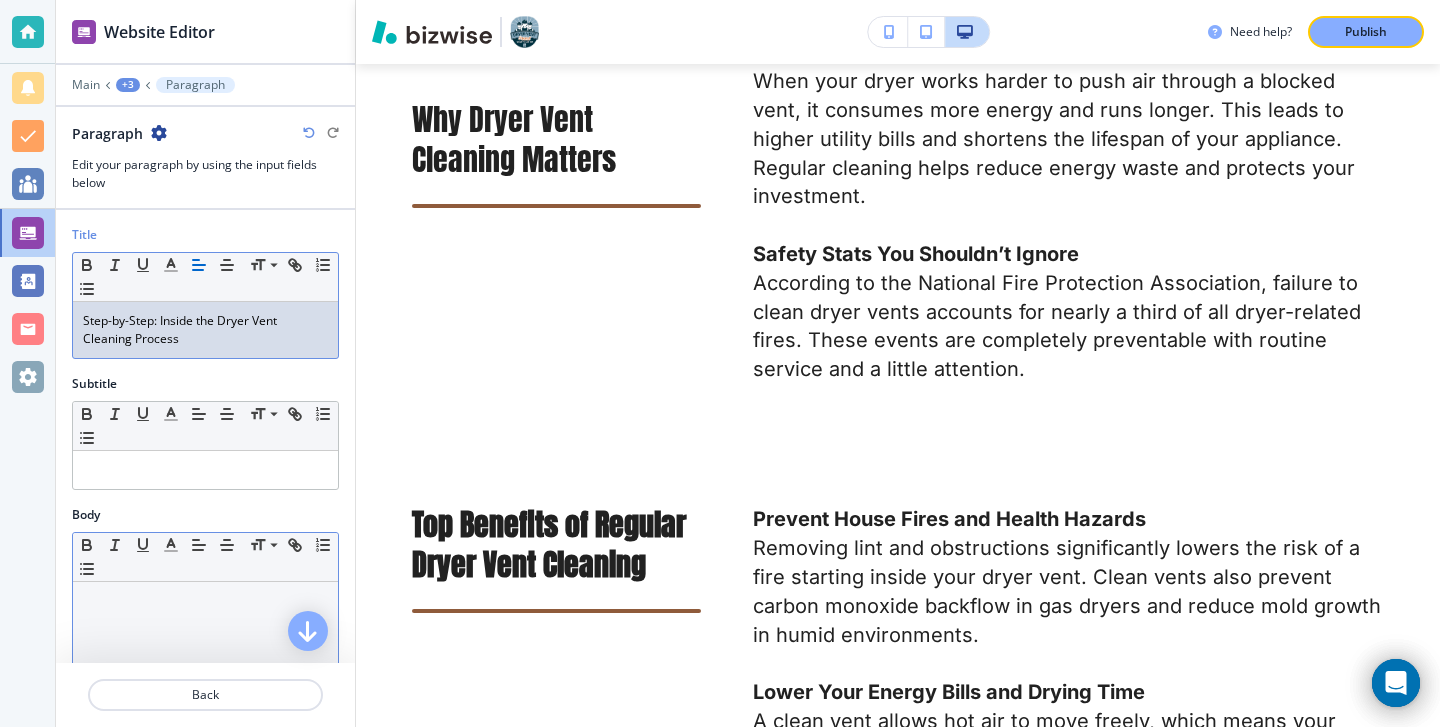 click at bounding box center [205, 712] 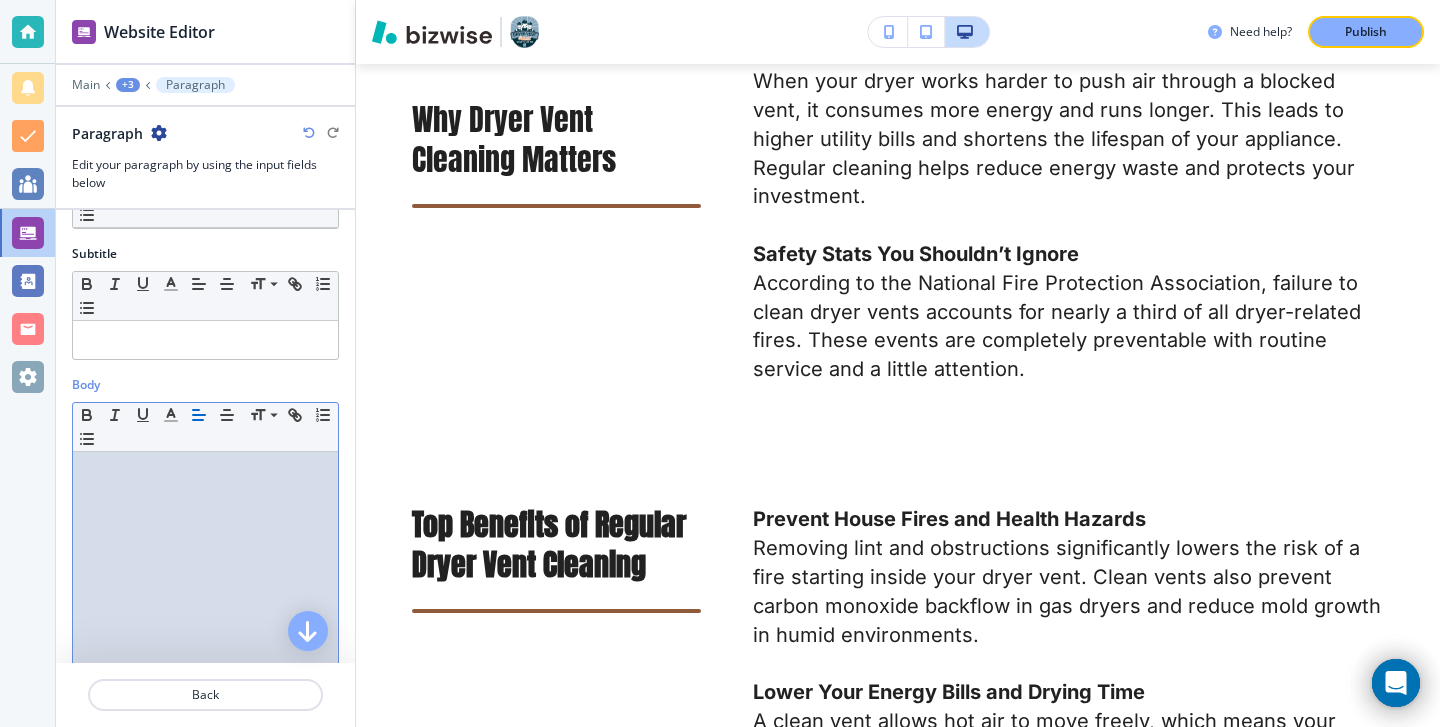 scroll, scrollTop: 164, scrollLeft: 0, axis: vertical 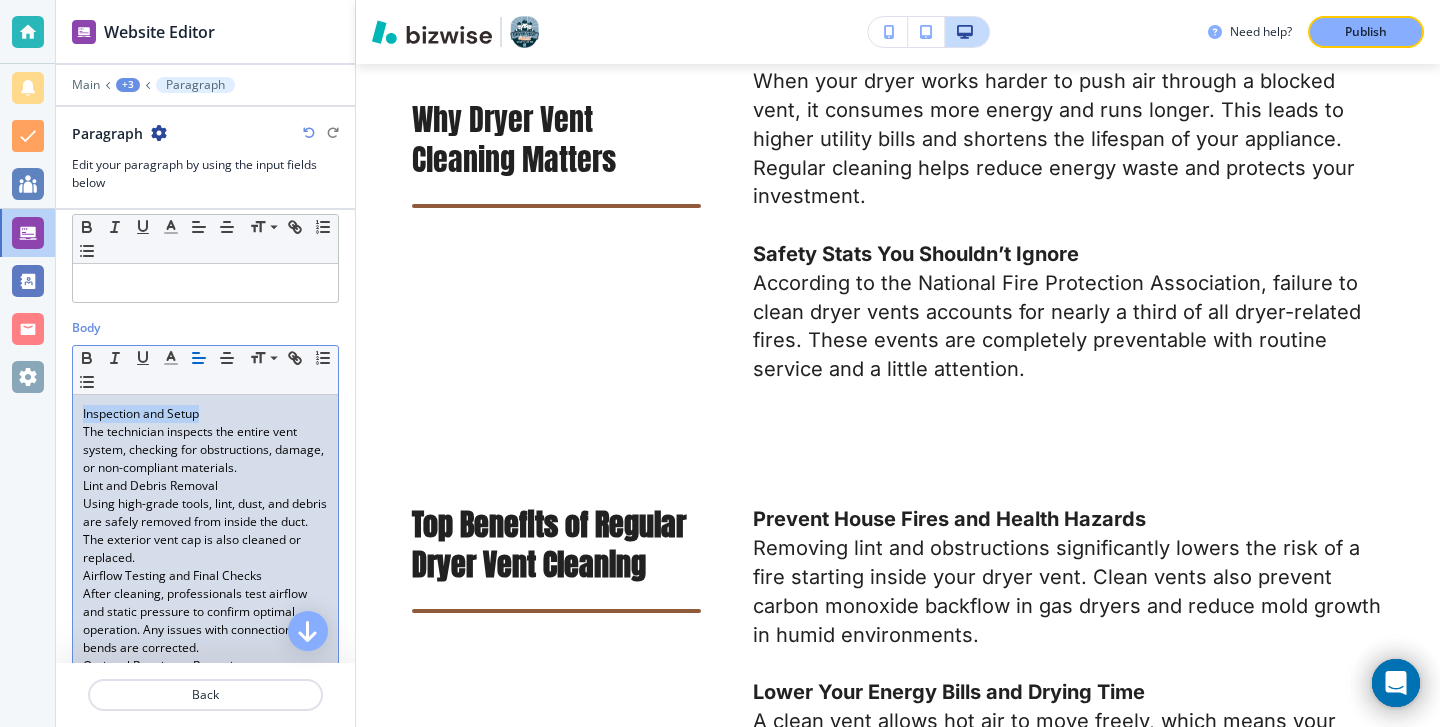 drag, startPoint x: 226, startPoint y: 407, endPoint x: 0, endPoint y: 407, distance: 226 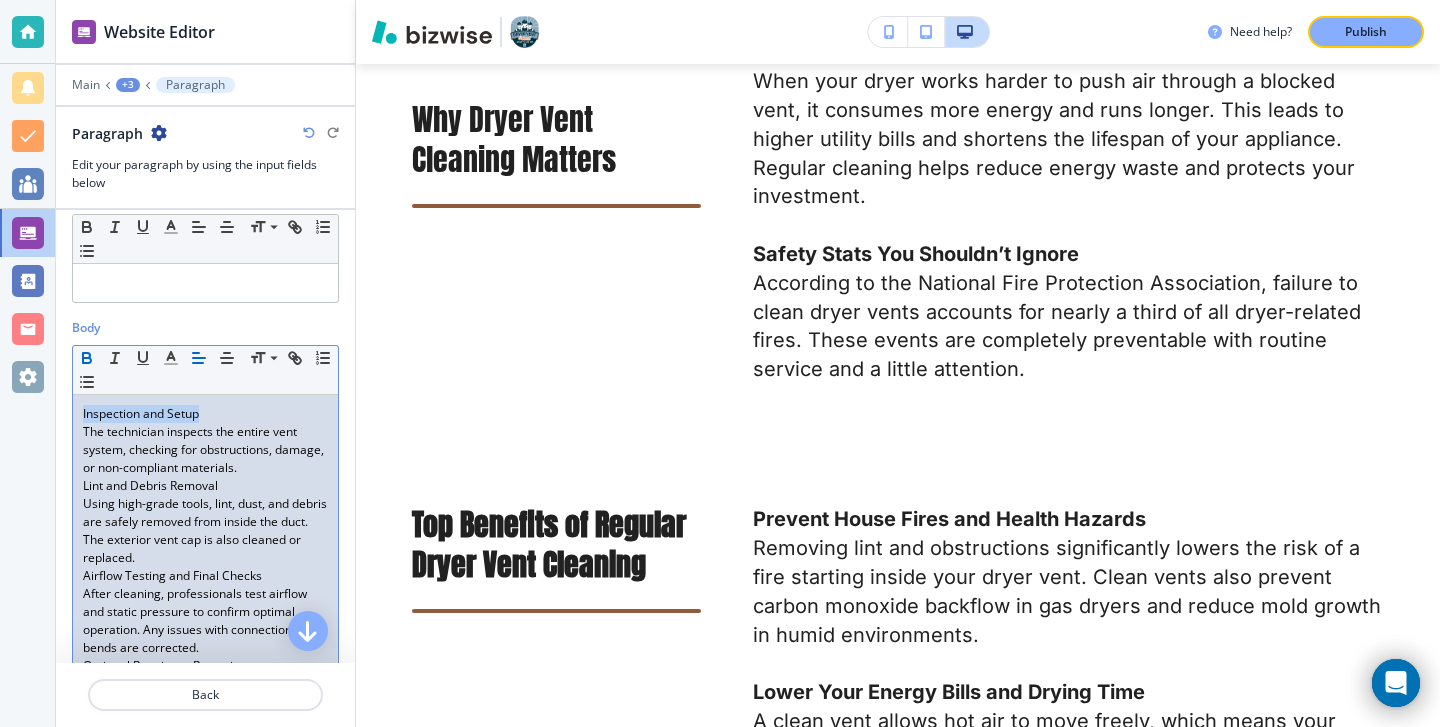 click 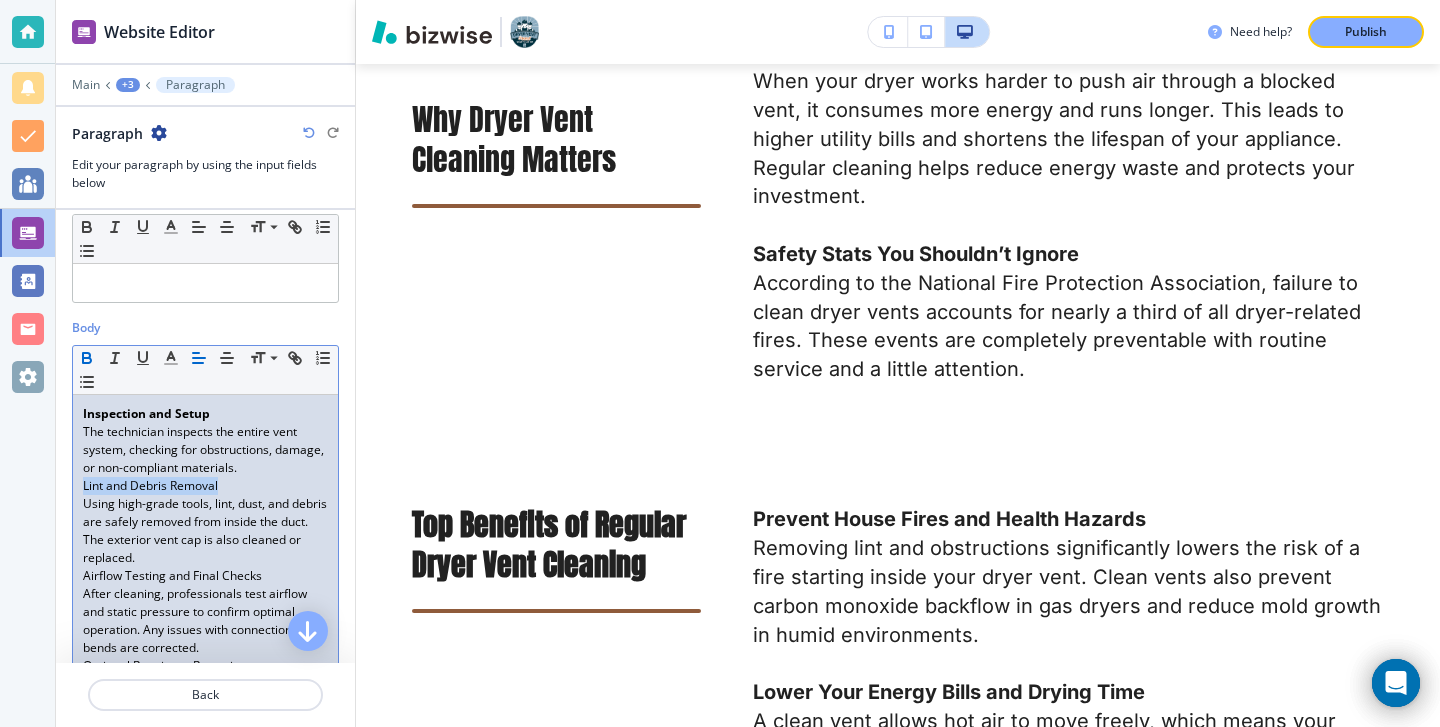 drag, startPoint x: 239, startPoint y: 490, endPoint x: 45, endPoint y: 485, distance: 194.06442 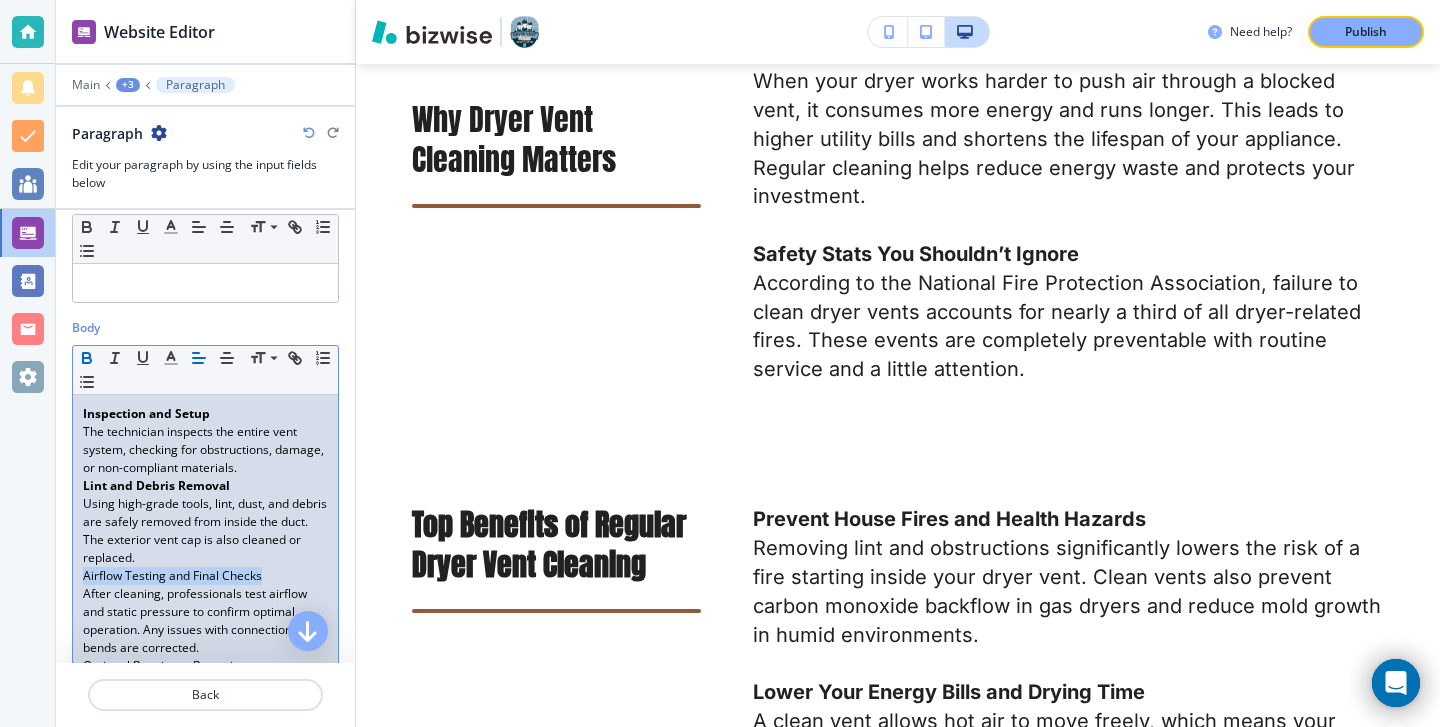 drag, startPoint x: 264, startPoint y: 571, endPoint x: 74, endPoint y: 570, distance: 190.00262 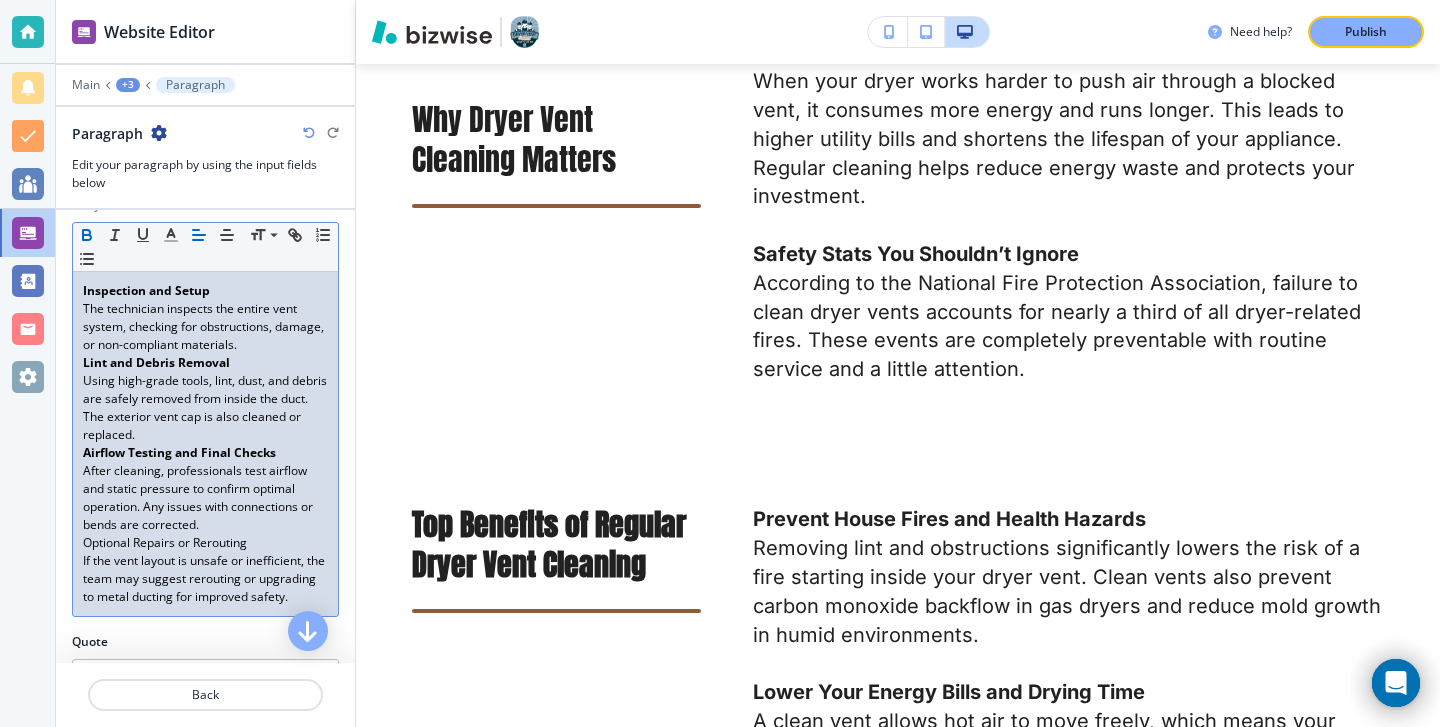 scroll, scrollTop: 320, scrollLeft: 0, axis: vertical 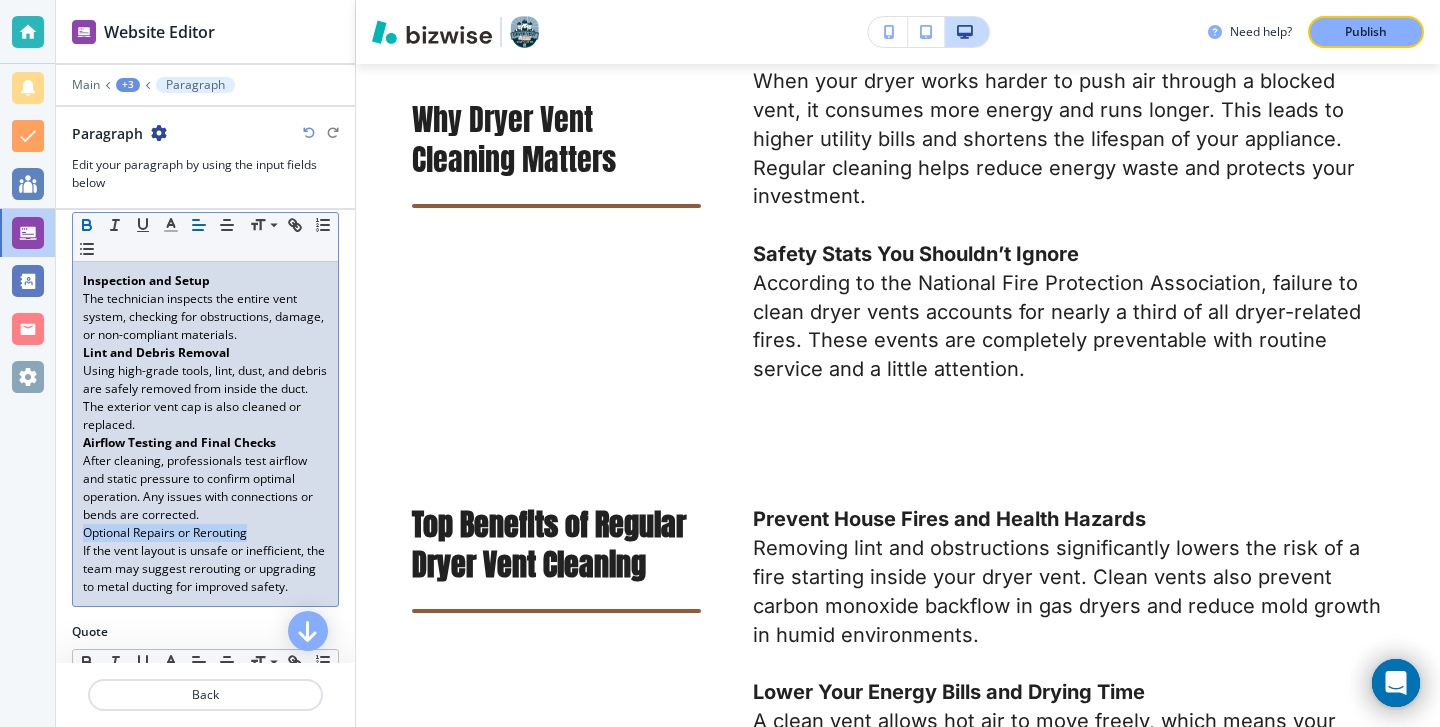 drag, startPoint x: 252, startPoint y: 530, endPoint x: 63, endPoint y: 535, distance: 189.06613 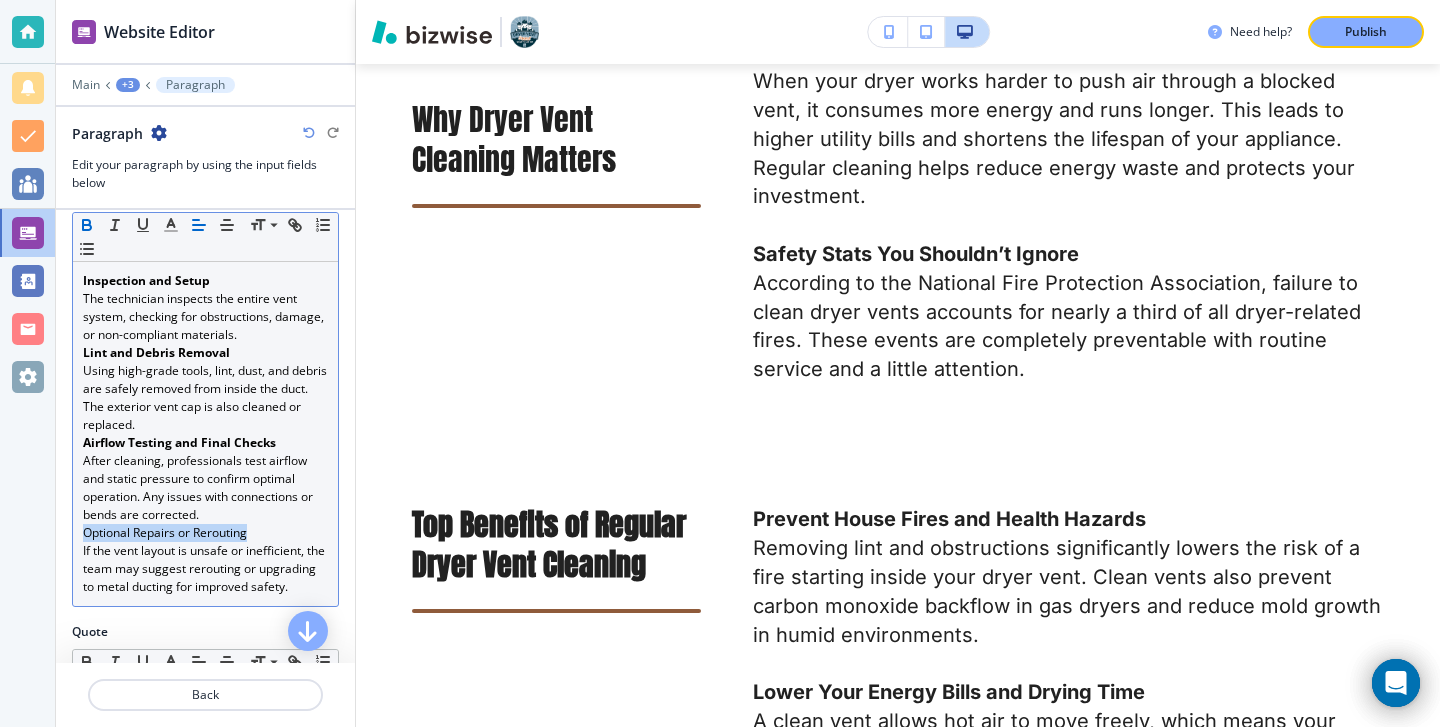 click 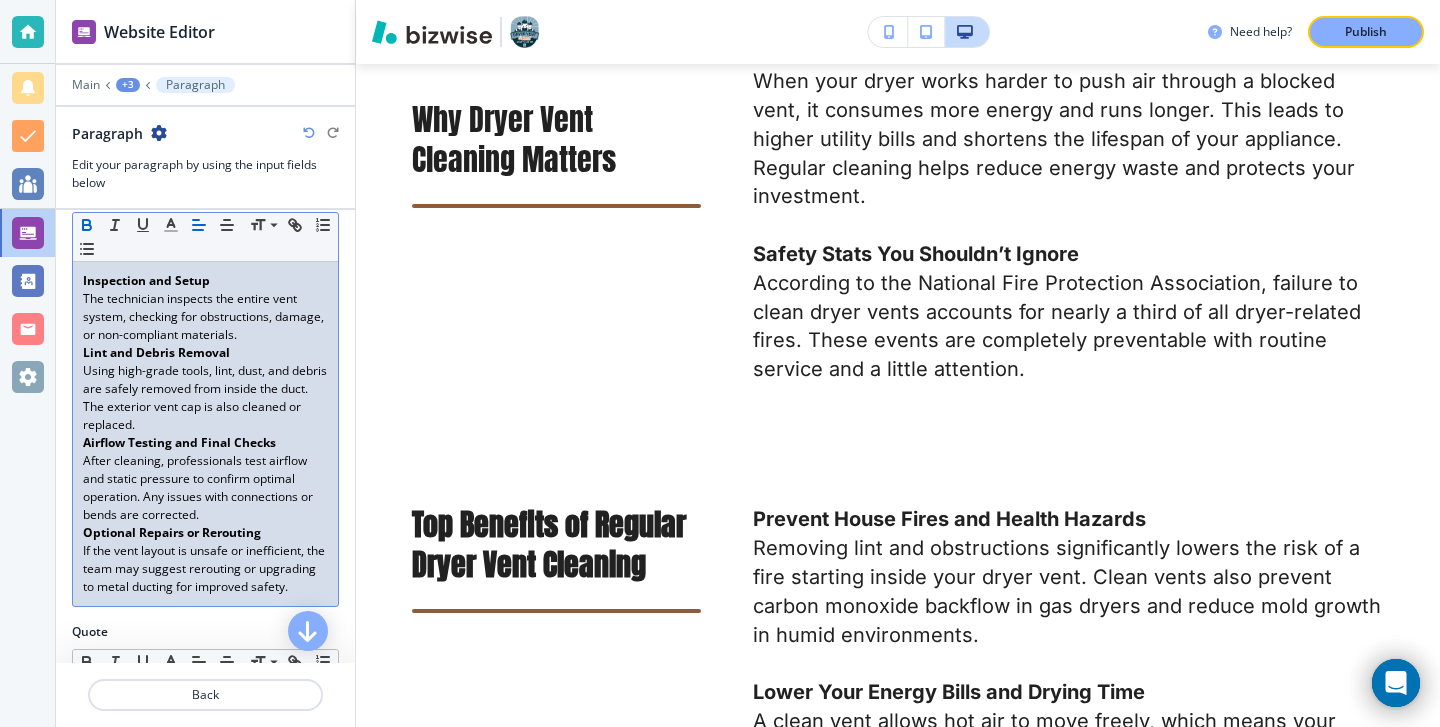click on "After cleaning, professionals test airflow and static pressure to confirm optimal operation. Any issues with connections or bends are corrected." at bounding box center (205, 488) 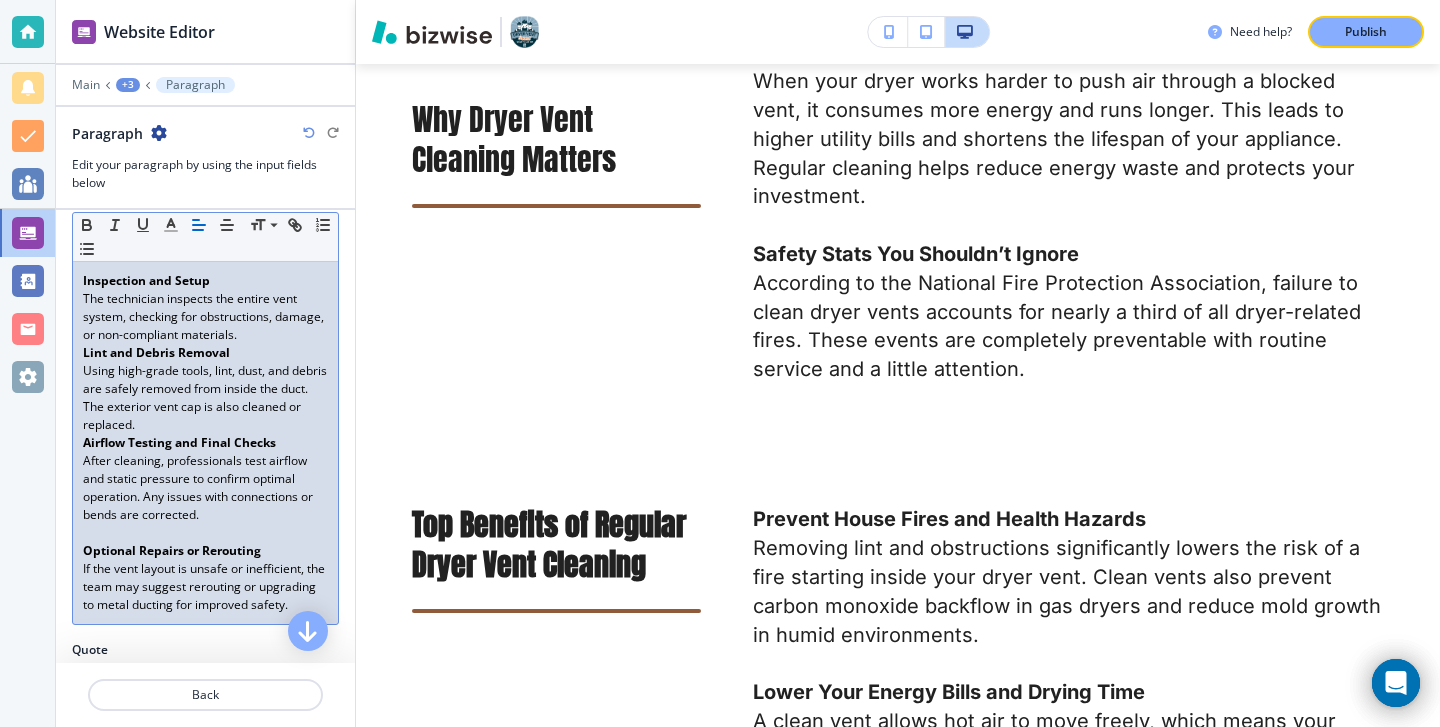 click on "Using high-grade tools, lint, dust, and debris are safely removed from inside the duct. The exterior vent cap is also cleaned or replaced." at bounding box center (205, 398) 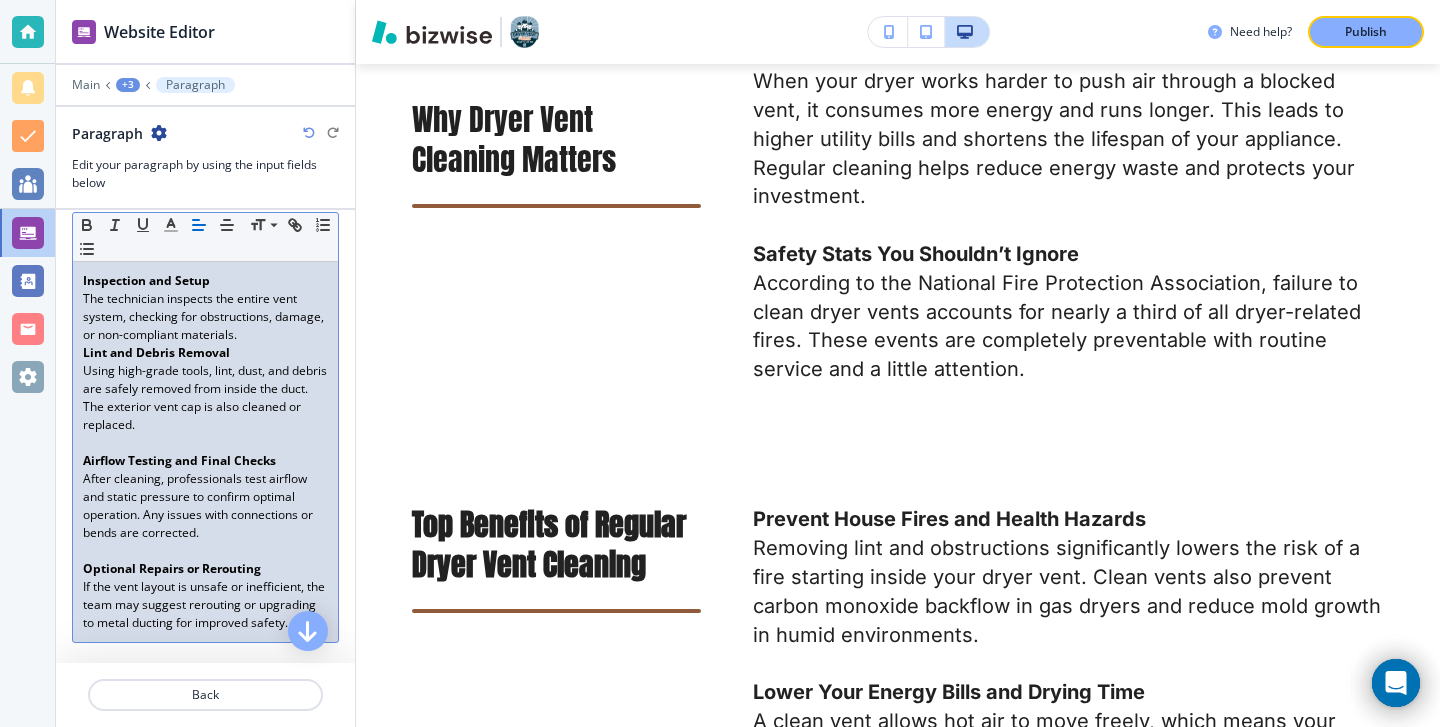 click on "The technician inspects the entire vent system, checking for obstructions, damage, or non-compliant materials." at bounding box center (205, 317) 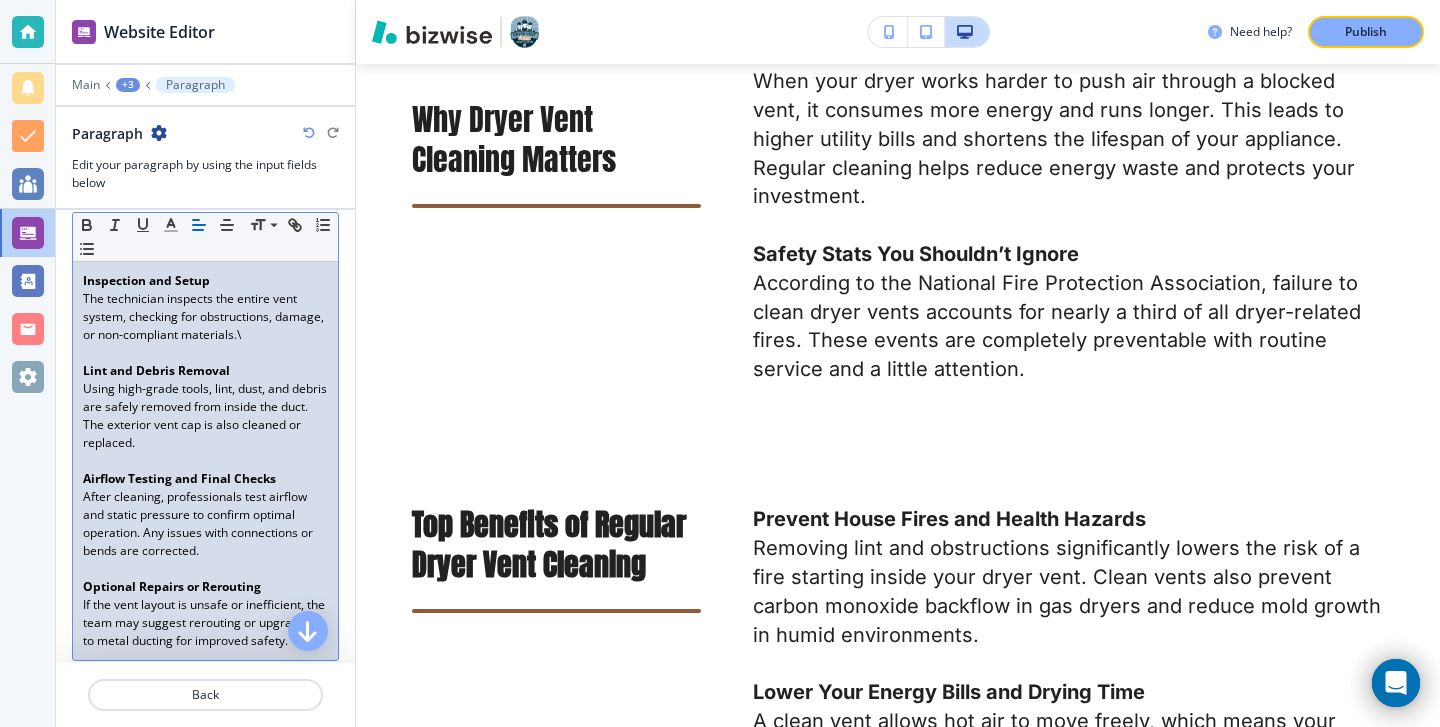 click on "The technician inspects the entire vent system, checking for obstructions, damage, or non-compliant materials.\" at bounding box center (205, 317) 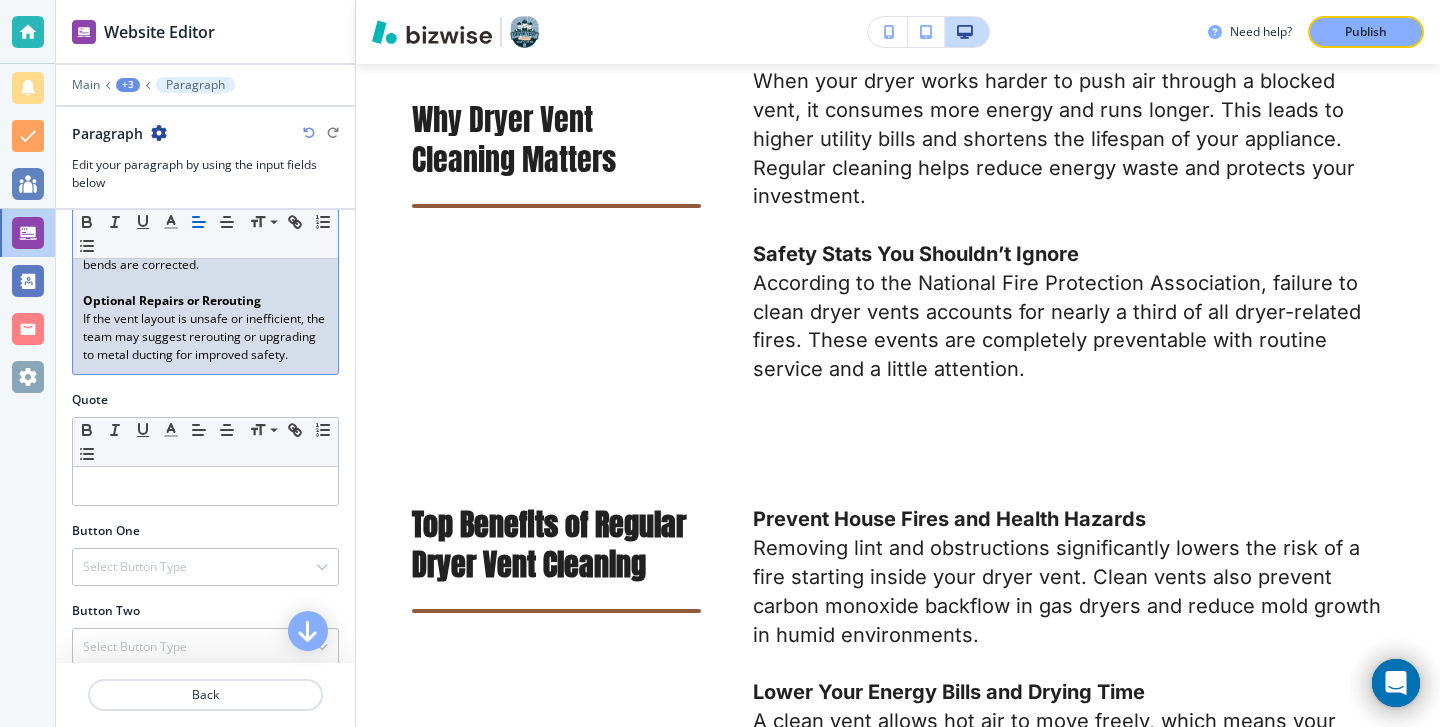 scroll, scrollTop: 625, scrollLeft: 0, axis: vertical 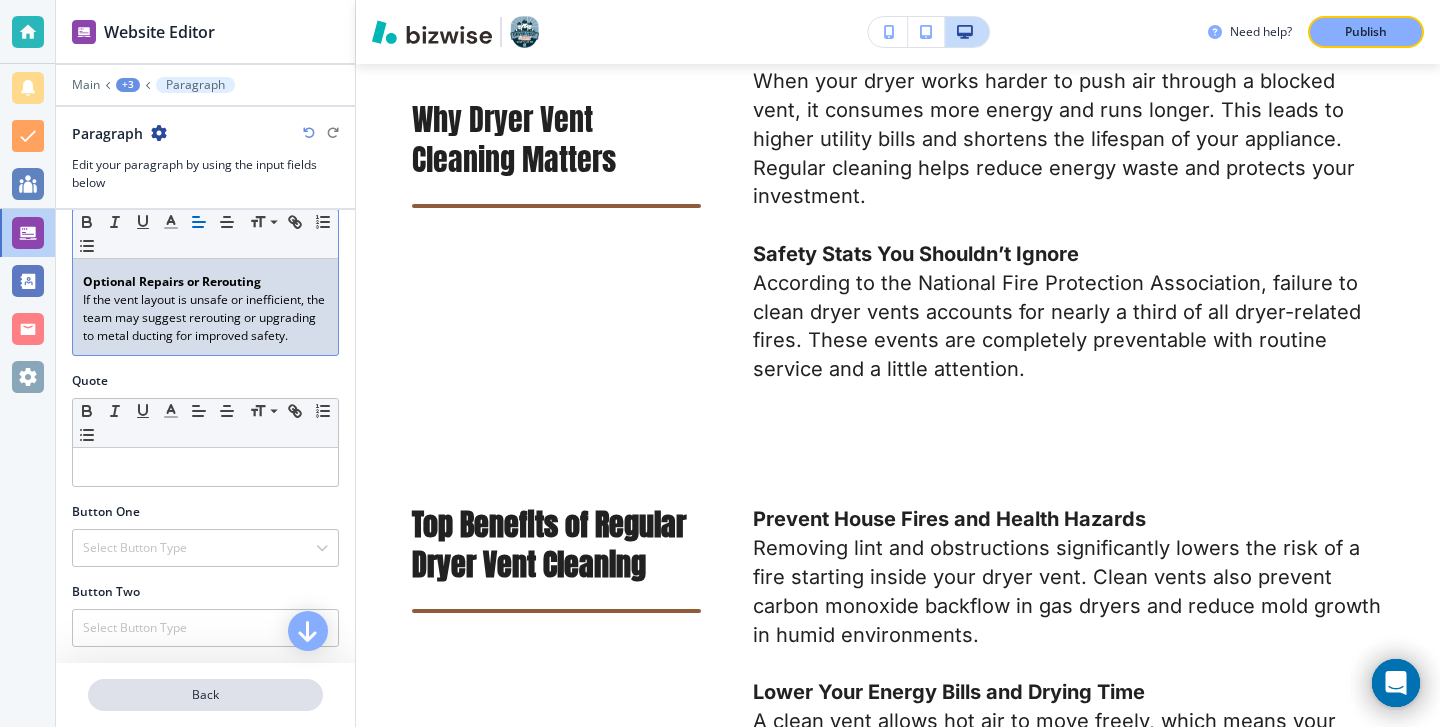 click on "Back" at bounding box center [205, 695] 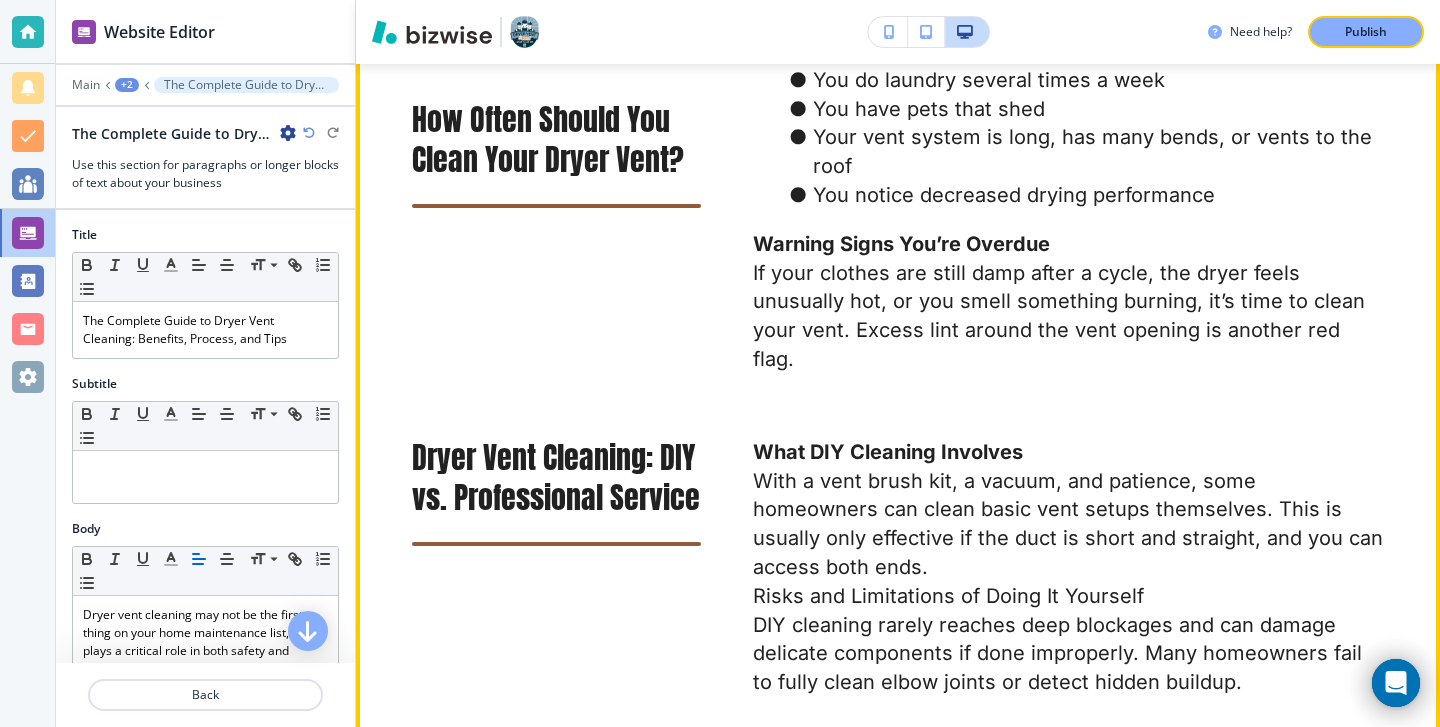 scroll, scrollTop: 3451, scrollLeft: 0, axis: vertical 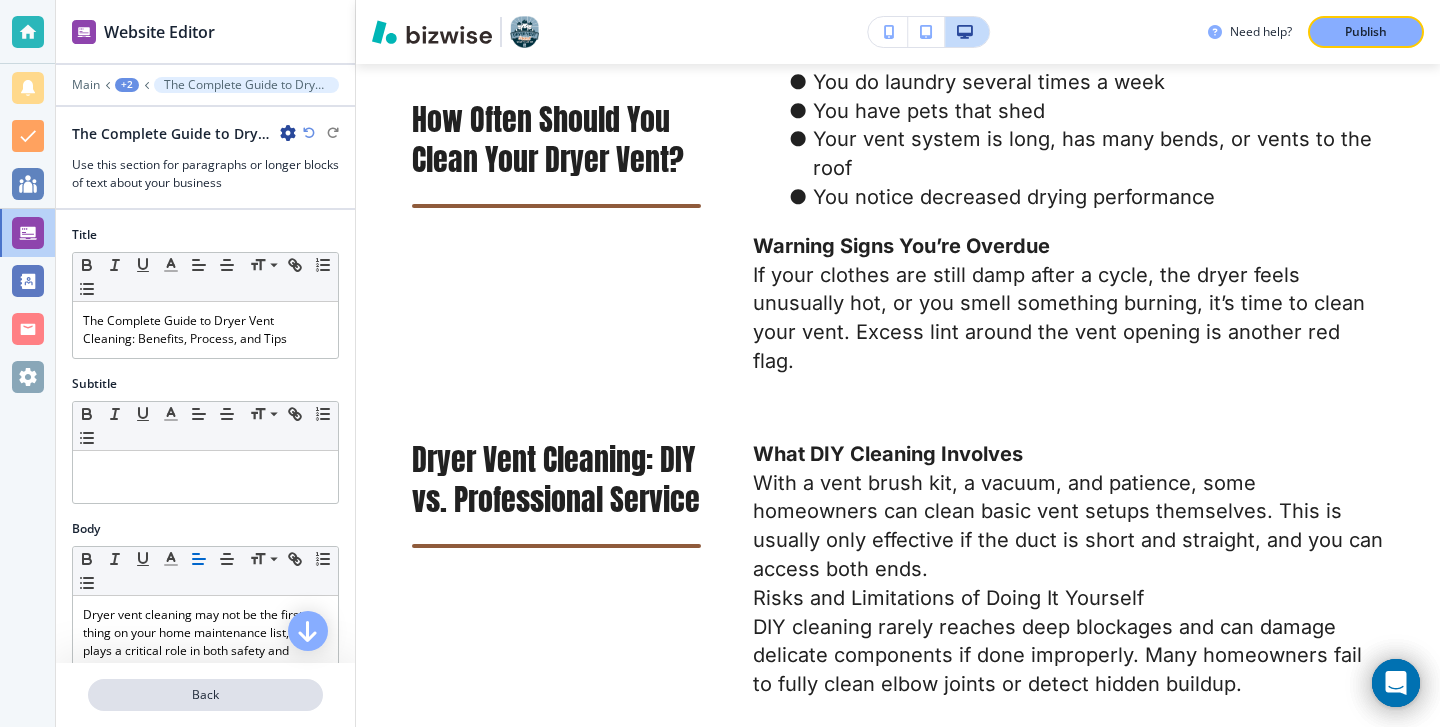 click on "Back" at bounding box center (205, 695) 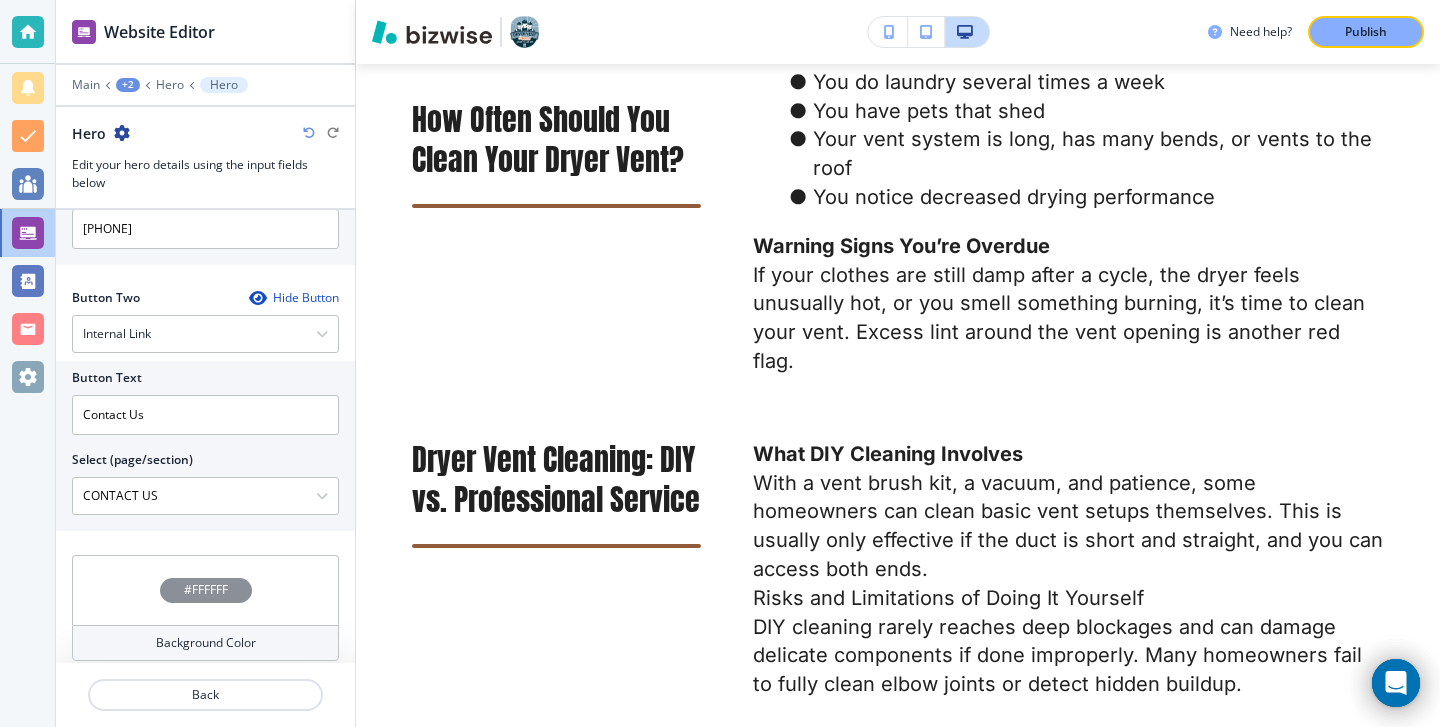 scroll, scrollTop: 956, scrollLeft: 0, axis: vertical 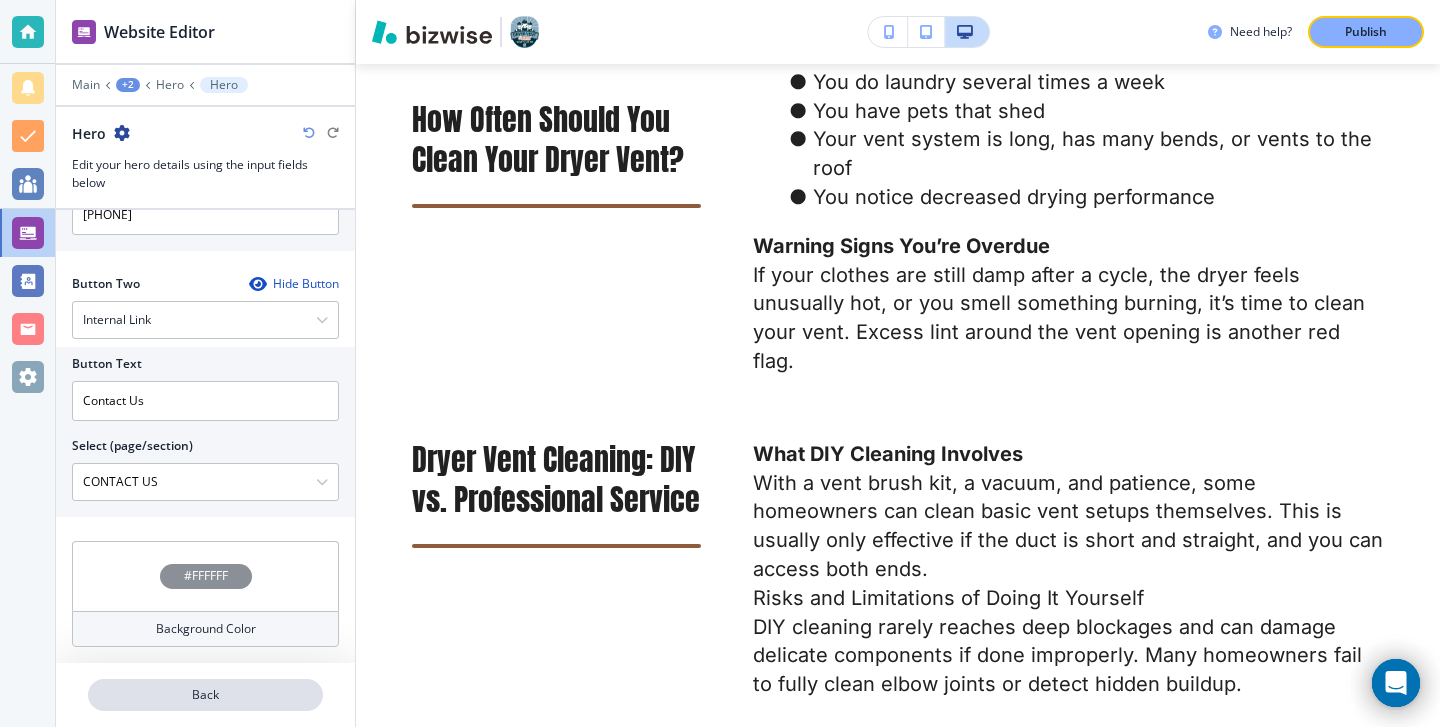 click on "Back" at bounding box center [205, 695] 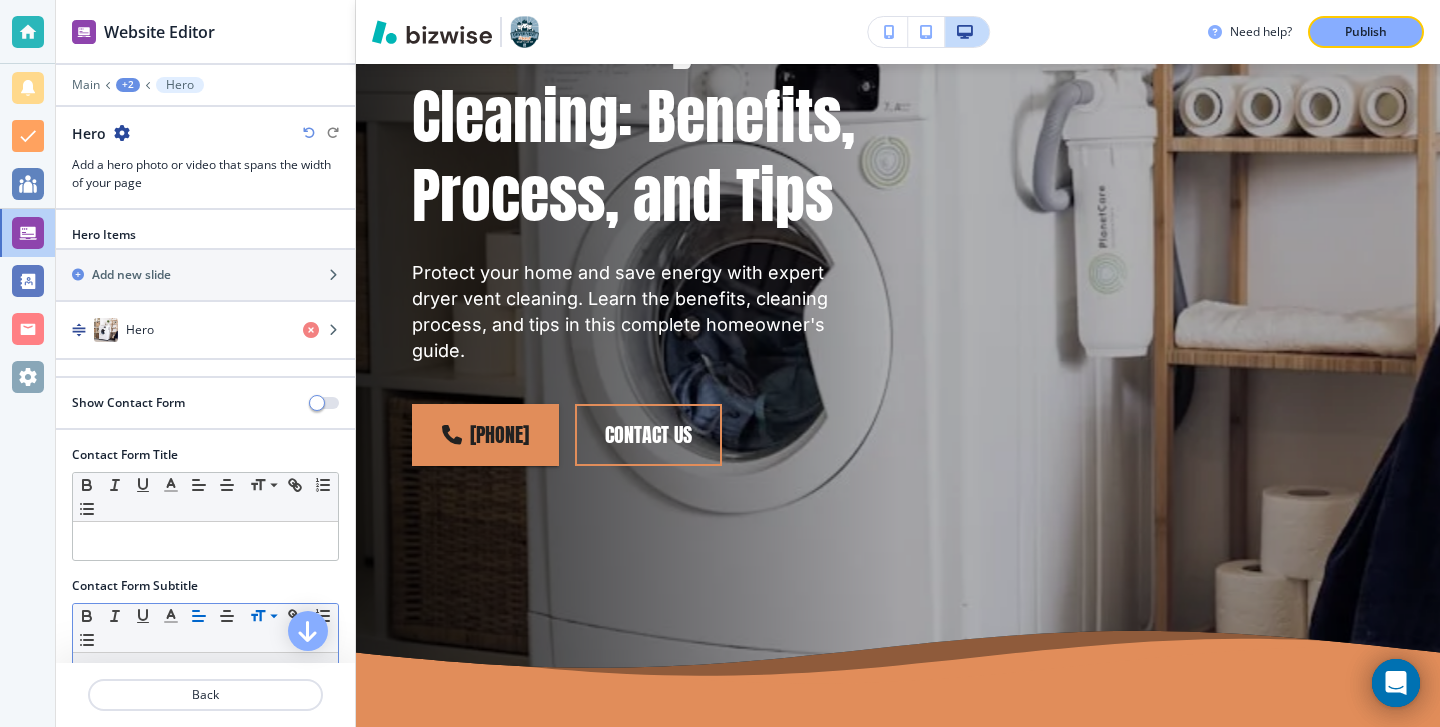 scroll, scrollTop: 136, scrollLeft: 0, axis: vertical 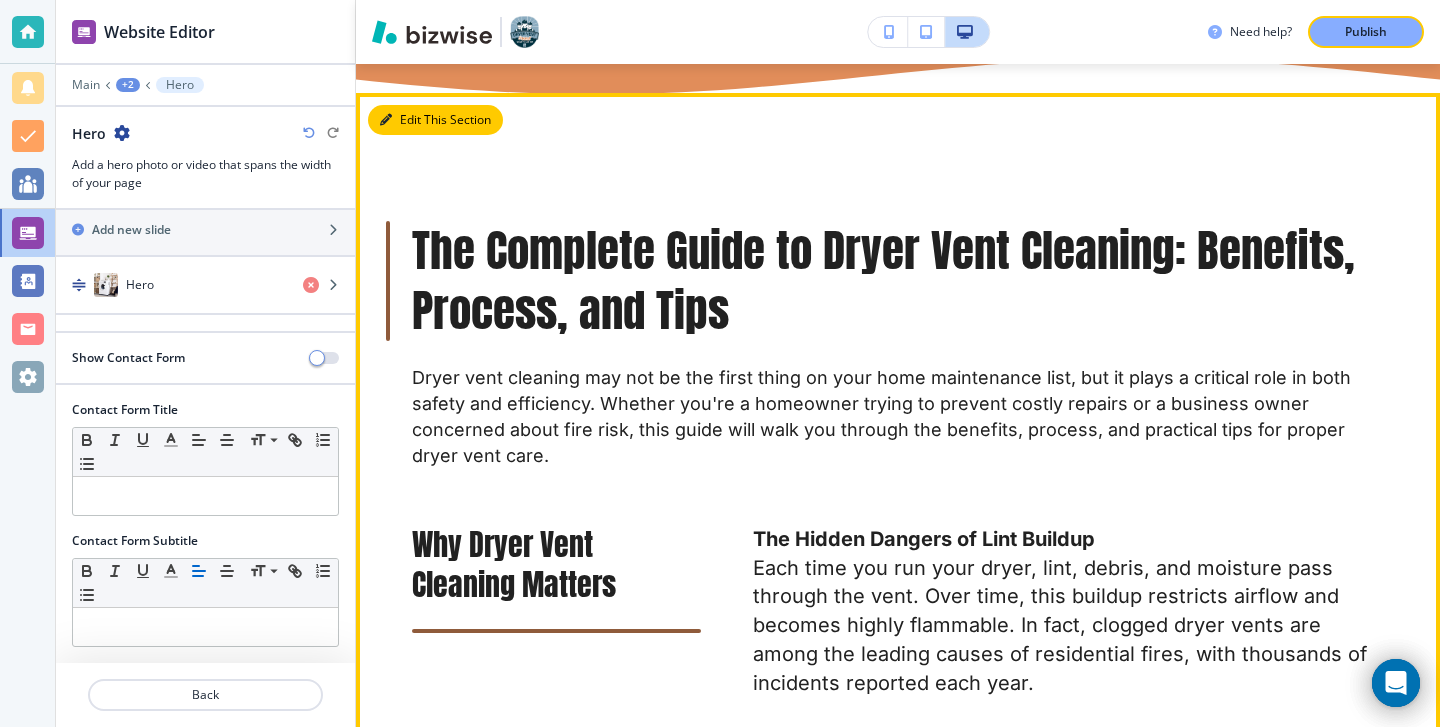 click on "Edit This Section" at bounding box center (435, 120) 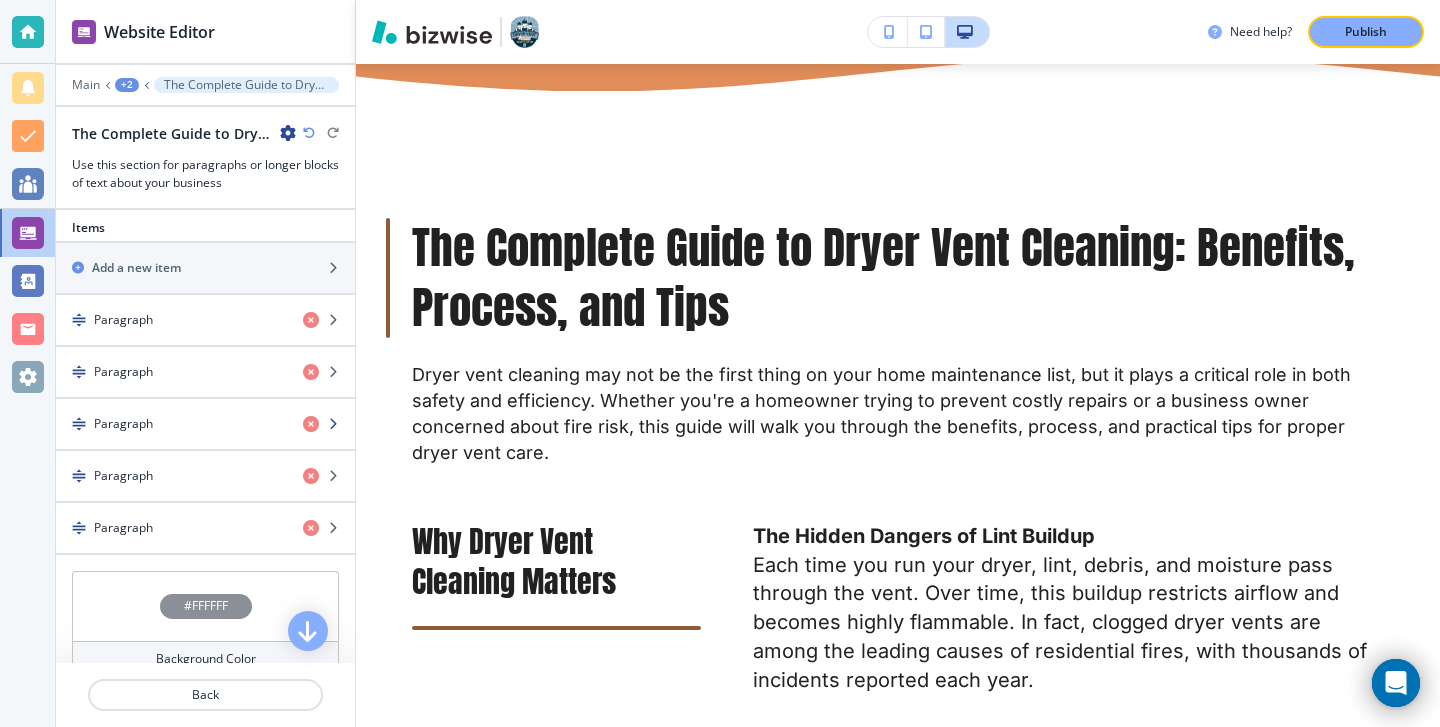 scroll, scrollTop: 750, scrollLeft: 0, axis: vertical 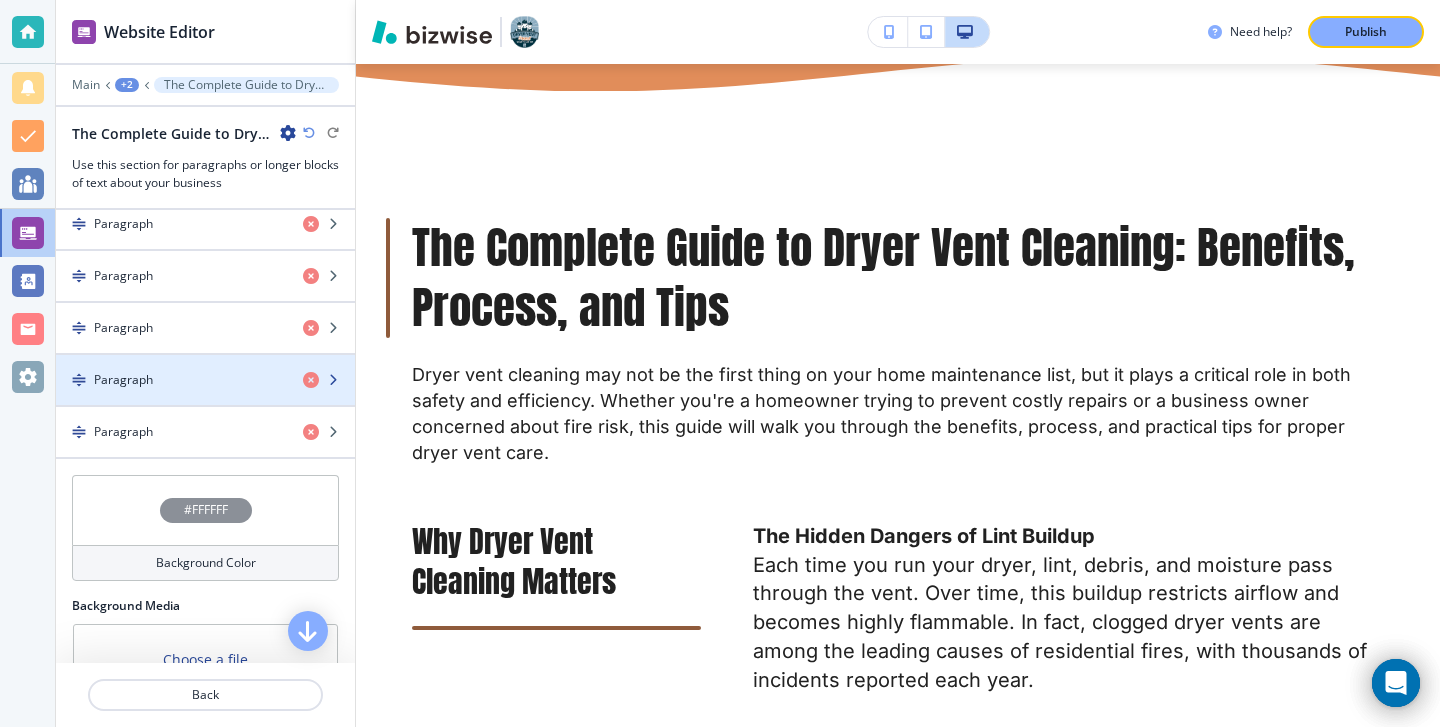 click at bounding box center [205, 397] 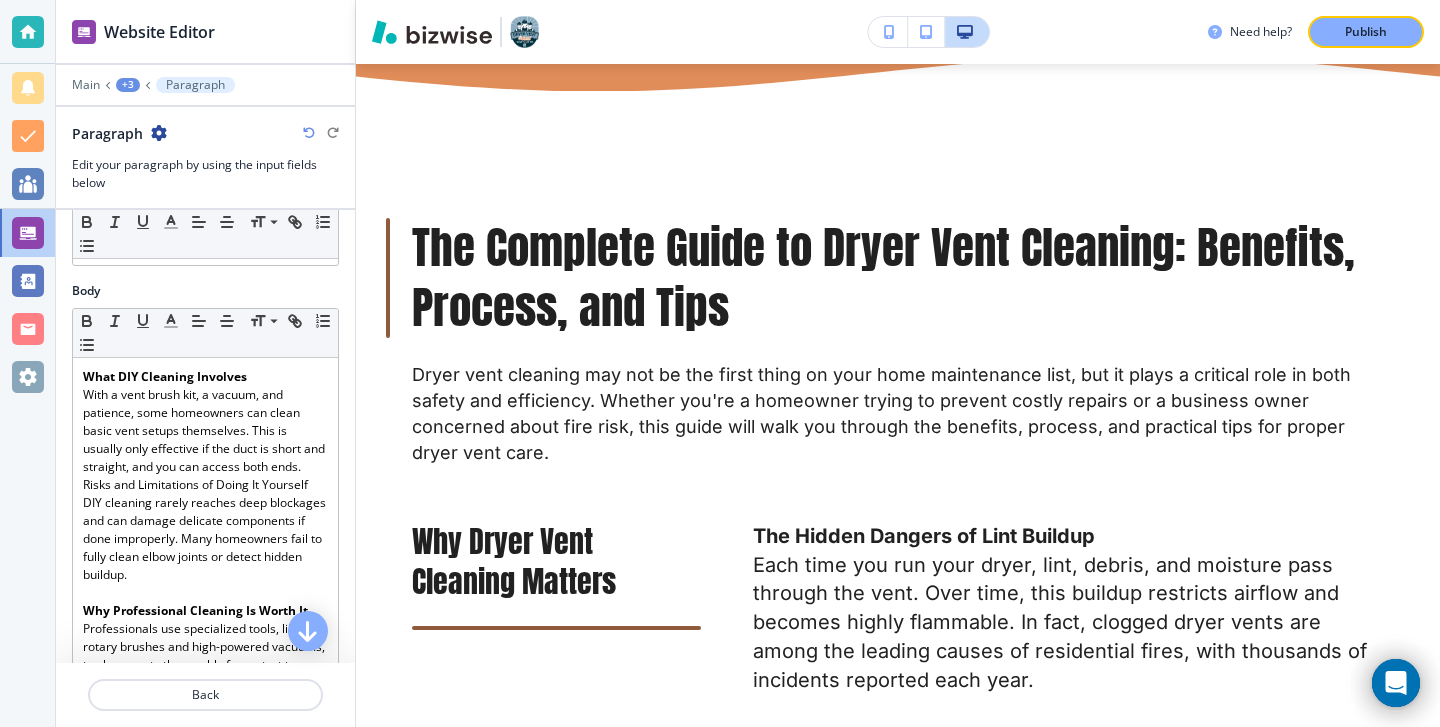scroll, scrollTop: 312, scrollLeft: 0, axis: vertical 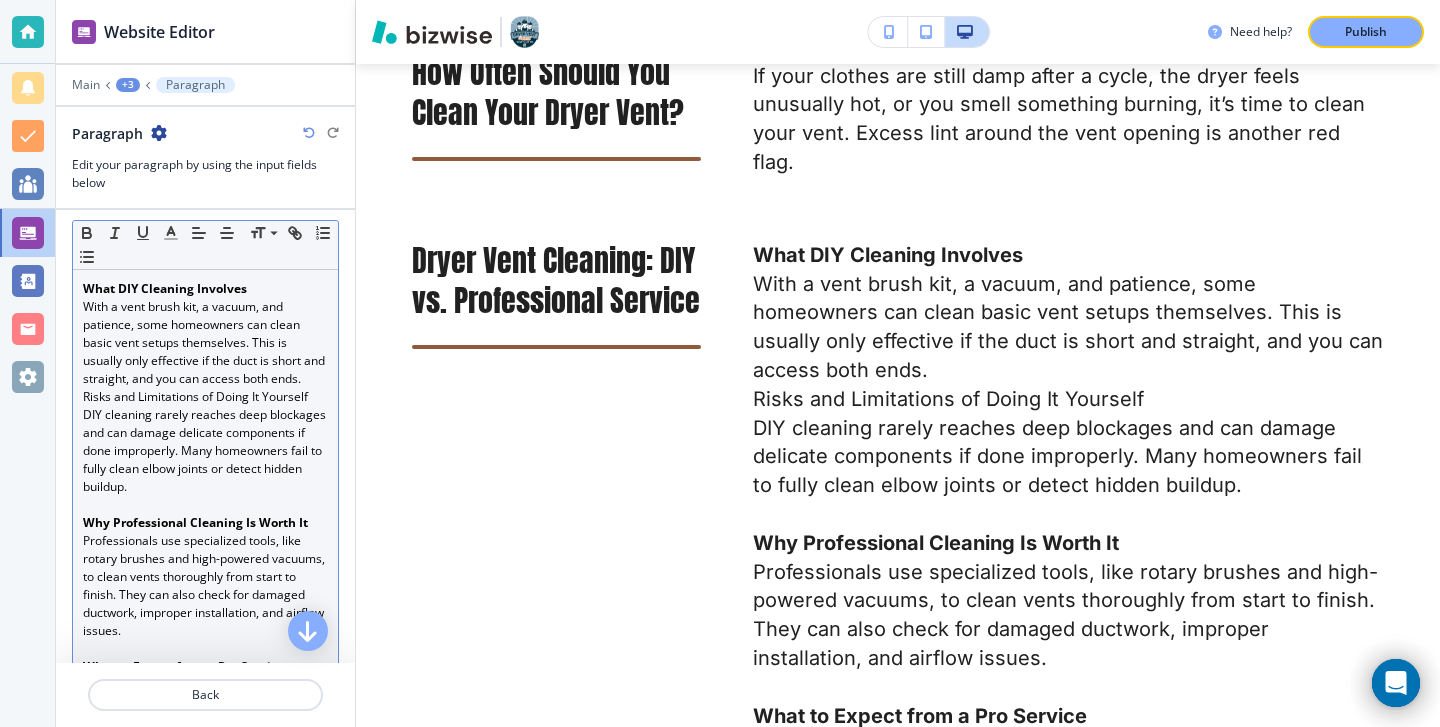 click on "With a vent brush kit, a vacuum, and patience, some homeowners can clean basic vent setups themselves. This is usually only effective if the duct is short and straight, and you can access both ends." at bounding box center [205, 343] 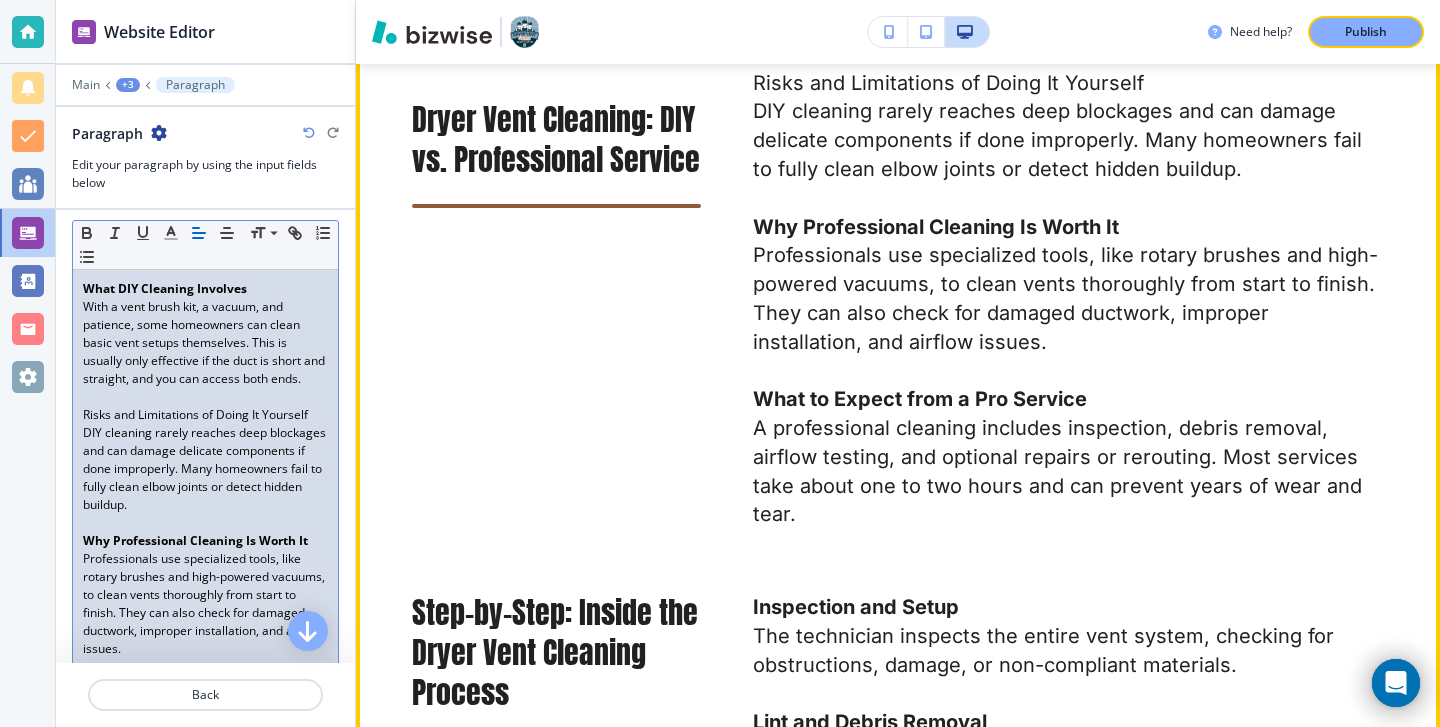 scroll, scrollTop: 4113, scrollLeft: 0, axis: vertical 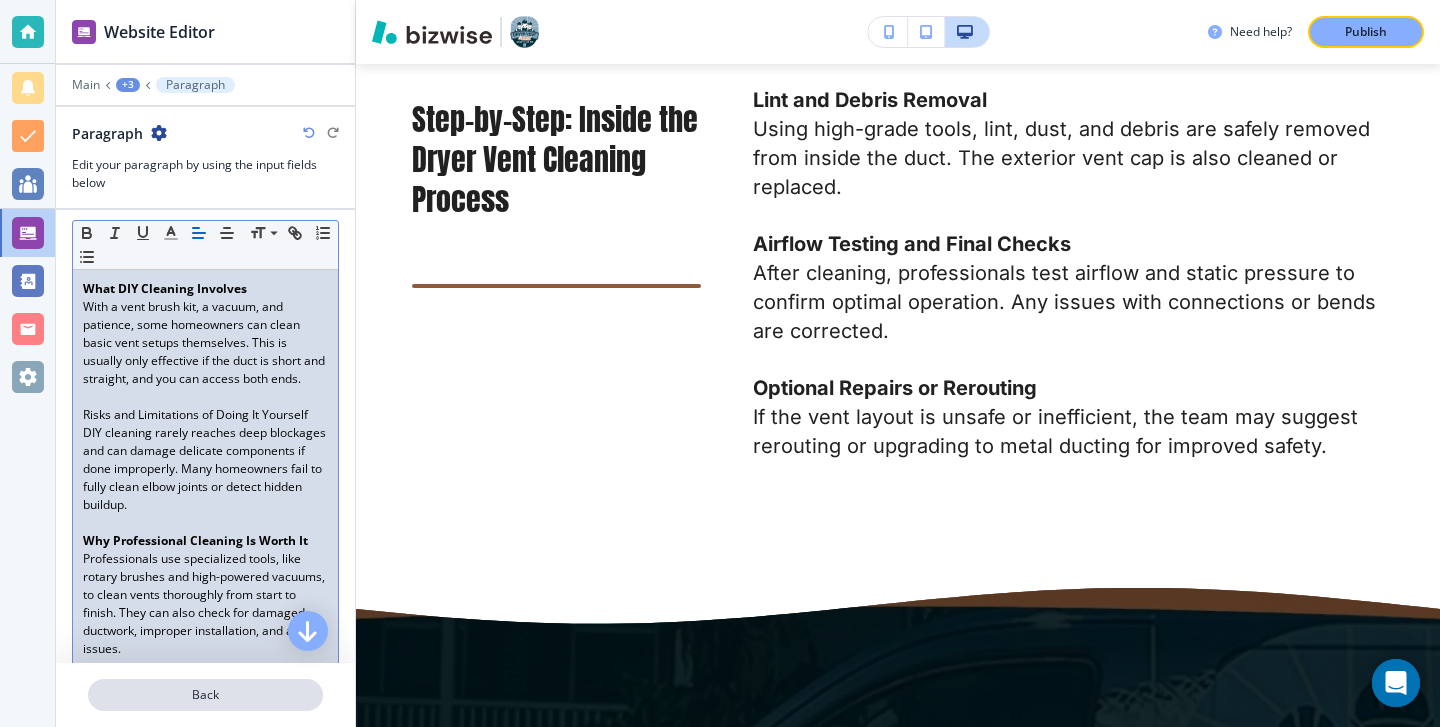click on "Back" at bounding box center [205, 695] 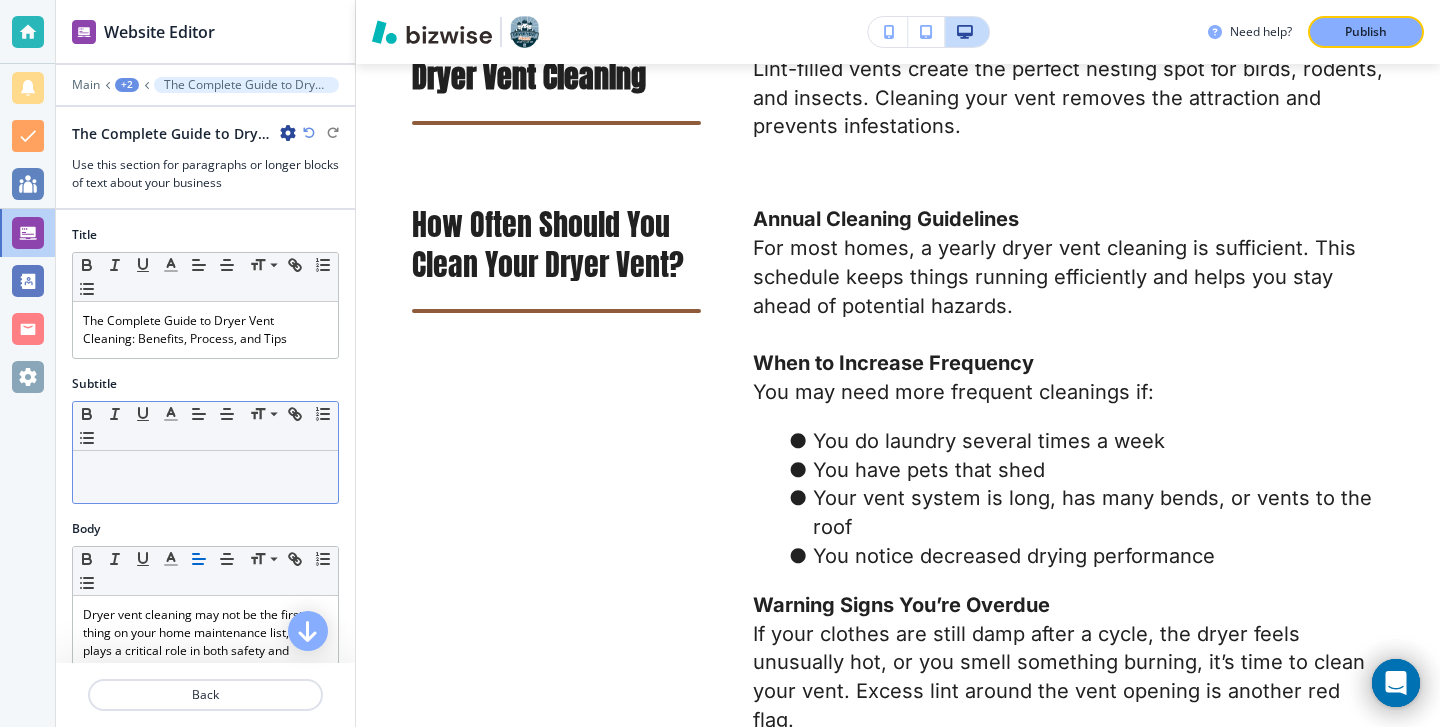 scroll, scrollTop: 1607, scrollLeft: 0, axis: vertical 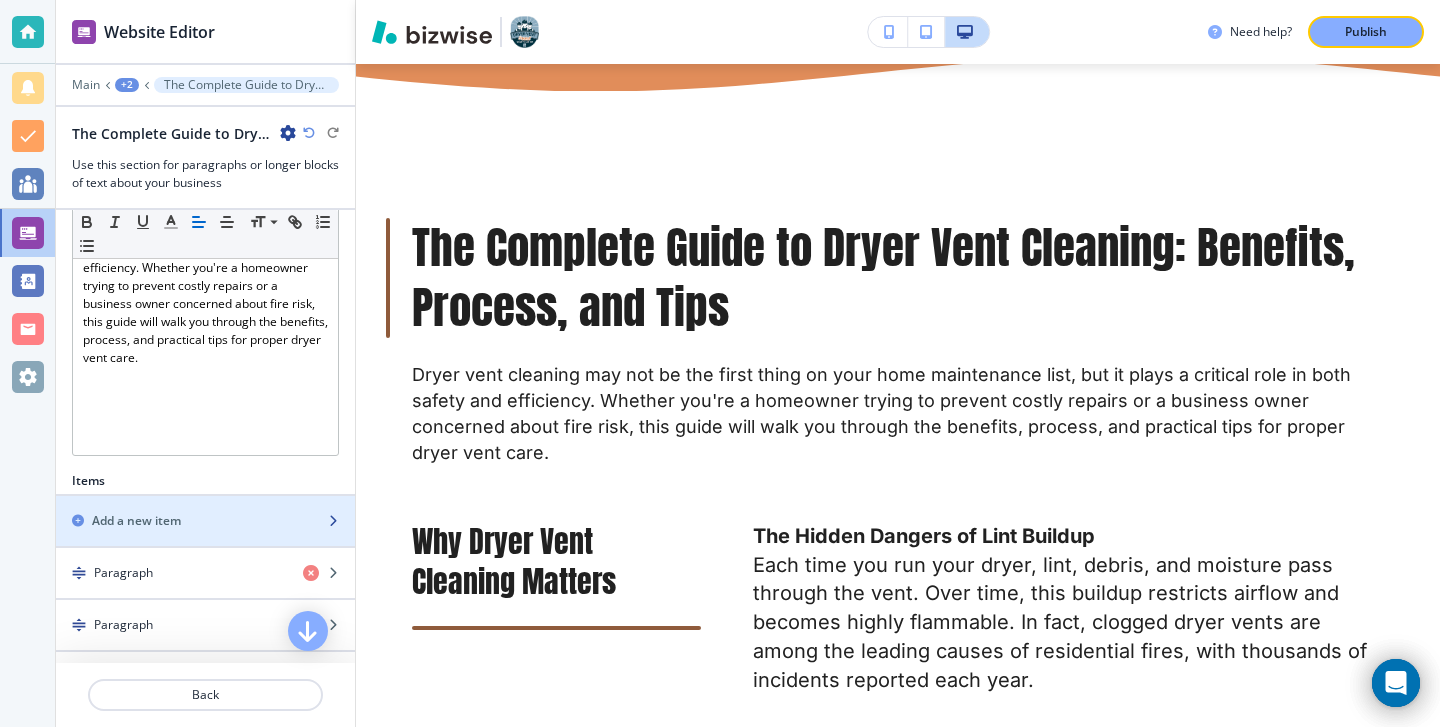 click at bounding box center [205, 504] 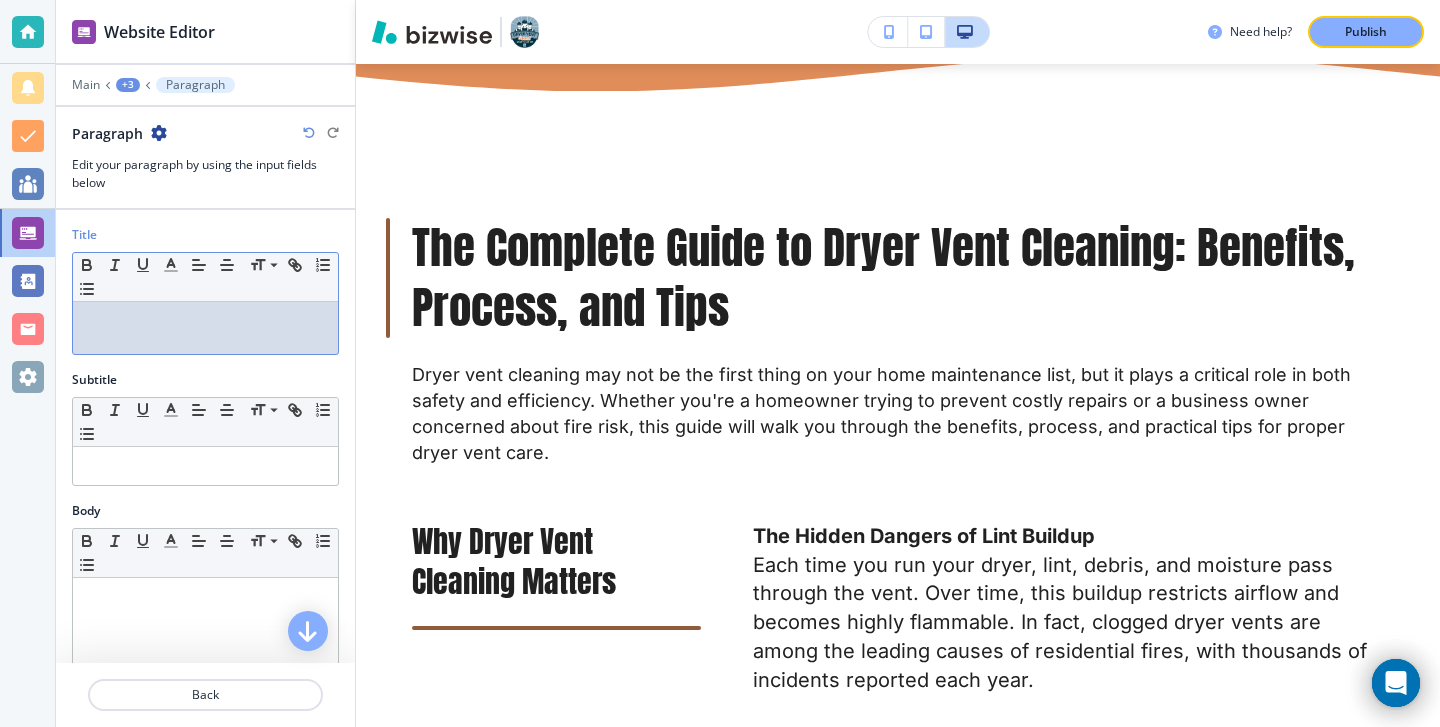 click at bounding box center (205, 321) 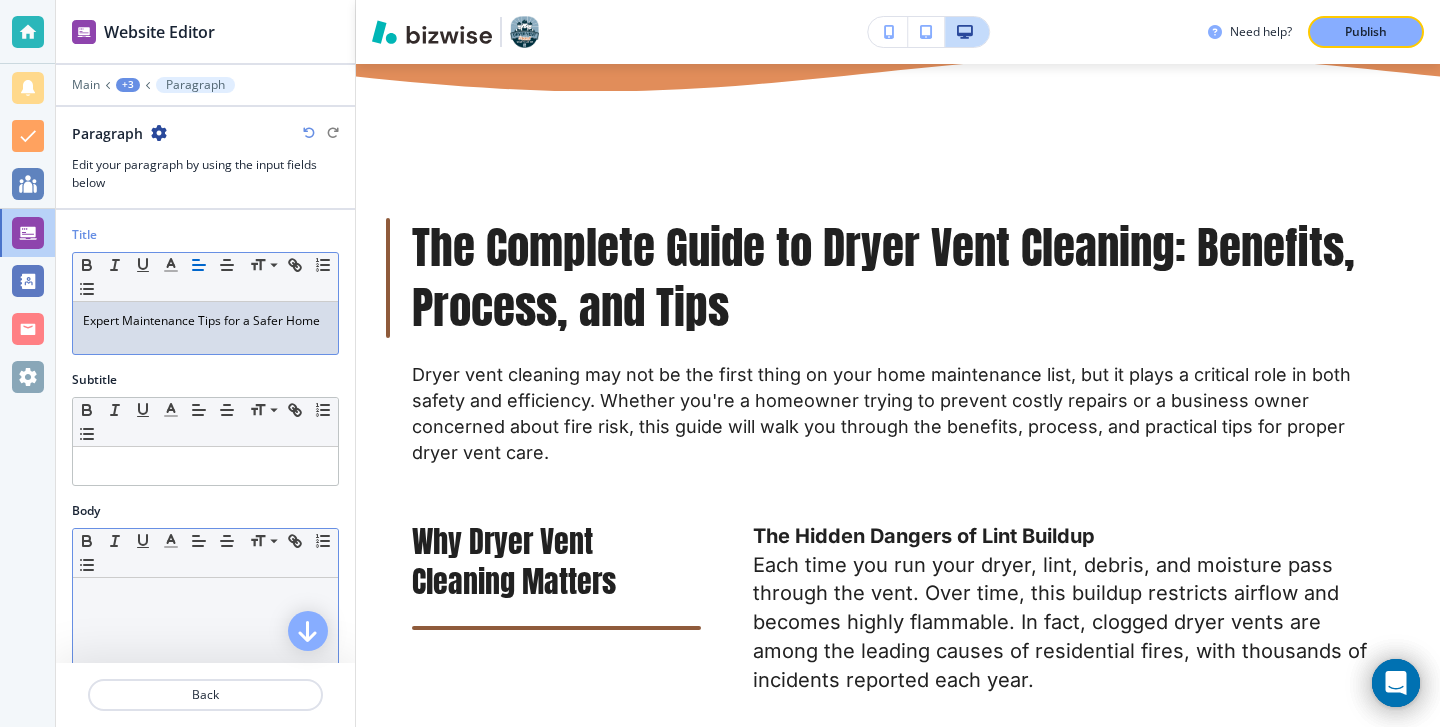 click at bounding box center [205, 708] 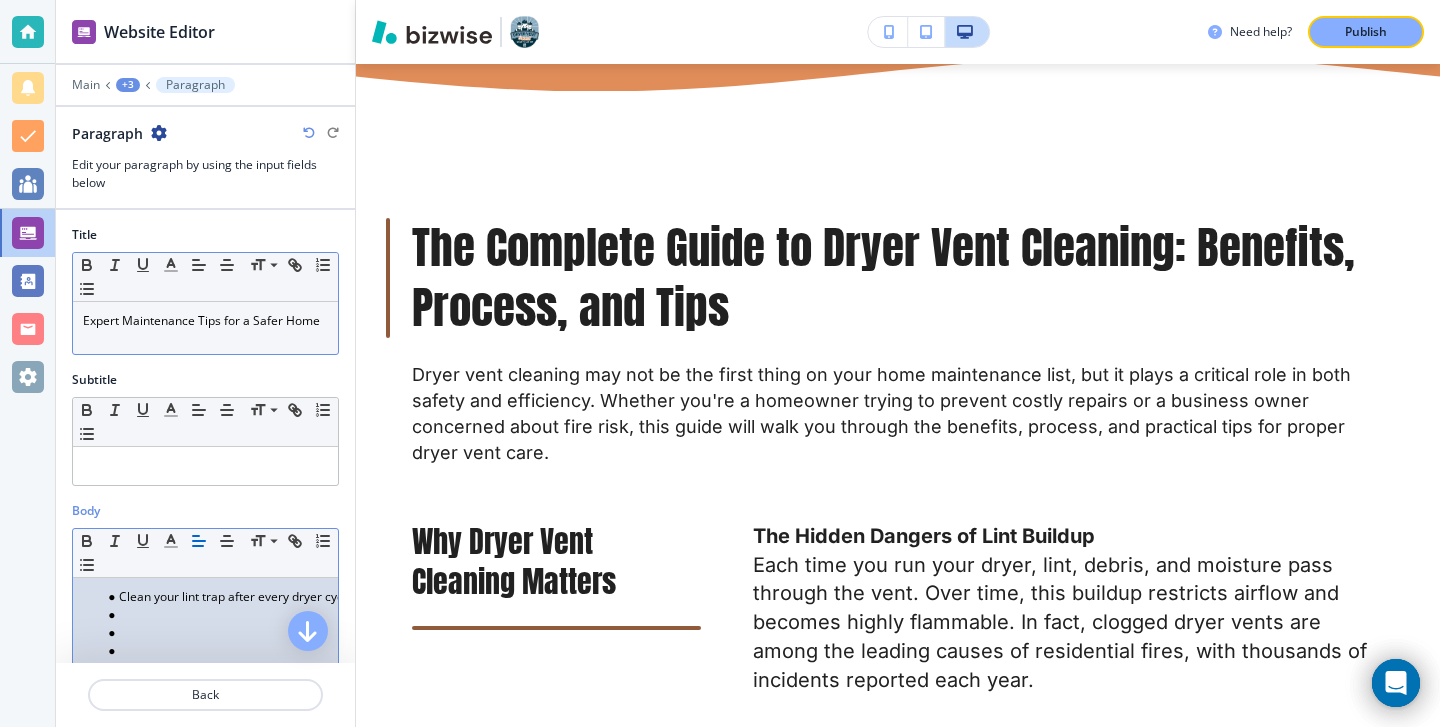 scroll, scrollTop: 271, scrollLeft: 0, axis: vertical 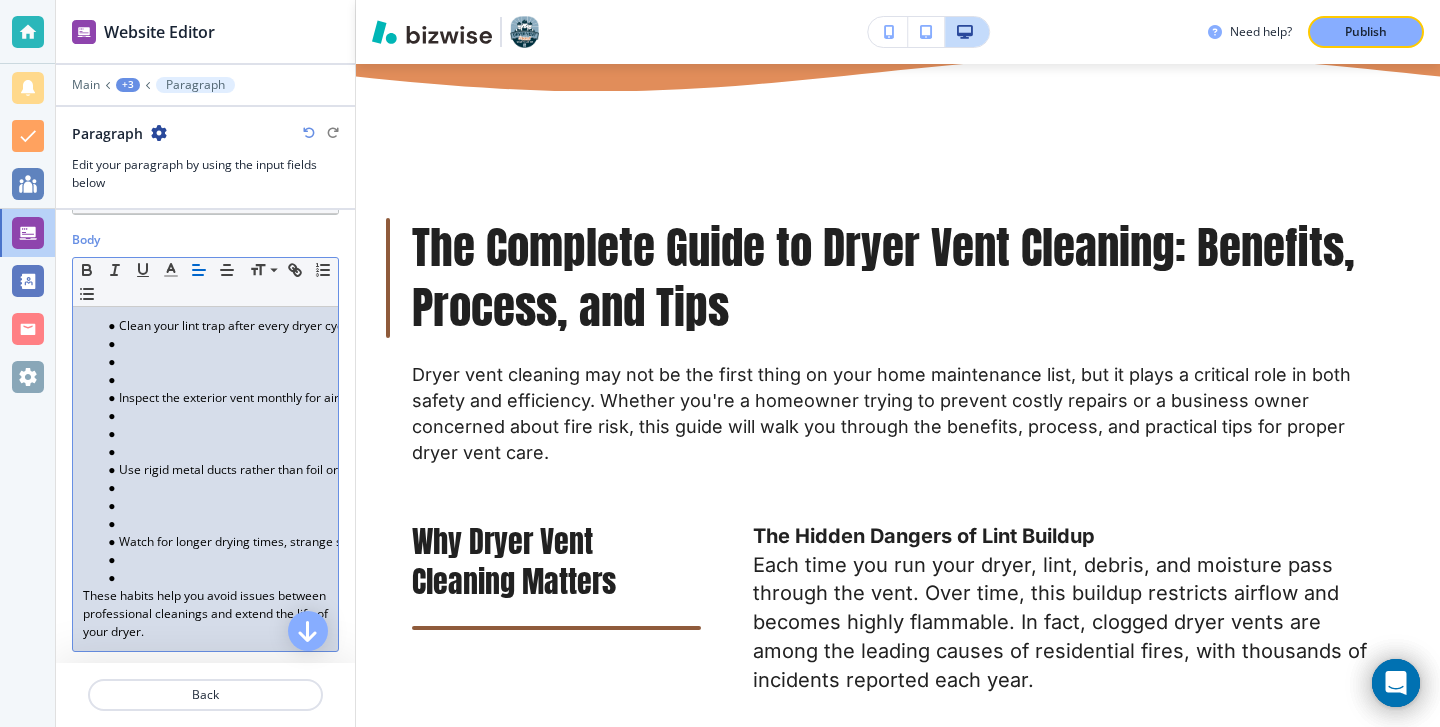 click at bounding box center [214, 578] 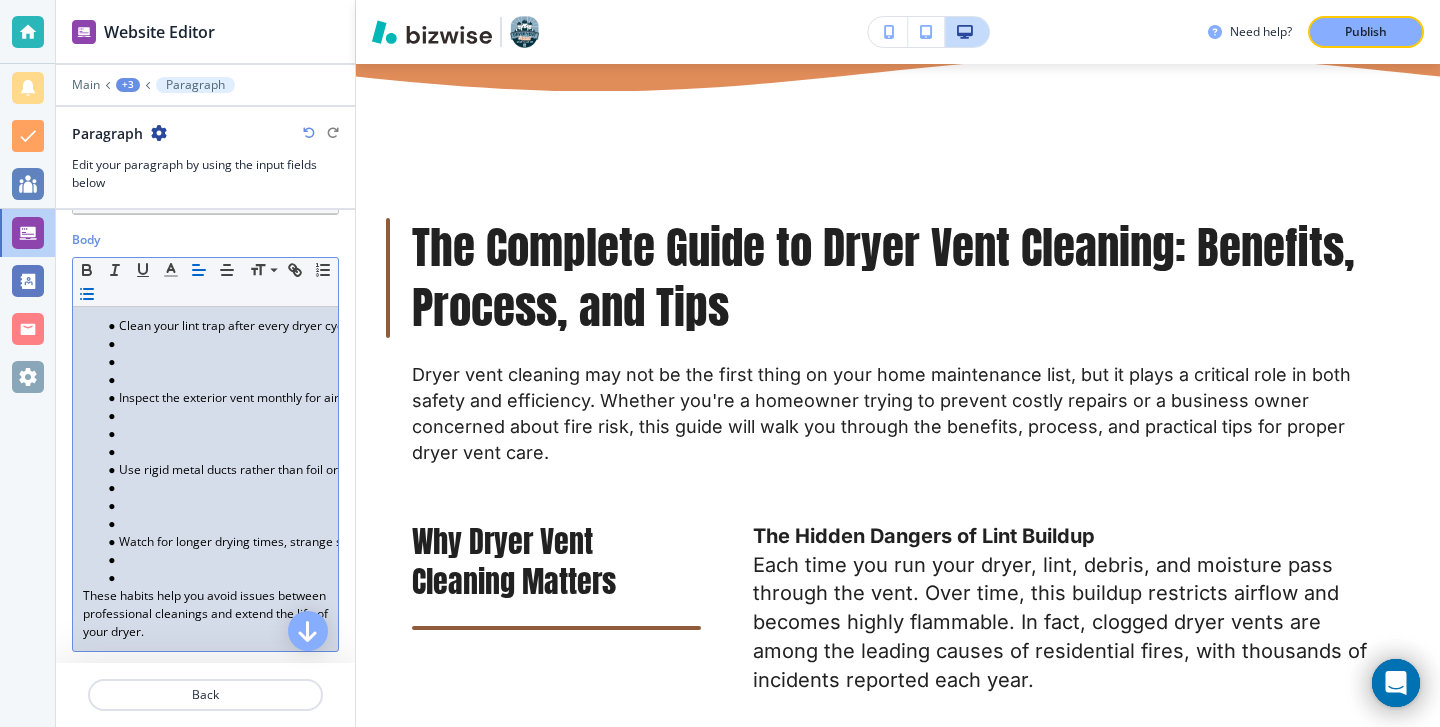 type 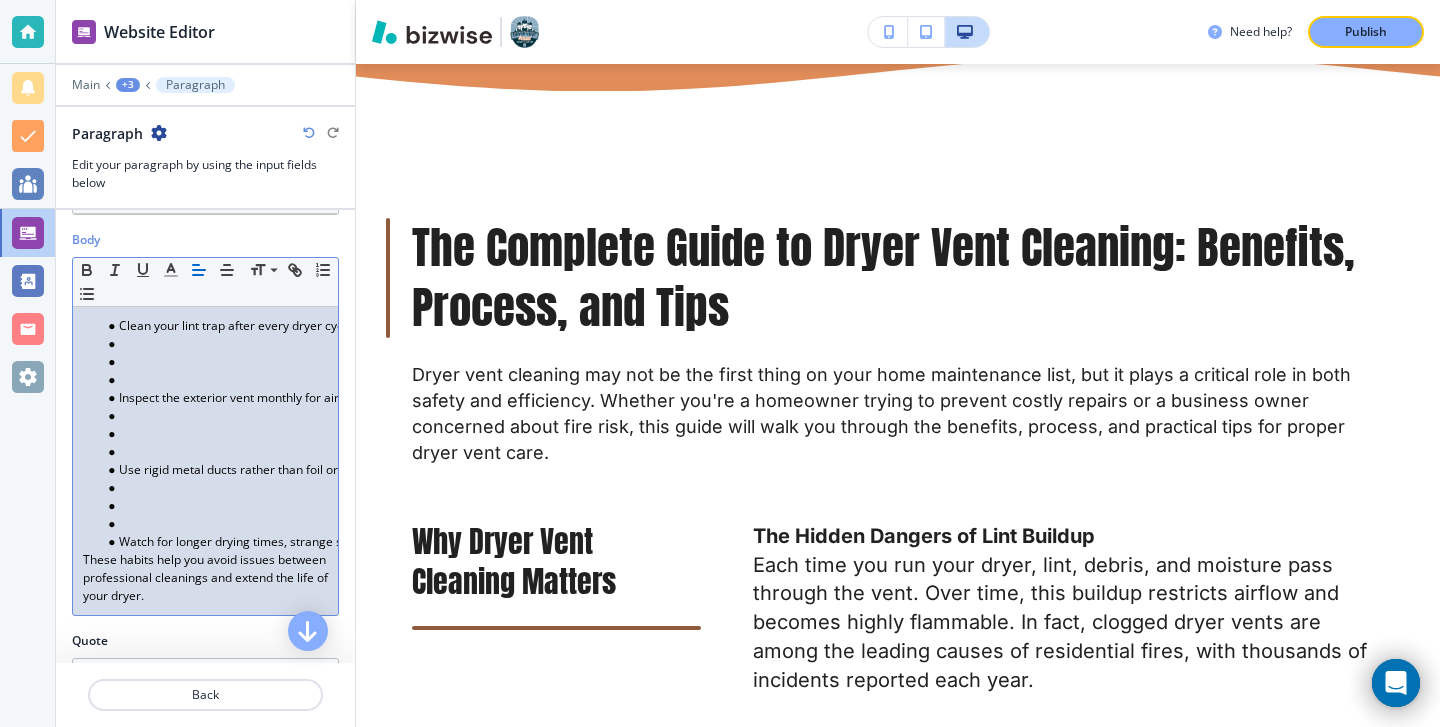 click at bounding box center (214, 506) 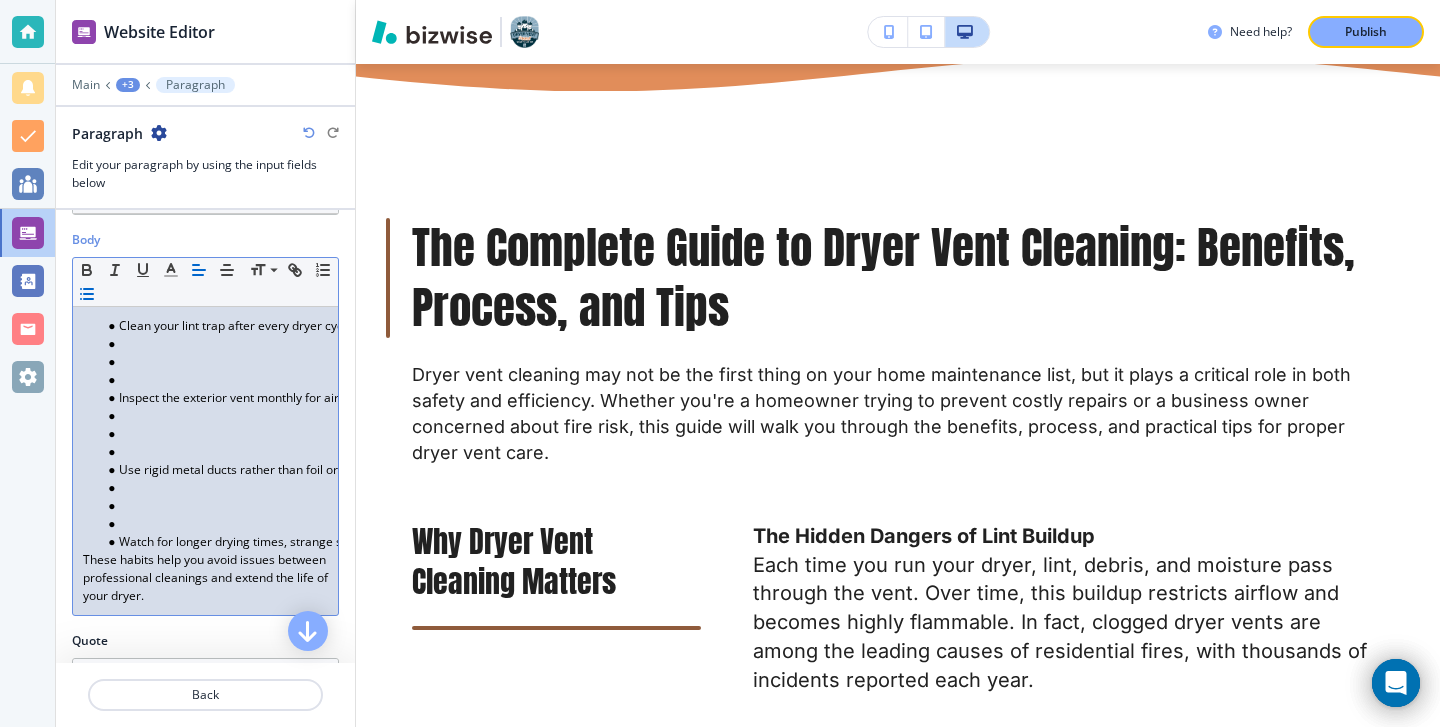 click at bounding box center [214, 524] 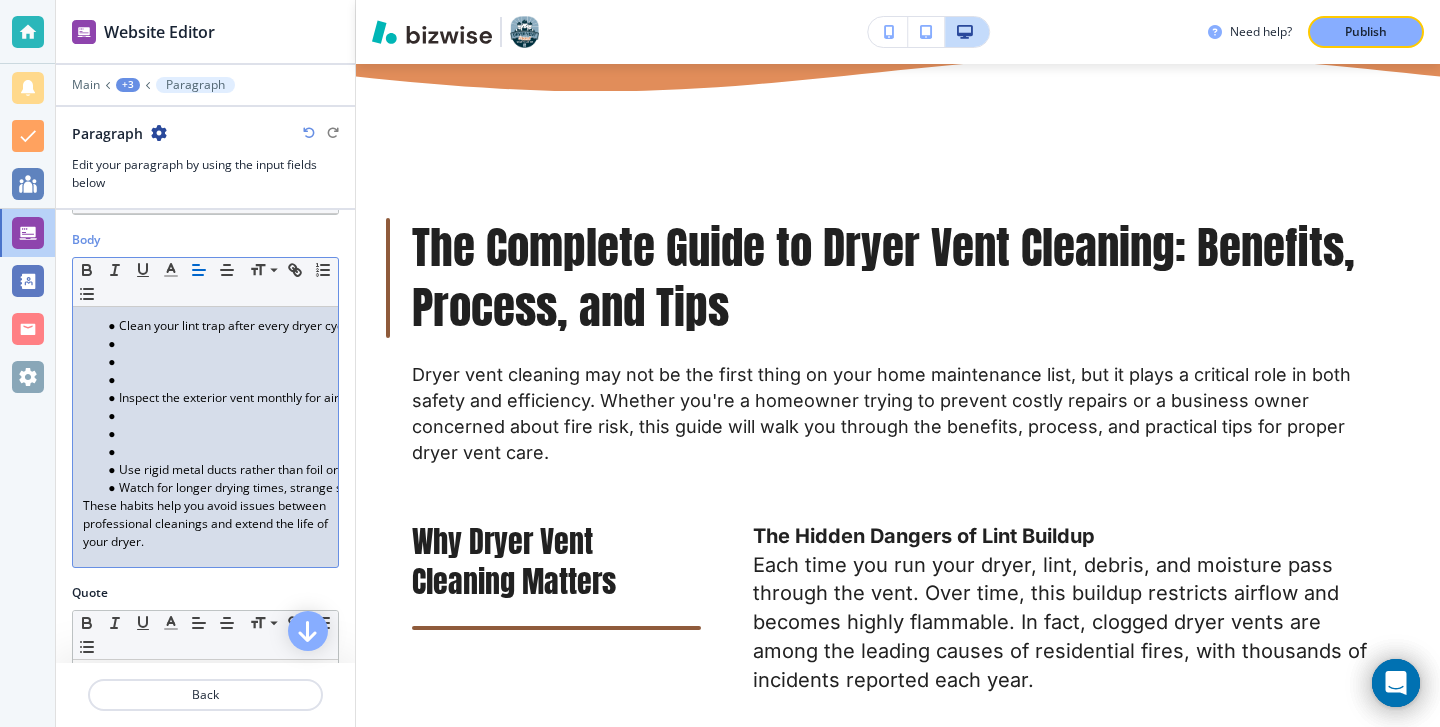 click on "Watch for longer drying times, strange smells, or excessive lint" at bounding box center (214, 488) 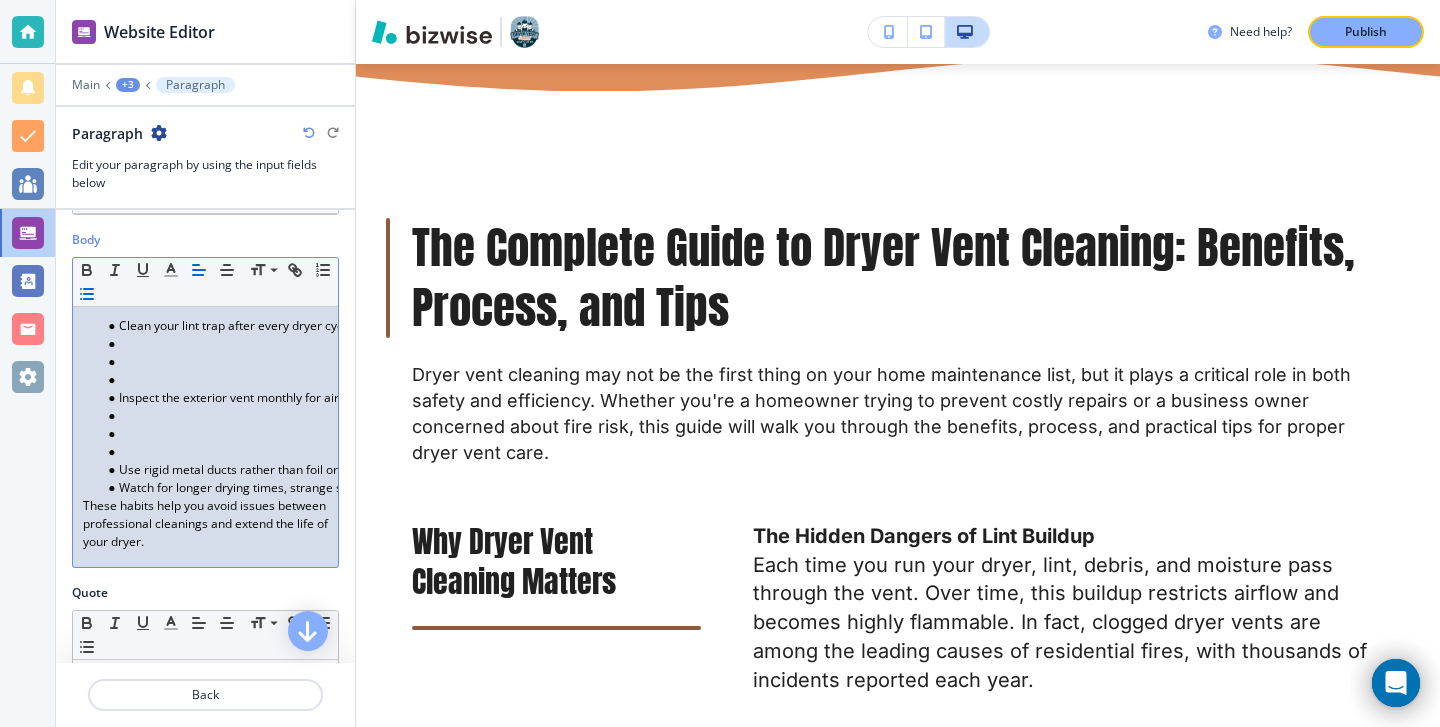 click at bounding box center (214, 452) 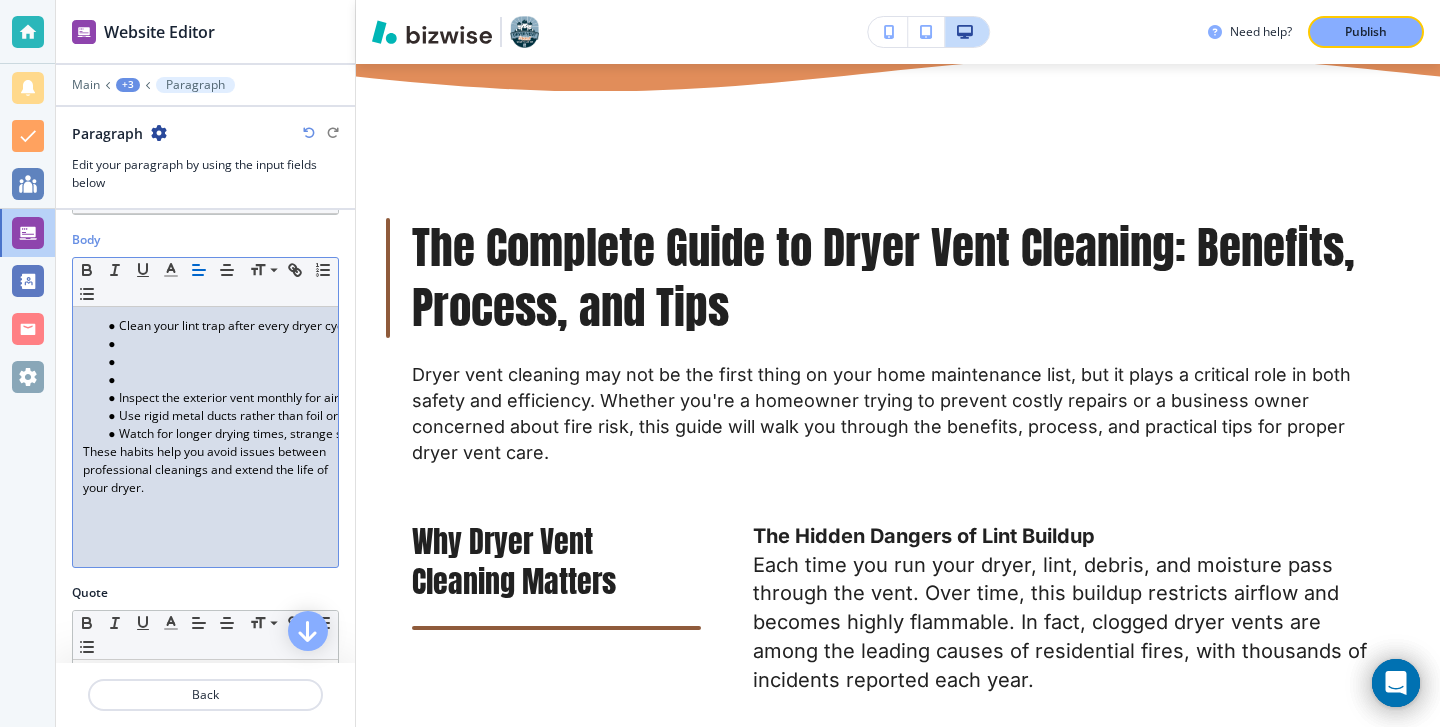 click at bounding box center [214, 380] 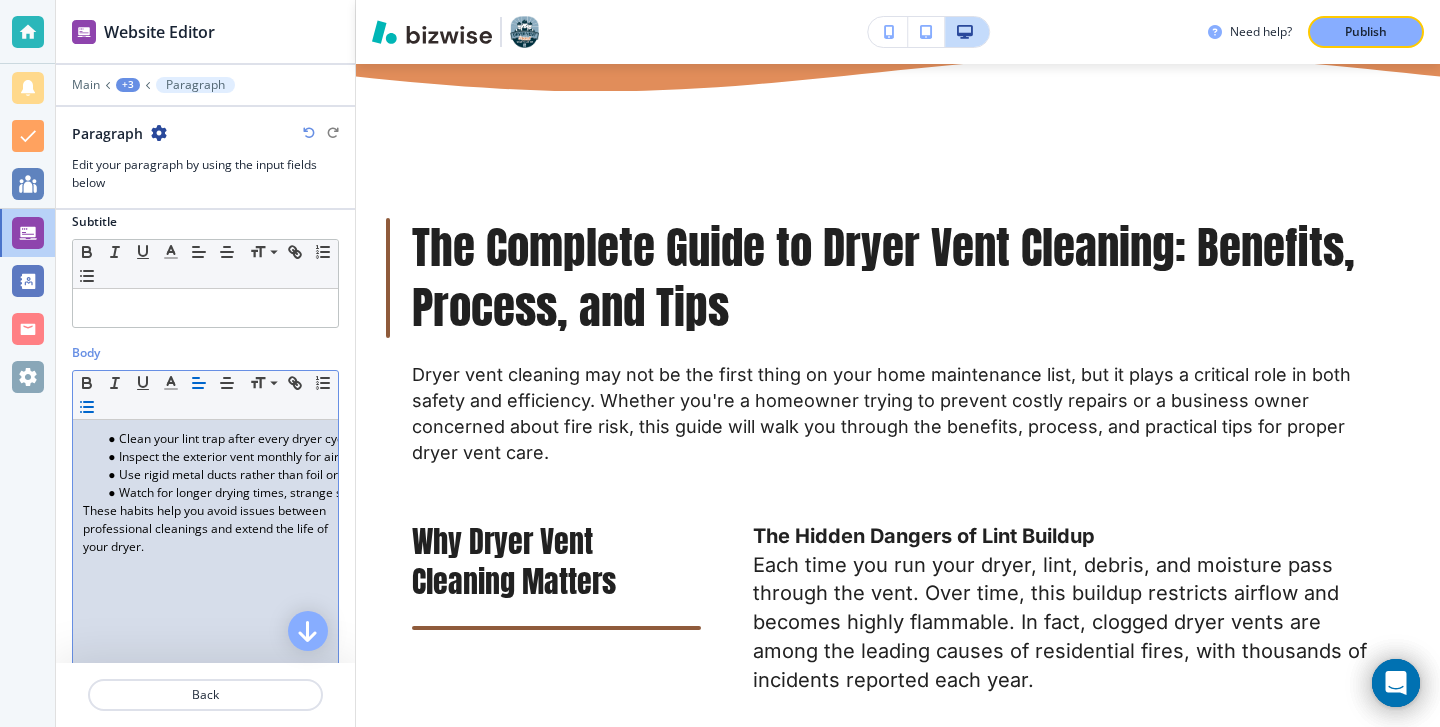 scroll, scrollTop: 159, scrollLeft: 0, axis: vertical 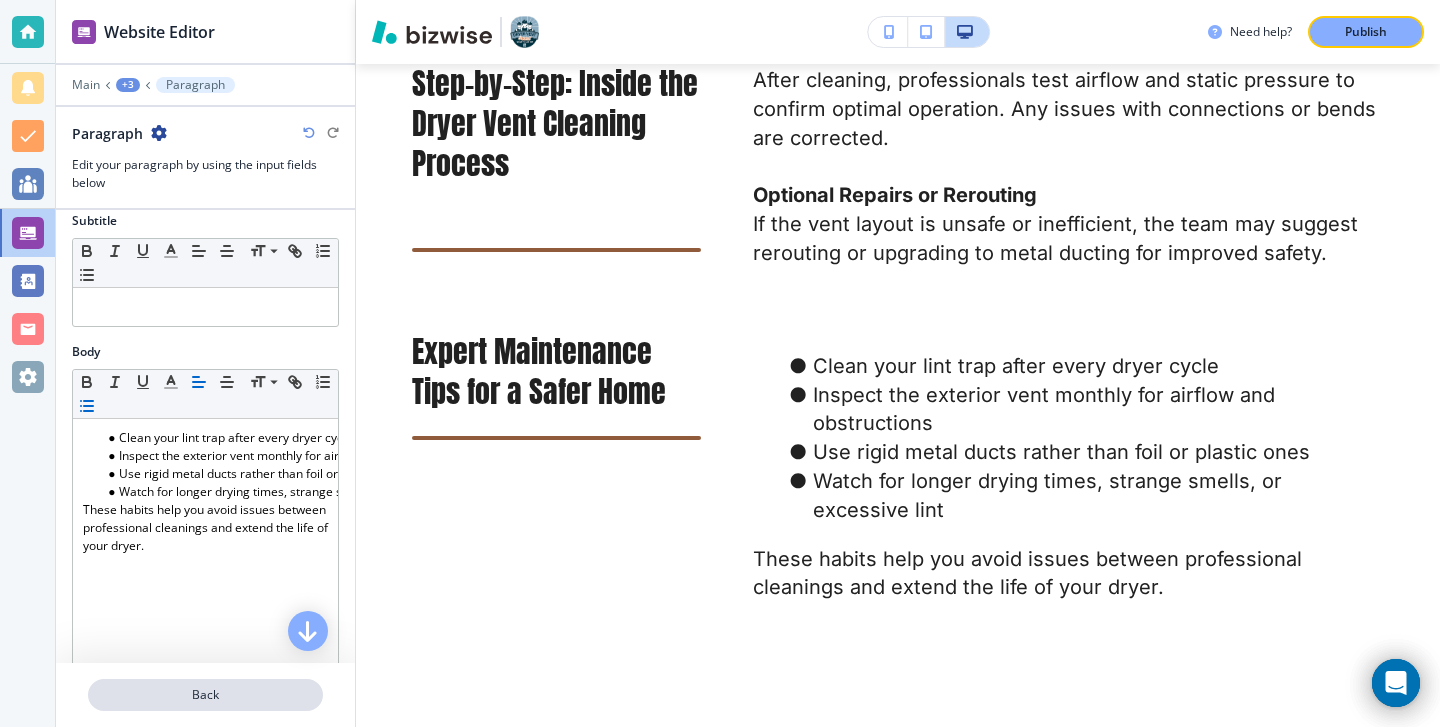 click on "Back" at bounding box center [205, 695] 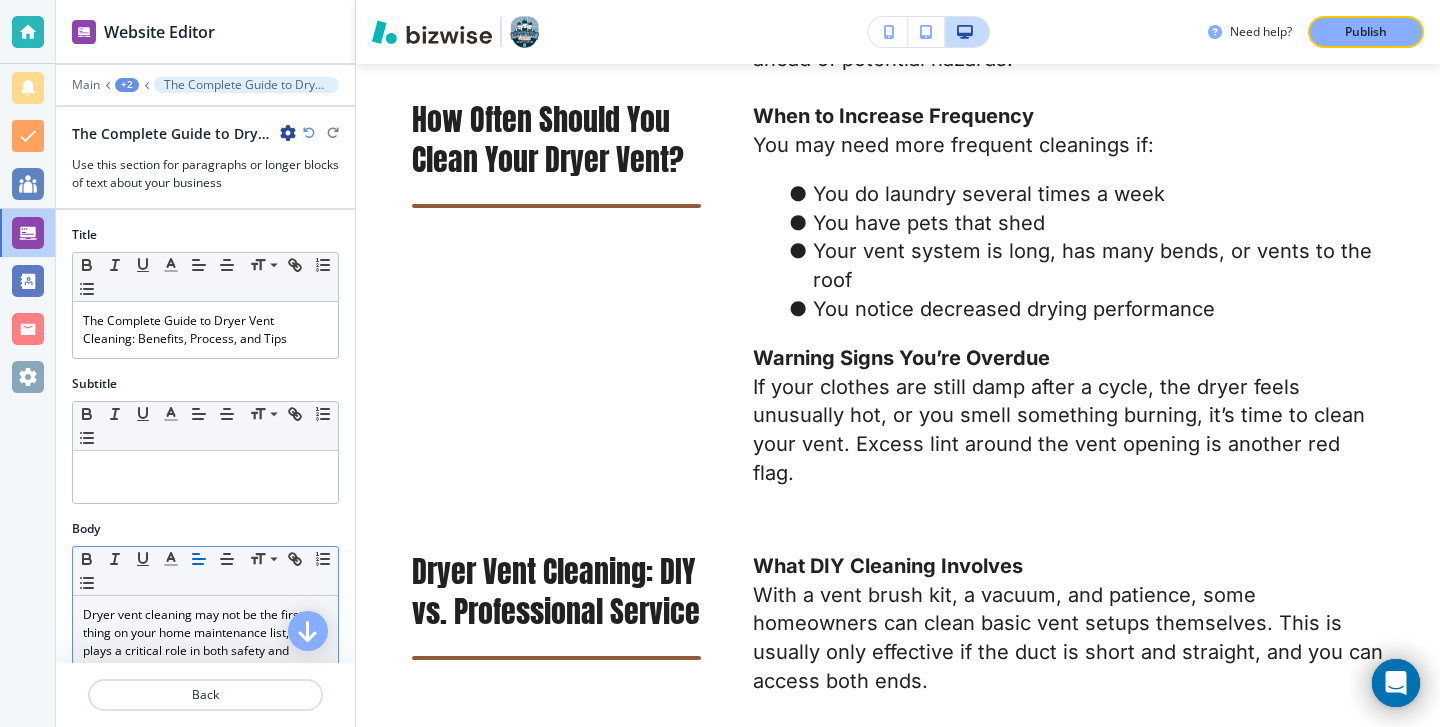 scroll, scrollTop: 1625, scrollLeft: 0, axis: vertical 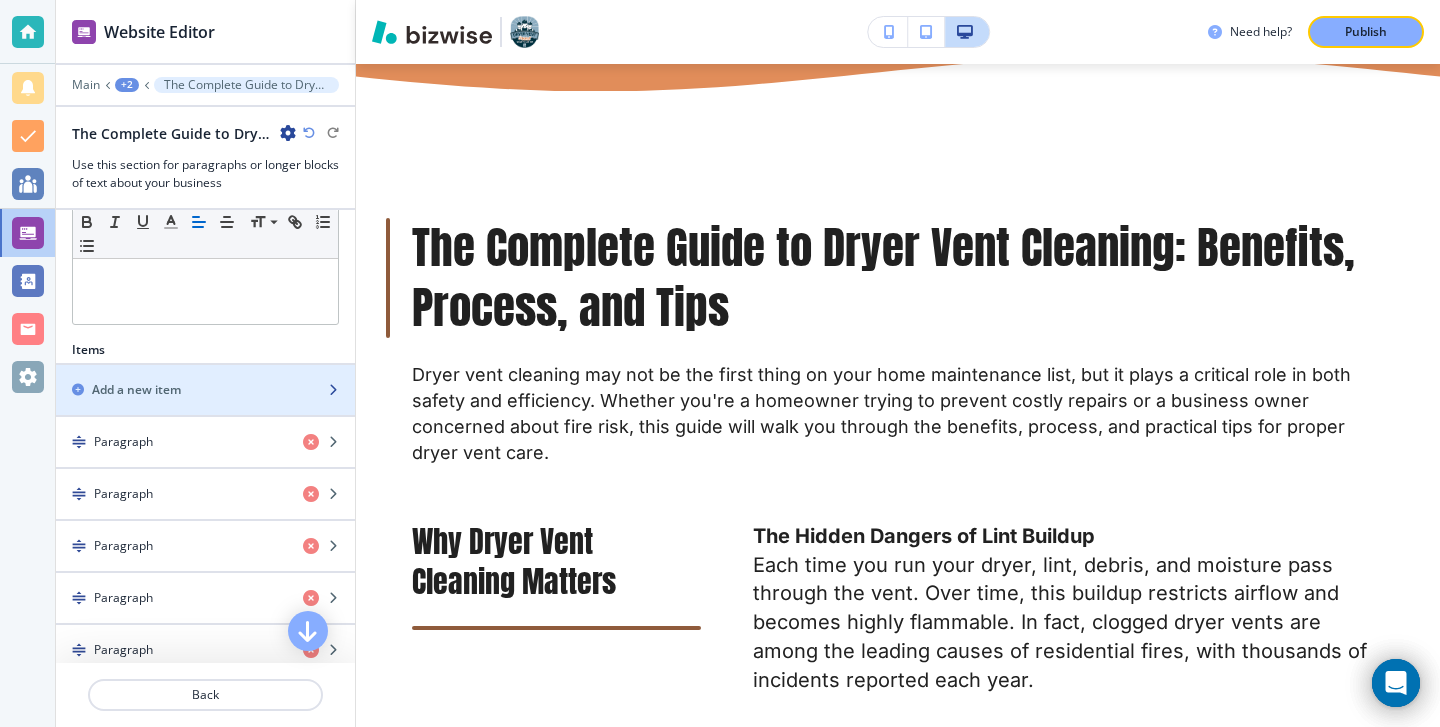 click at bounding box center (205, 407) 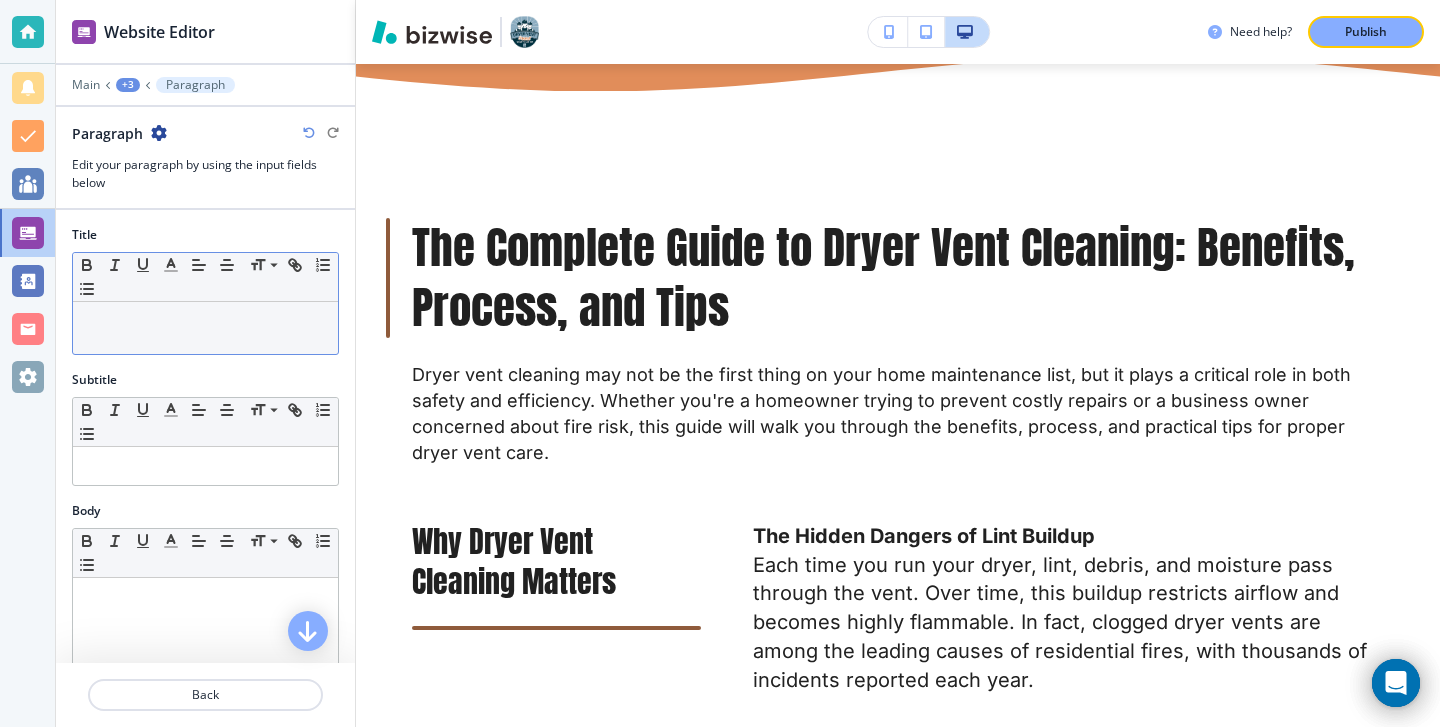 click at bounding box center [205, 328] 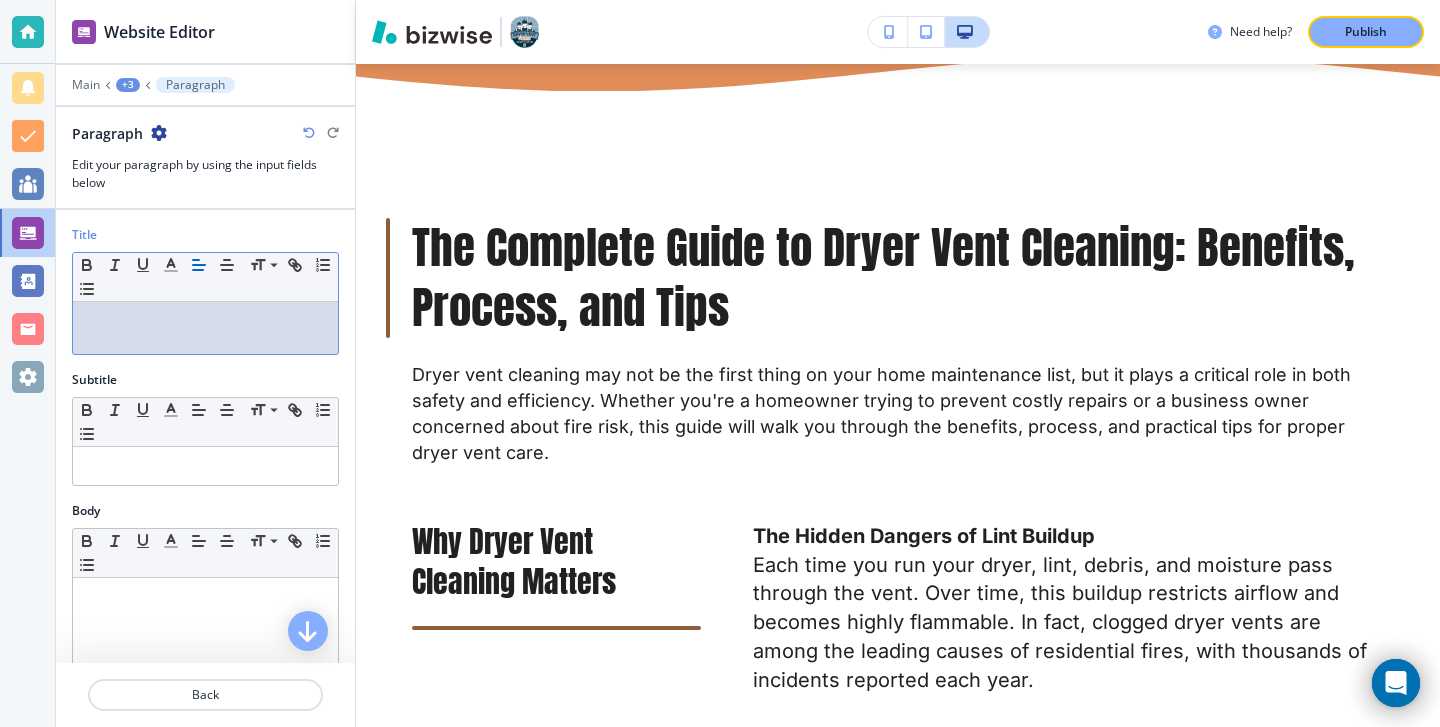 type 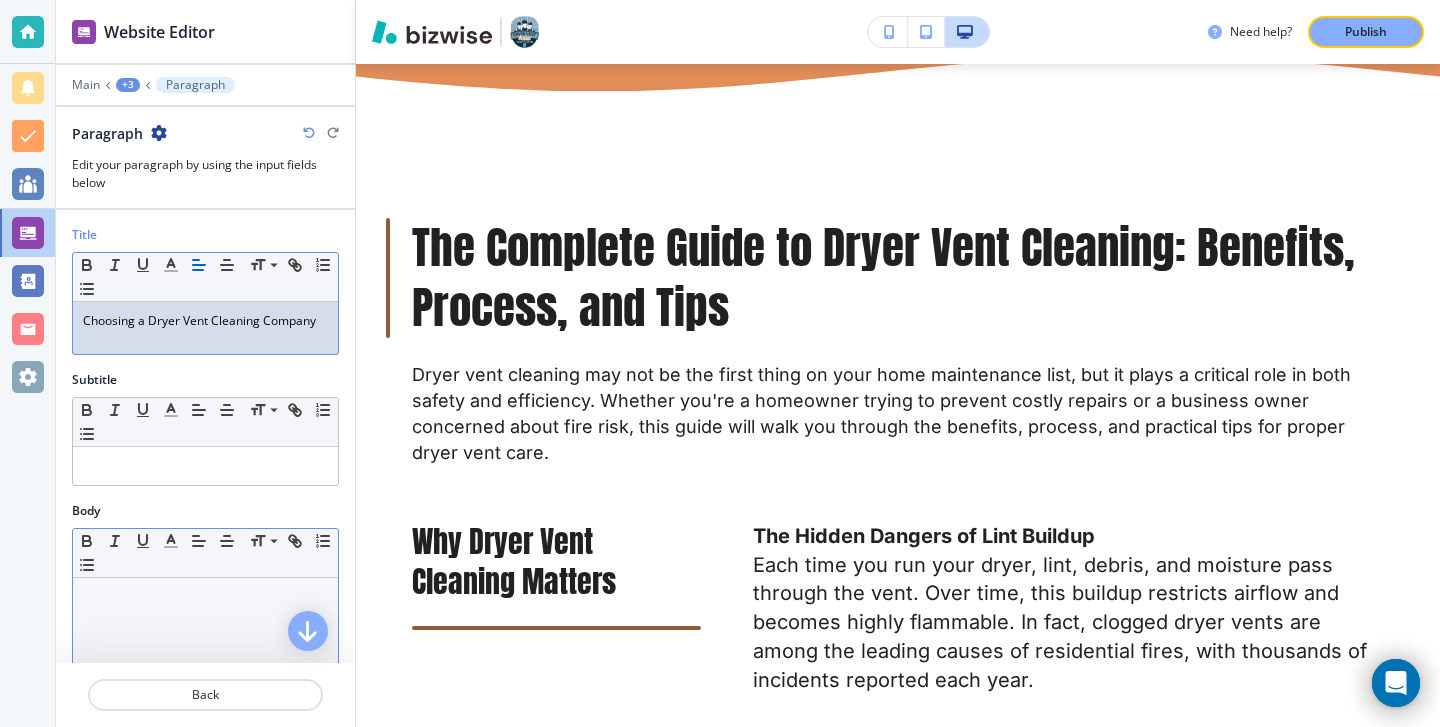 click at bounding box center (205, 597) 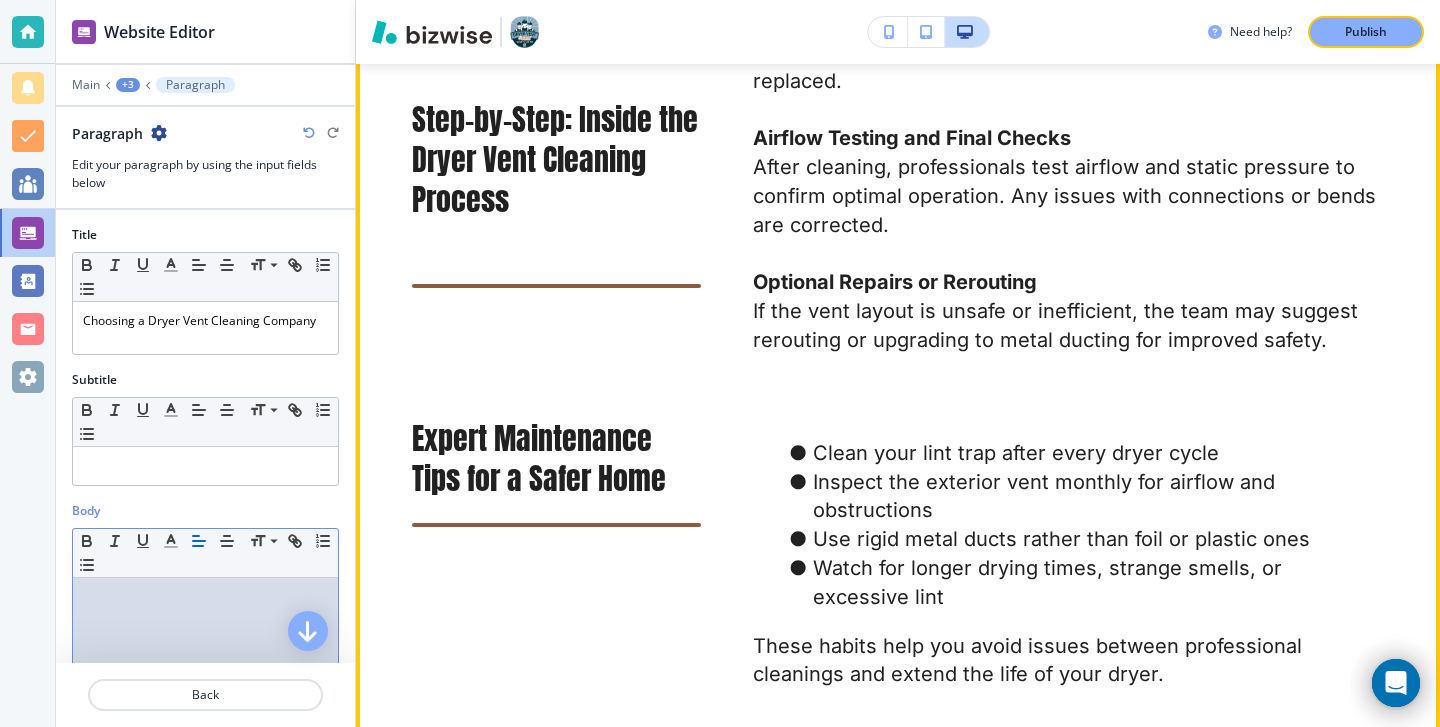 scroll, scrollTop: 4722, scrollLeft: 0, axis: vertical 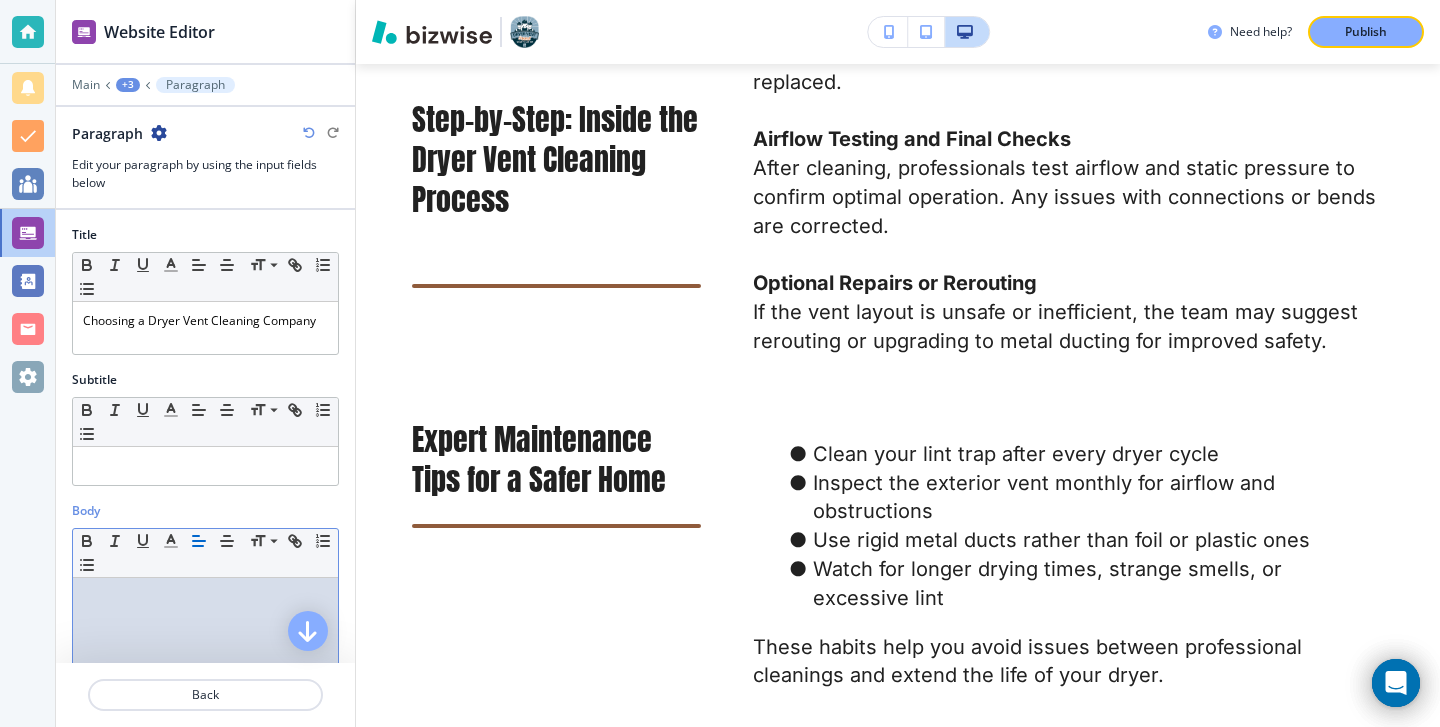 click at bounding box center [205, 671] 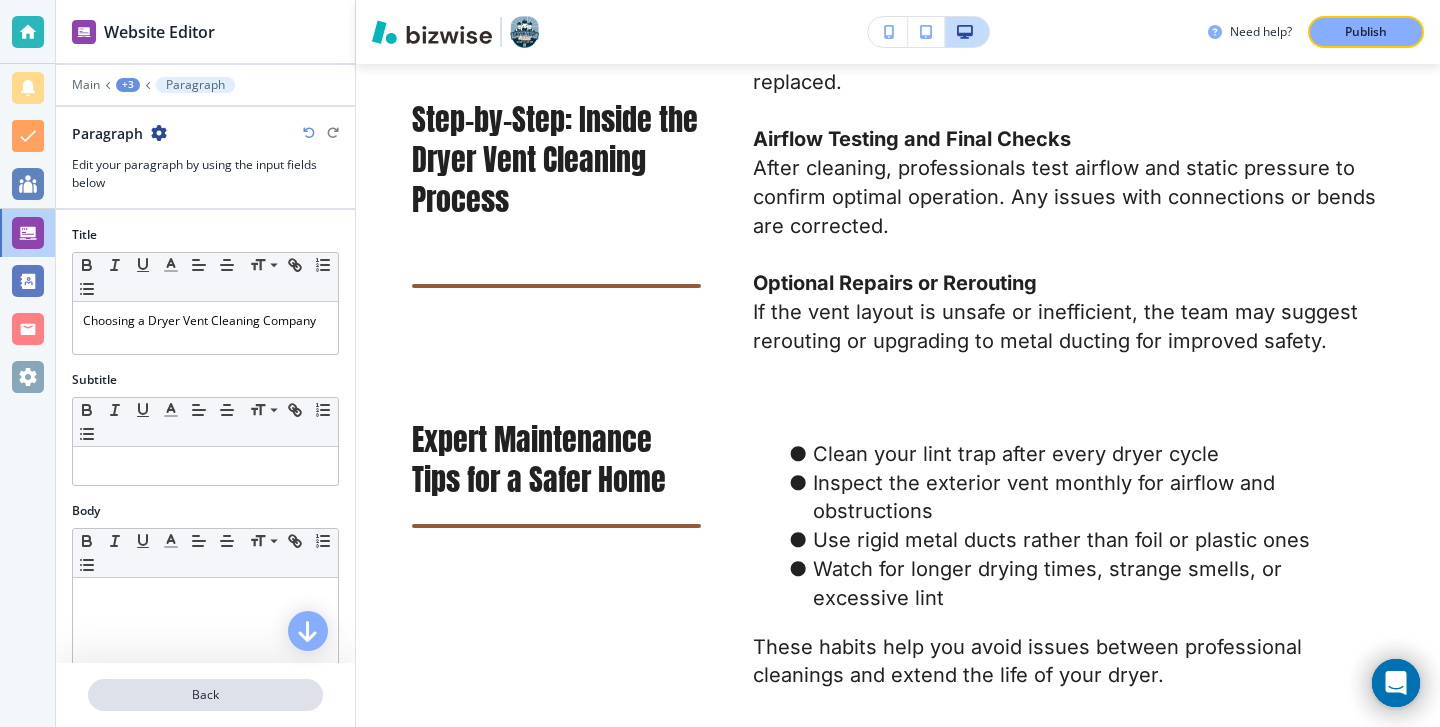 click on "Back" at bounding box center (205, 695) 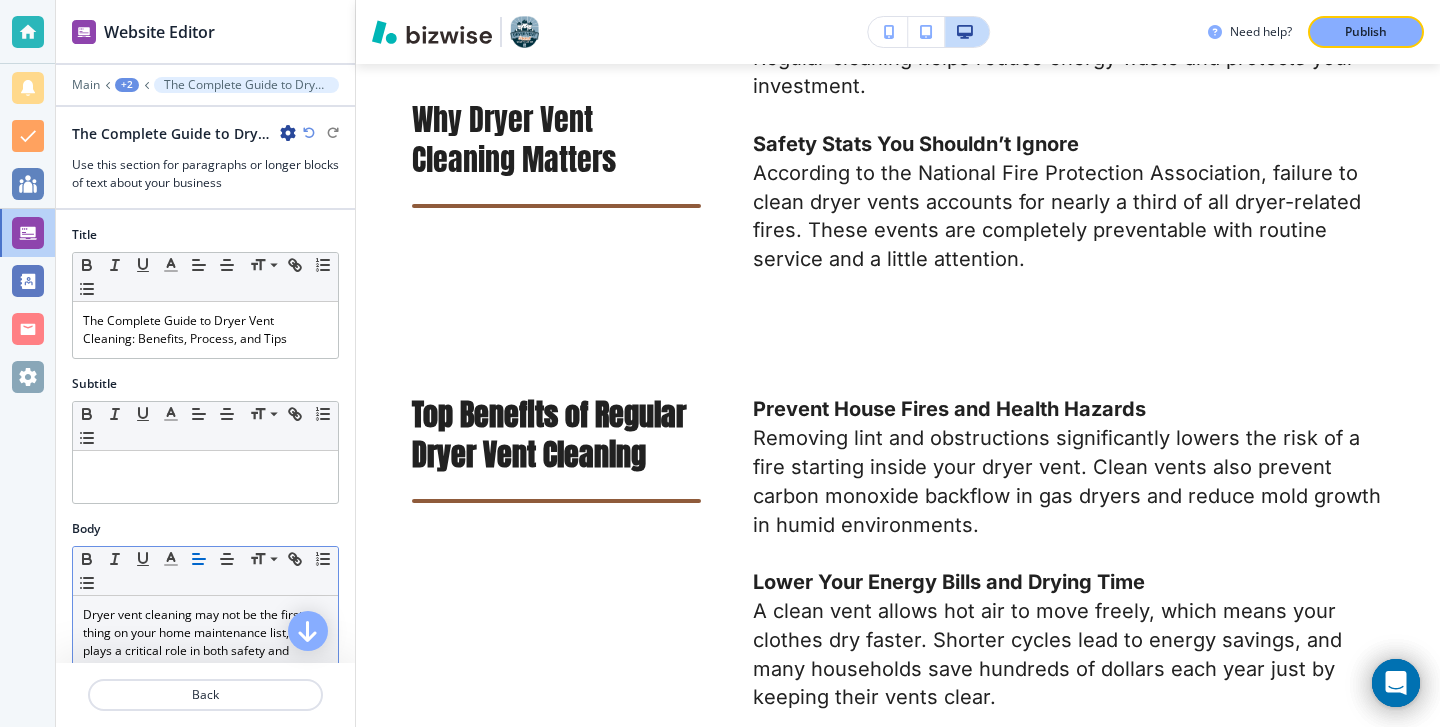 scroll, scrollTop: 1487, scrollLeft: 0, axis: vertical 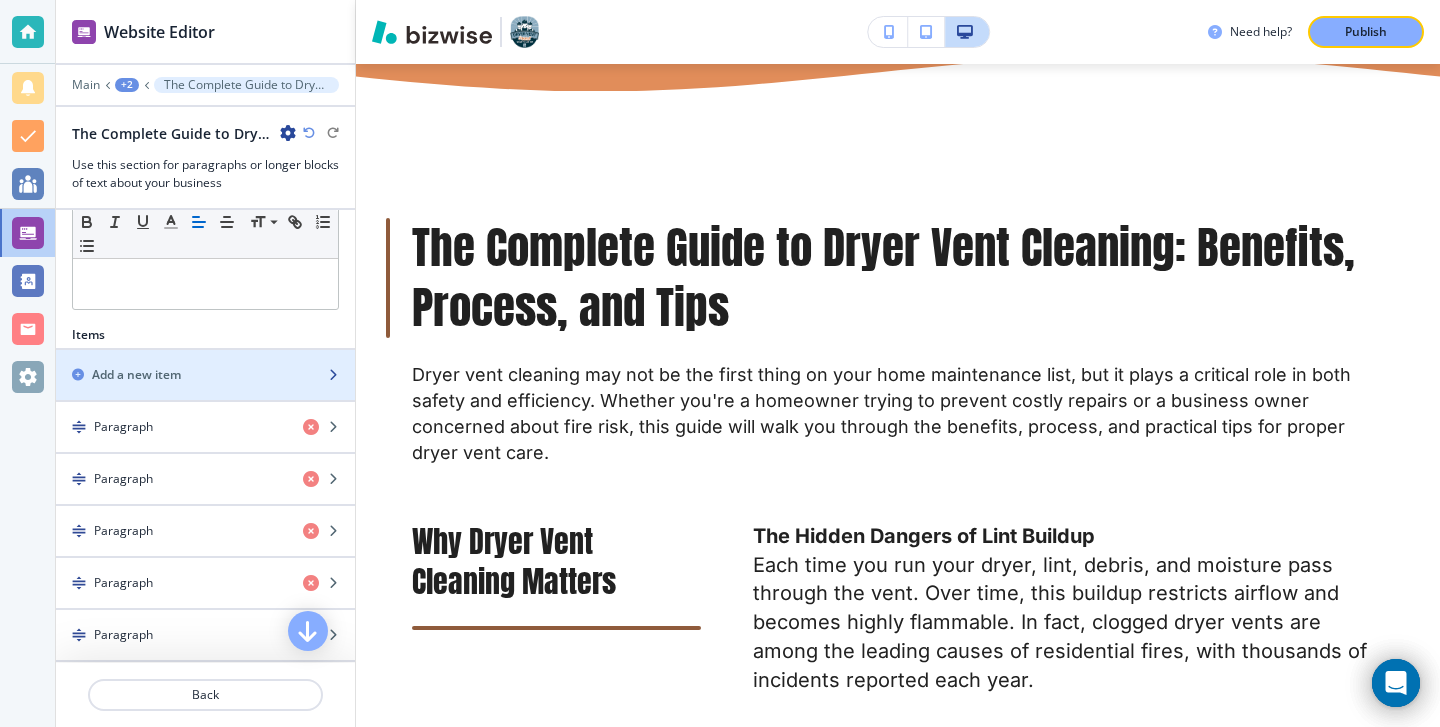 click at bounding box center [205, 392] 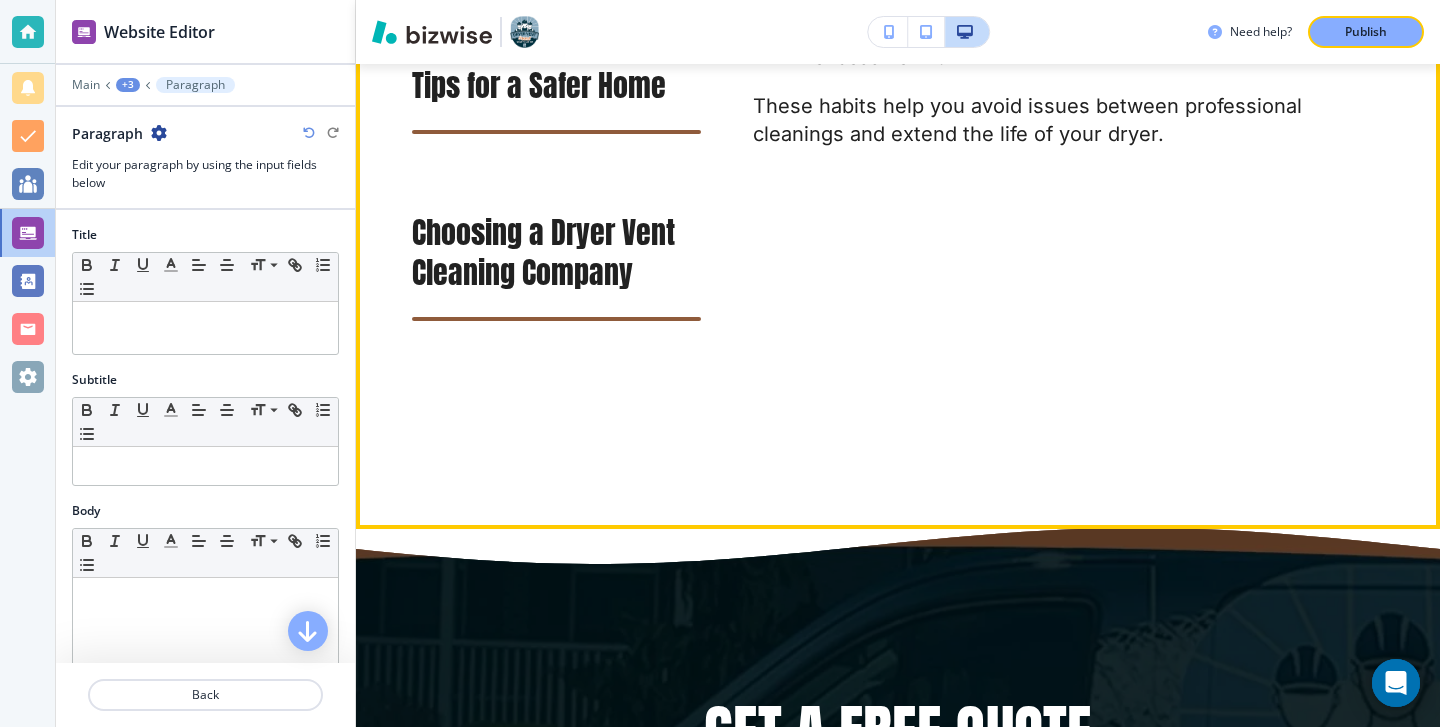 scroll, scrollTop: 5236, scrollLeft: 0, axis: vertical 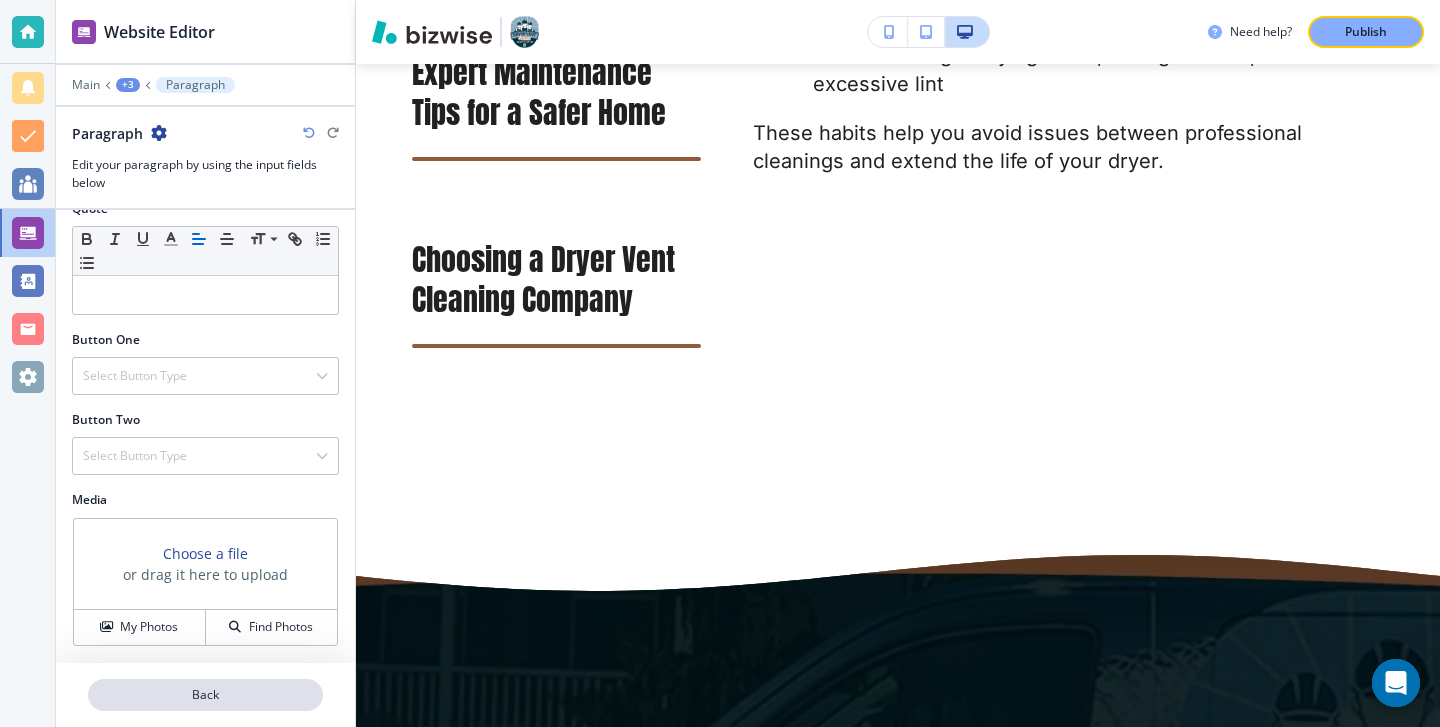 click on "Back" at bounding box center [205, 695] 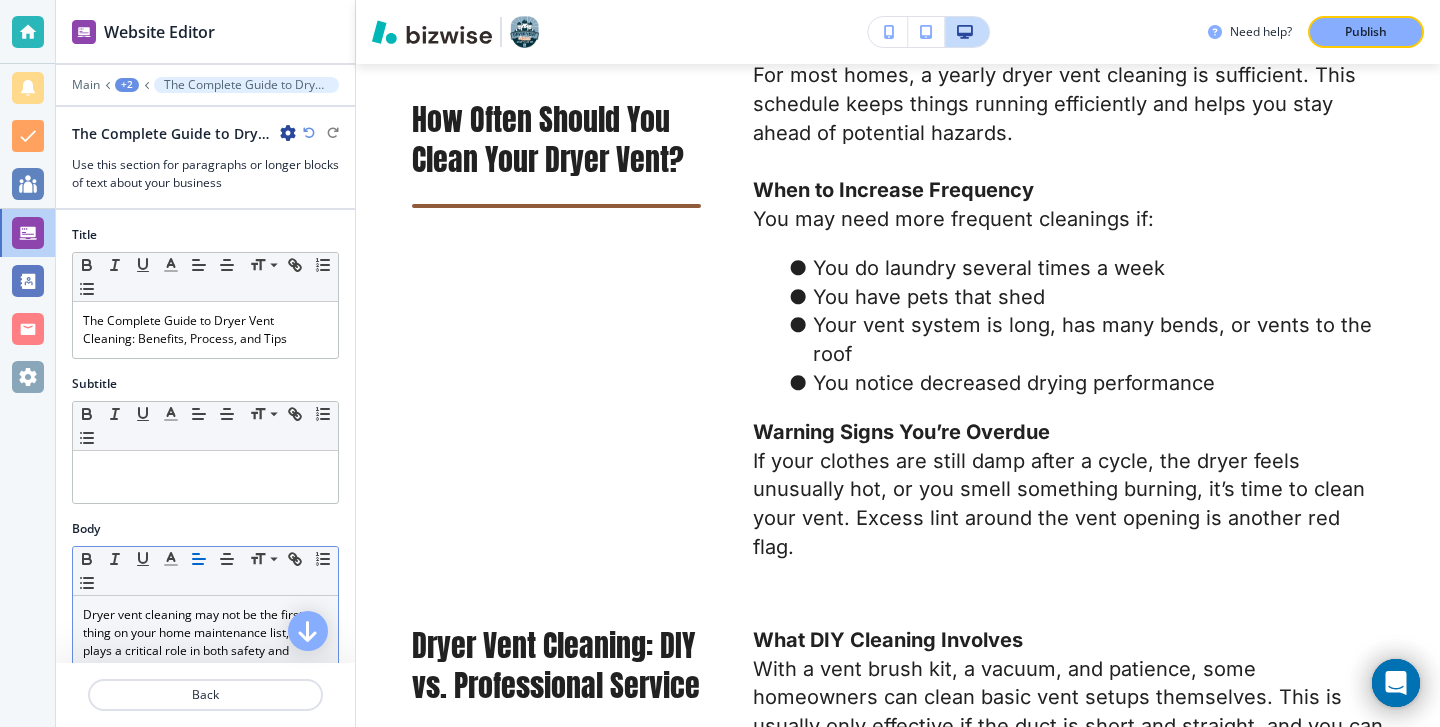 scroll, scrollTop: 2208, scrollLeft: 0, axis: vertical 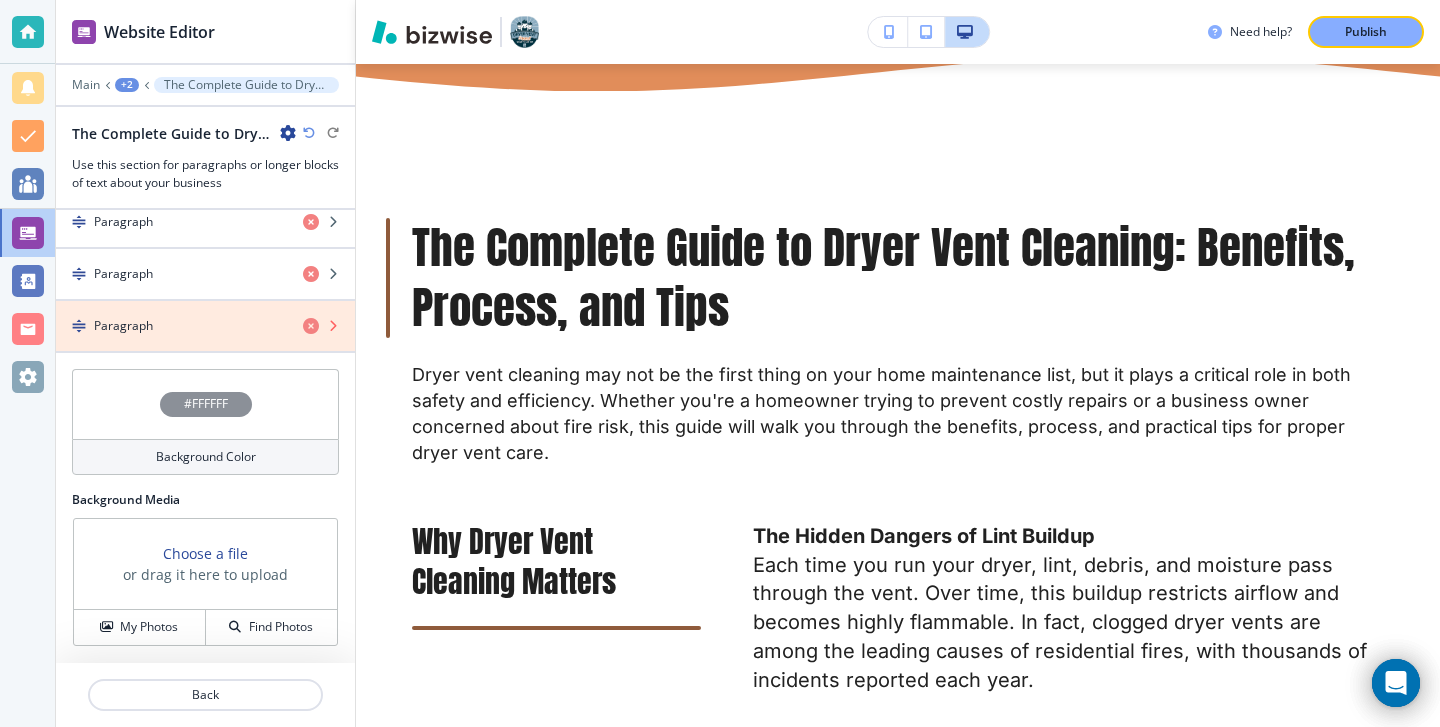 click at bounding box center (311, 326) 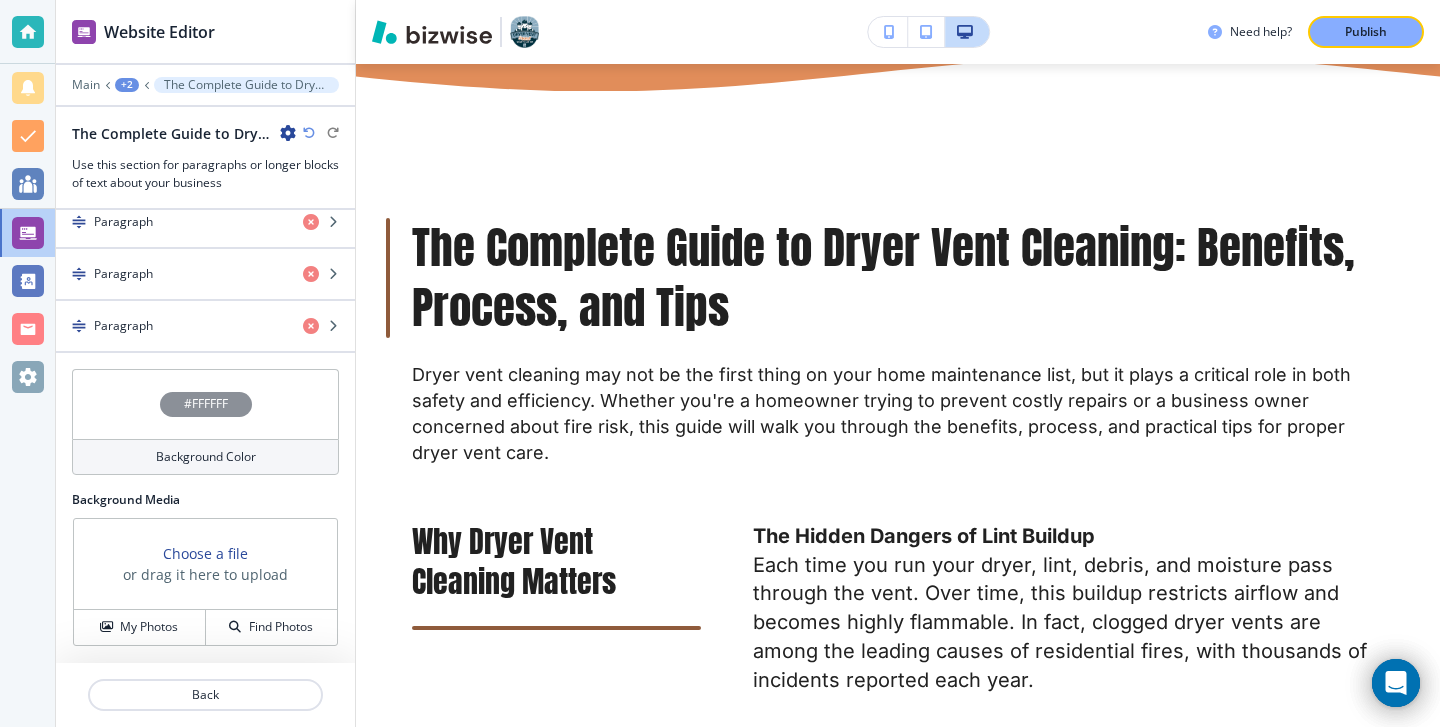 click on "Paragraph" at bounding box center (171, 326) 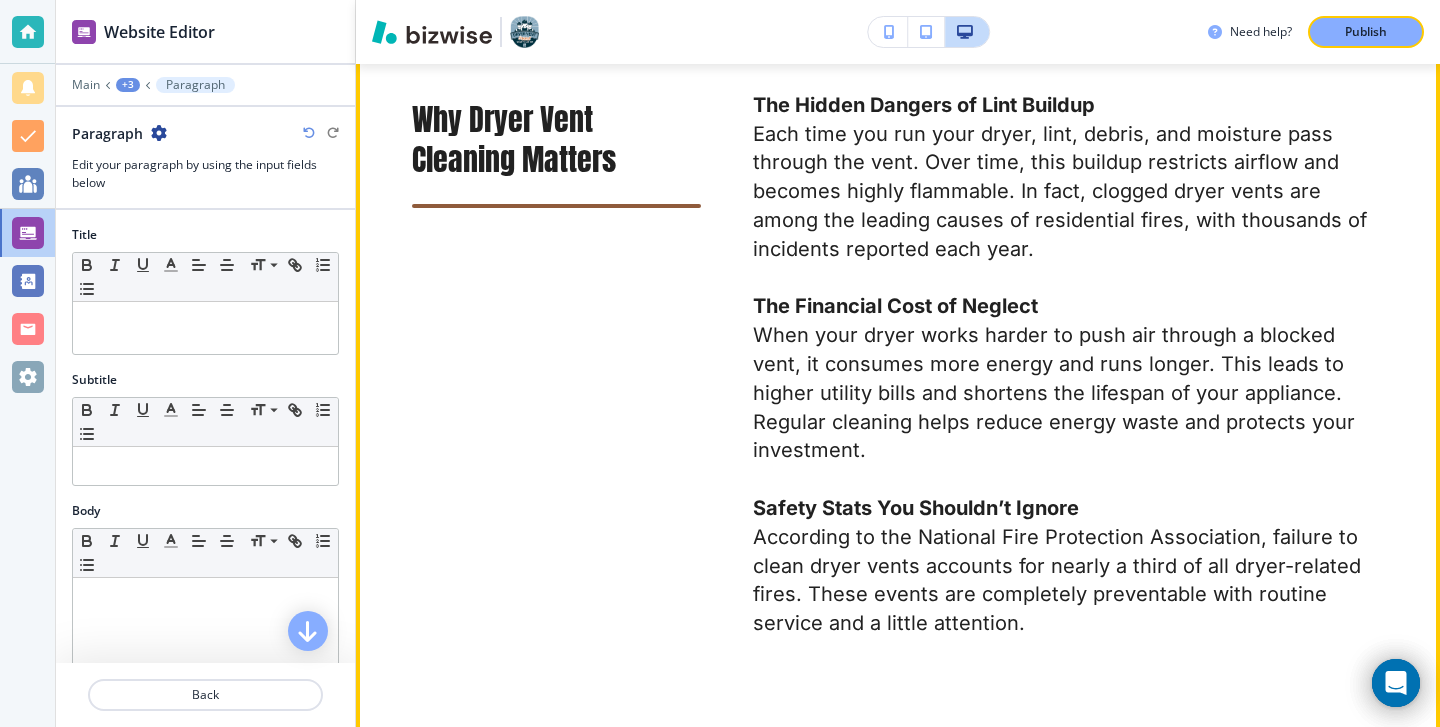 scroll, scrollTop: 1762, scrollLeft: 0, axis: vertical 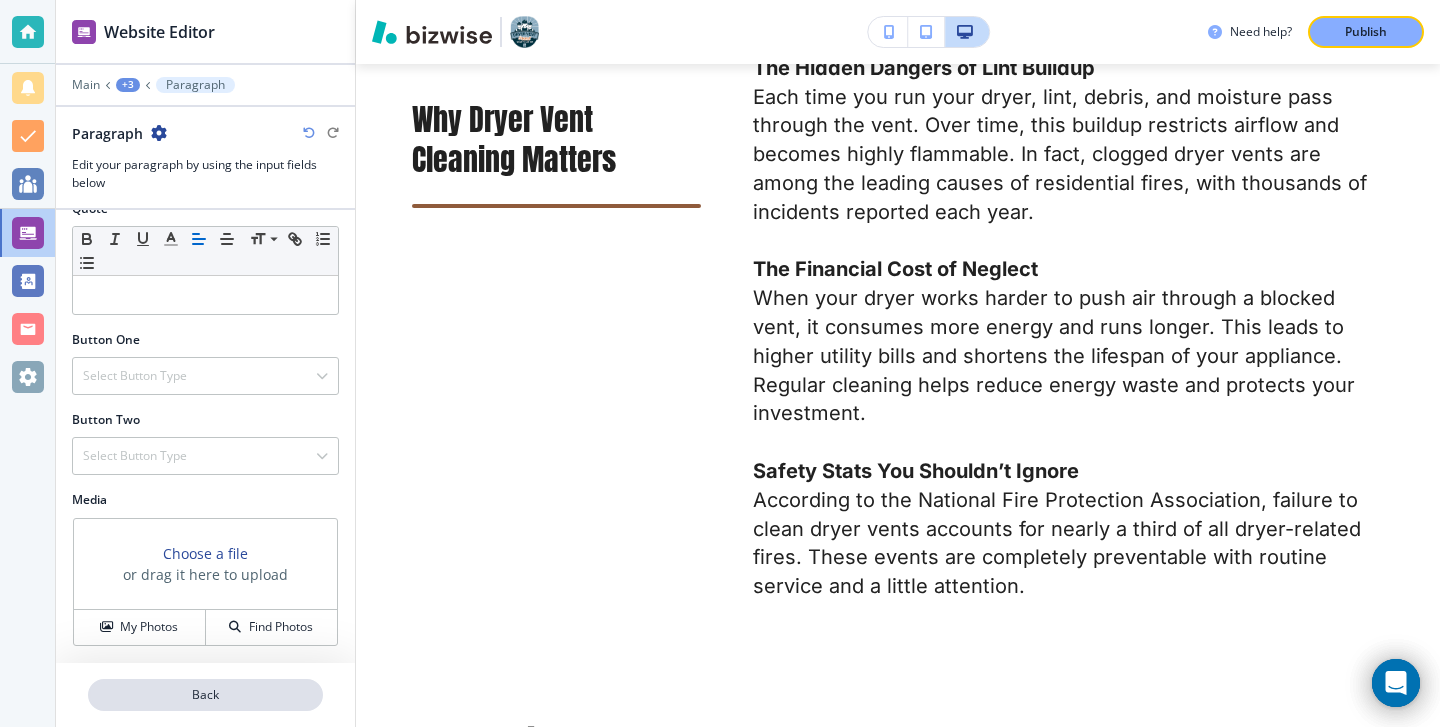 click on "Back" at bounding box center [205, 695] 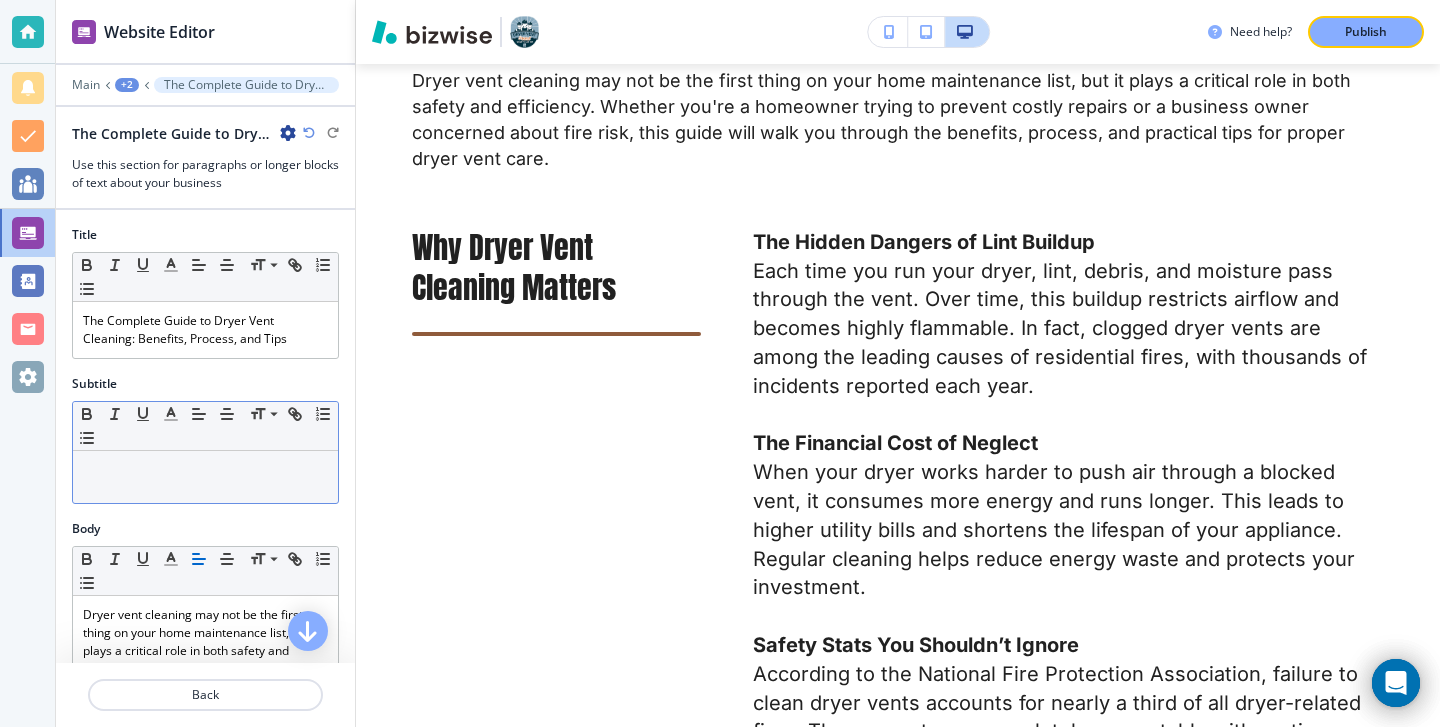 scroll, scrollTop: 1307, scrollLeft: 0, axis: vertical 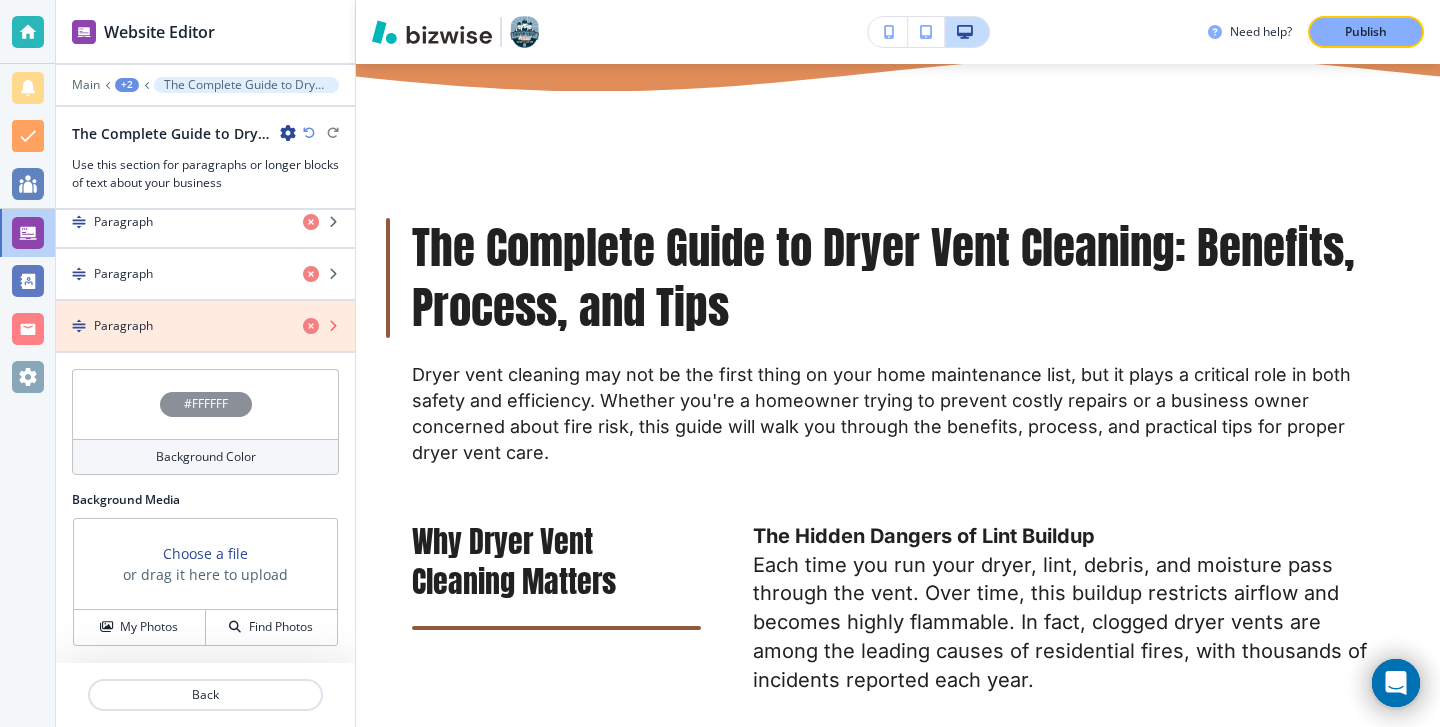 click at bounding box center [311, 326] 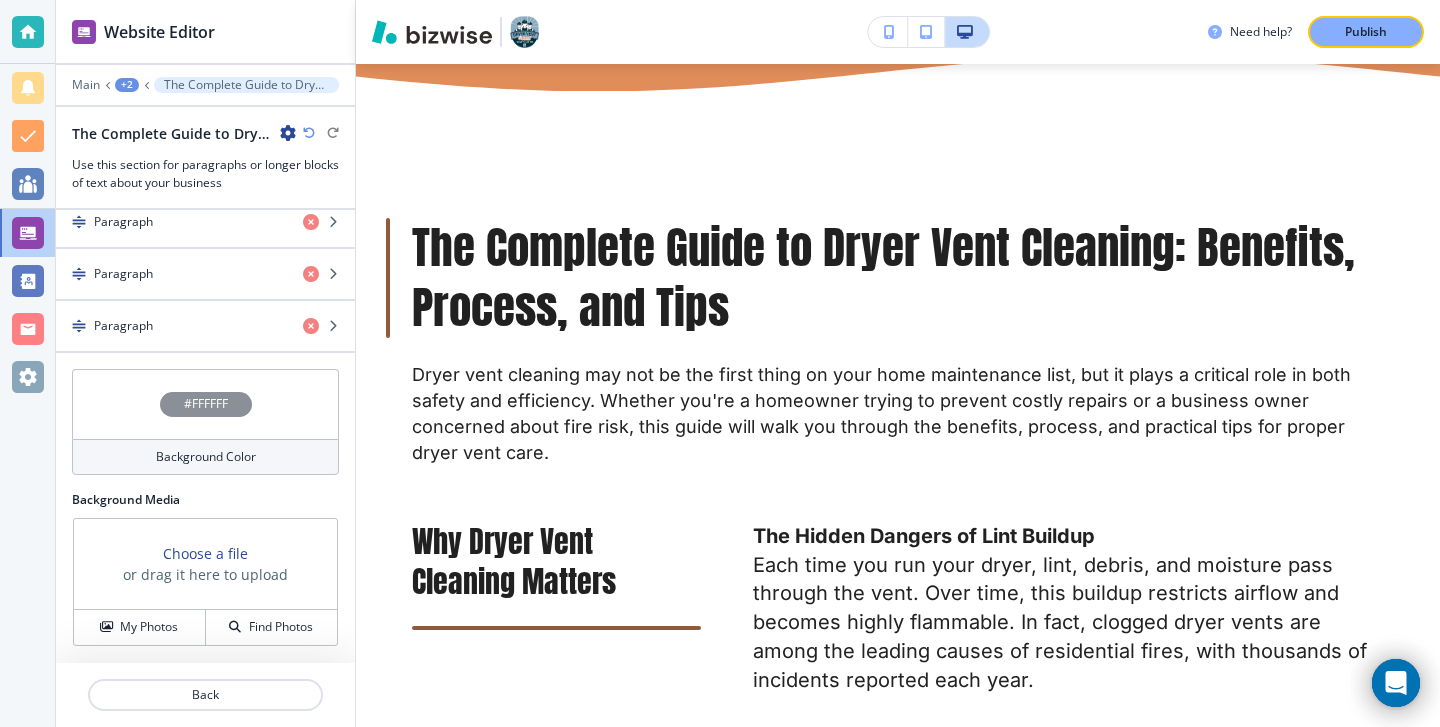 scroll, scrollTop: 960, scrollLeft: 0, axis: vertical 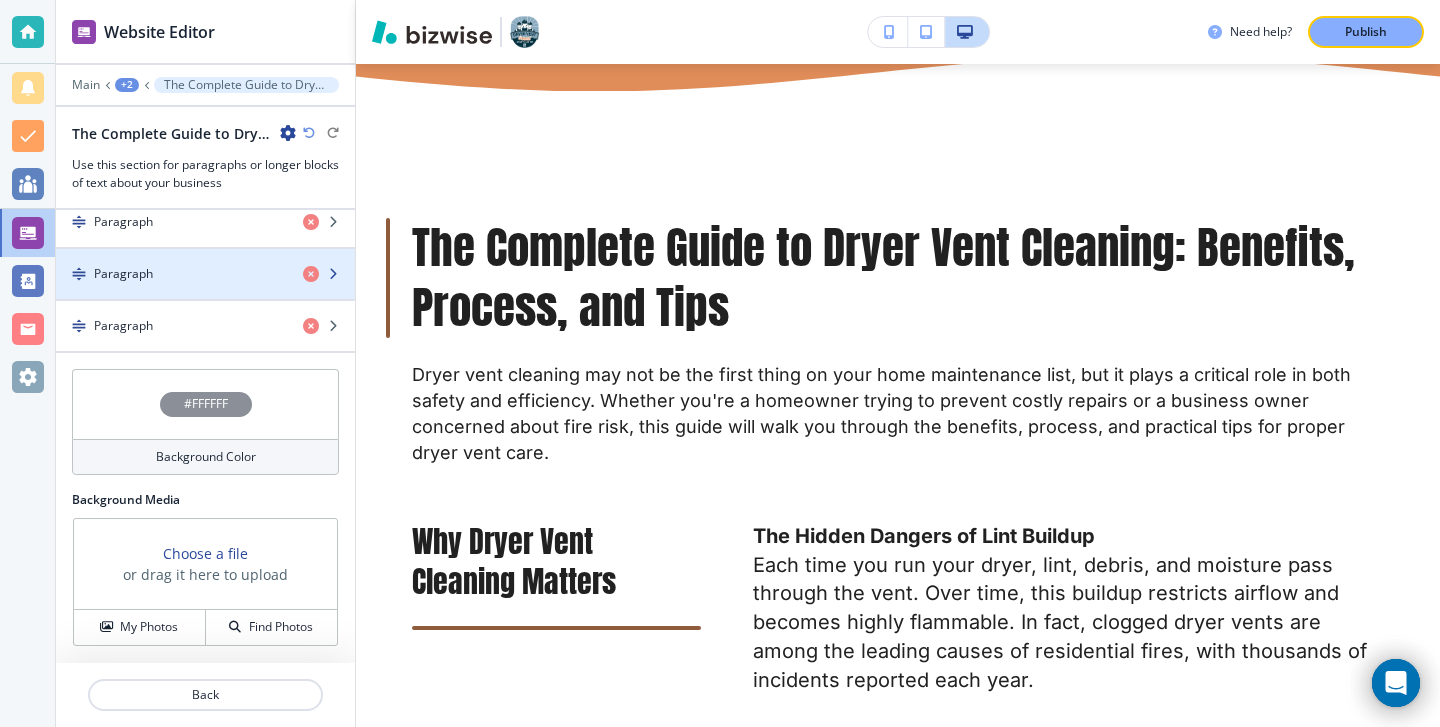 click at bounding box center [205, 257] 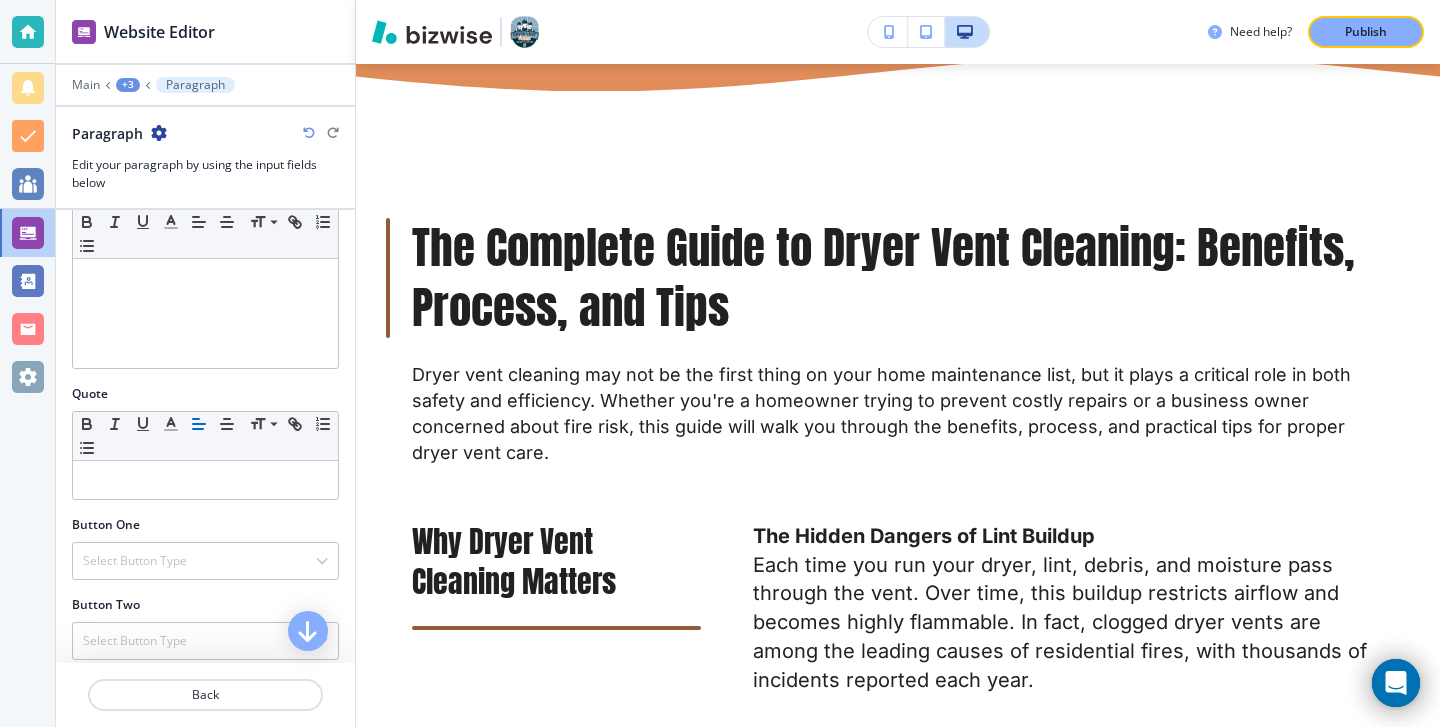 scroll, scrollTop: 655, scrollLeft: 0, axis: vertical 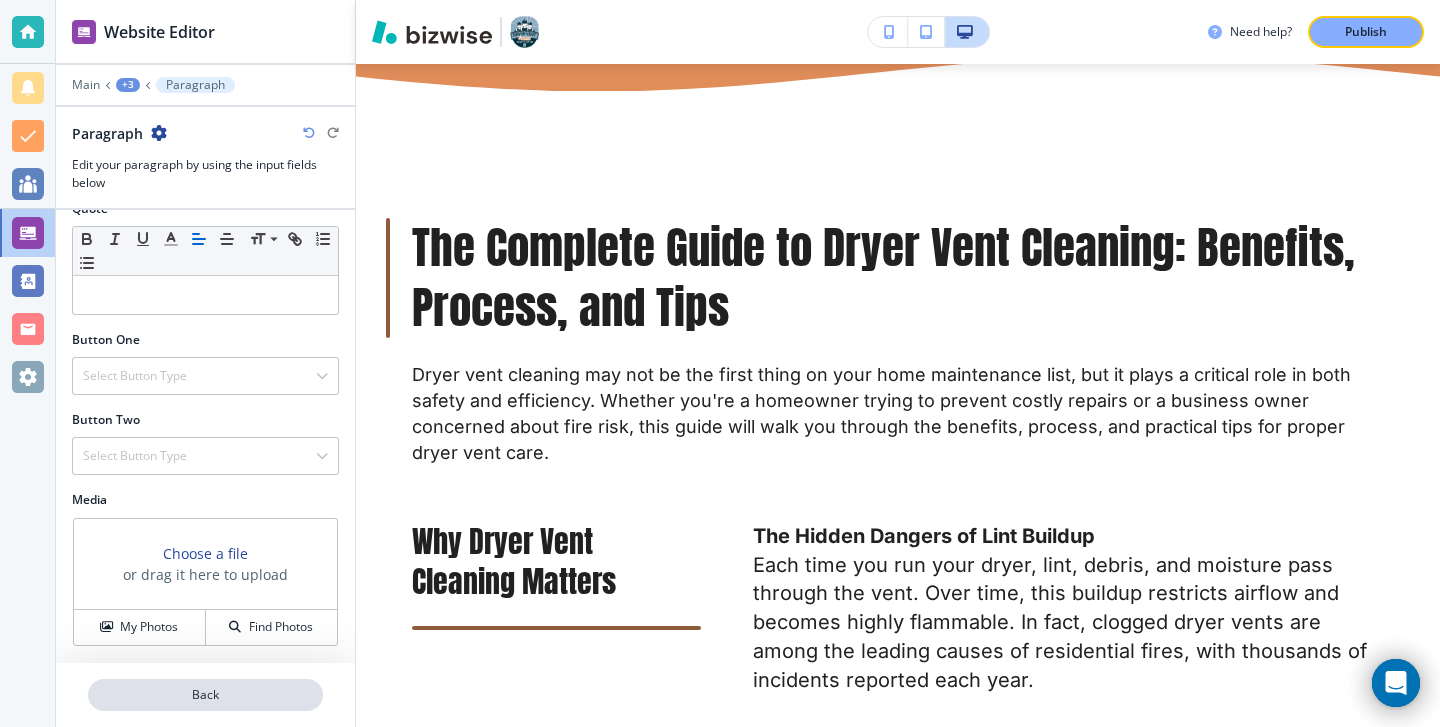 click on "Back" at bounding box center [205, 695] 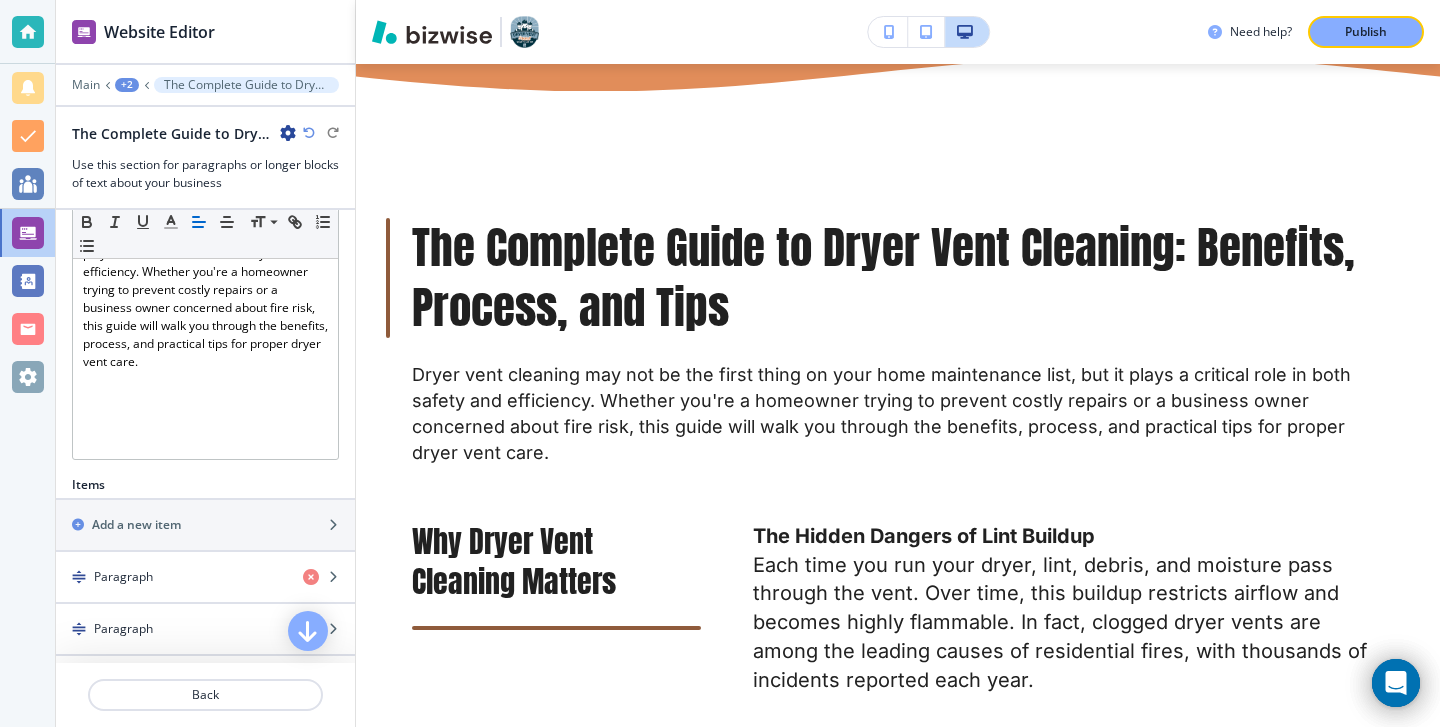 scroll, scrollTop: 960, scrollLeft: 0, axis: vertical 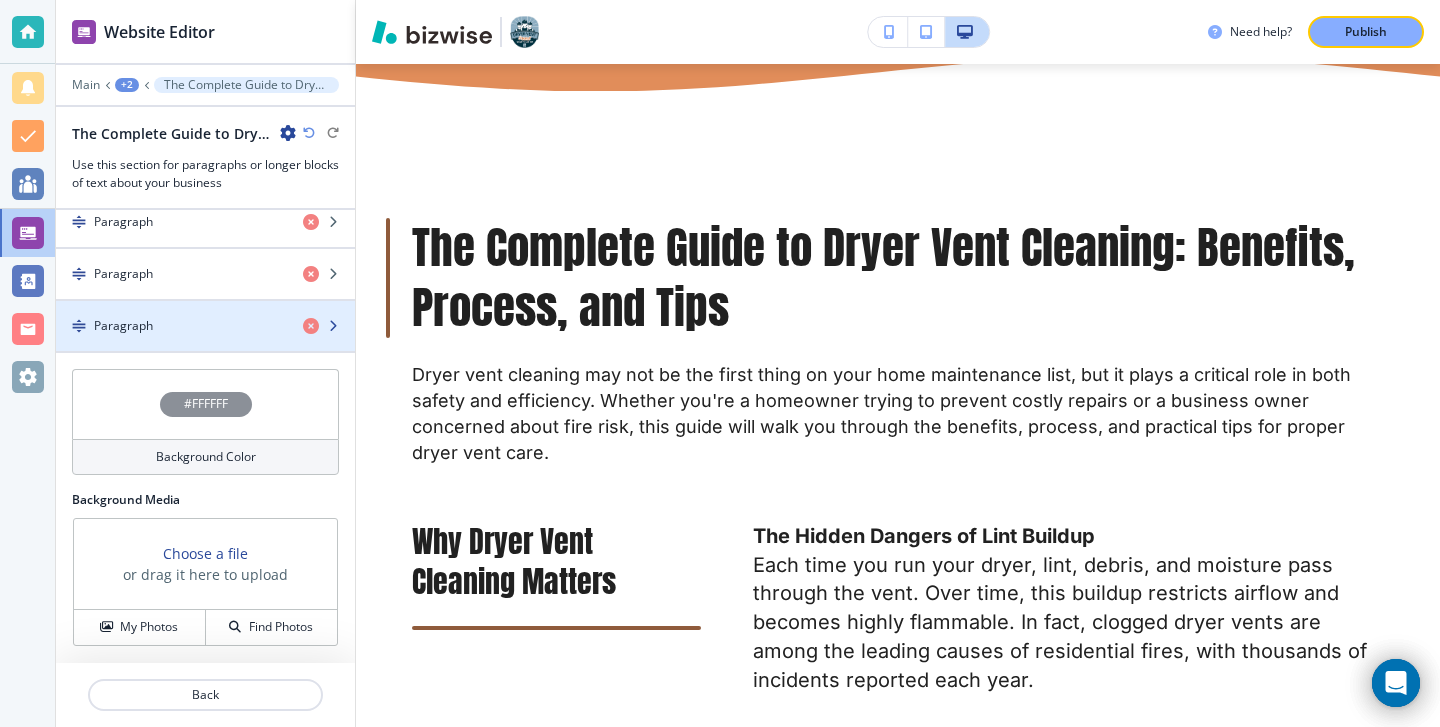 click at bounding box center (205, 343) 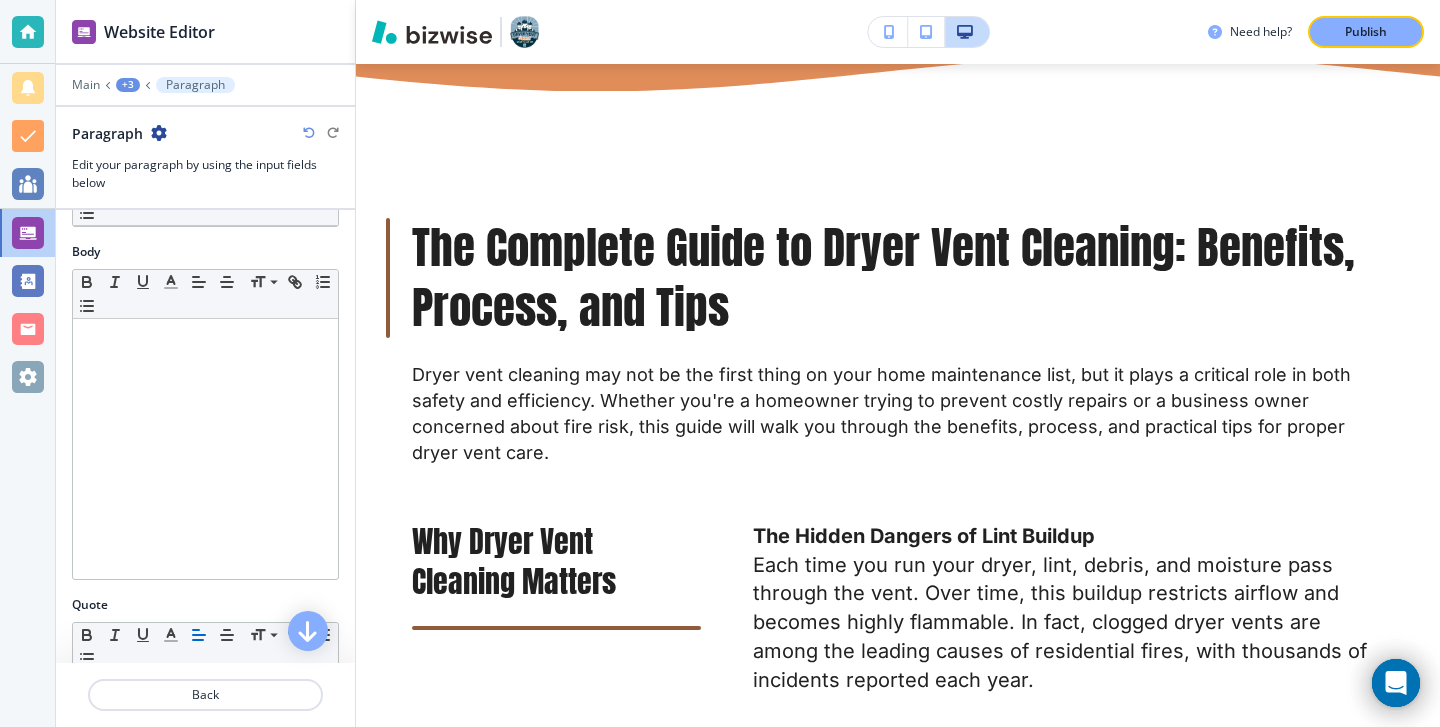 scroll, scrollTop: 361, scrollLeft: 0, axis: vertical 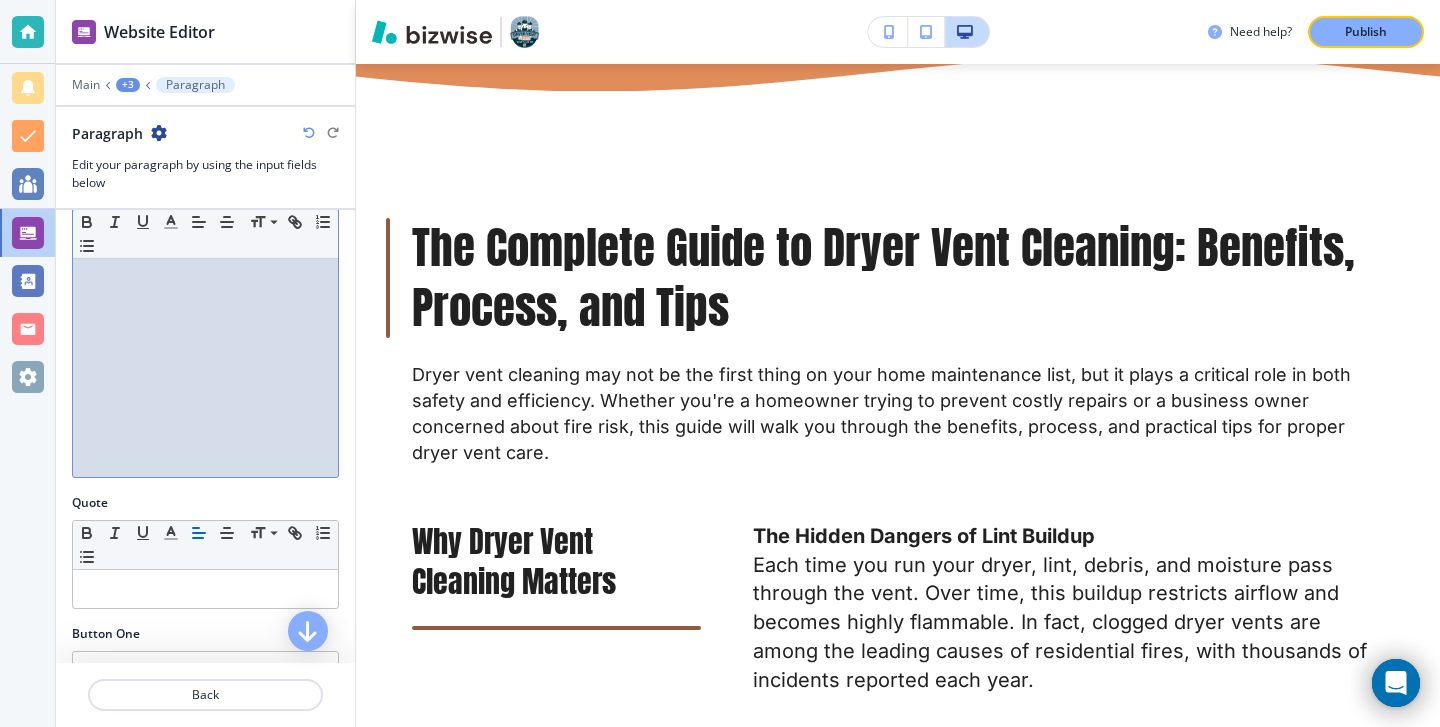 click at bounding box center (205, 347) 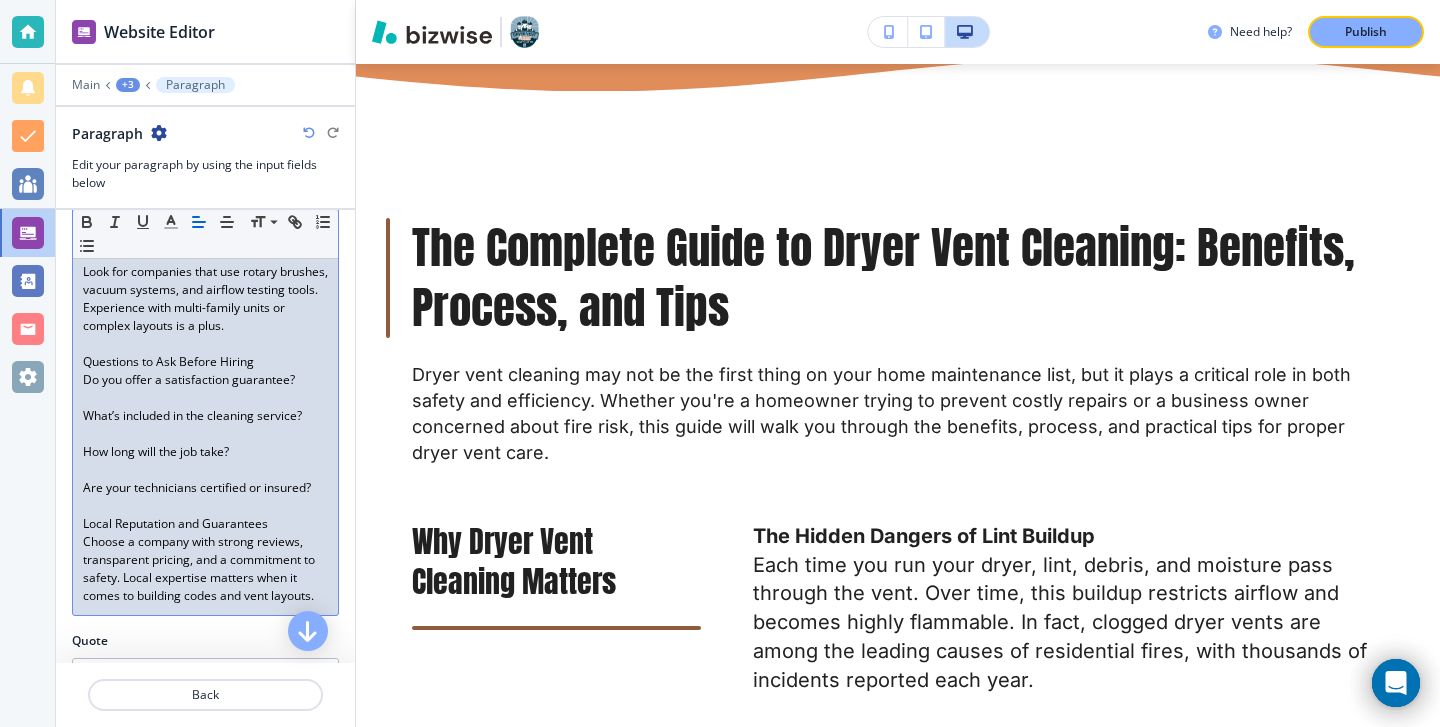 scroll, scrollTop: 0, scrollLeft: 0, axis: both 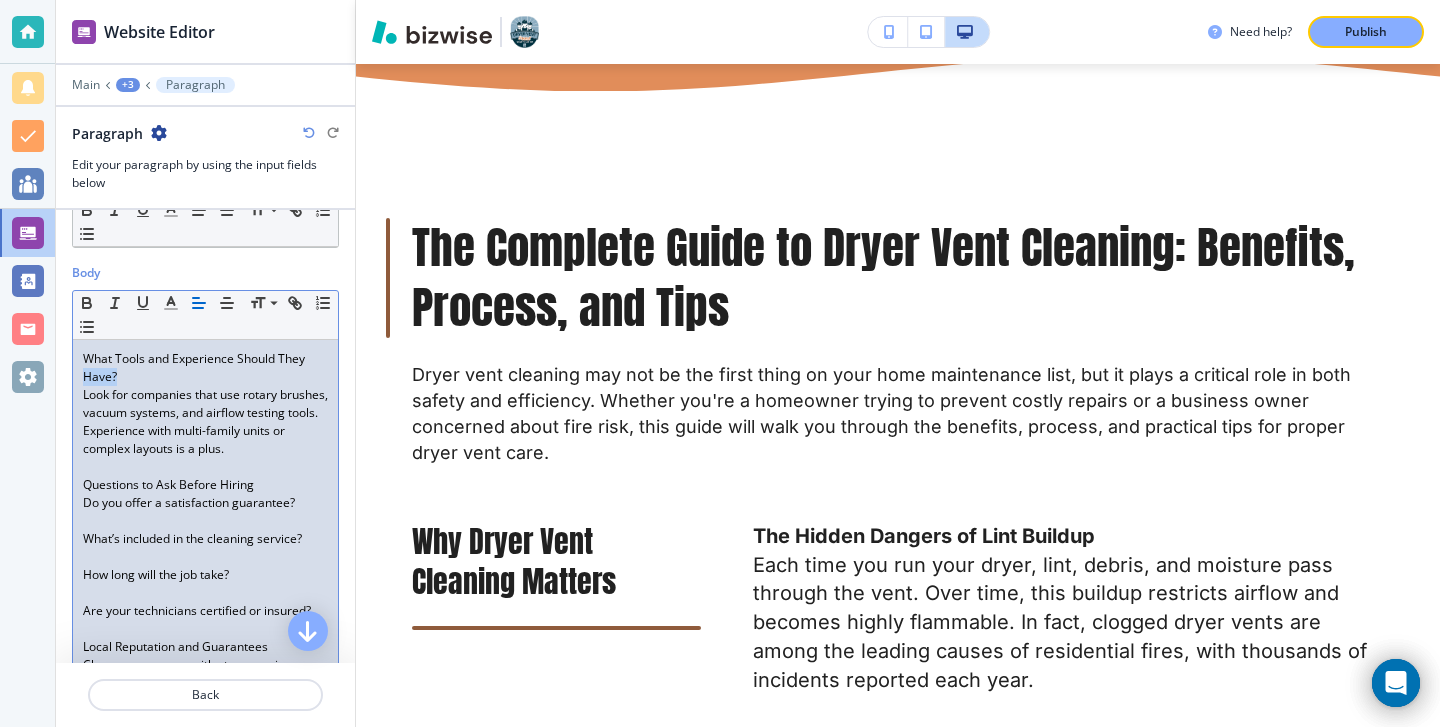 drag, startPoint x: 203, startPoint y: 377, endPoint x: 61, endPoint y: 377, distance: 142 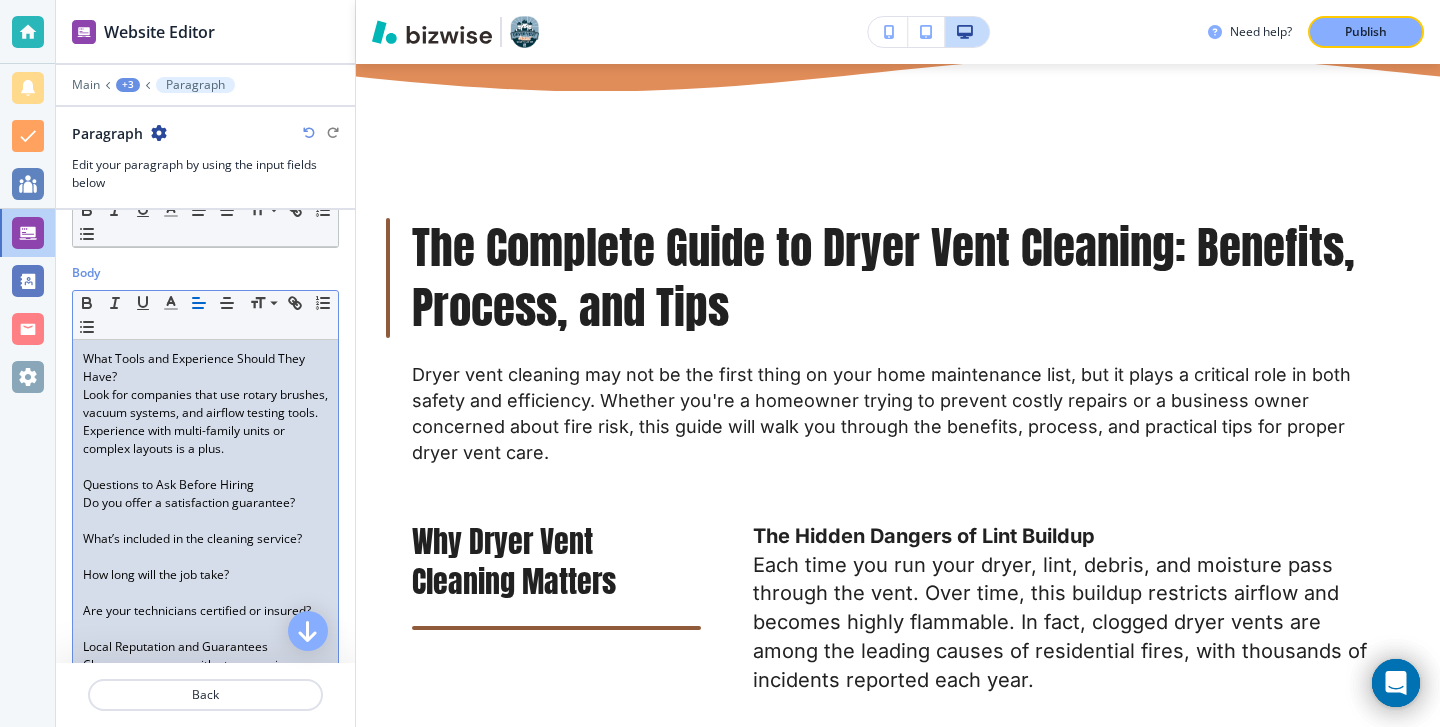 click on "What Tools and Experience Should They Have?" at bounding box center [205, 368] 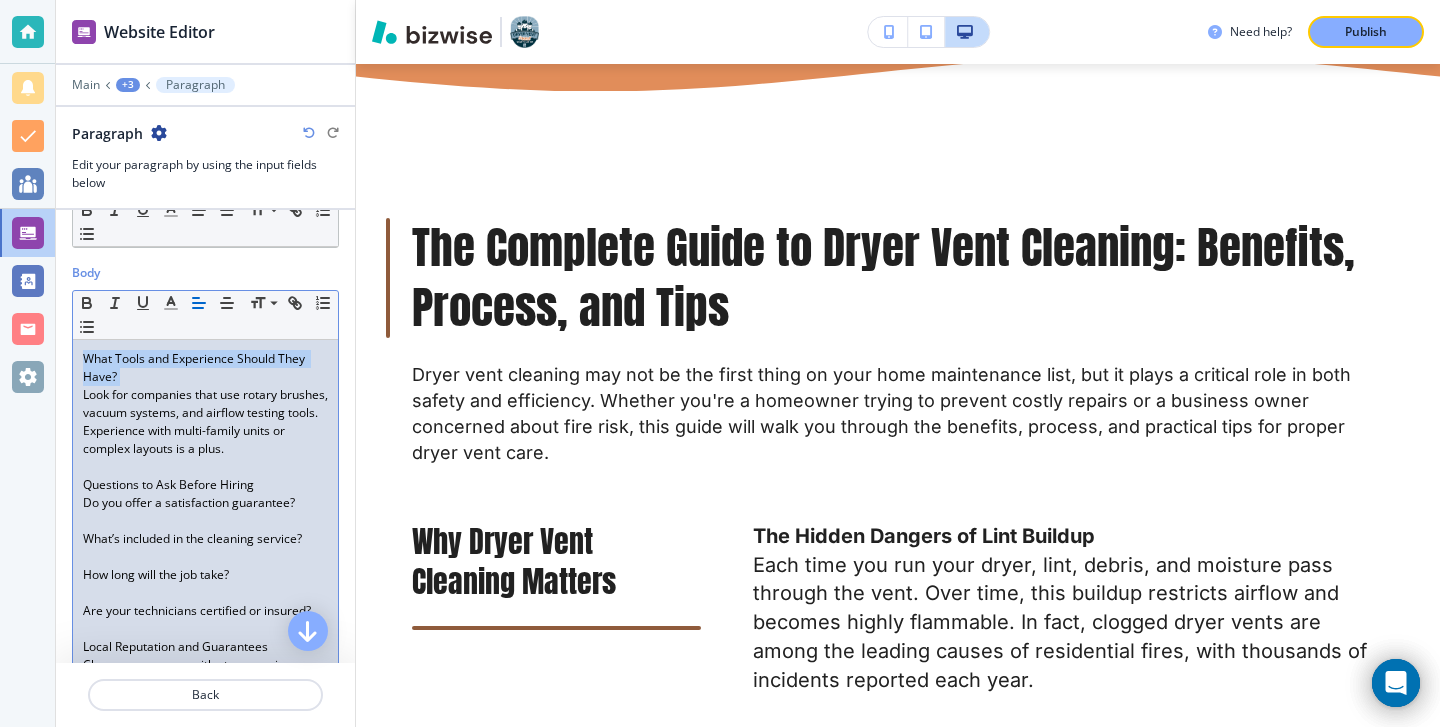 drag, startPoint x: 134, startPoint y: 368, endPoint x: 67, endPoint y: 353, distance: 68.65858 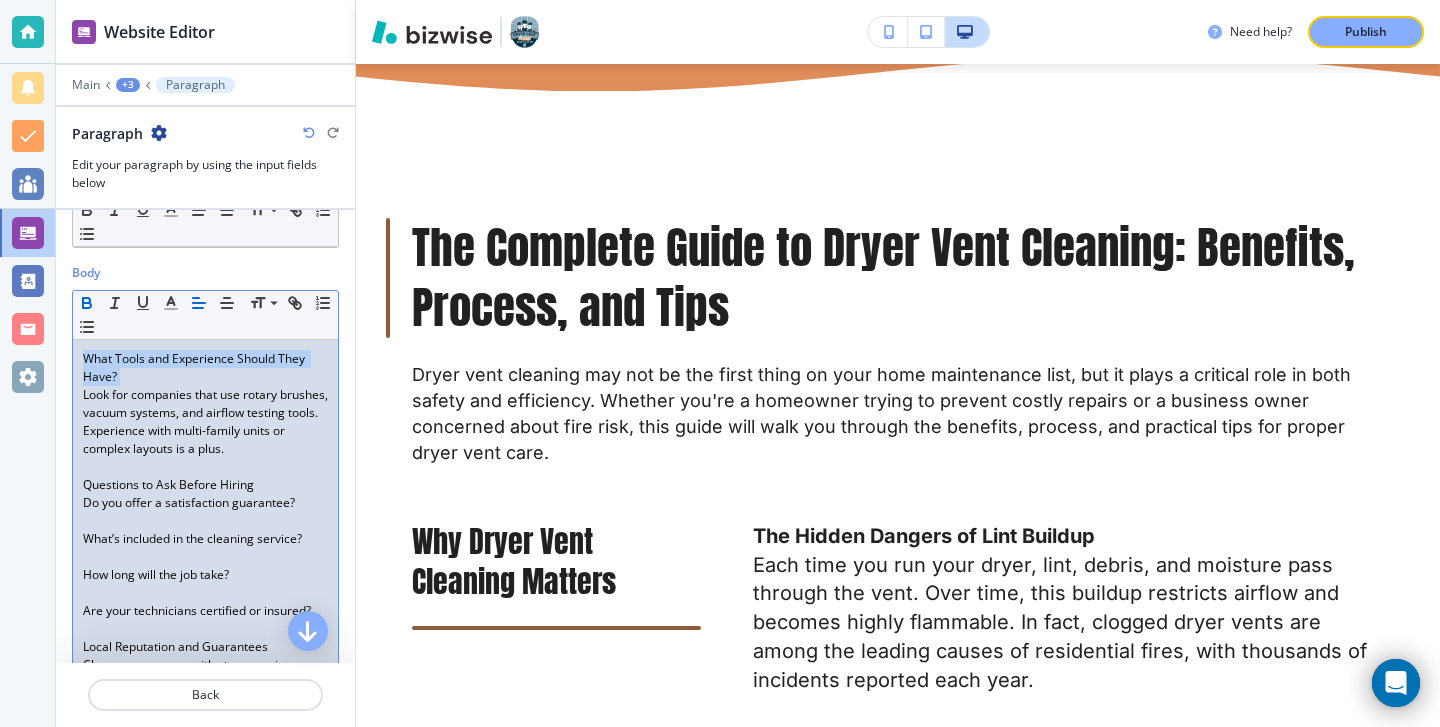 click 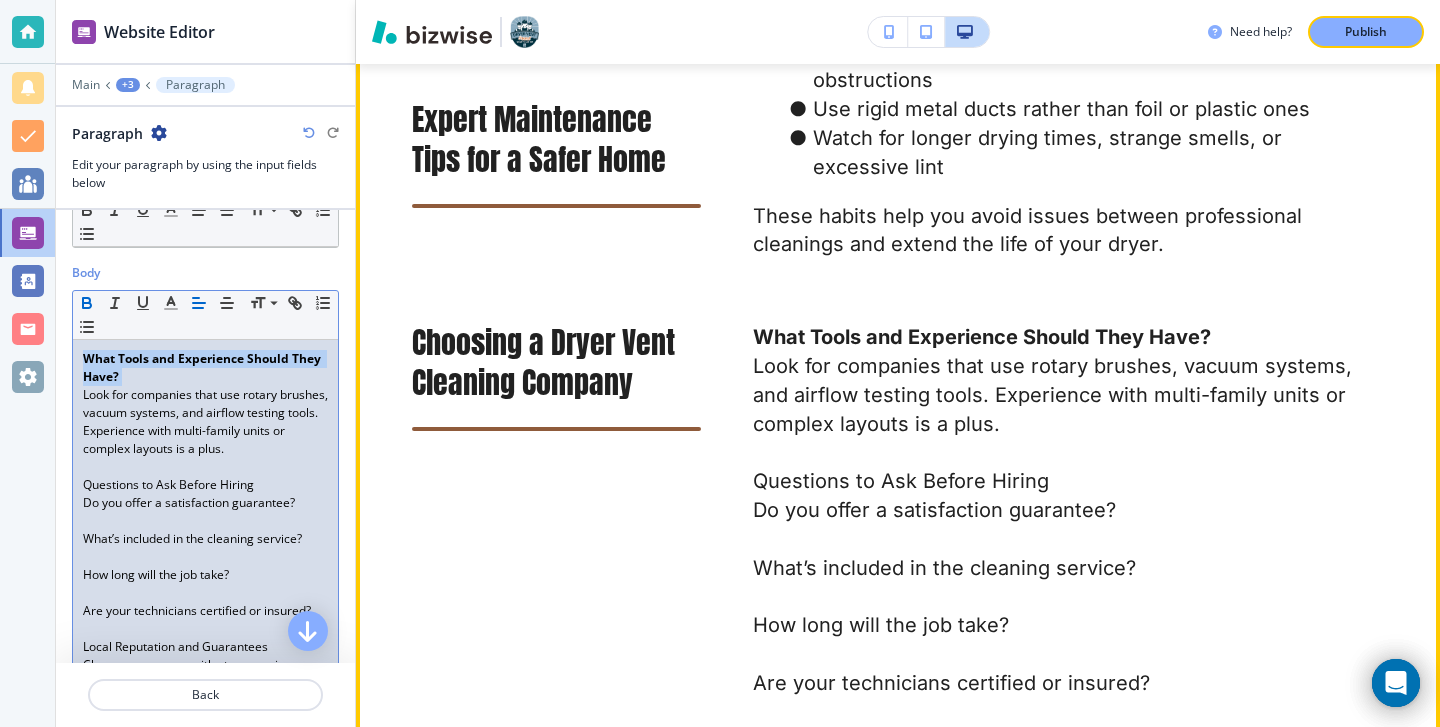 scroll, scrollTop: 4996, scrollLeft: 0, axis: vertical 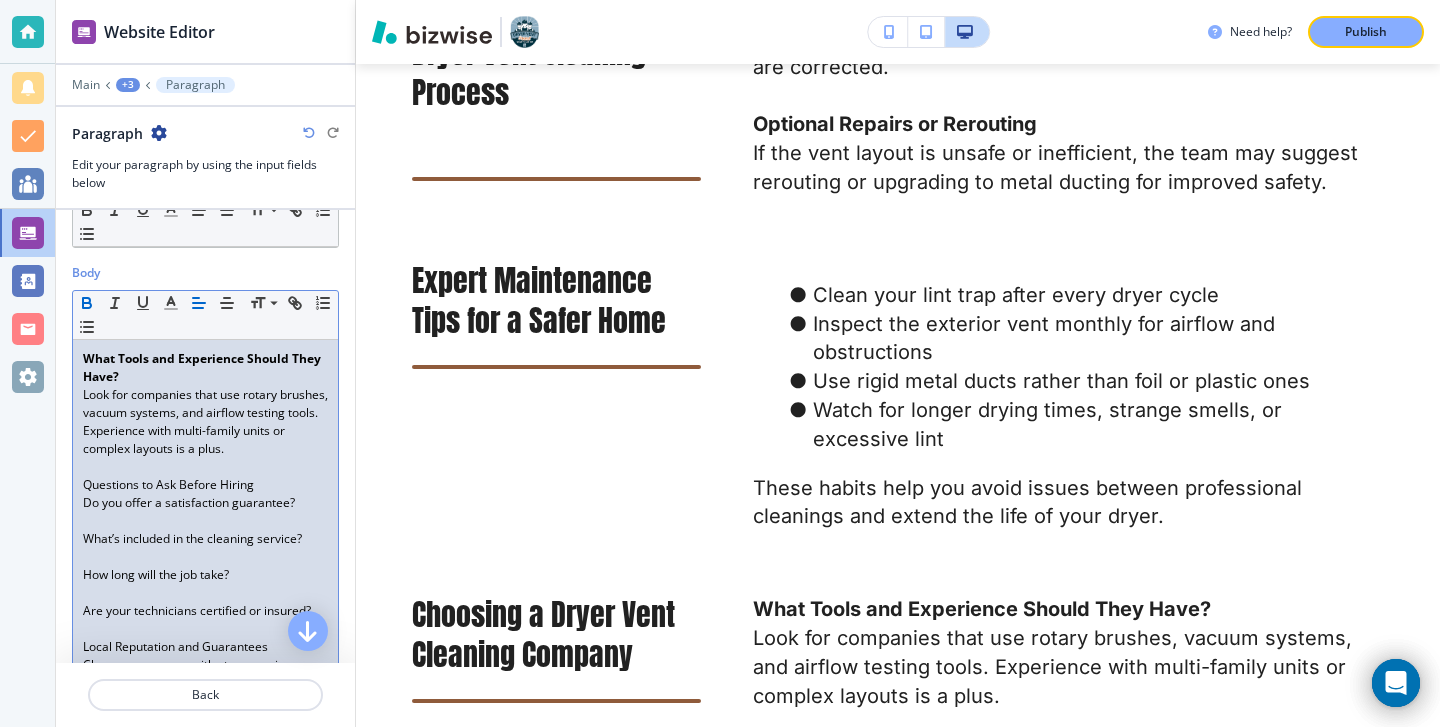 click on "Questions to Ask Before Hiring" at bounding box center (205, 485) 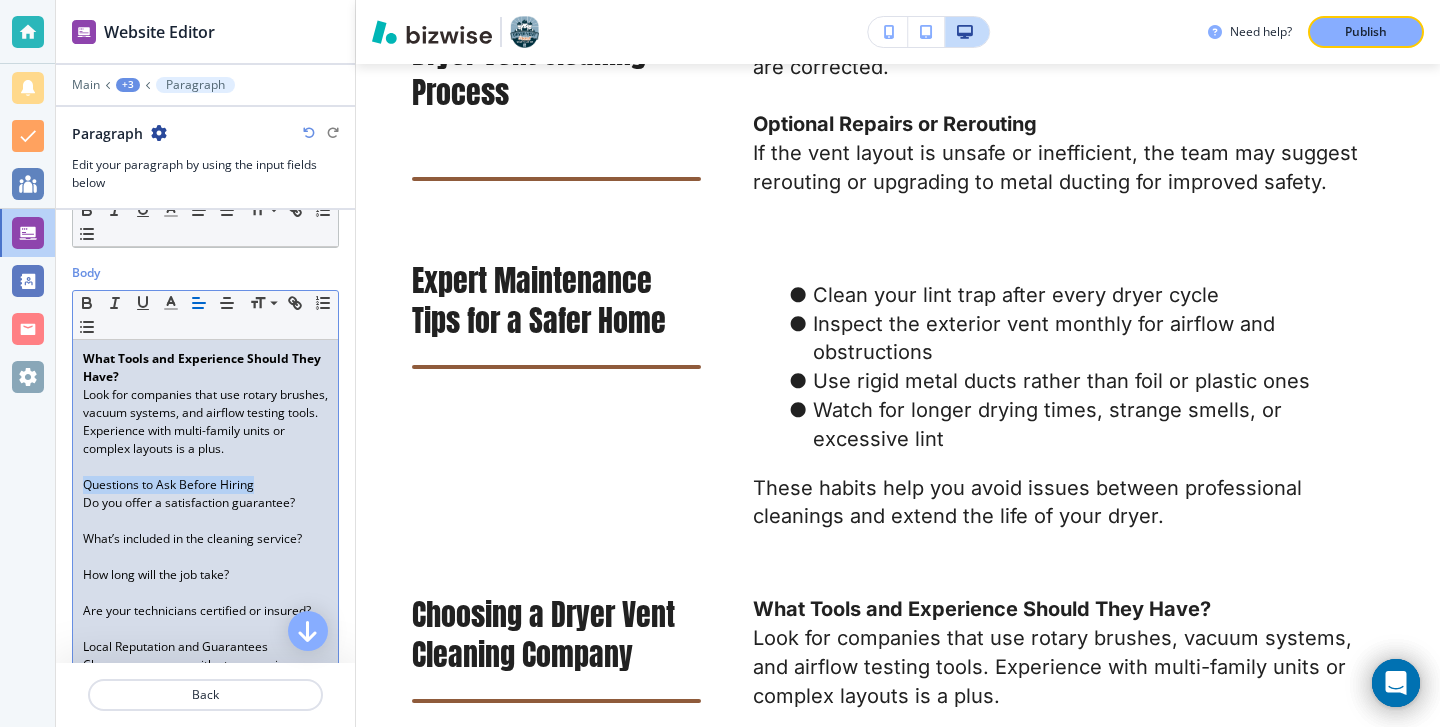 drag, startPoint x: 277, startPoint y: 486, endPoint x: 0, endPoint y: 486, distance: 277 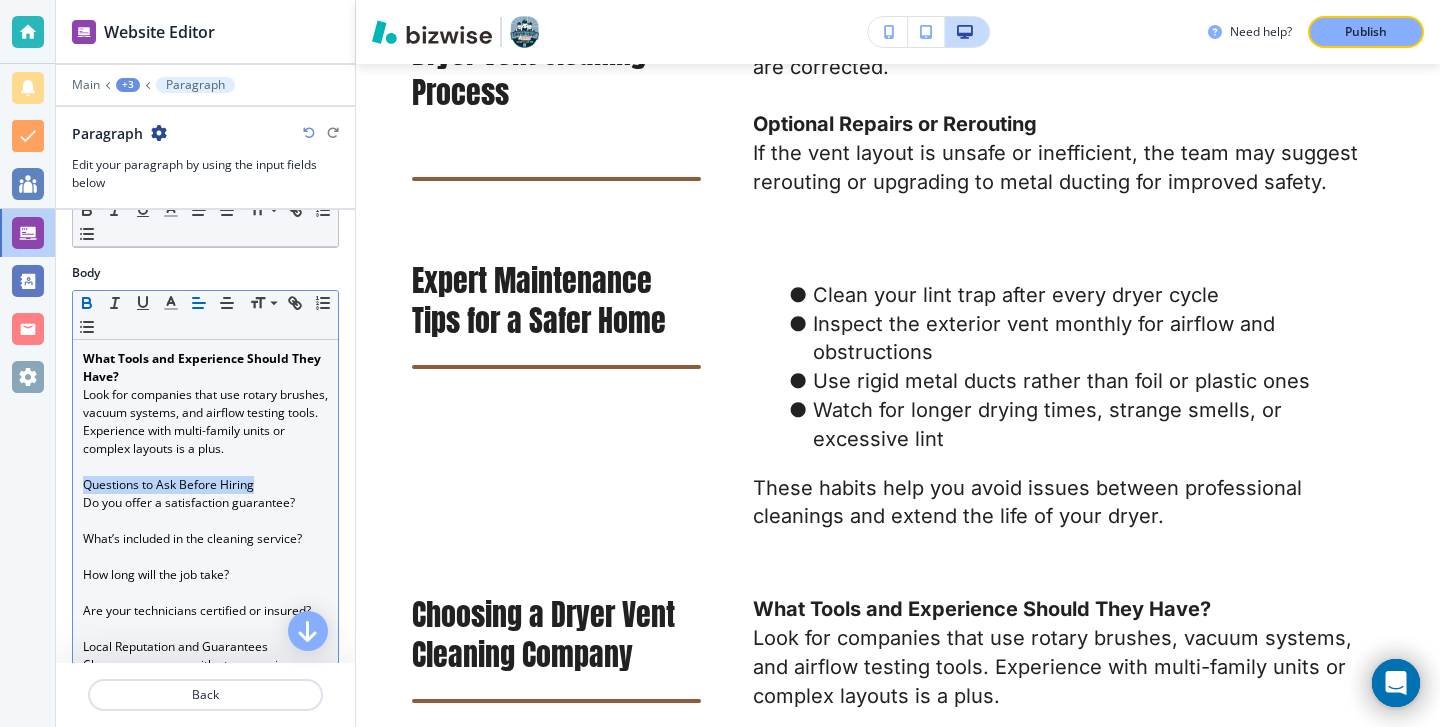 click 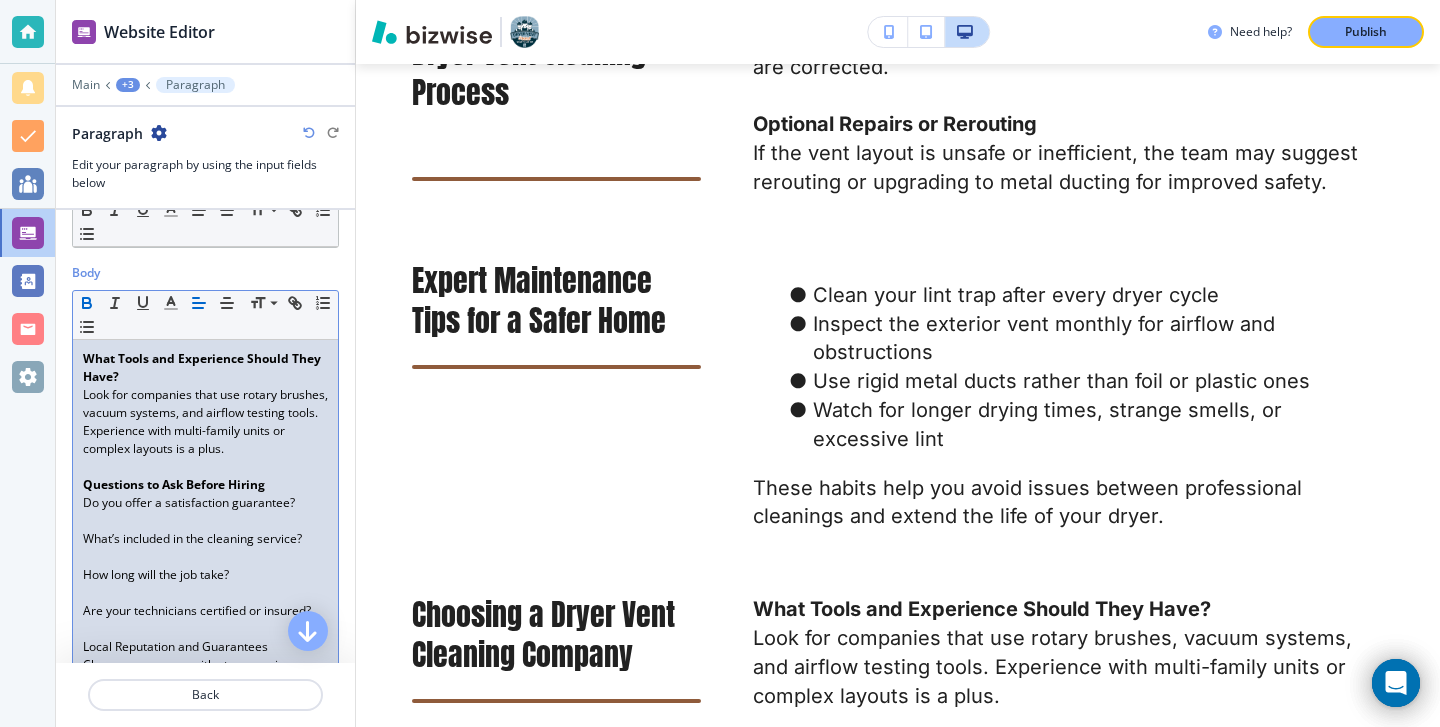 click at bounding box center (205, 557) 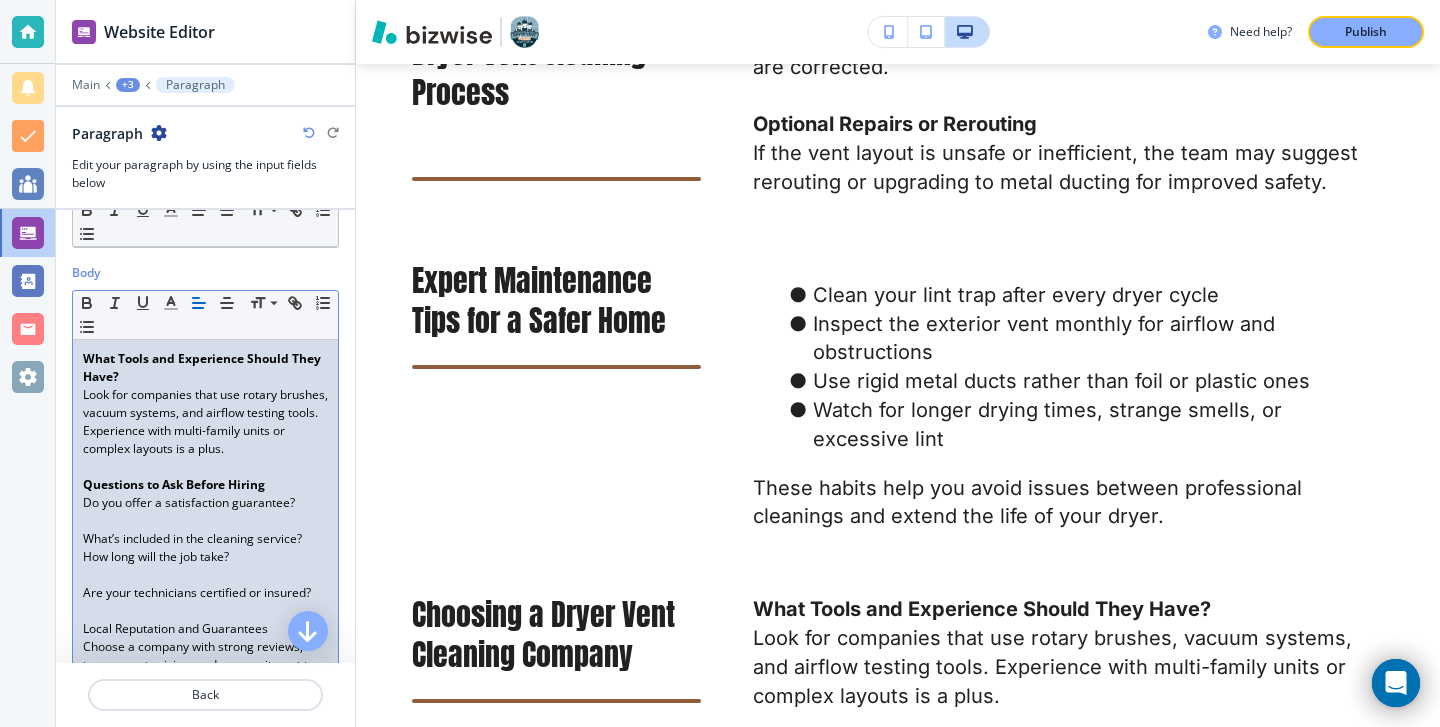 click at bounding box center (205, 575) 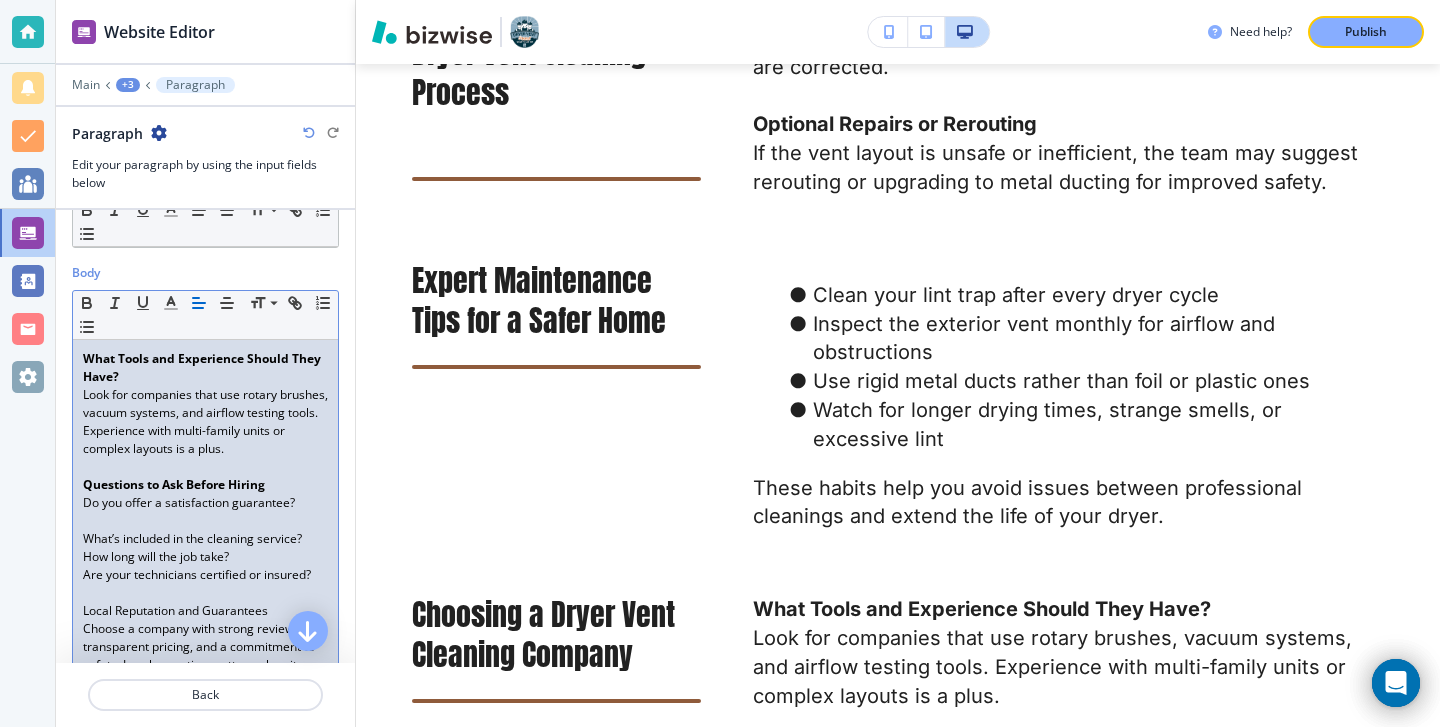 click at bounding box center (205, 521) 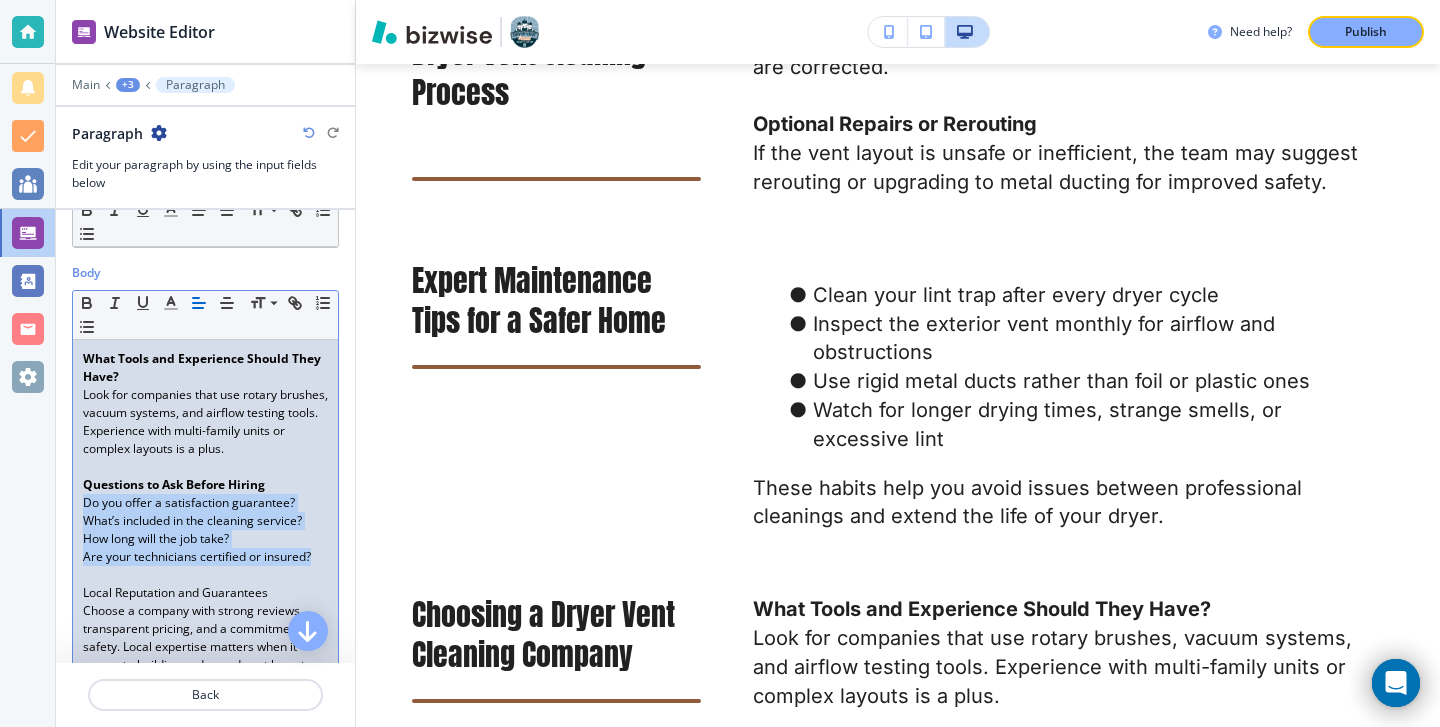 drag, startPoint x: 320, startPoint y: 562, endPoint x: 68, endPoint y: 510, distance: 257.30914 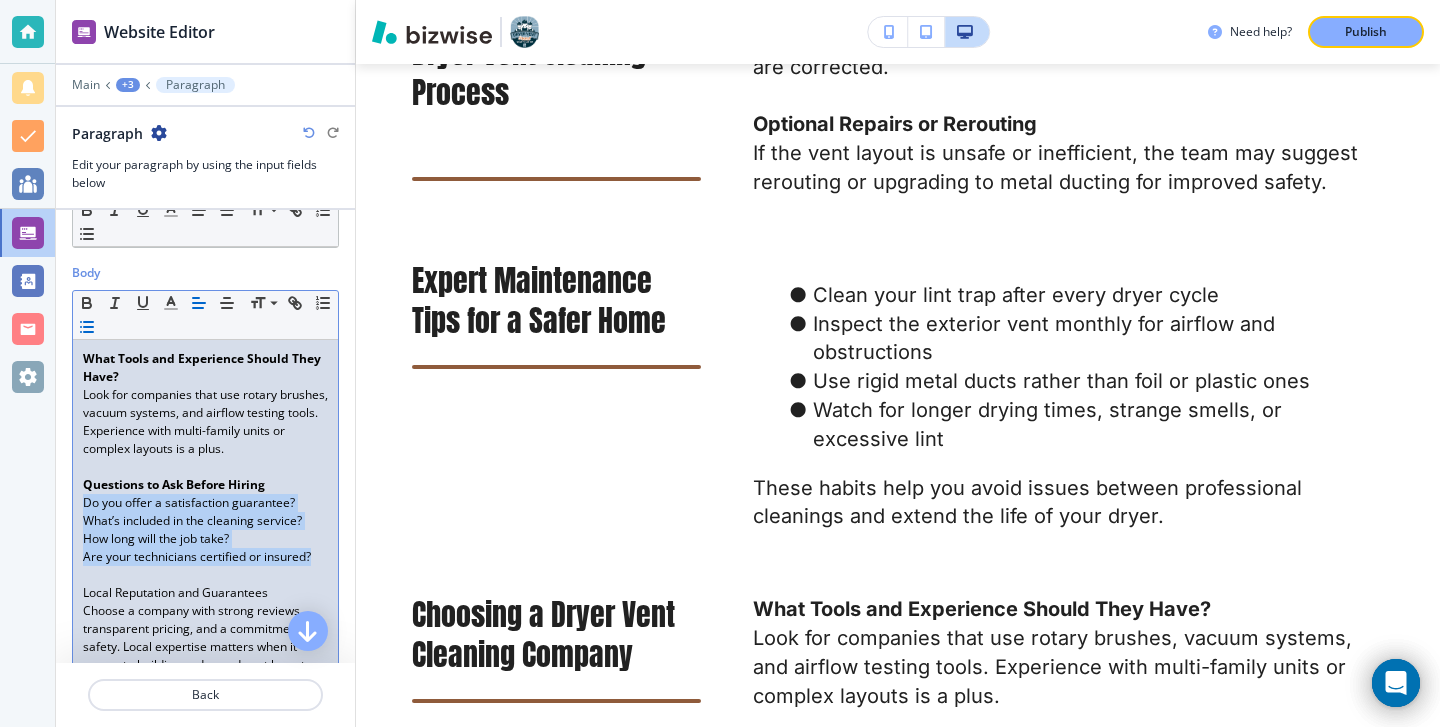 click at bounding box center [87, 327] 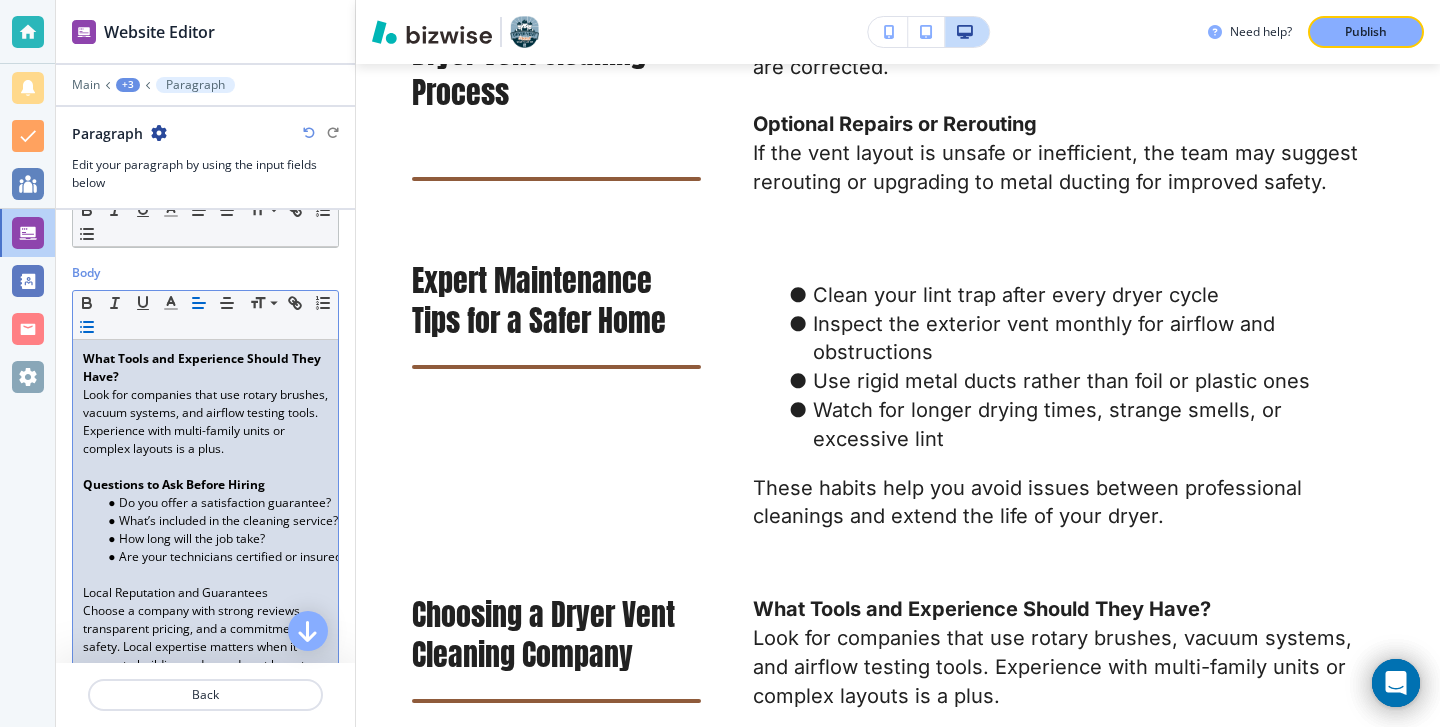 scroll, scrollTop: 246, scrollLeft: 0, axis: vertical 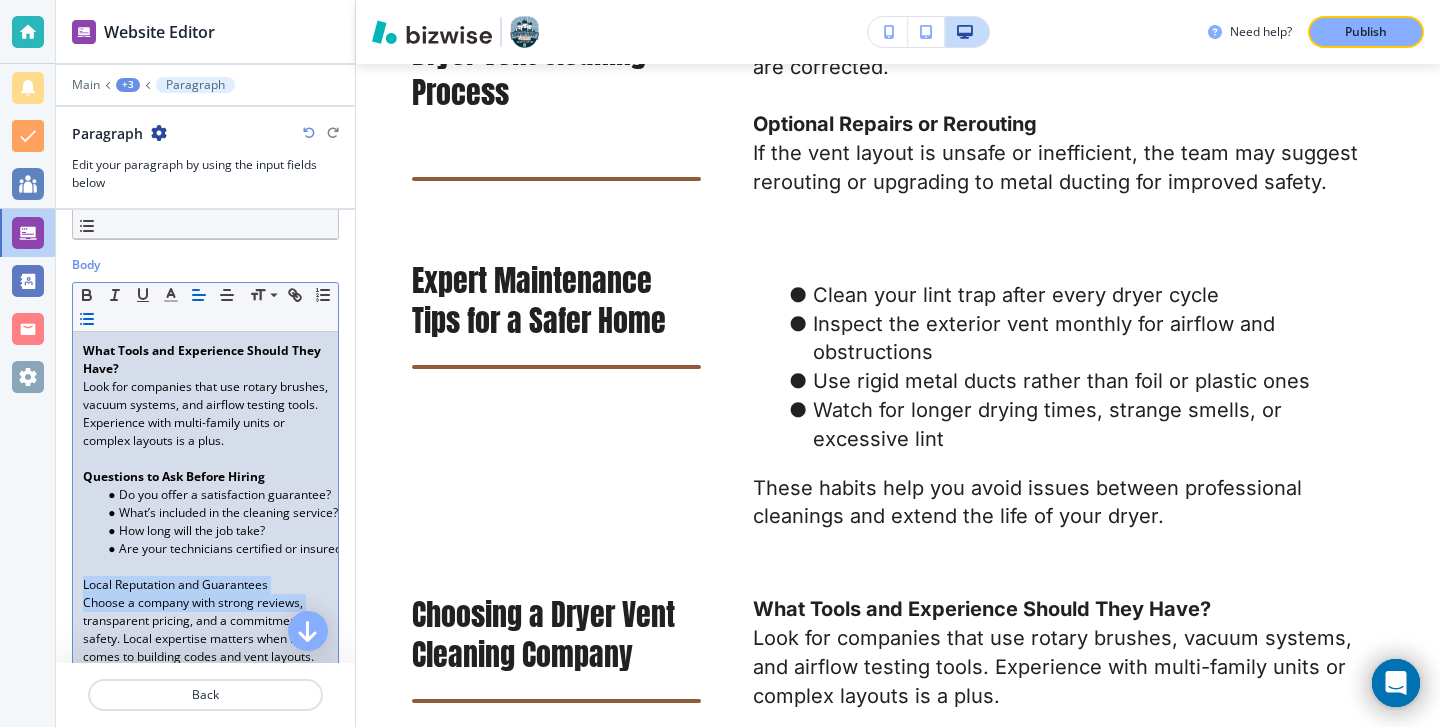 drag, startPoint x: 80, startPoint y: 583, endPoint x: 314, endPoint y: 594, distance: 234.2584 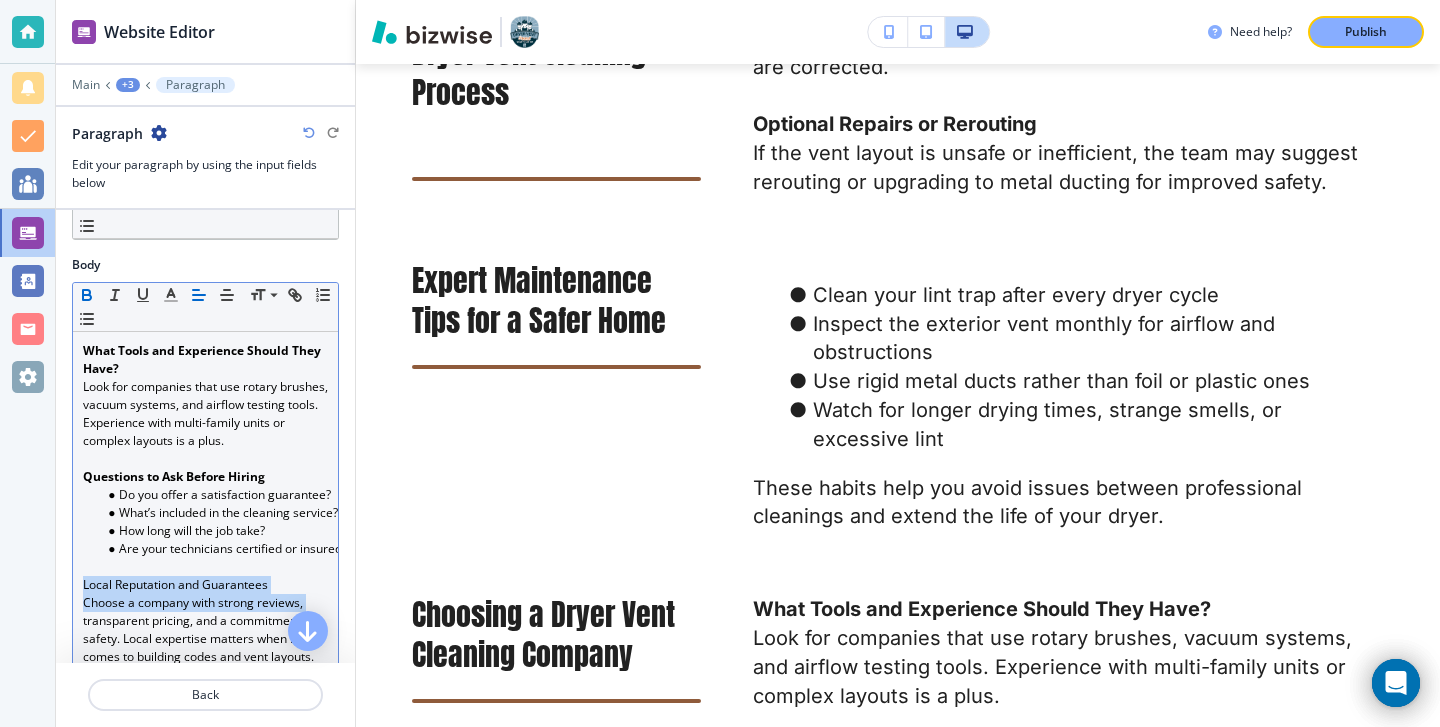 click 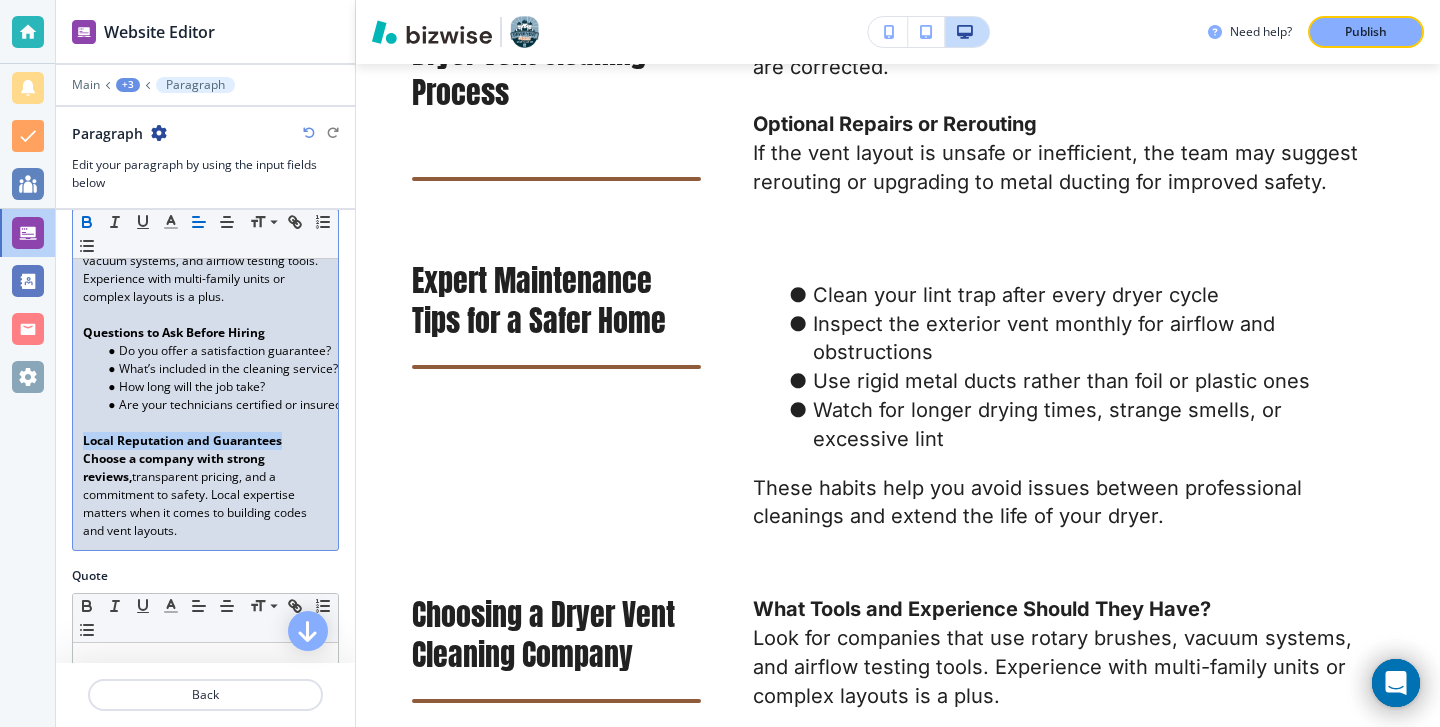 scroll, scrollTop: 426, scrollLeft: 0, axis: vertical 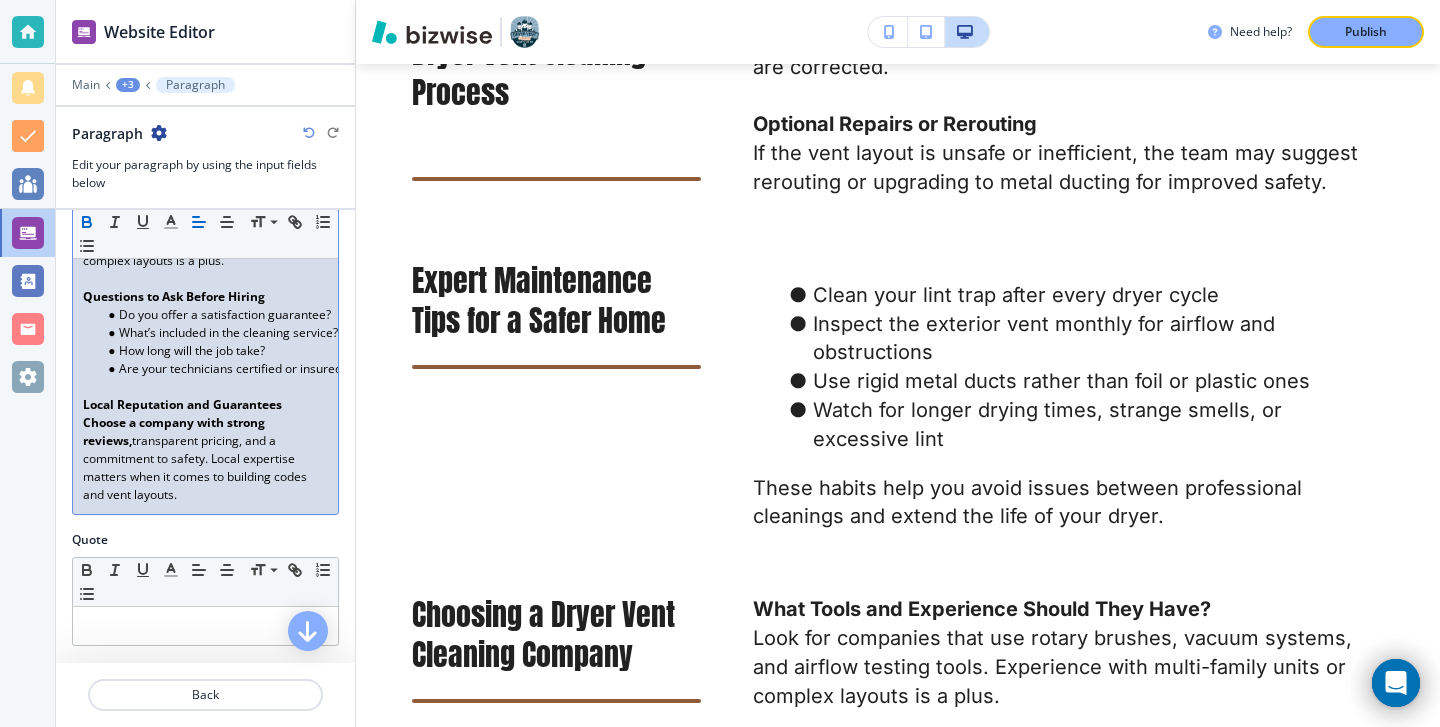 click at bounding box center (205, 719) 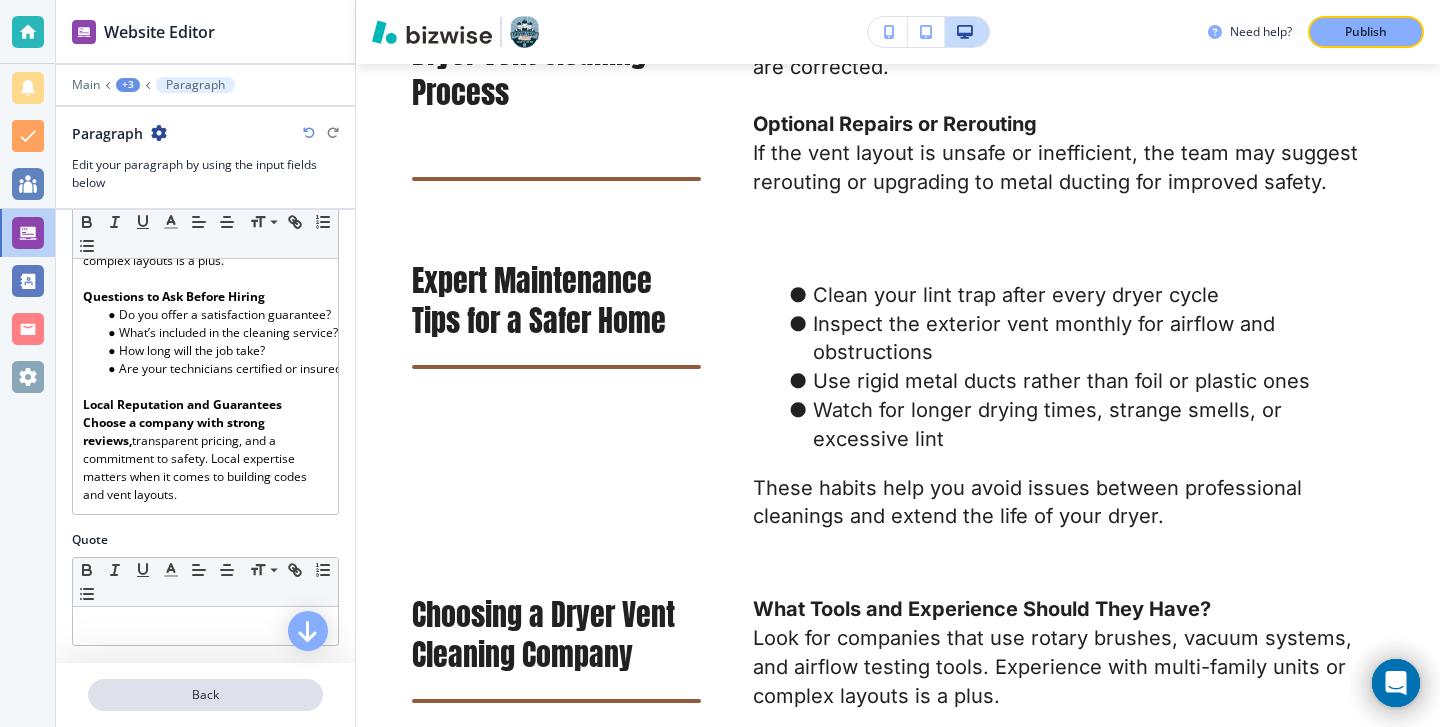 click on "Back" at bounding box center (205, 695) 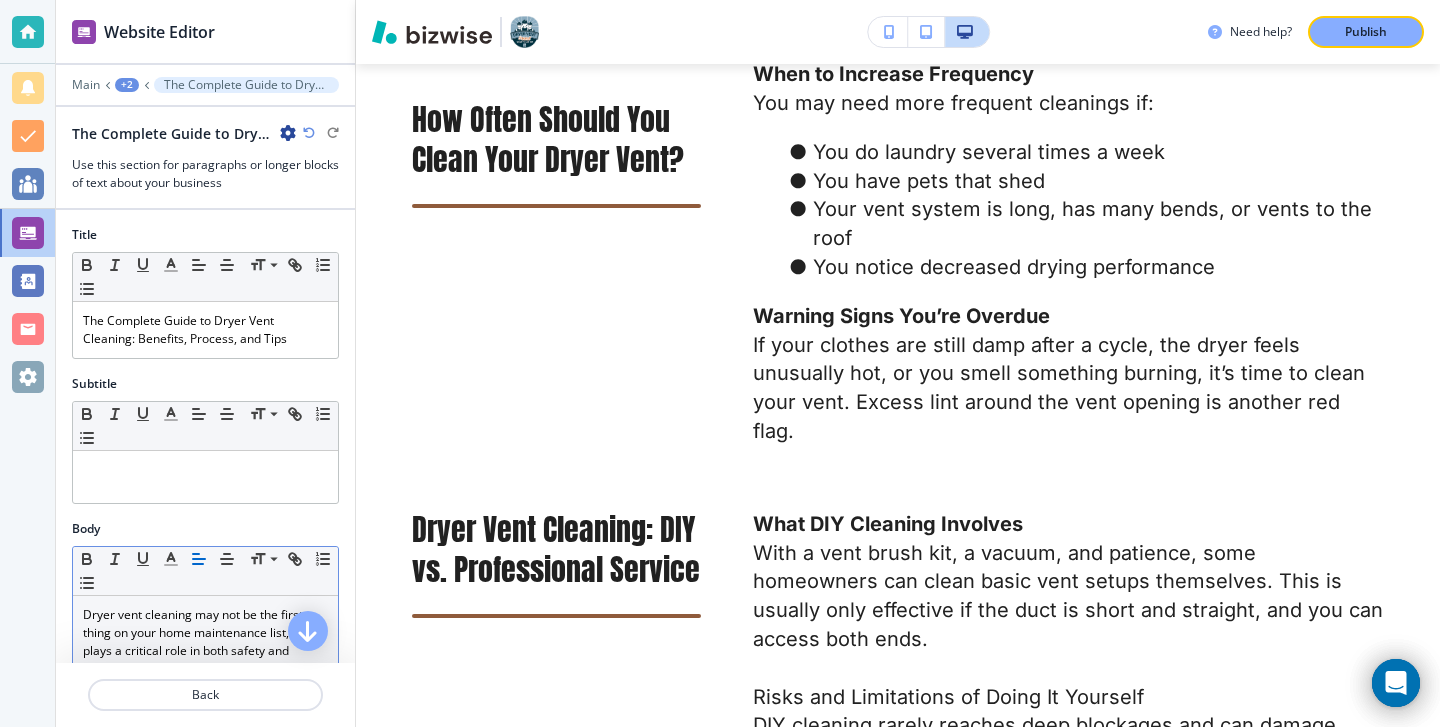 scroll, scrollTop: 1709, scrollLeft: 0, axis: vertical 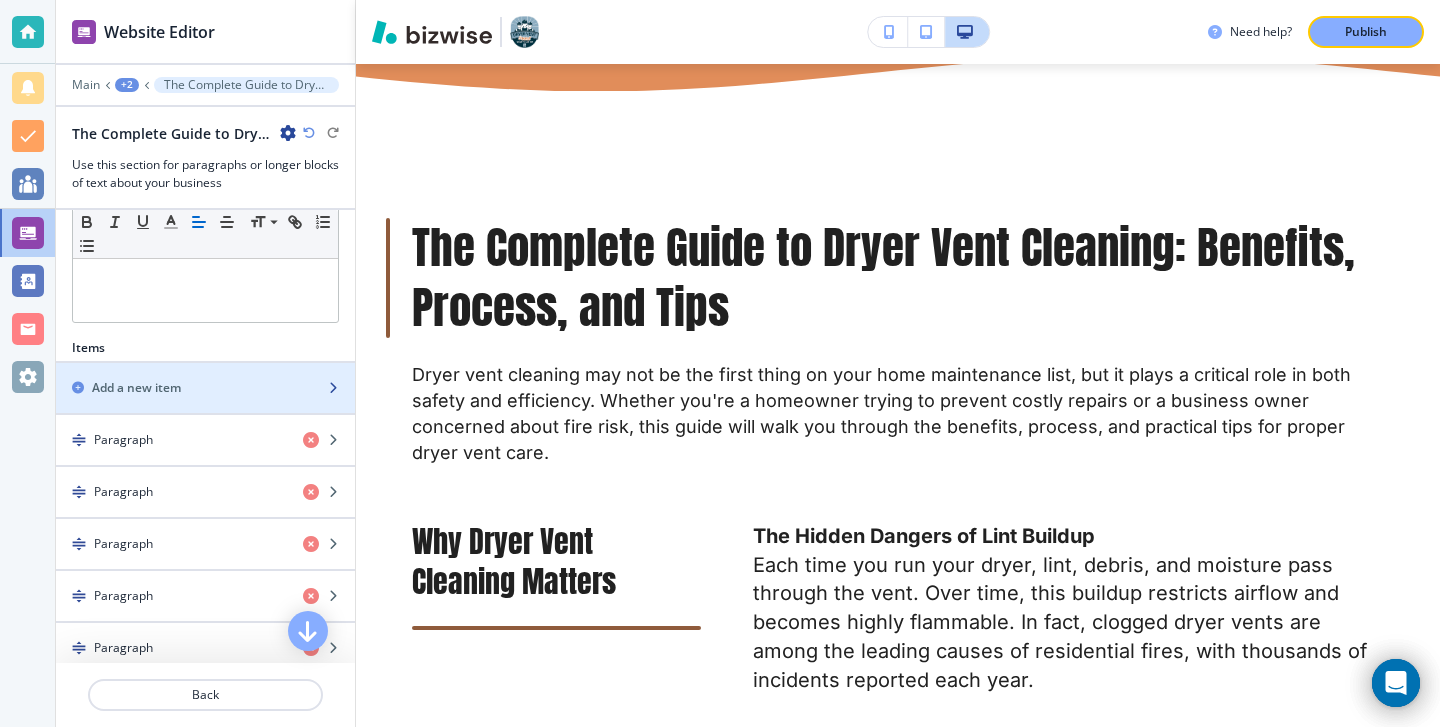 click on "Add a new item" at bounding box center (183, 388) 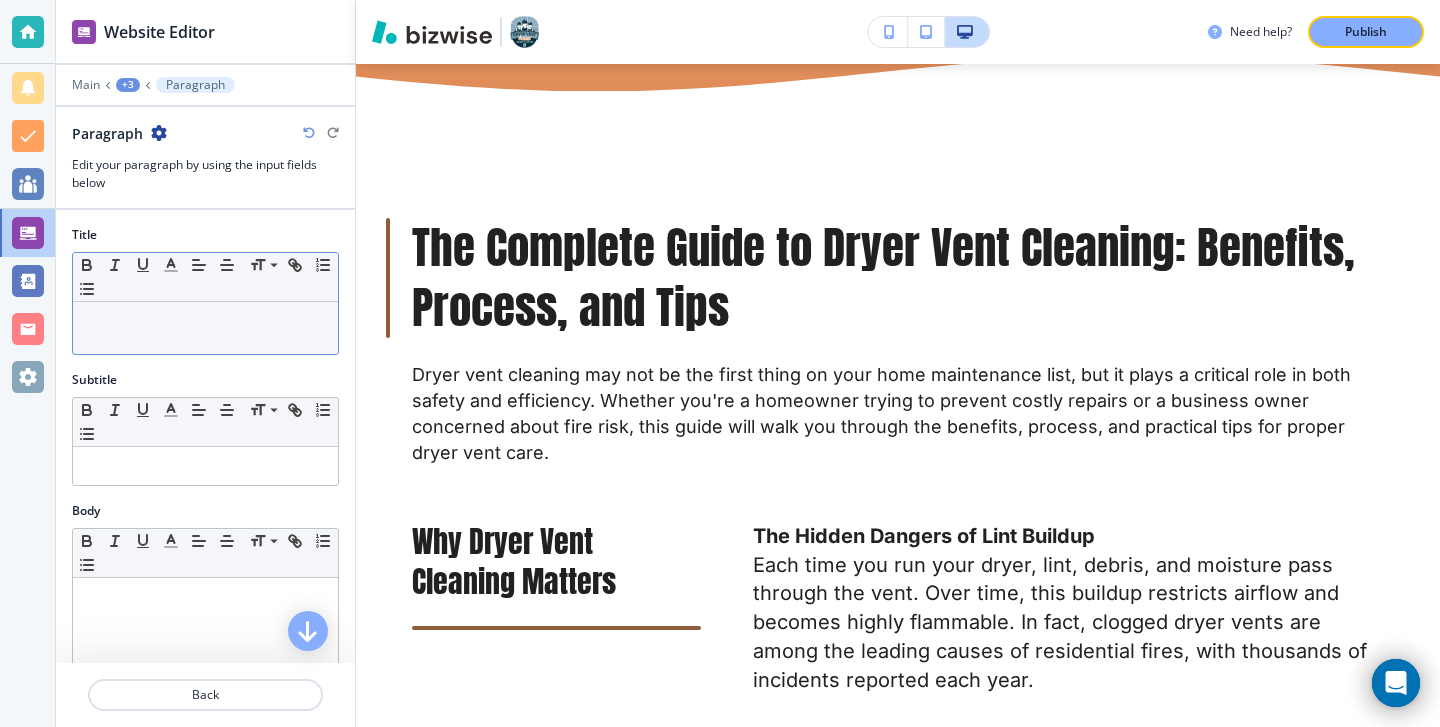 click at bounding box center (205, 328) 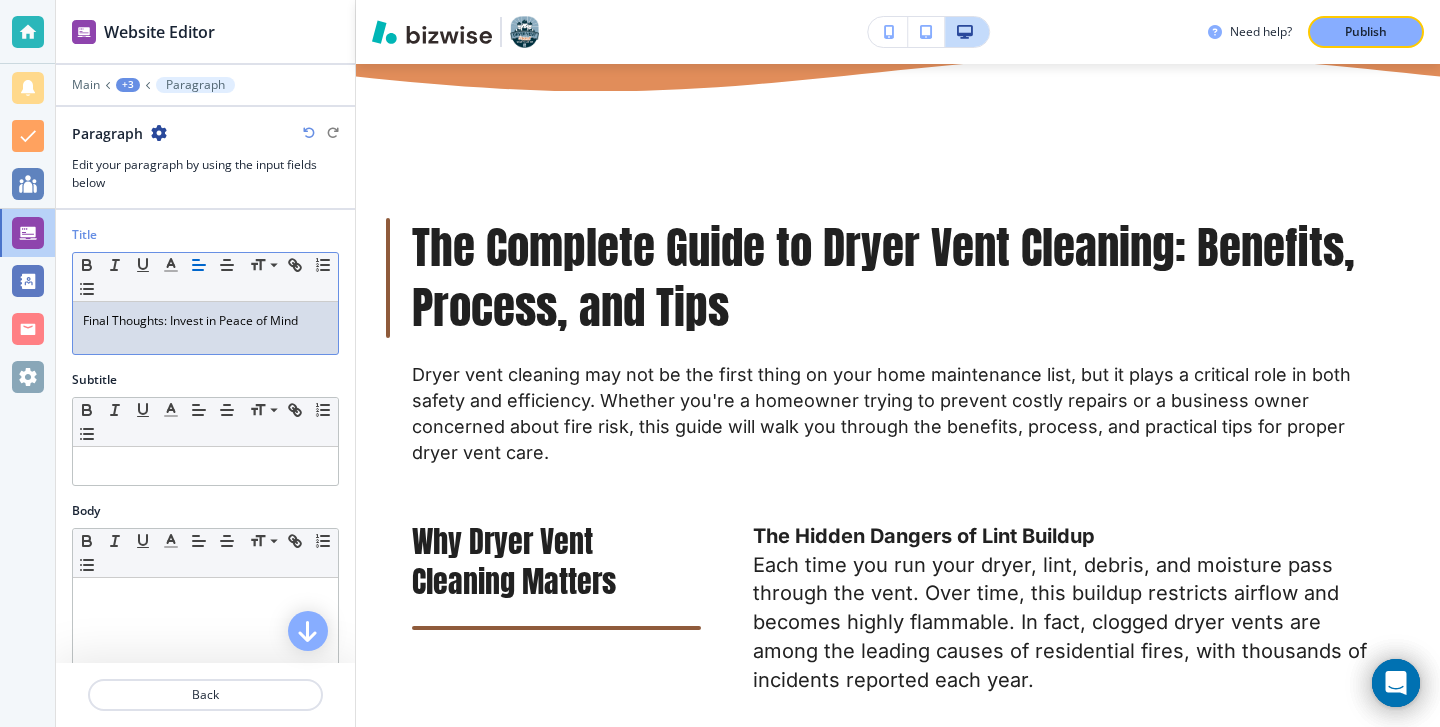 scroll, scrollTop: 0, scrollLeft: 0, axis: both 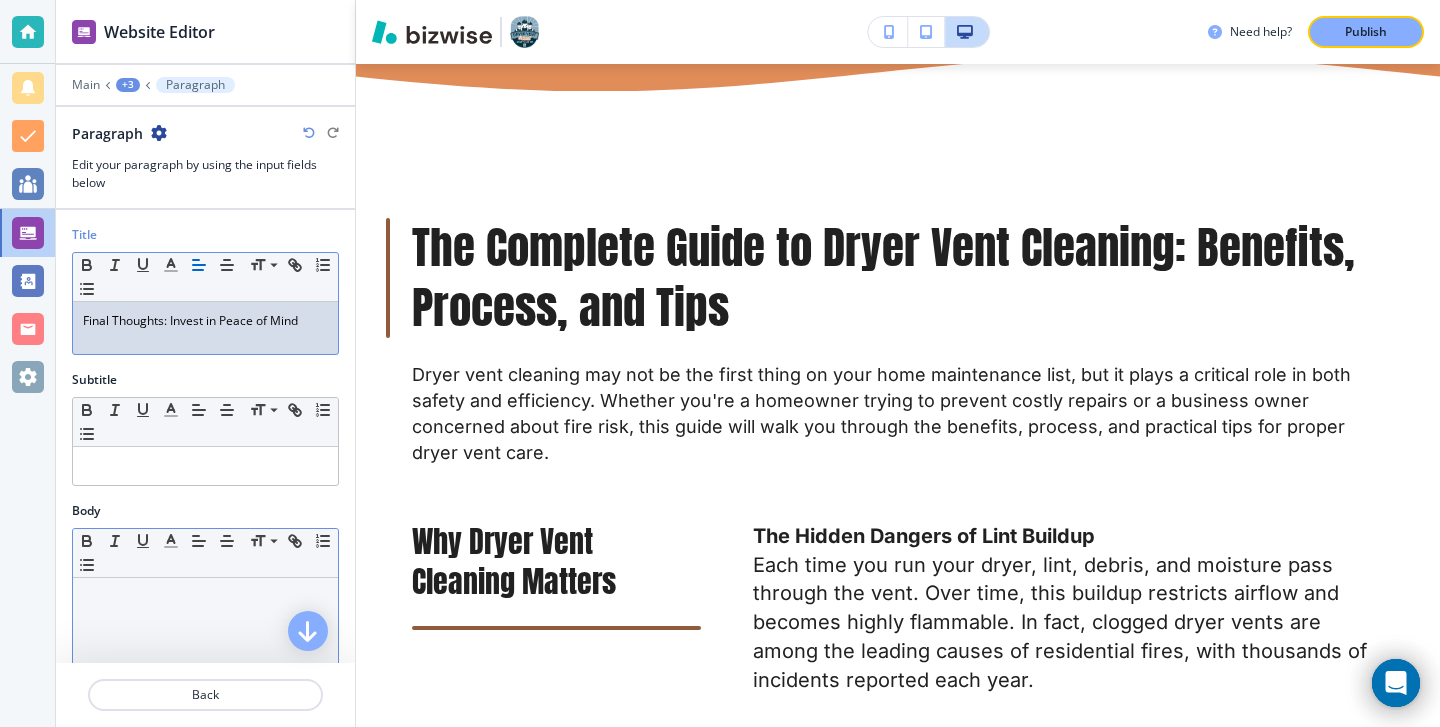 click at bounding box center (205, 597) 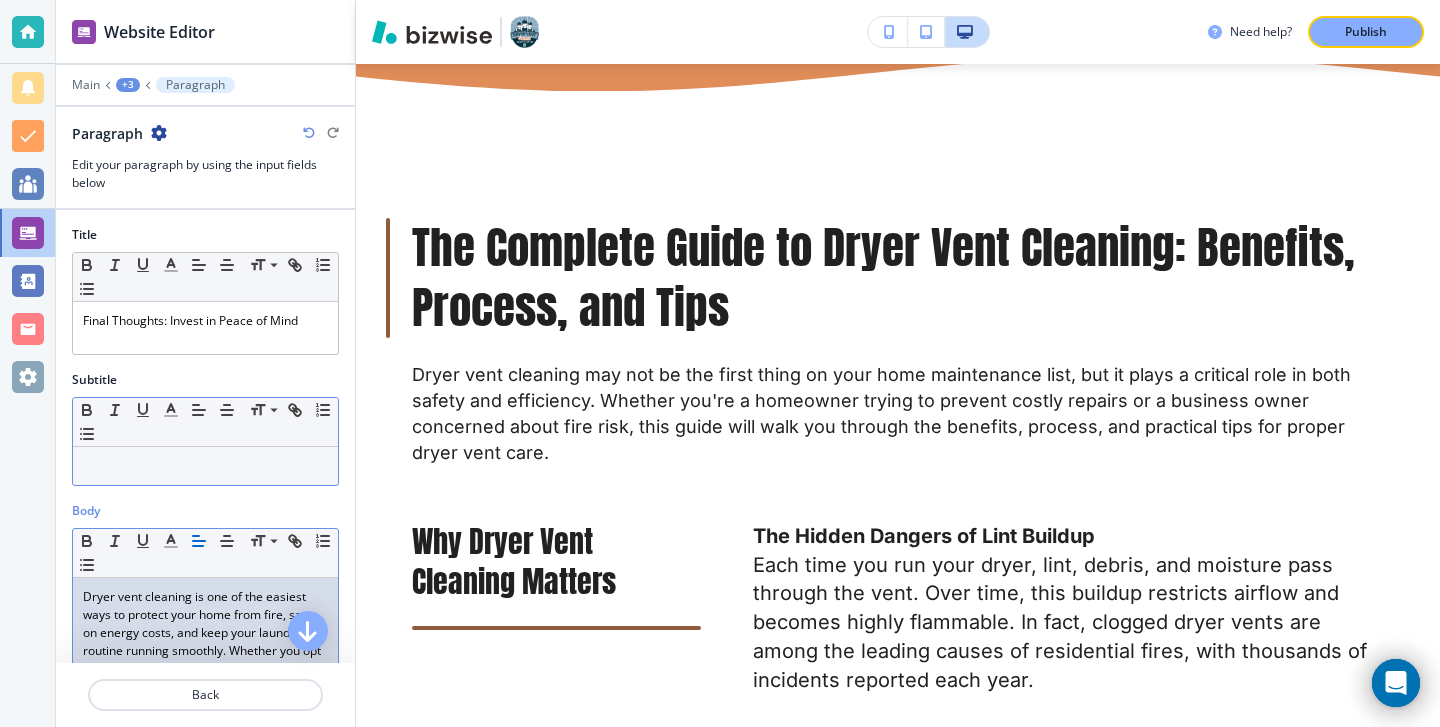 scroll, scrollTop: 271, scrollLeft: 0, axis: vertical 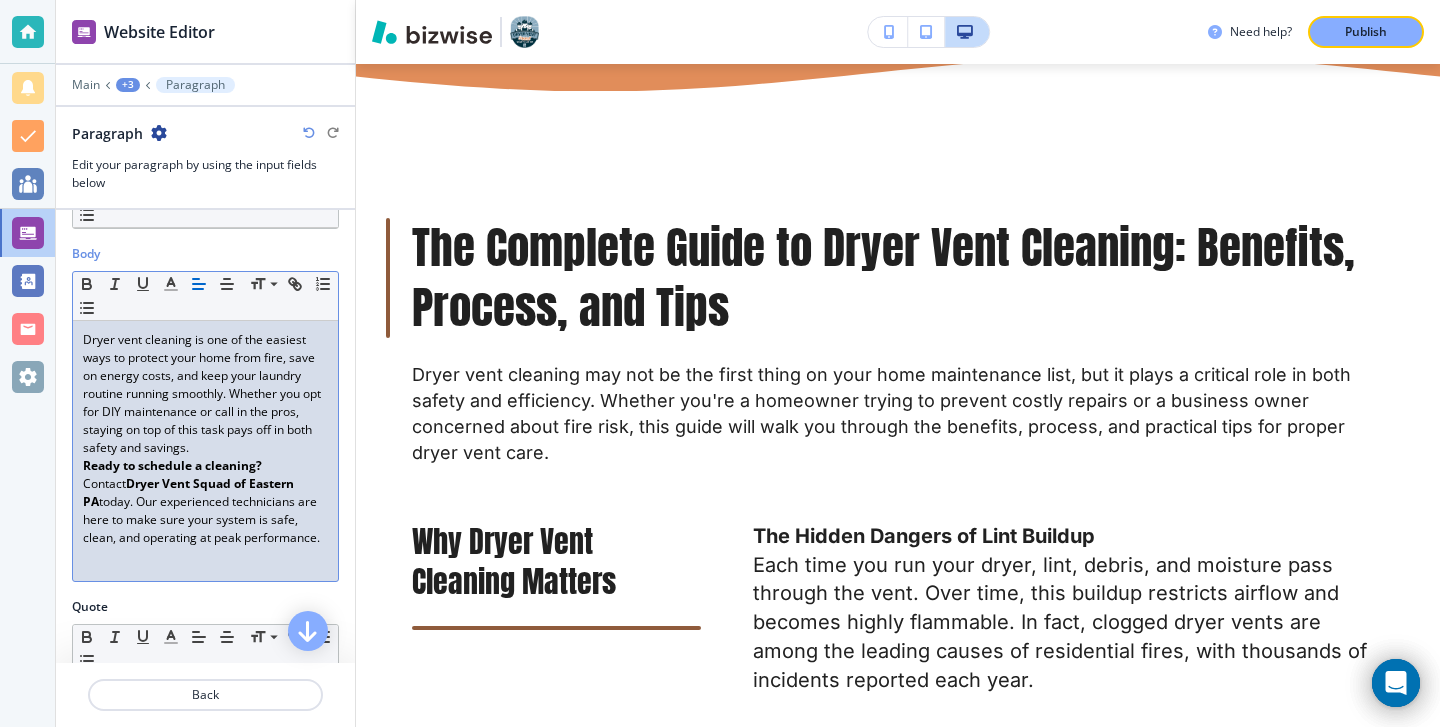 click on "Dryer vent cleaning is one of the easiest ways to protect your home from fire, save on energy costs, and keep your laundry routine running smoothly. Whether you opt for DIY maintenance or call in the pros, staying on top of this task pays off in both safety and savings." at bounding box center (205, 394) 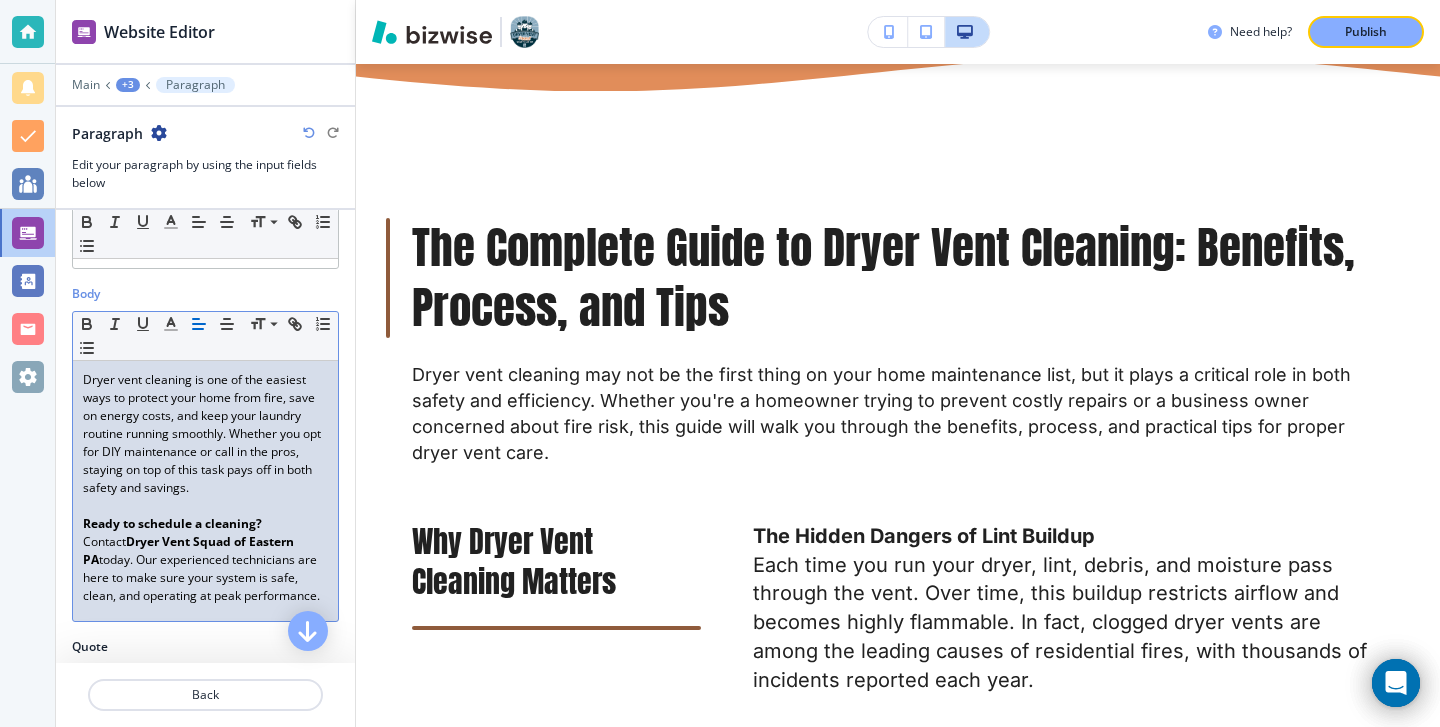 scroll, scrollTop: 218, scrollLeft: 0, axis: vertical 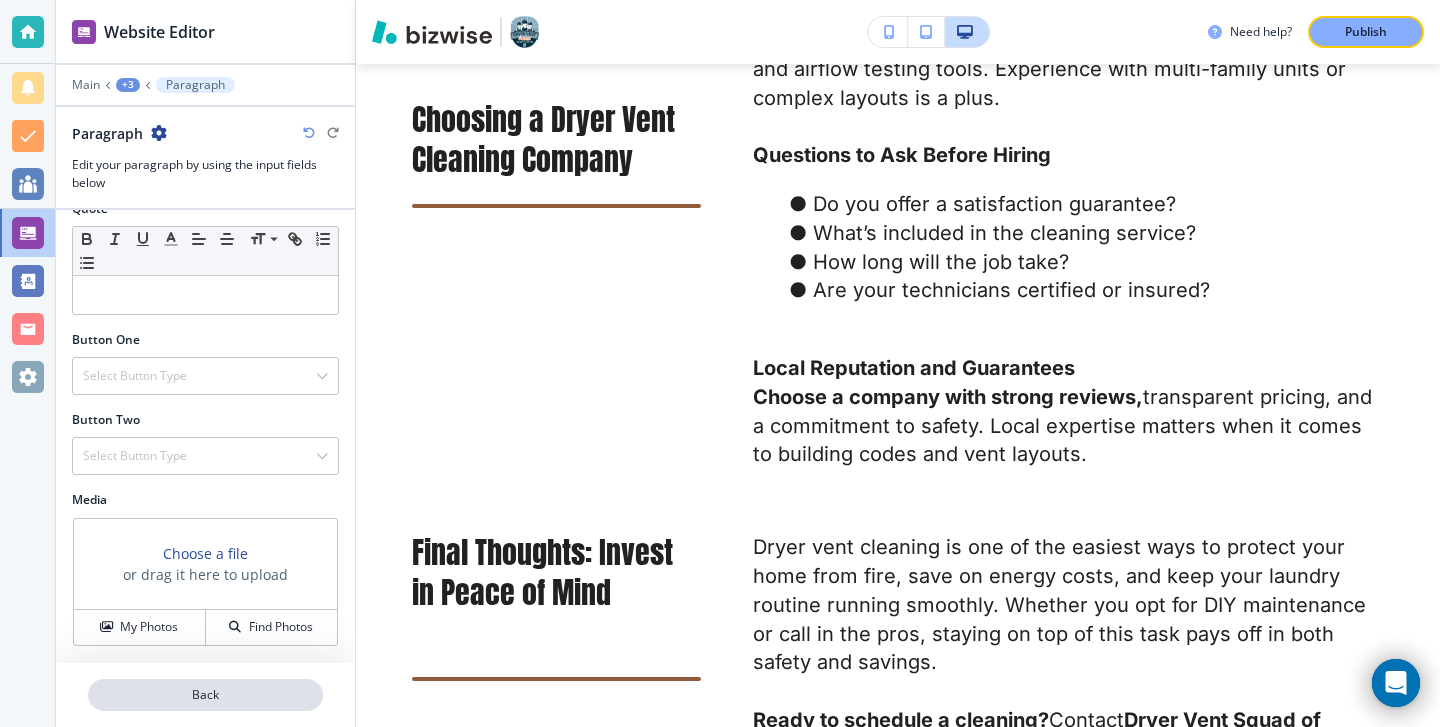 click on "Back" at bounding box center (205, 695) 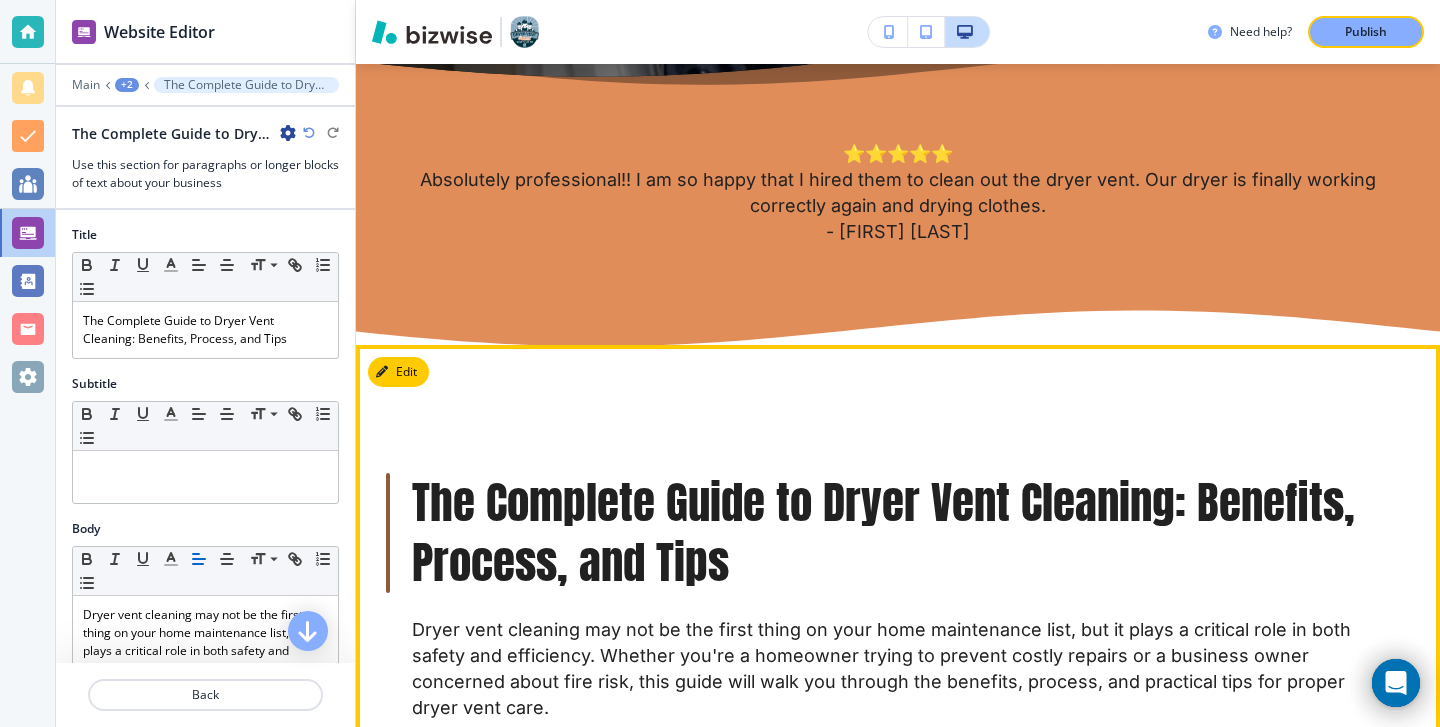 scroll, scrollTop: 474, scrollLeft: 0, axis: vertical 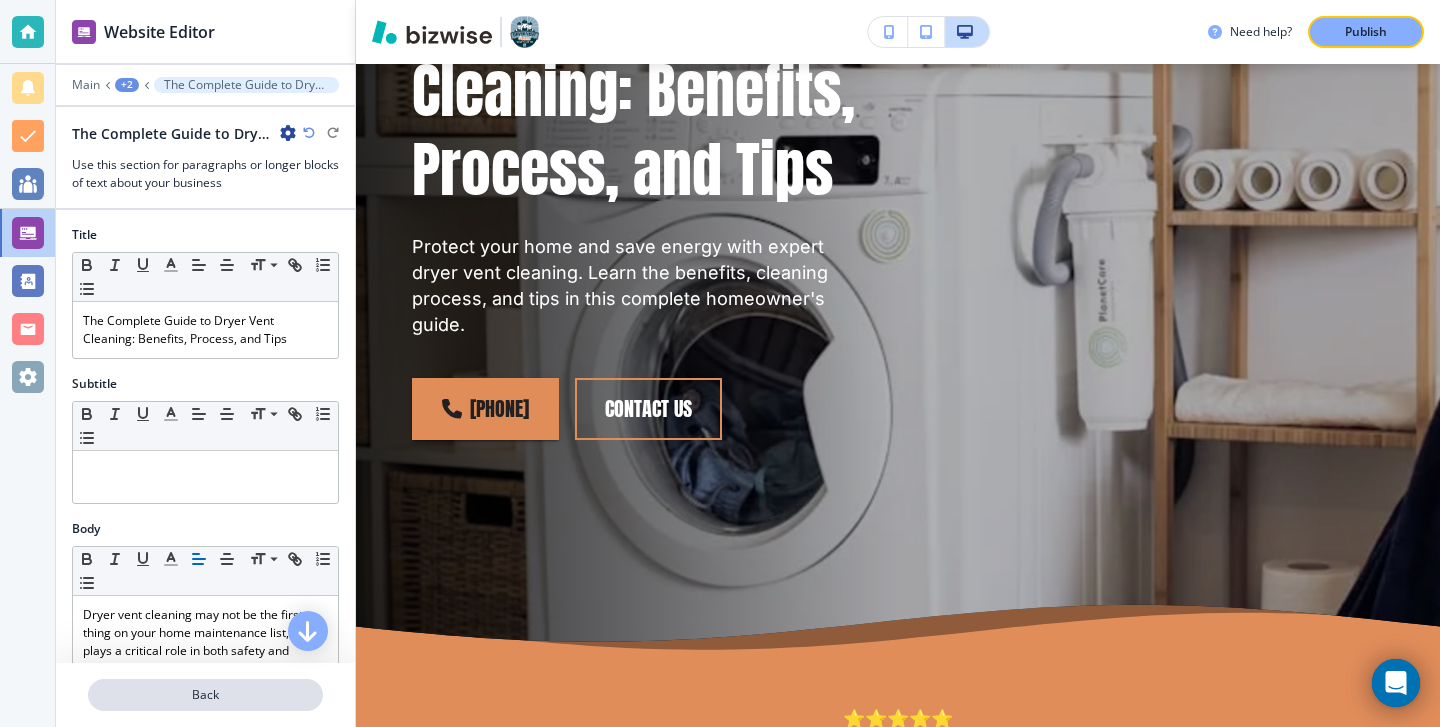 click on "Back" at bounding box center (205, 695) 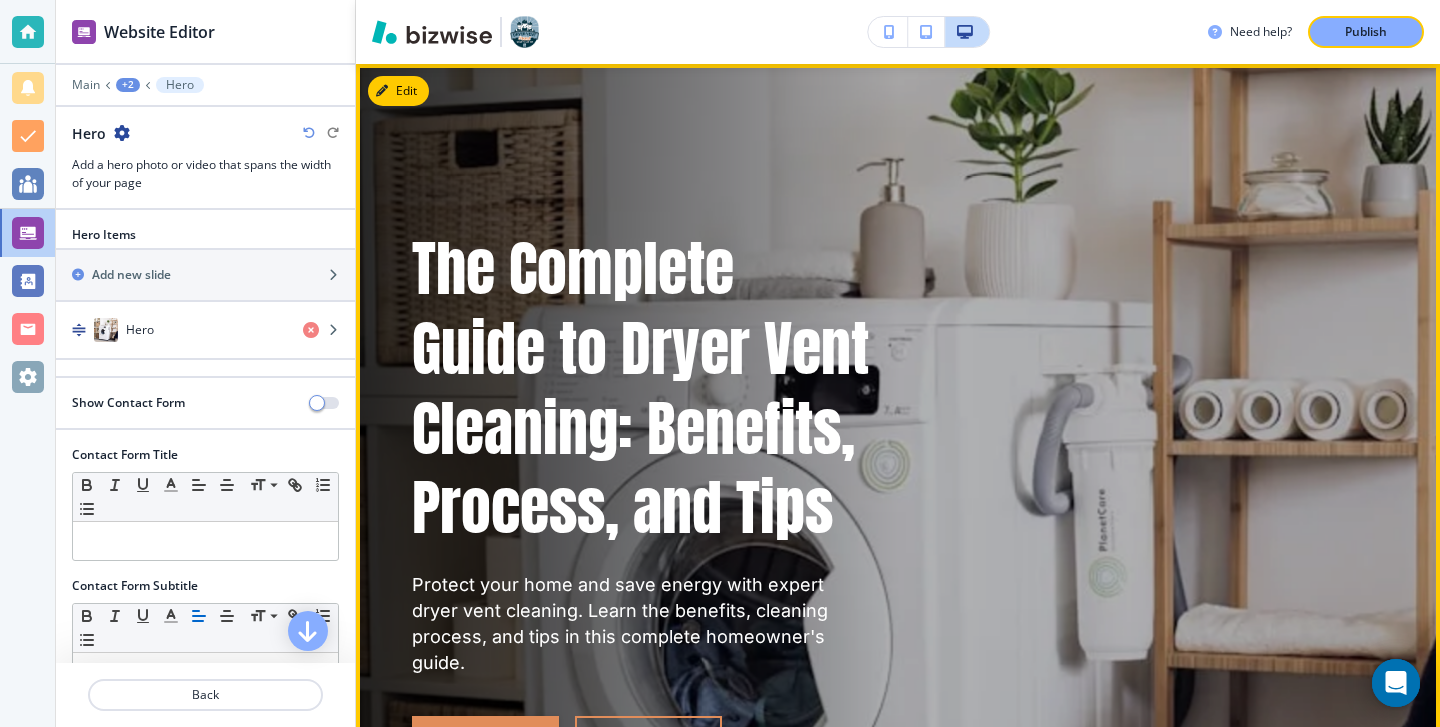 scroll, scrollTop: 0, scrollLeft: 0, axis: both 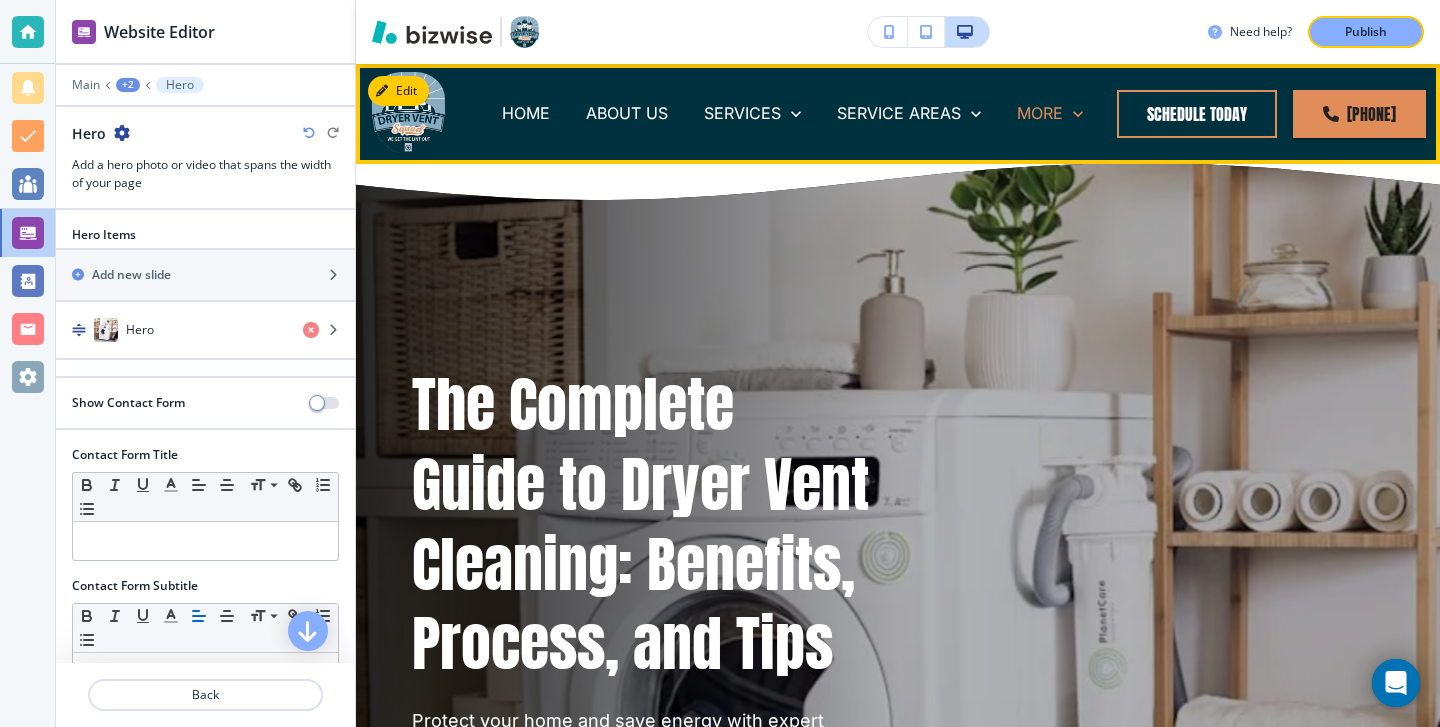 click on "MORE" at bounding box center [1050, 113] 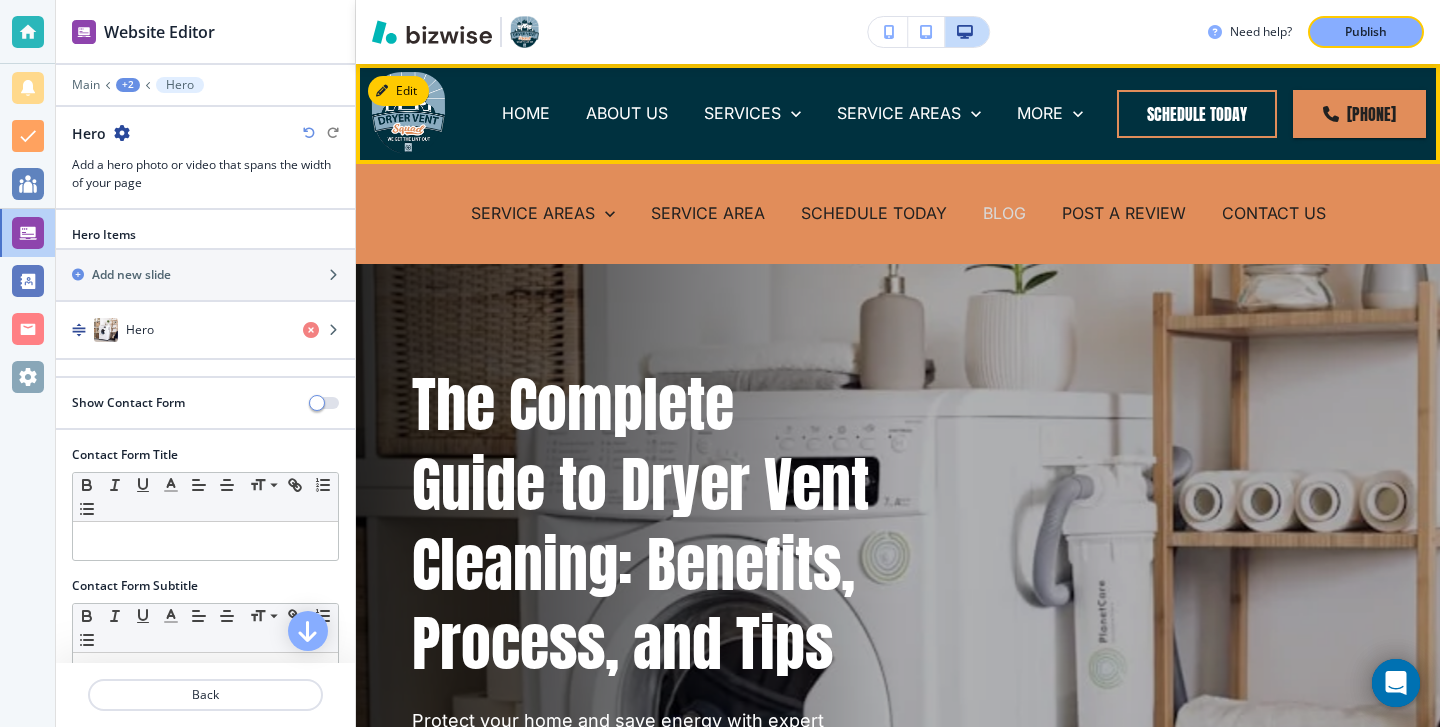 click on "BLOG" at bounding box center (1004, 213) 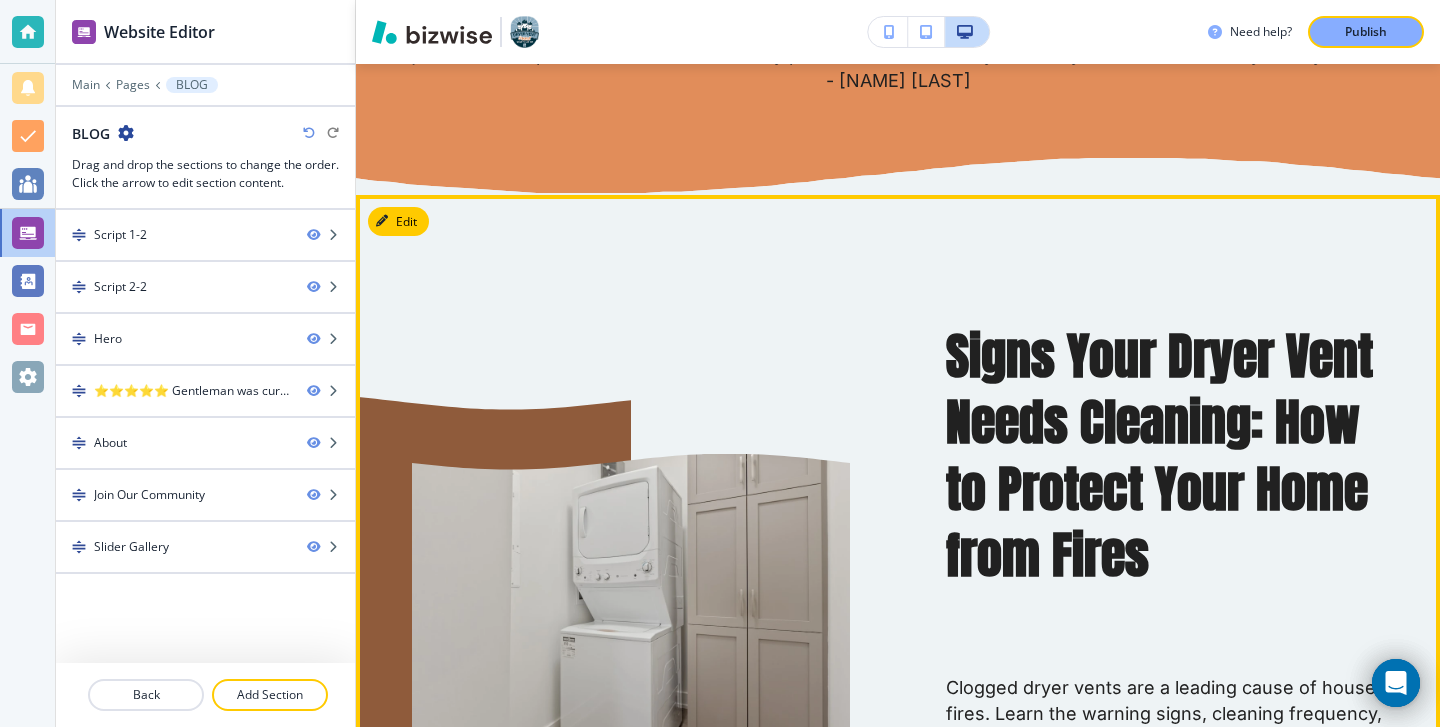 scroll, scrollTop: 932, scrollLeft: 0, axis: vertical 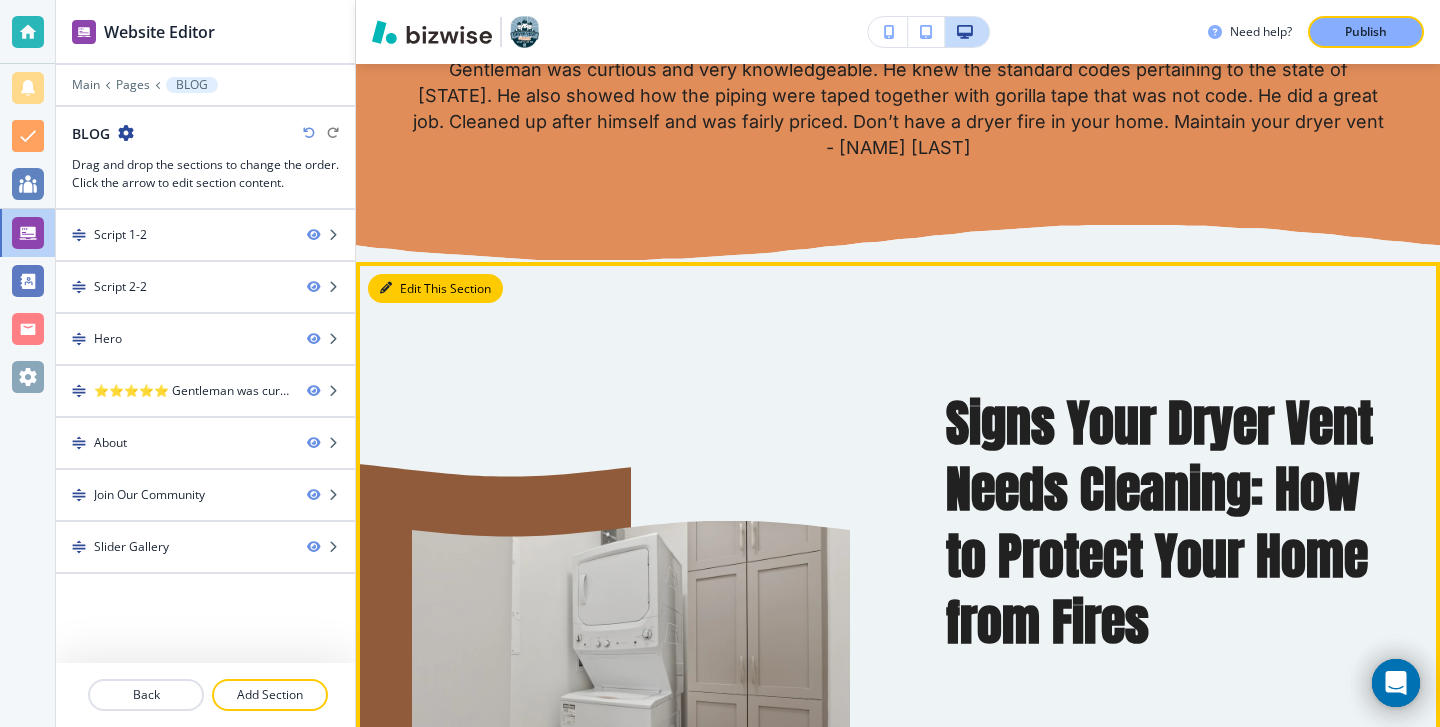 click on "Edit This Section" at bounding box center [435, 289] 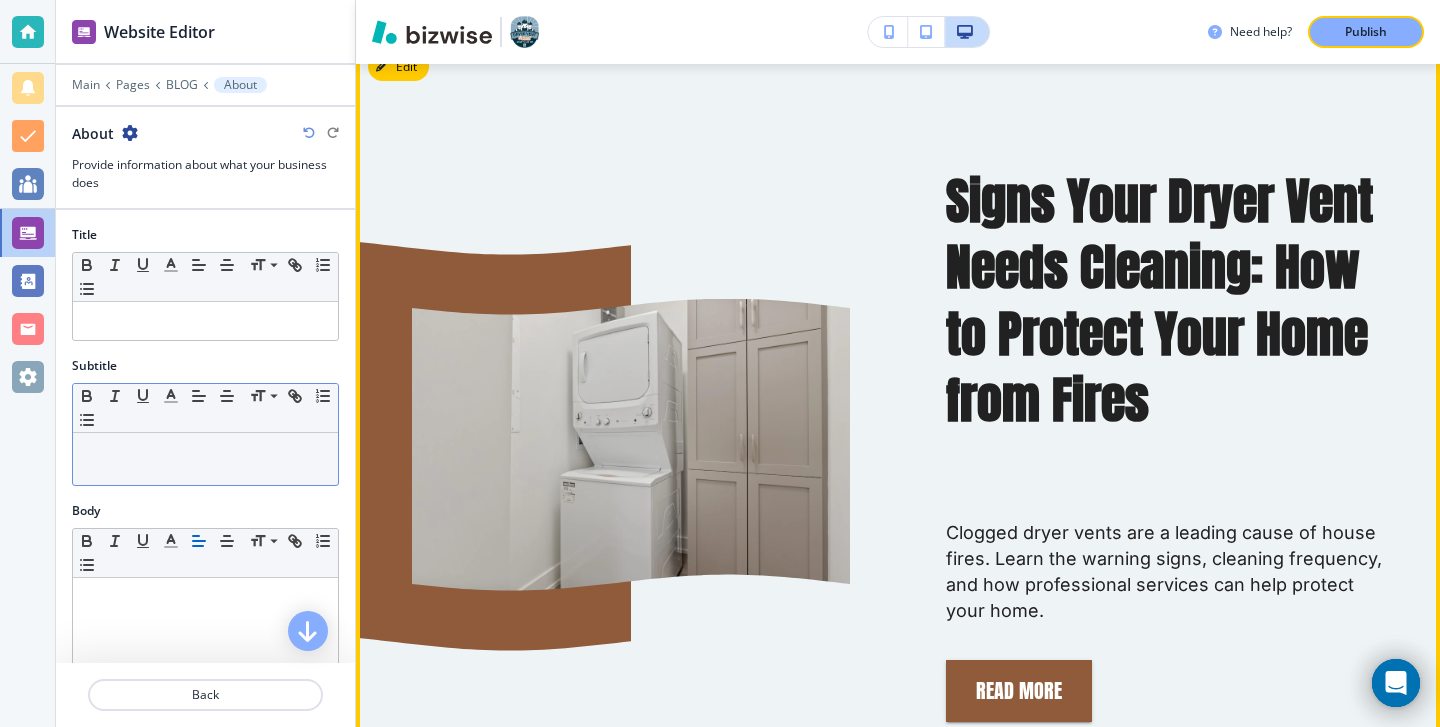scroll, scrollTop: 1155, scrollLeft: 0, axis: vertical 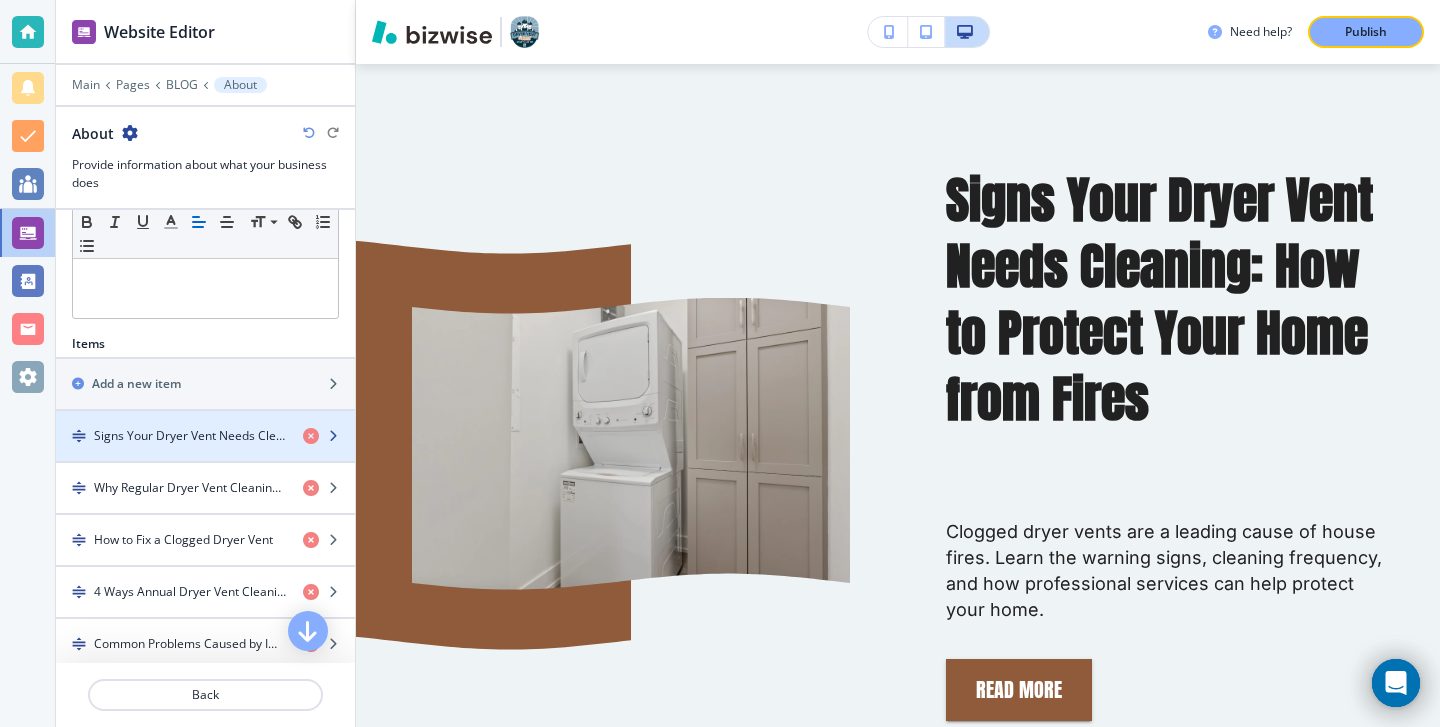 click at bounding box center (205, 453) 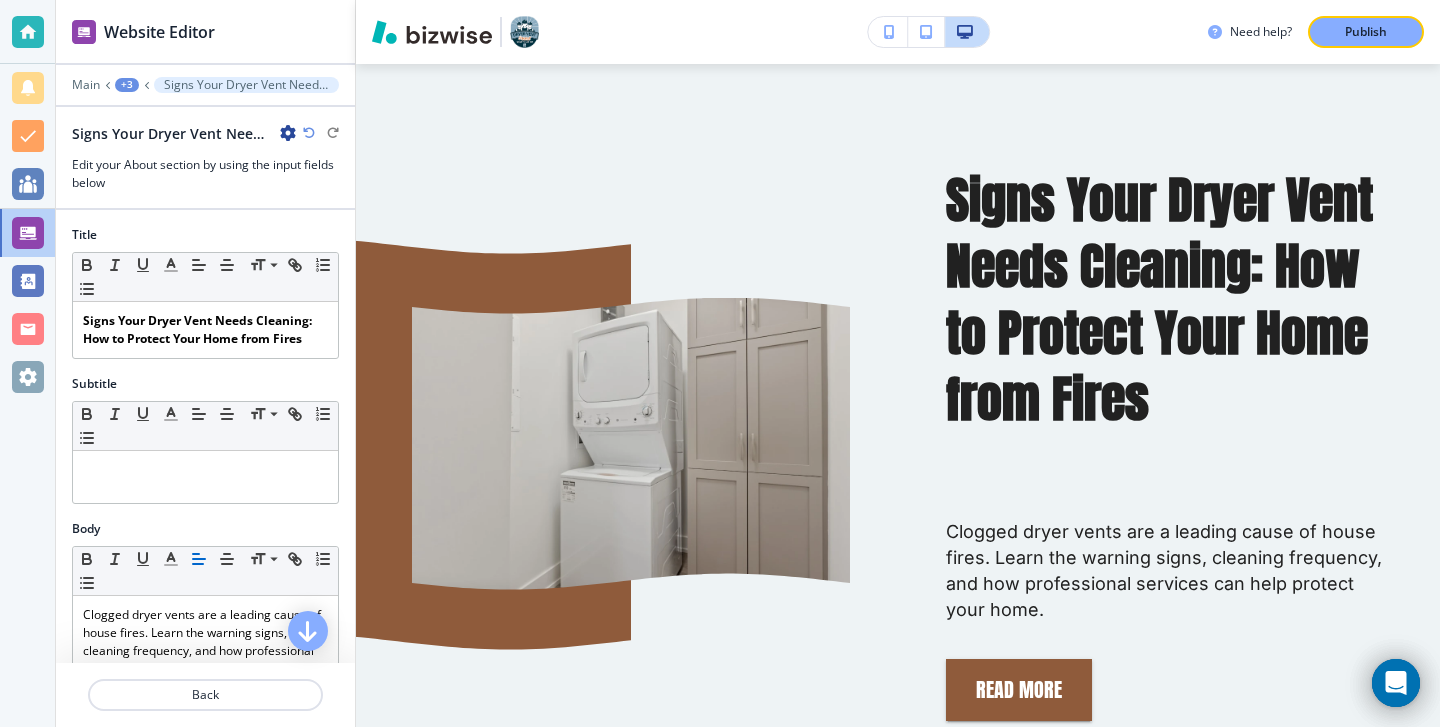scroll, scrollTop: 1187, scrollLeft: 0, axis: vertical 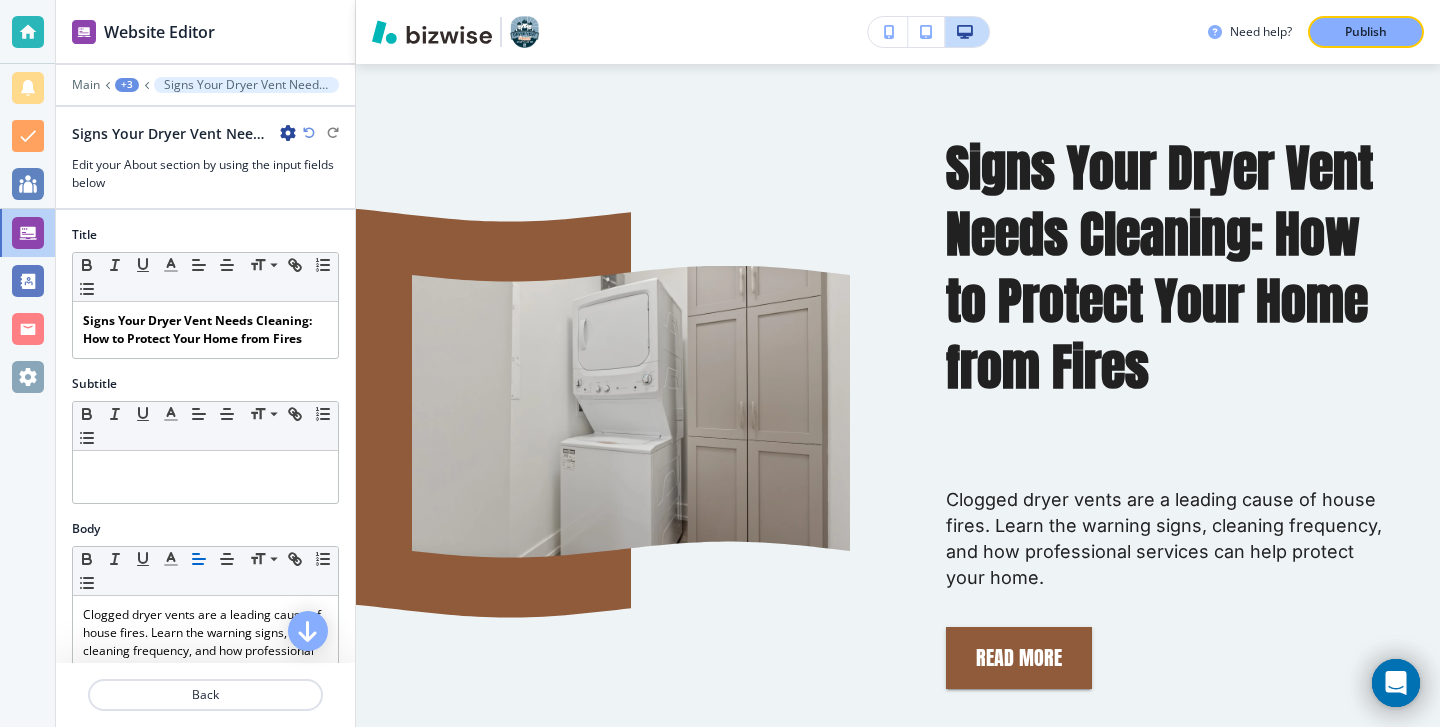 click on "Signs Your Dryer Vent Needs Cleaning: How to Protect Your Home from Fires" at bounding box center (184, 133) 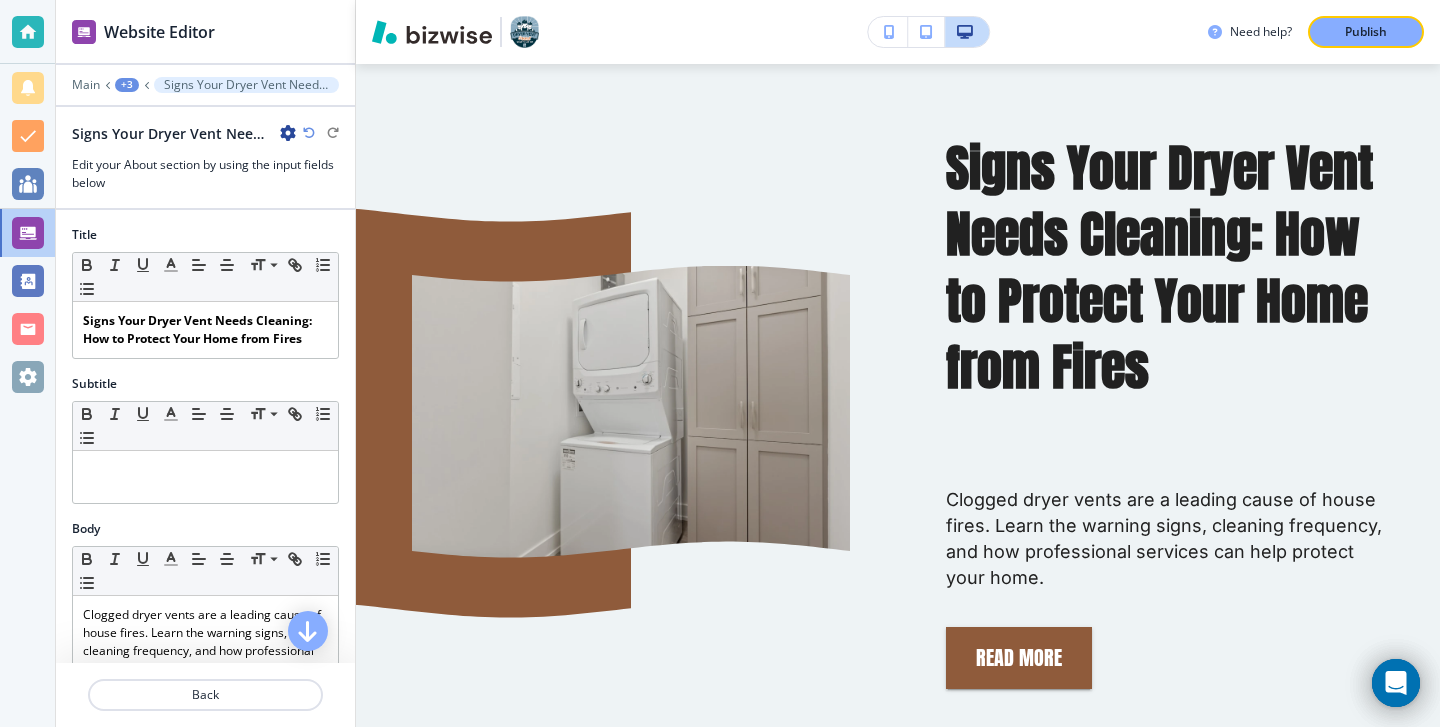 click at bounding box center [288, 133] 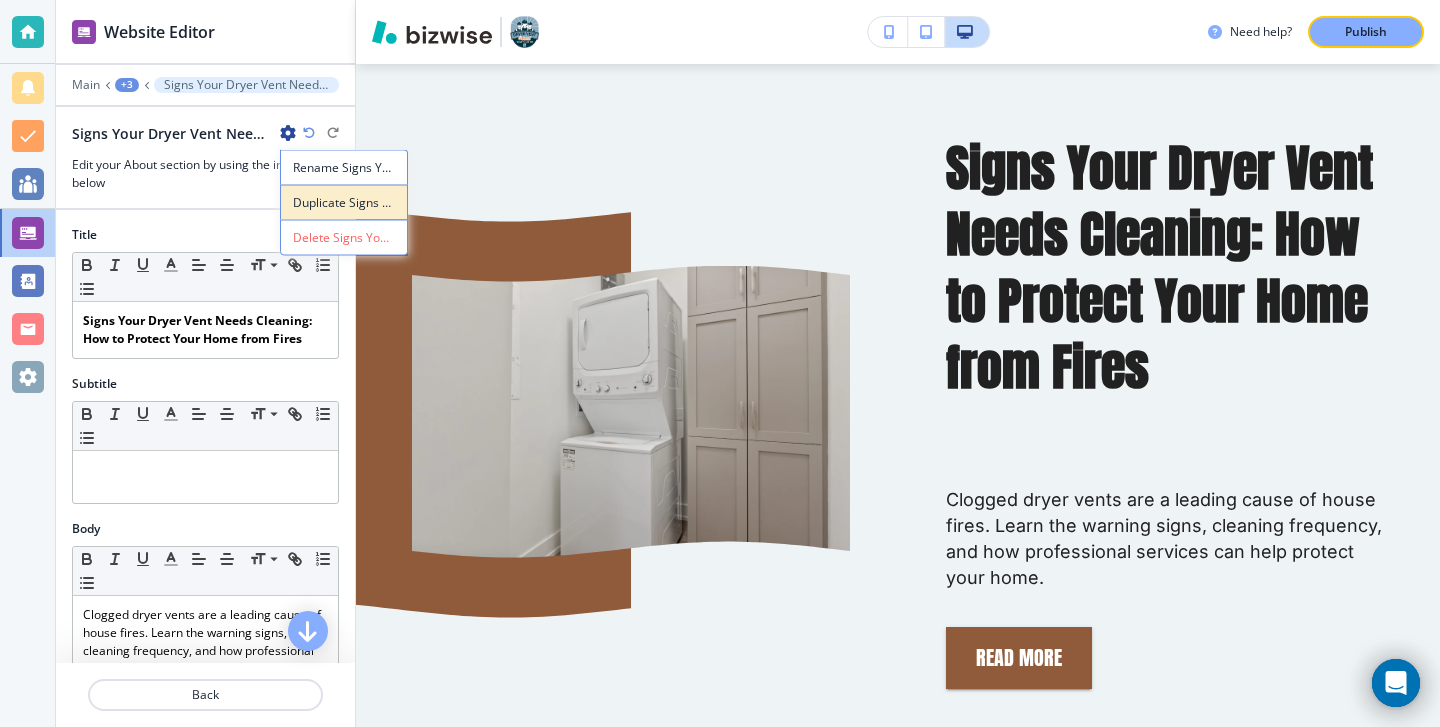 click on "Duplicate Signs Your Dryer Vent Needs Cleaning: How to Protect Your Home from Fires" at bounding box center (344, 202) 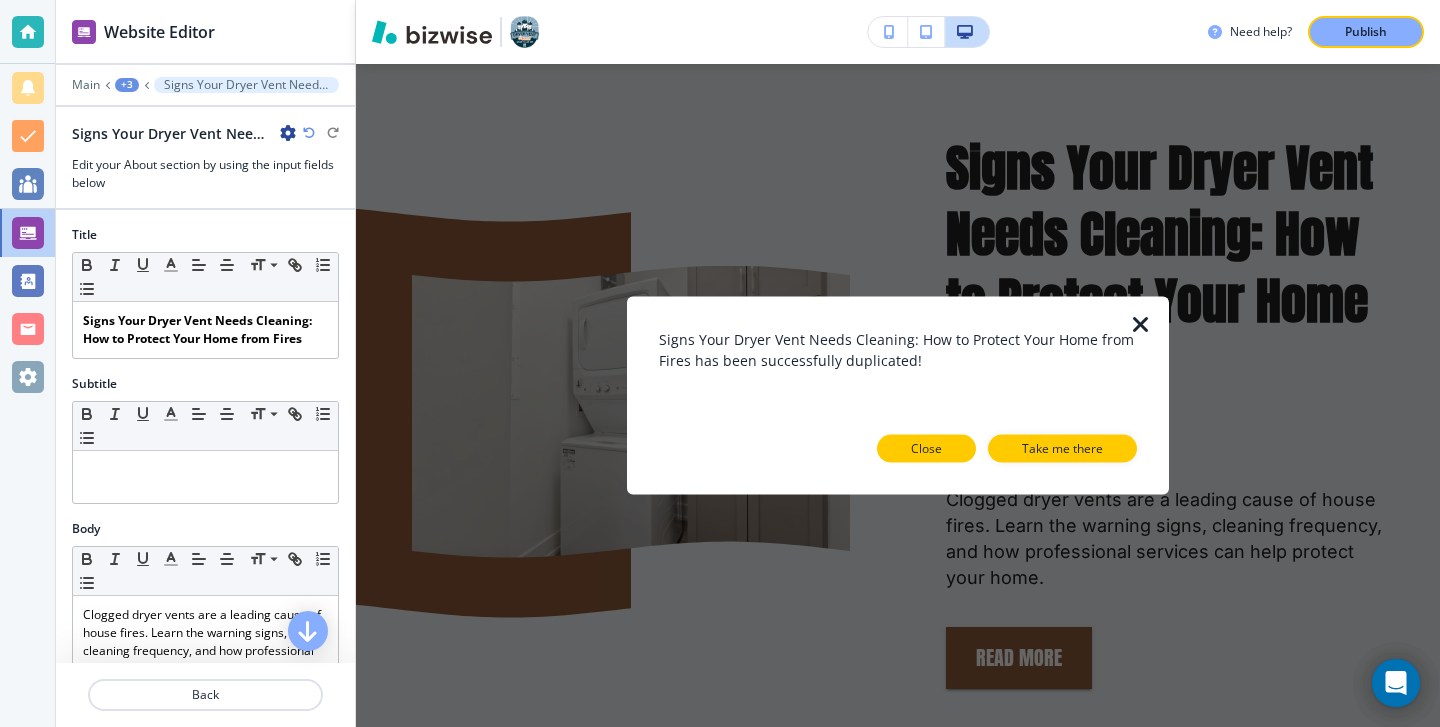 click on "Close" at bounding box center [926, 449] 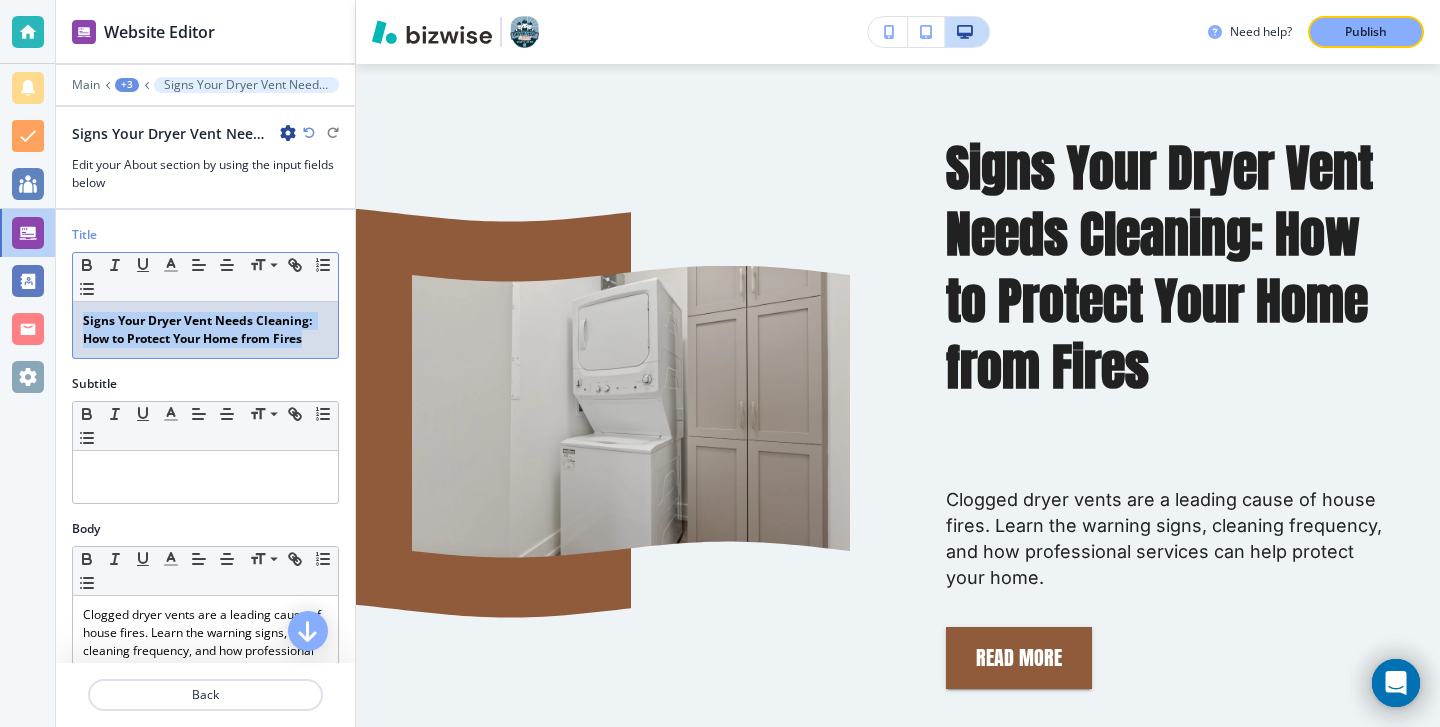 drag, startPoint x: 318, startPoint y: 354, endPoint x: 51, endPoint y: 299, distance: 272.60596 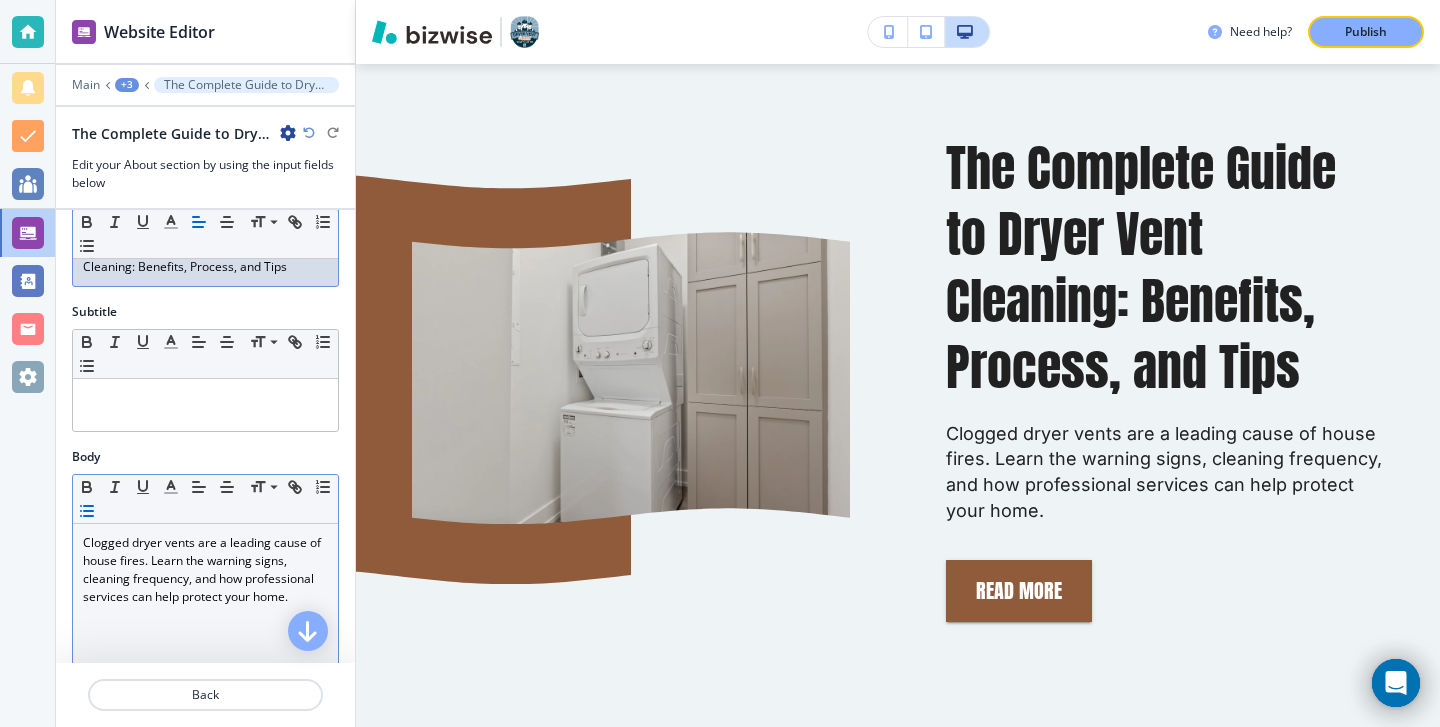 scroll, scrollTop: 90, scrollLeft: 0, axis: vertical 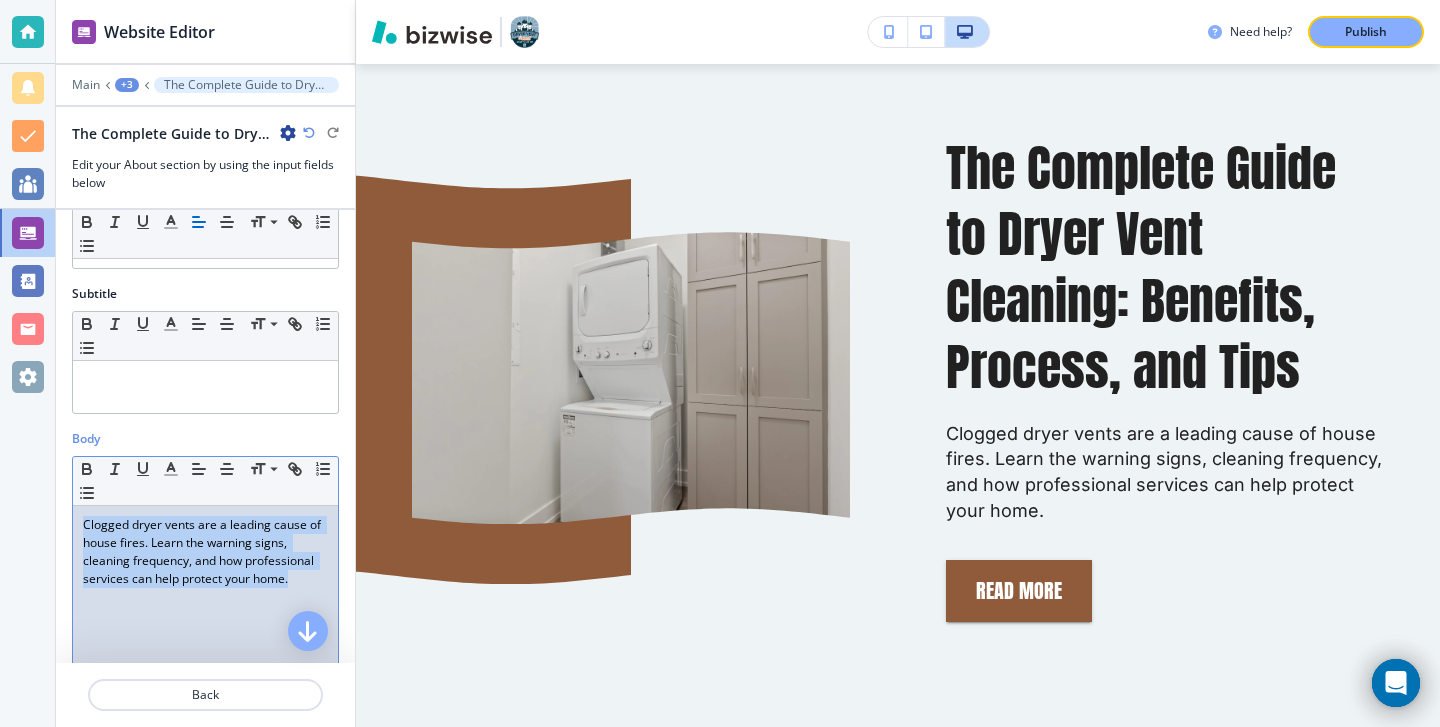 drag, startPoint x: 312, startPoint y: 574, endPoint x: 54, endPoint y: 528, distance: 262.0687 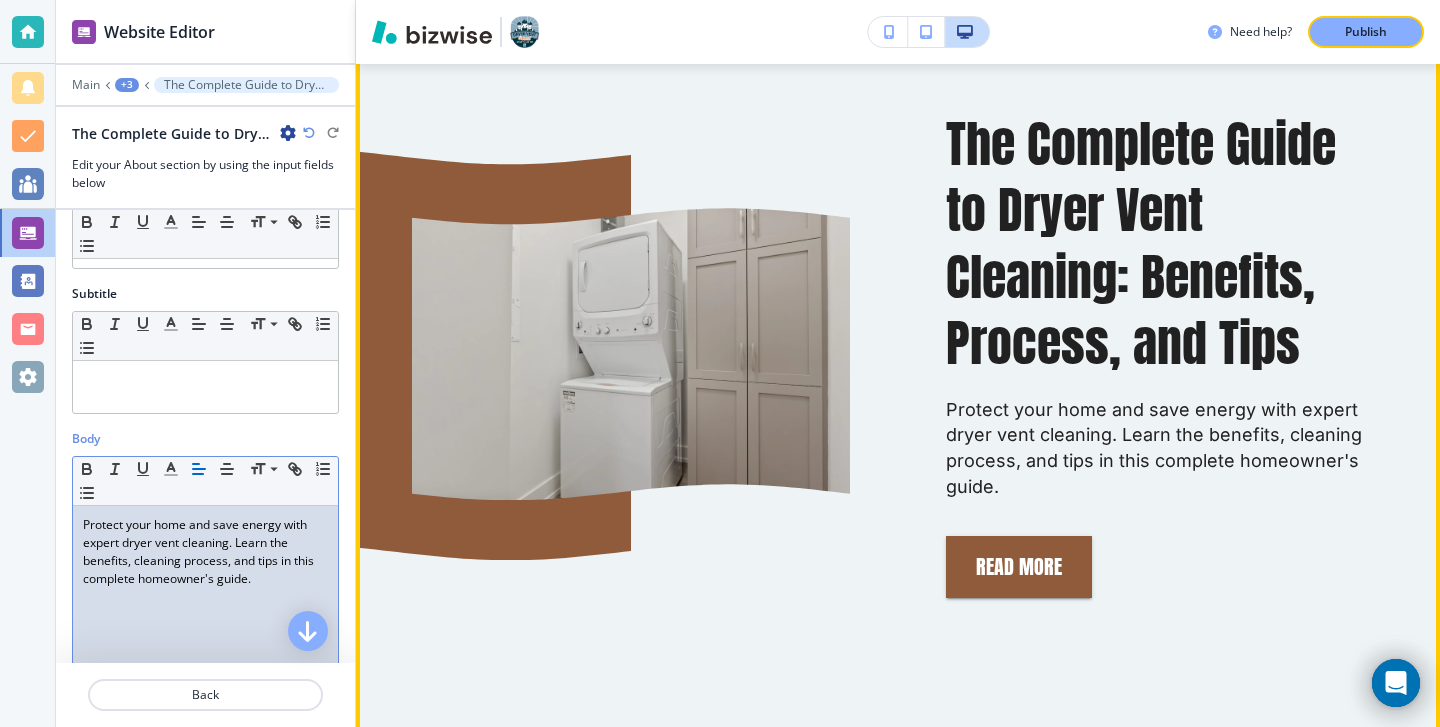scroll, scrollTop: 1140, scrollLeft: 0, axis: vertical 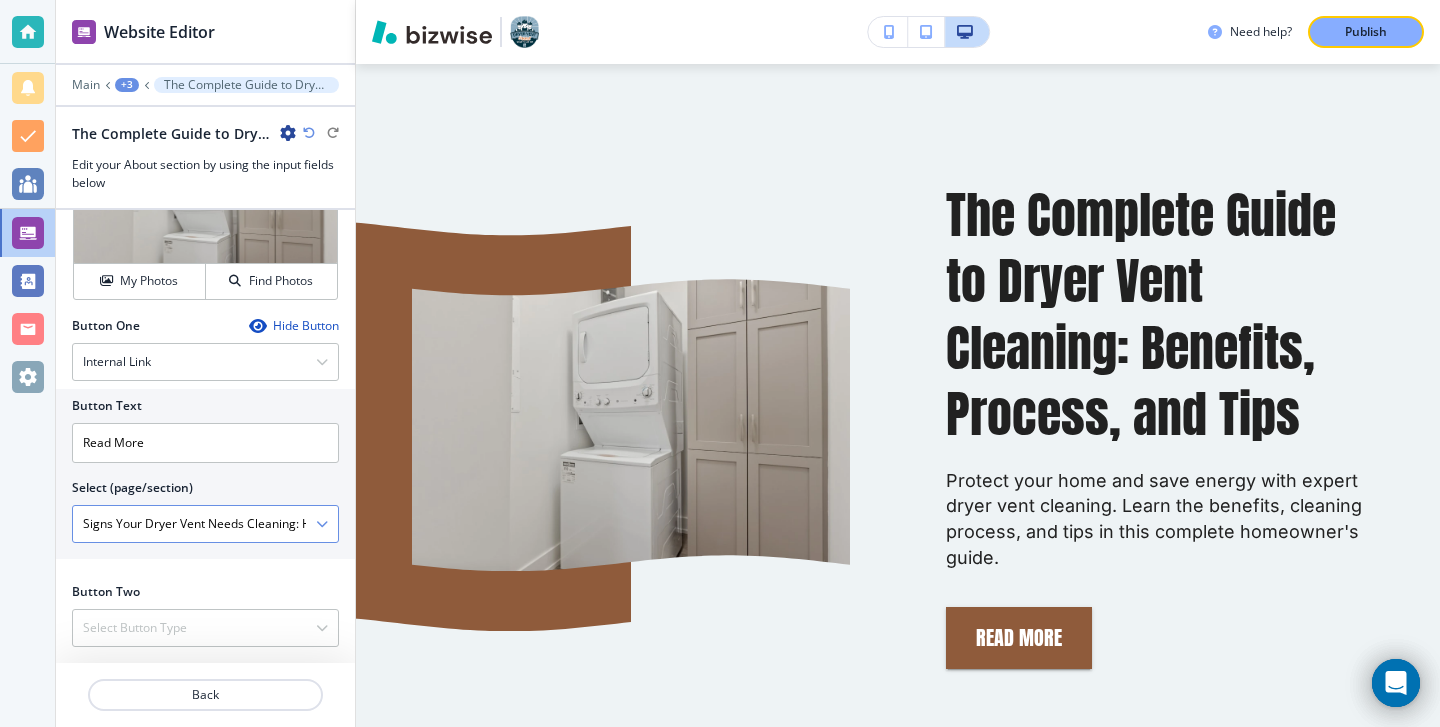 click at bounding box center [322, 524] 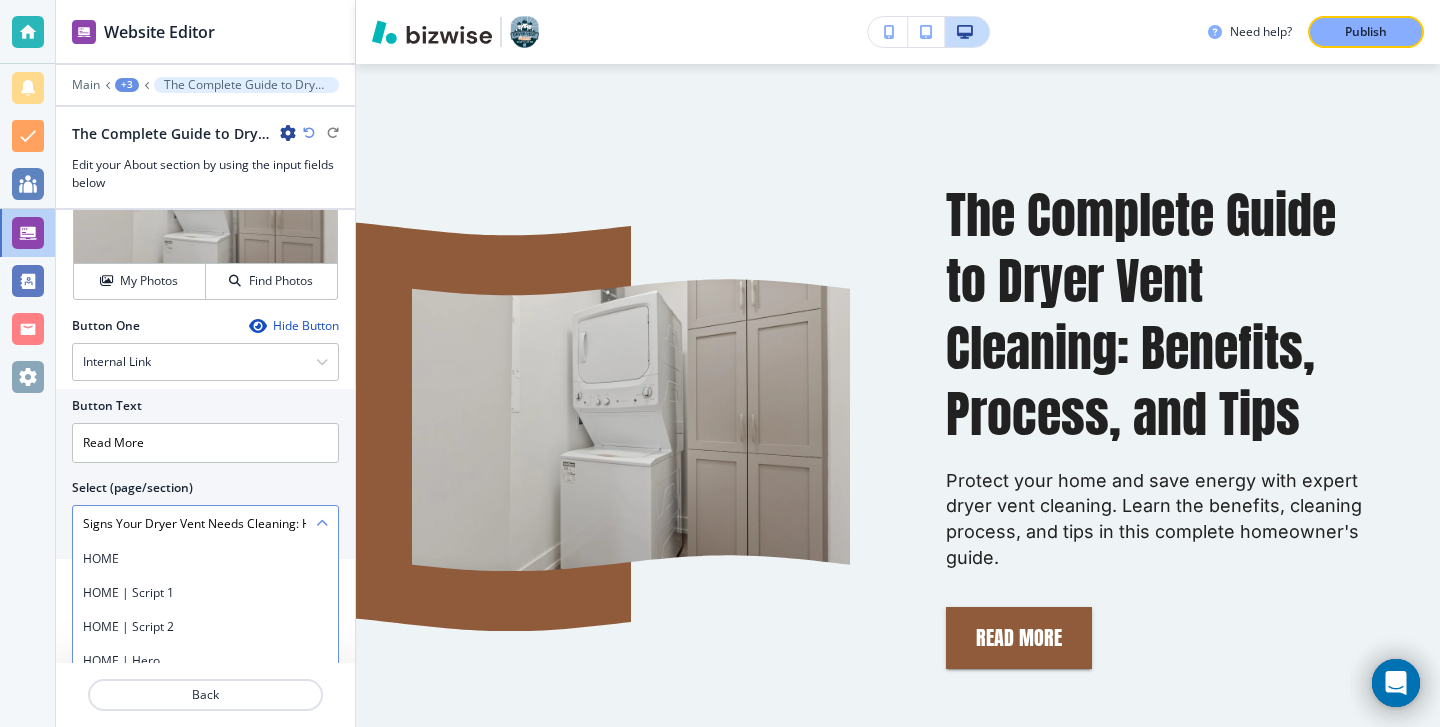 scroll, scrollTop: 10700, scrollLeft: 0, axis: vertical 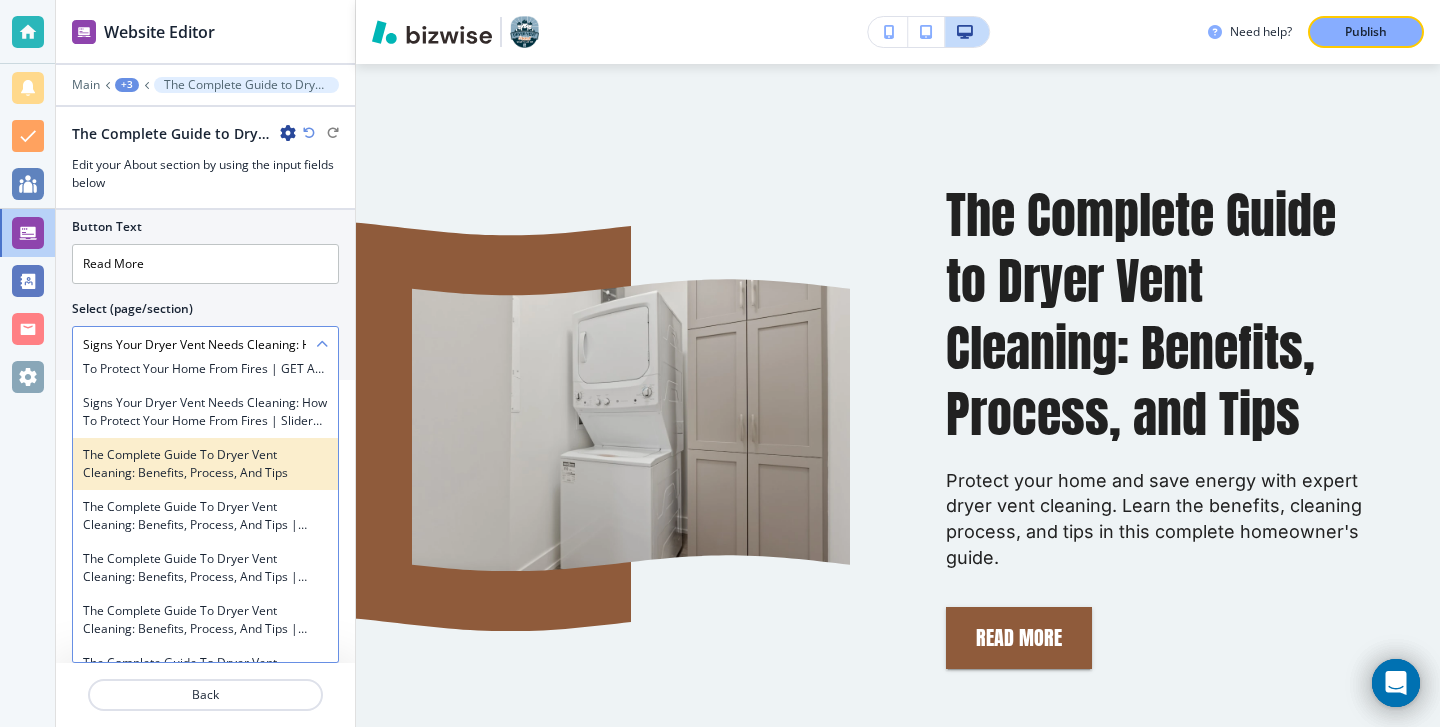 click on "The Complete Guide to Dryer Vent Cleaning: Benefits, Process, and Tips" at bounding box center (205, 464) 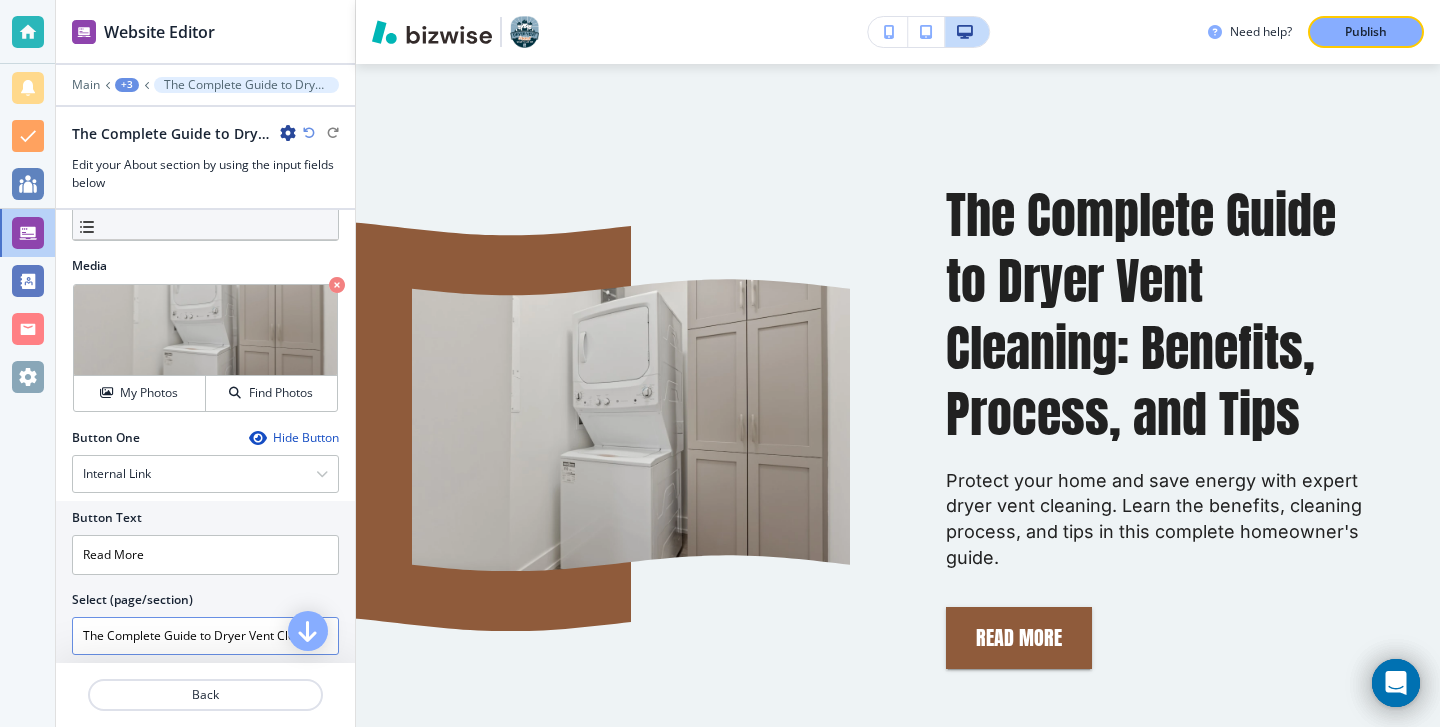 scroll, scrollTop: 587, scrollLeft: 0, axis: vertical 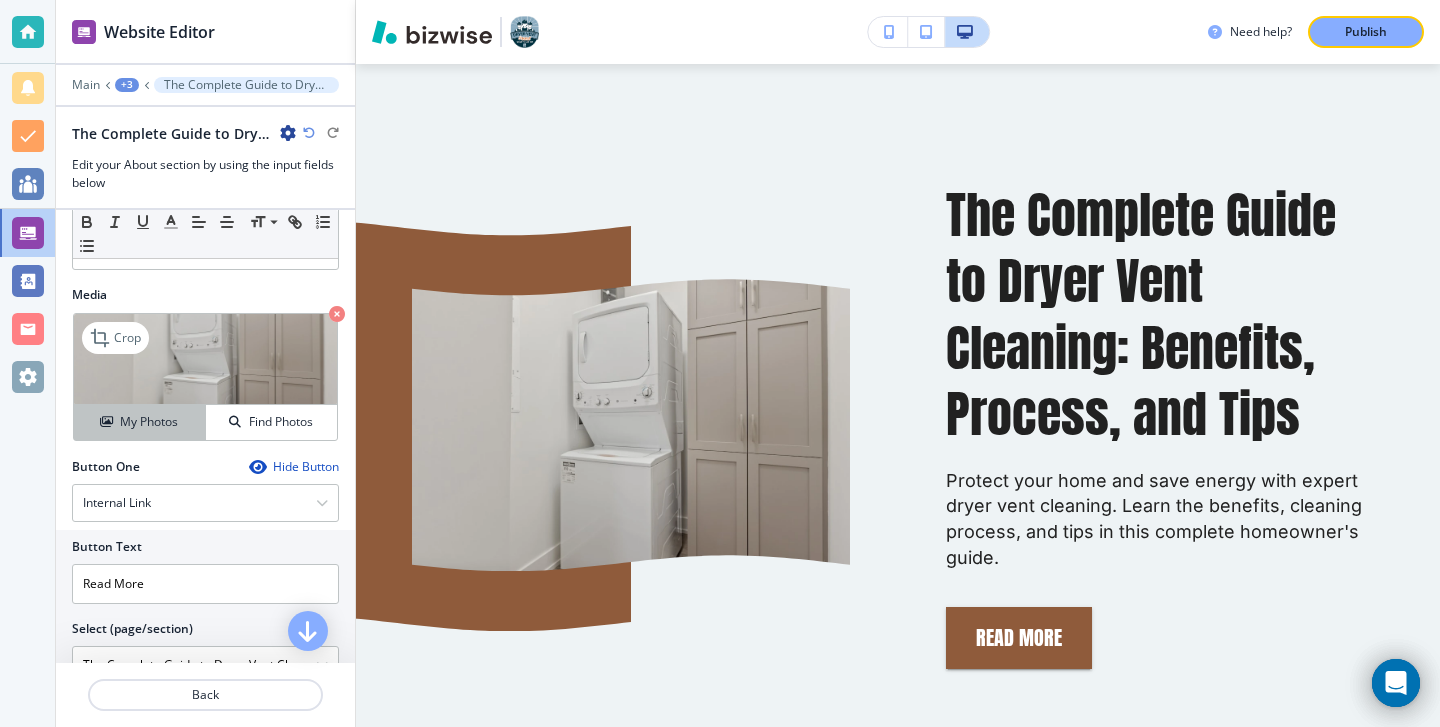 click on "My Photos" at bounding box center (139, 422) 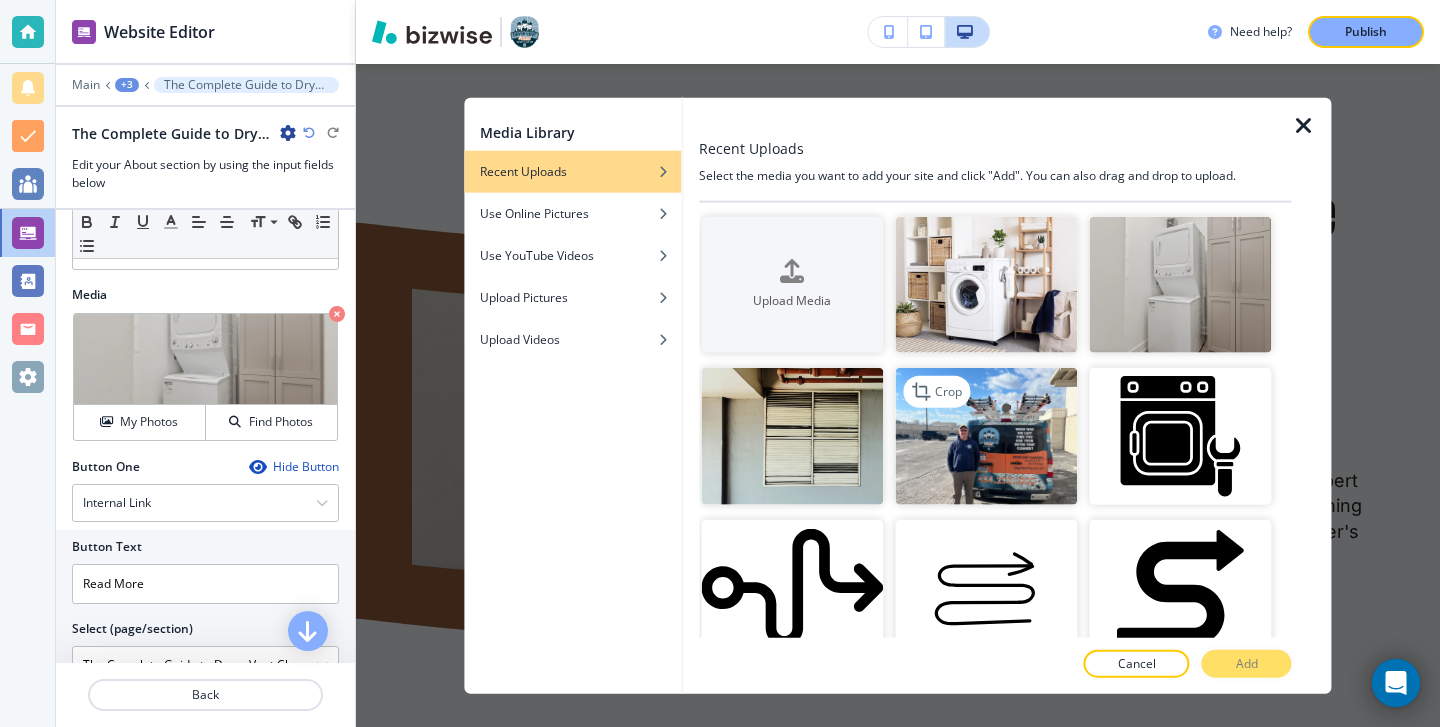 scroll, scrollTop: 5, scrollLeft: 0, axis: vertical 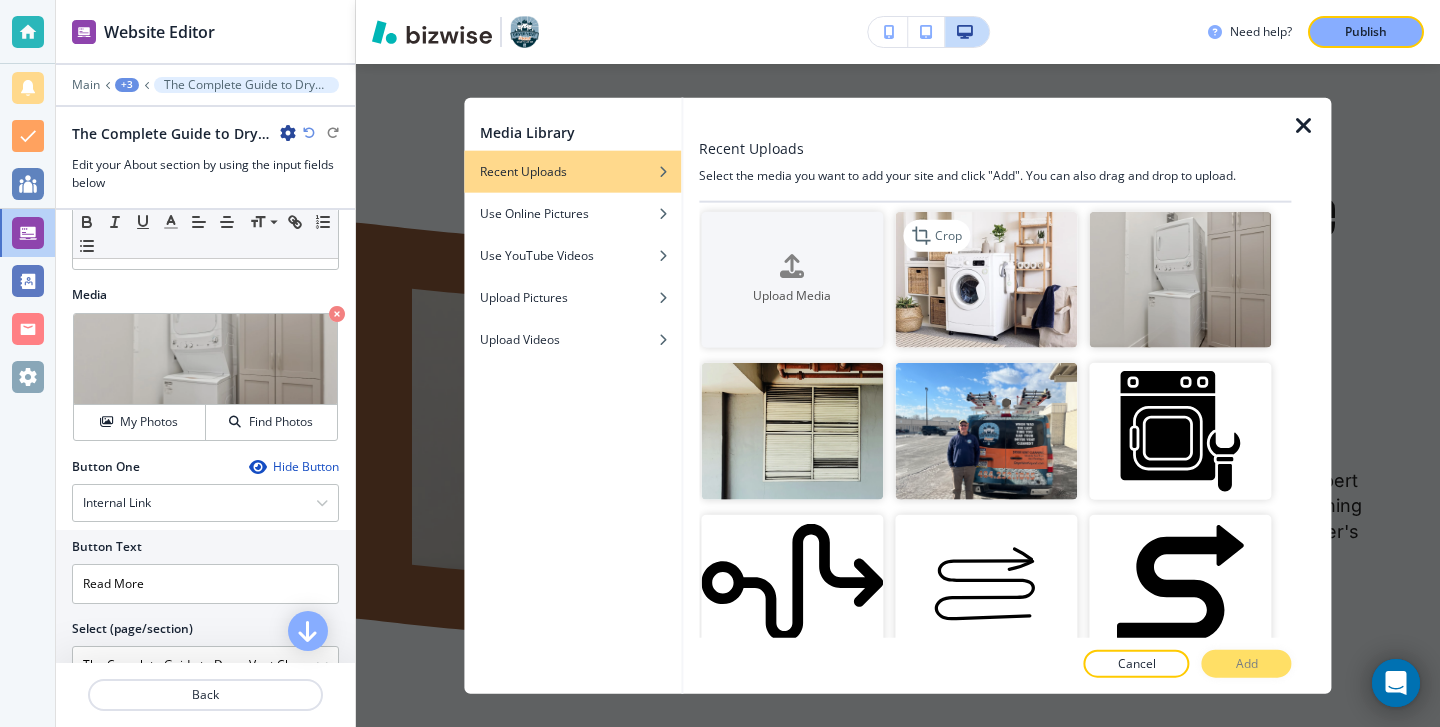 click at bounding box center (986, 279) 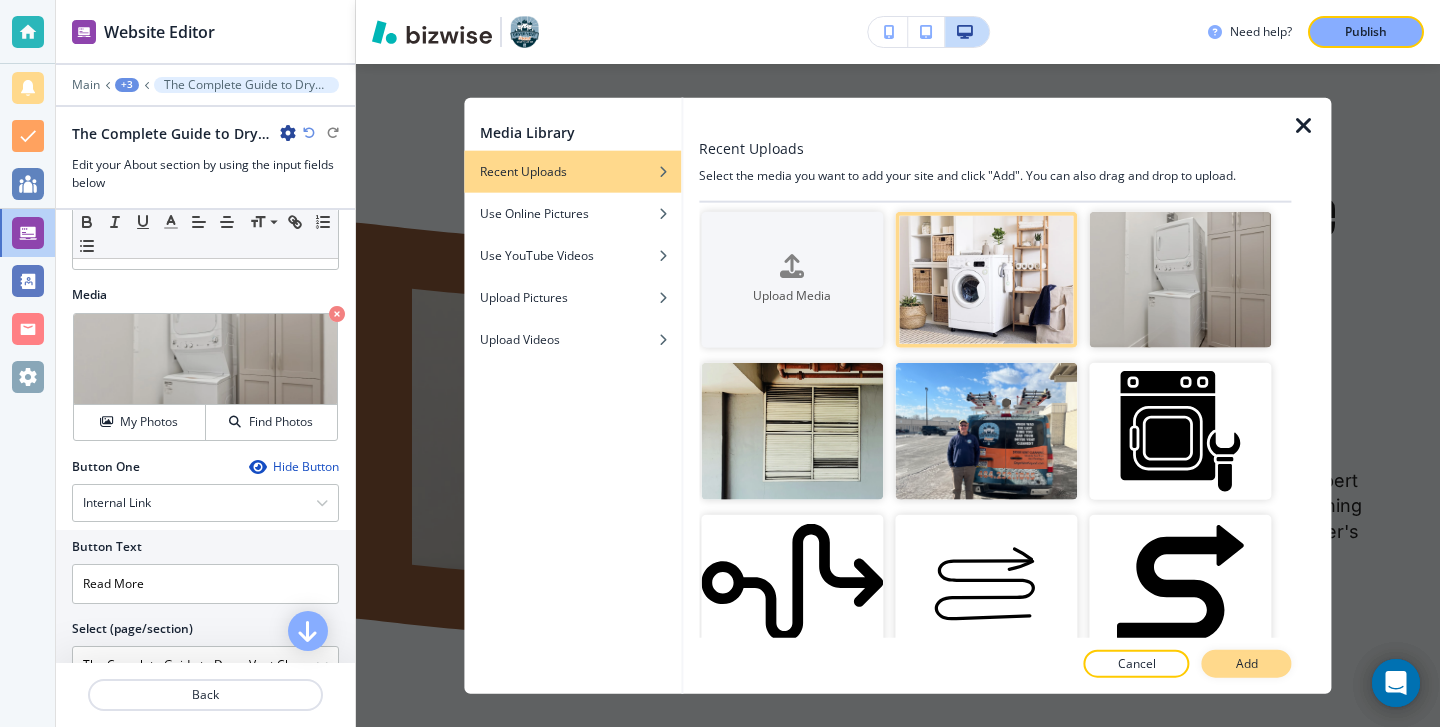 click on "Add" at bounding box center [1247, 664] 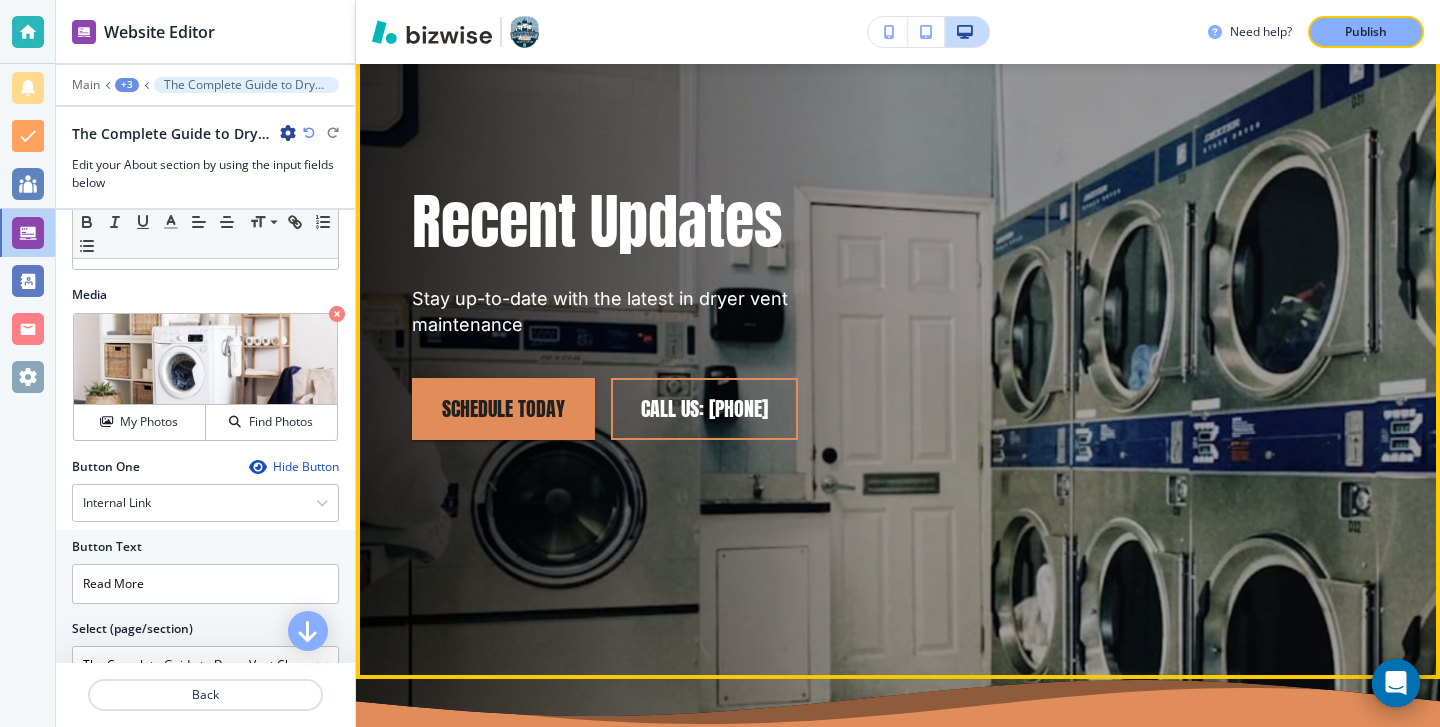 scroll, scrollTop: 153, scrollLeft: 0, axis: vertical 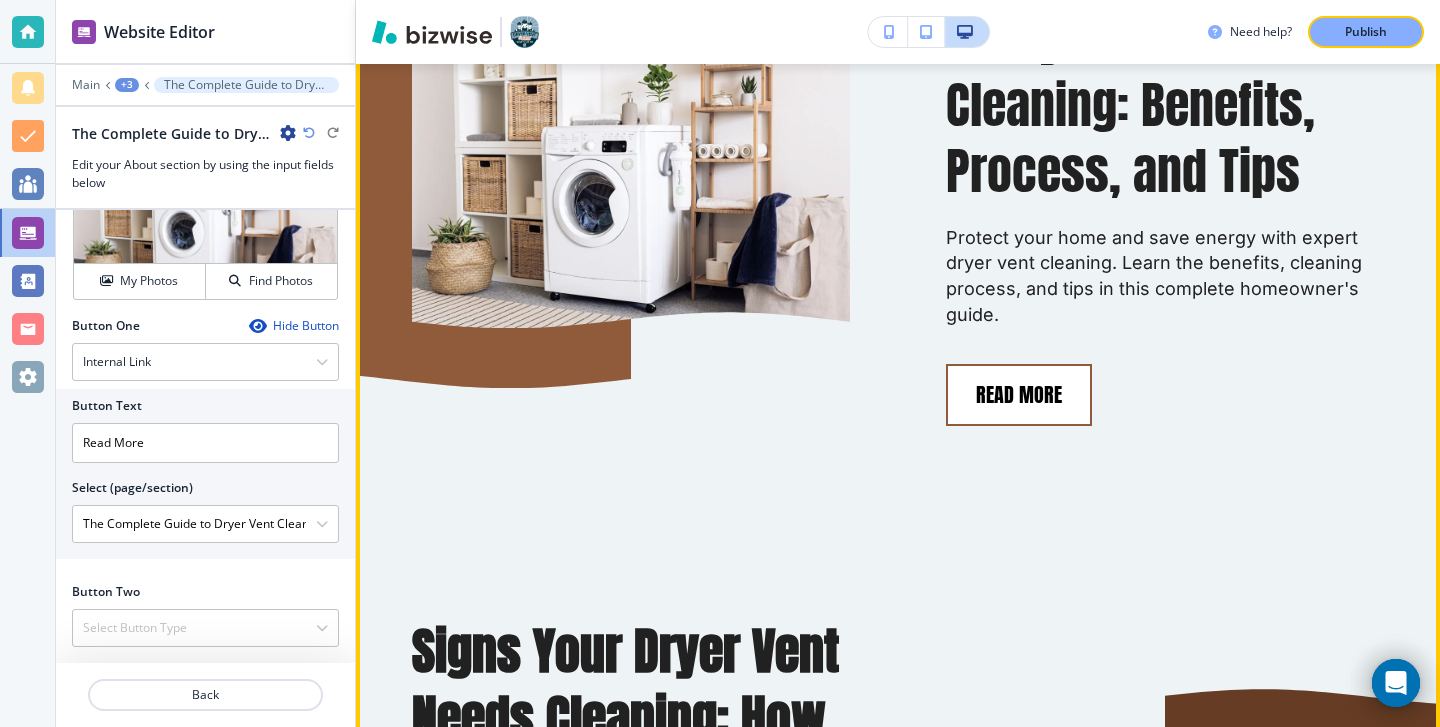 click on "Read More" at bounding box center [1019, 395] 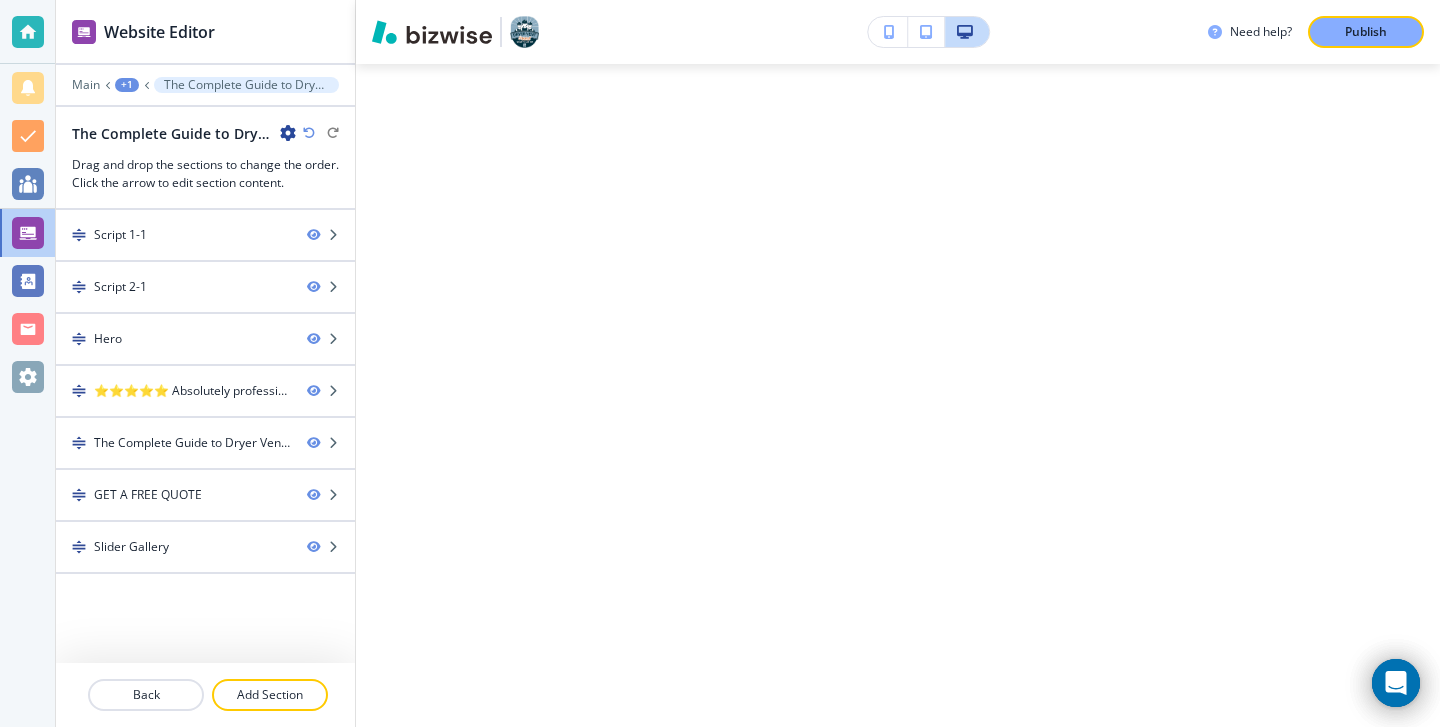 scroll, scrollTop: 0, scrollLeft: 0, axis: both 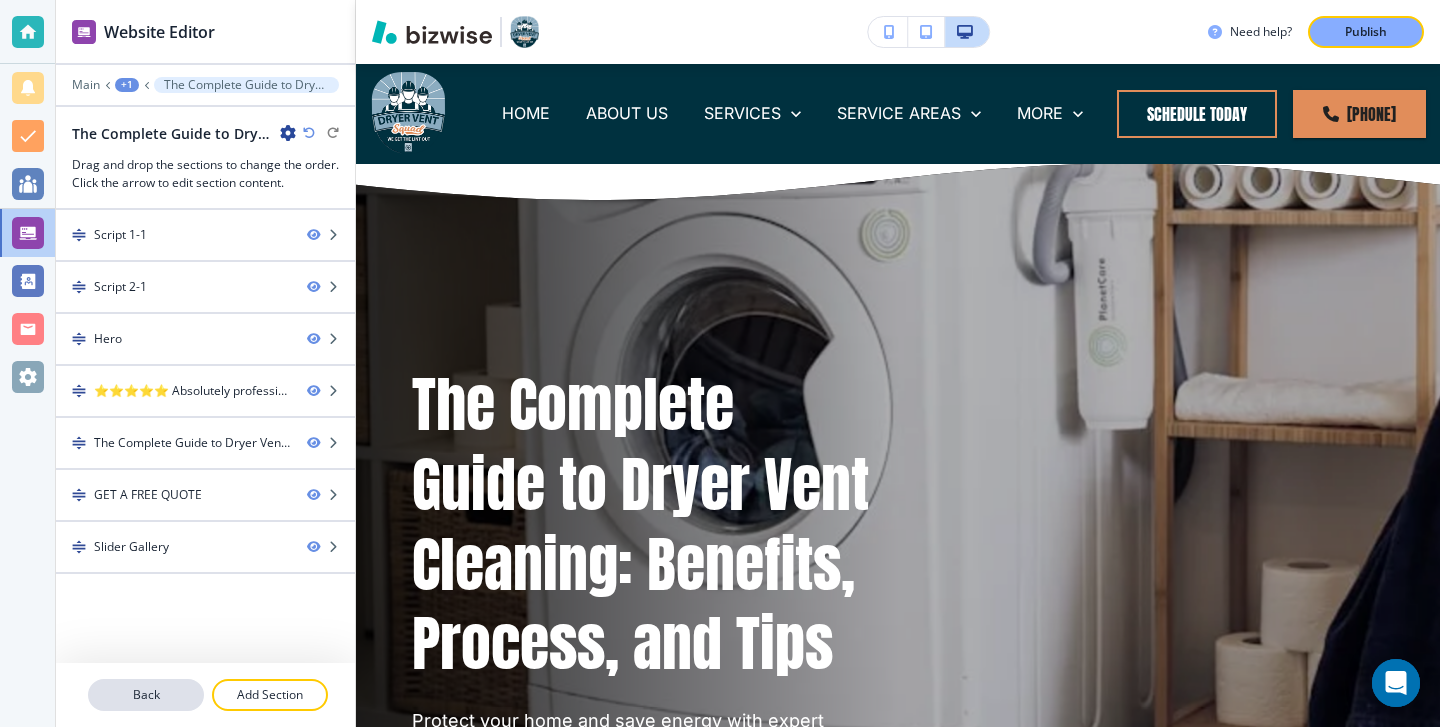 click on "Back" at bounding box center (146, 695) 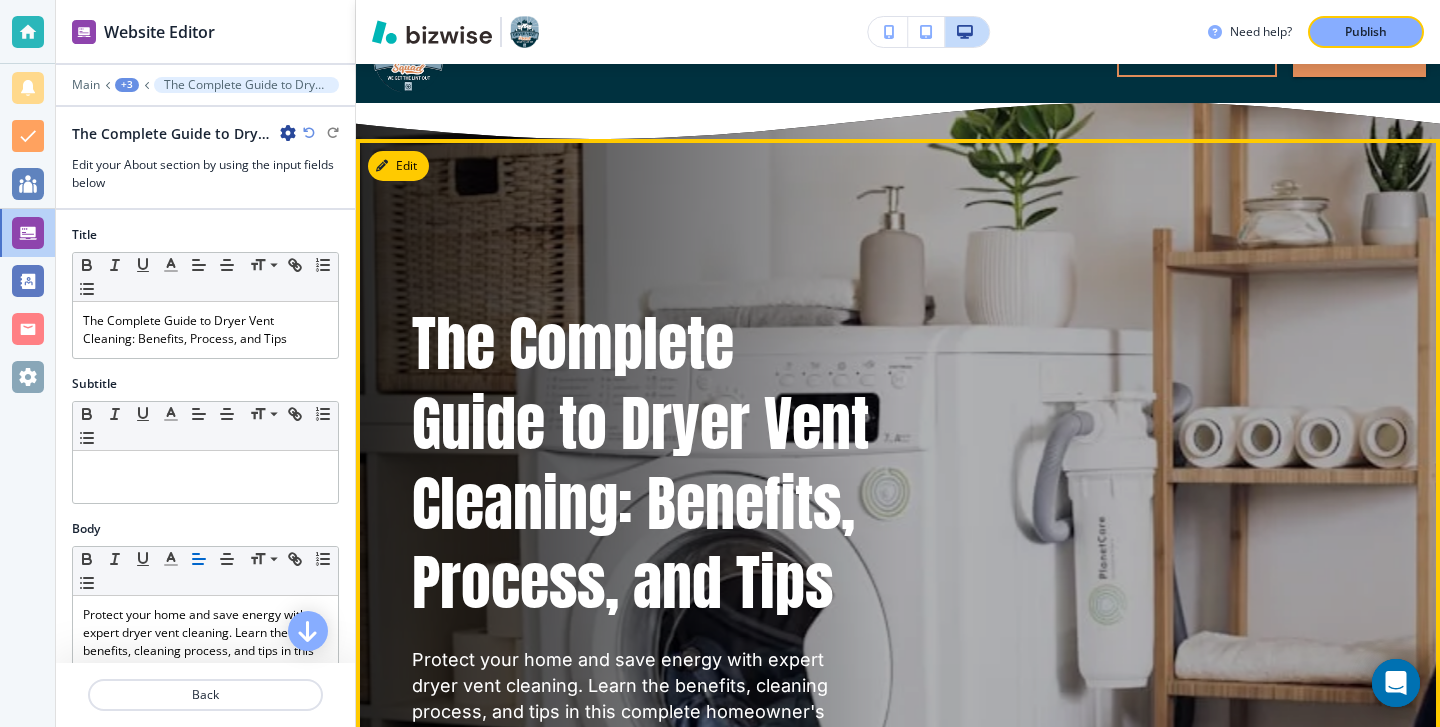 scroll, scrollTop: 0, scrollLeft: 0, axis: both 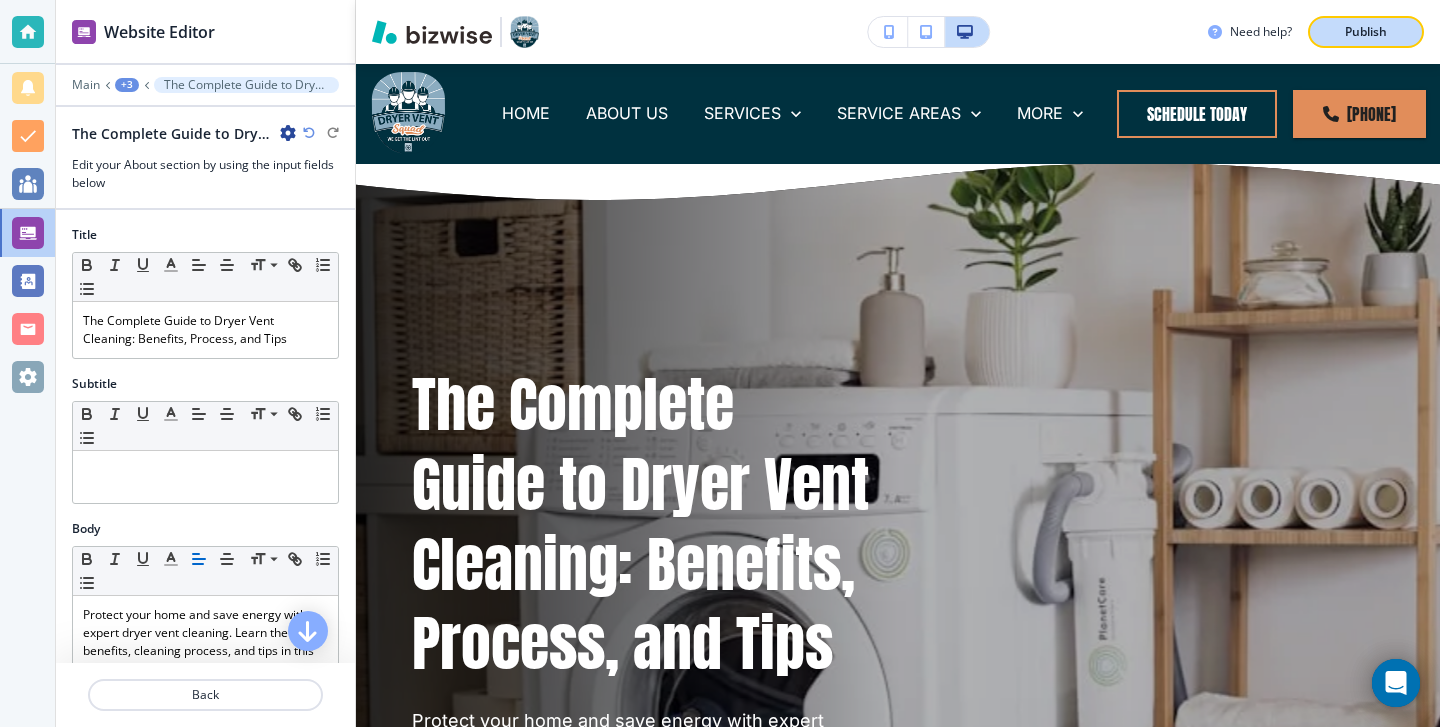 click on "Publish" at bounding box center (1366, 32) 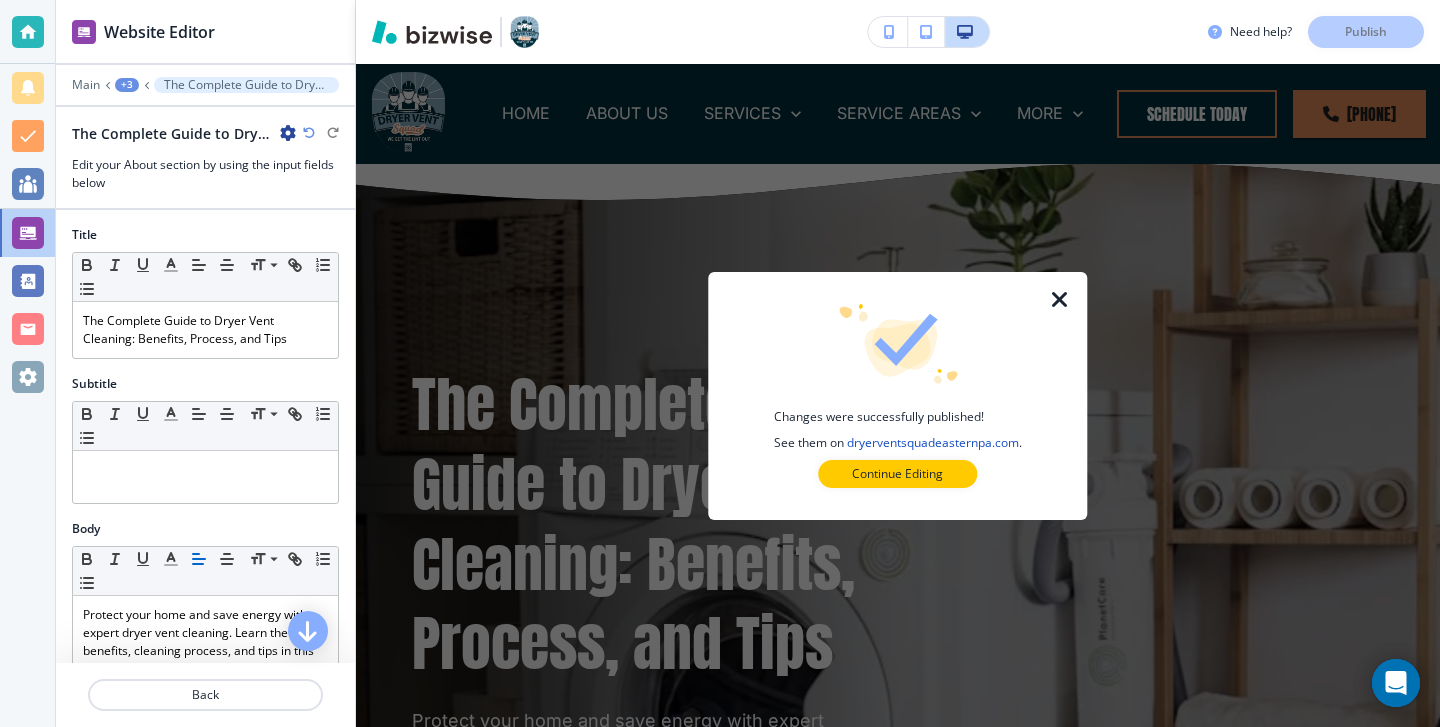 click at bounding box center (1060, 300) 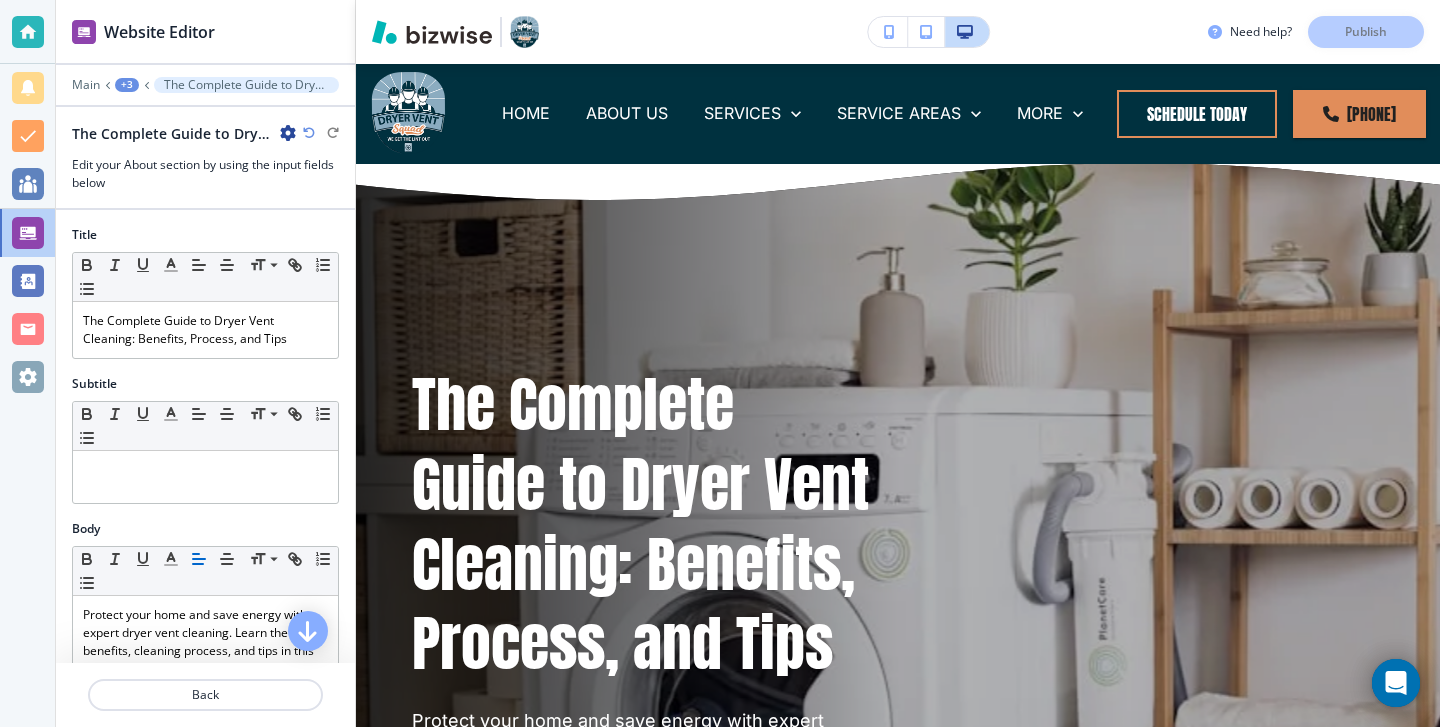 click on "Need help? Publish" at bounding box center (1324, 32) 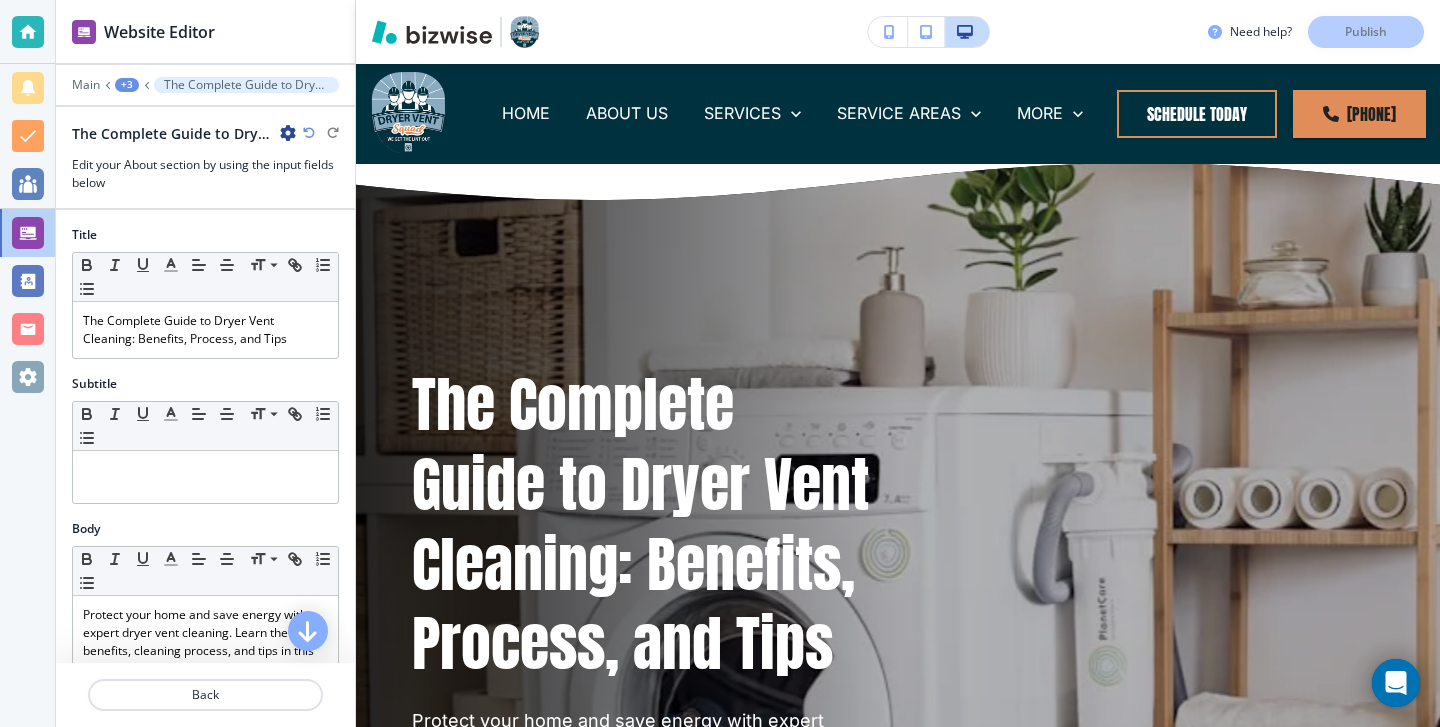 click at bounding box center [27, 32] 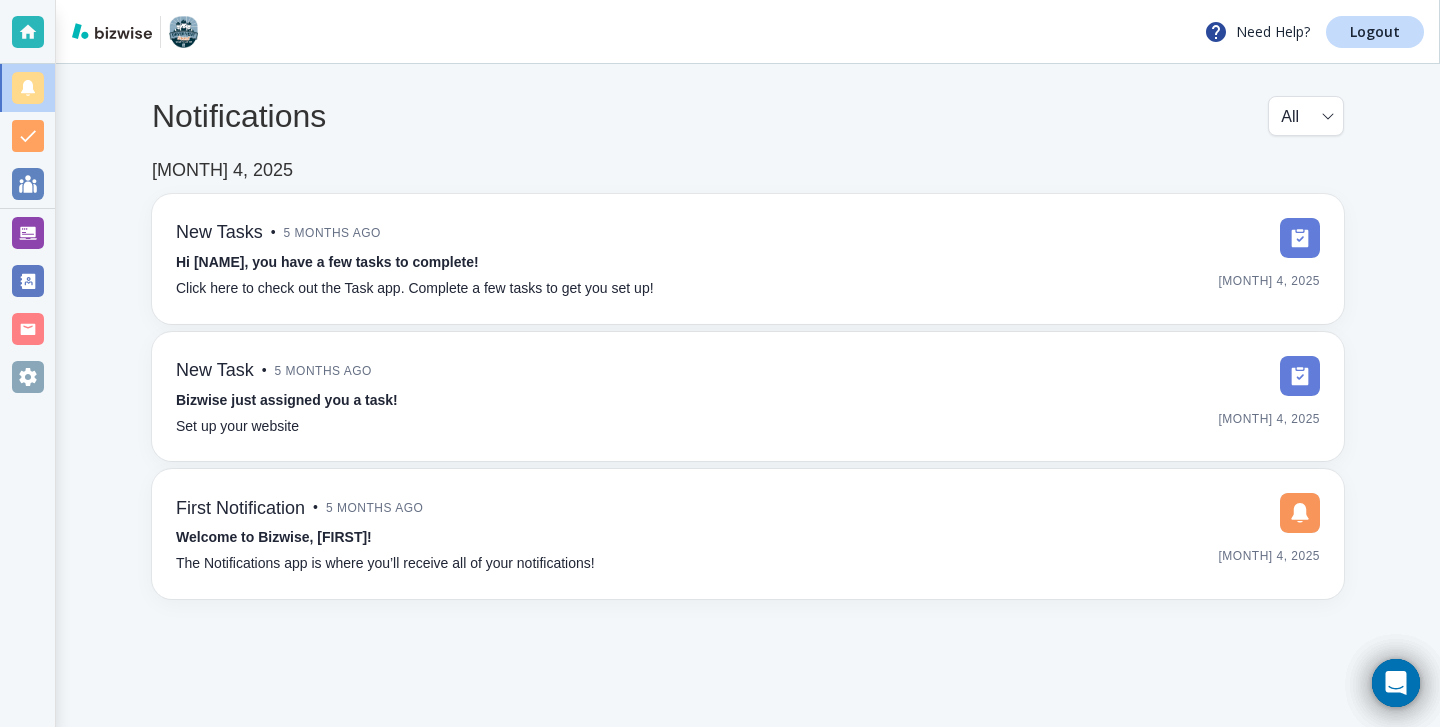 click on "Need Help? Logout" at bounding box center [1314, 32] 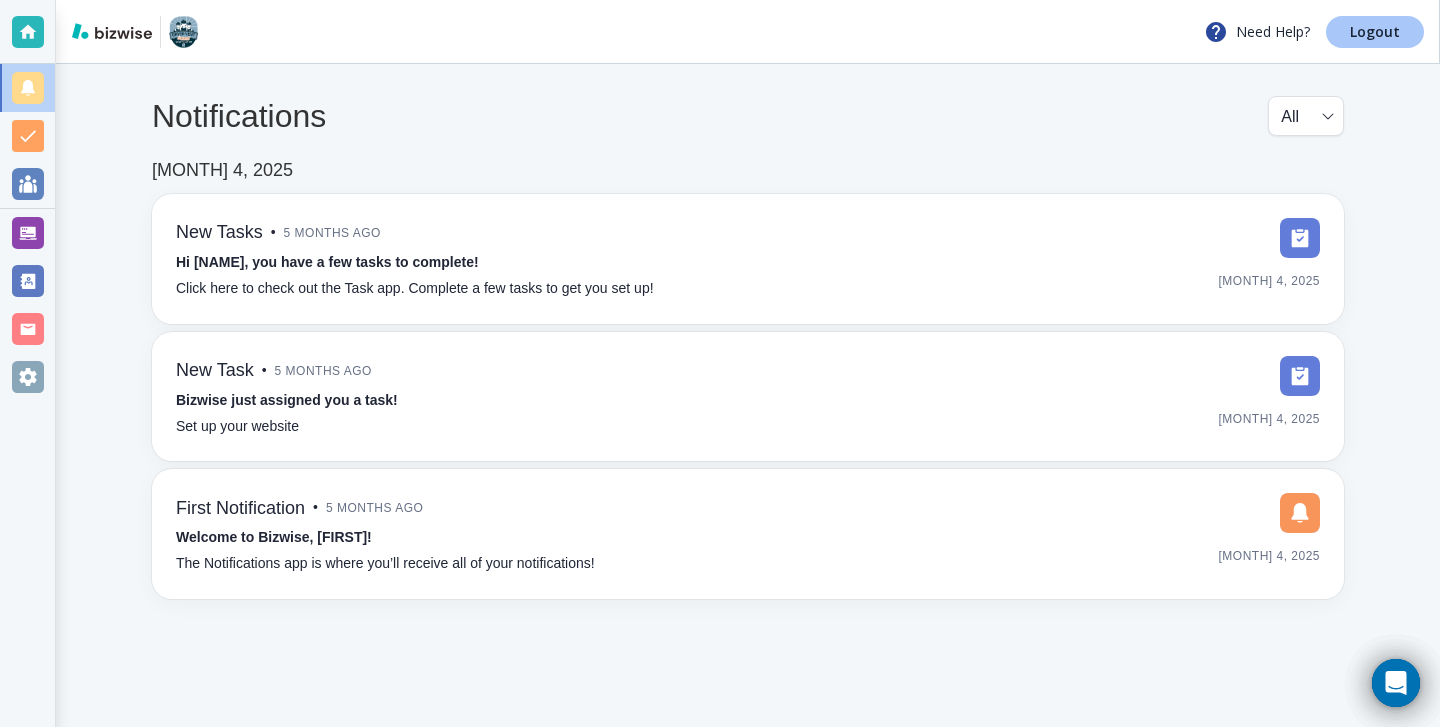 click on "Logout" at bounding box center (1375, 32) 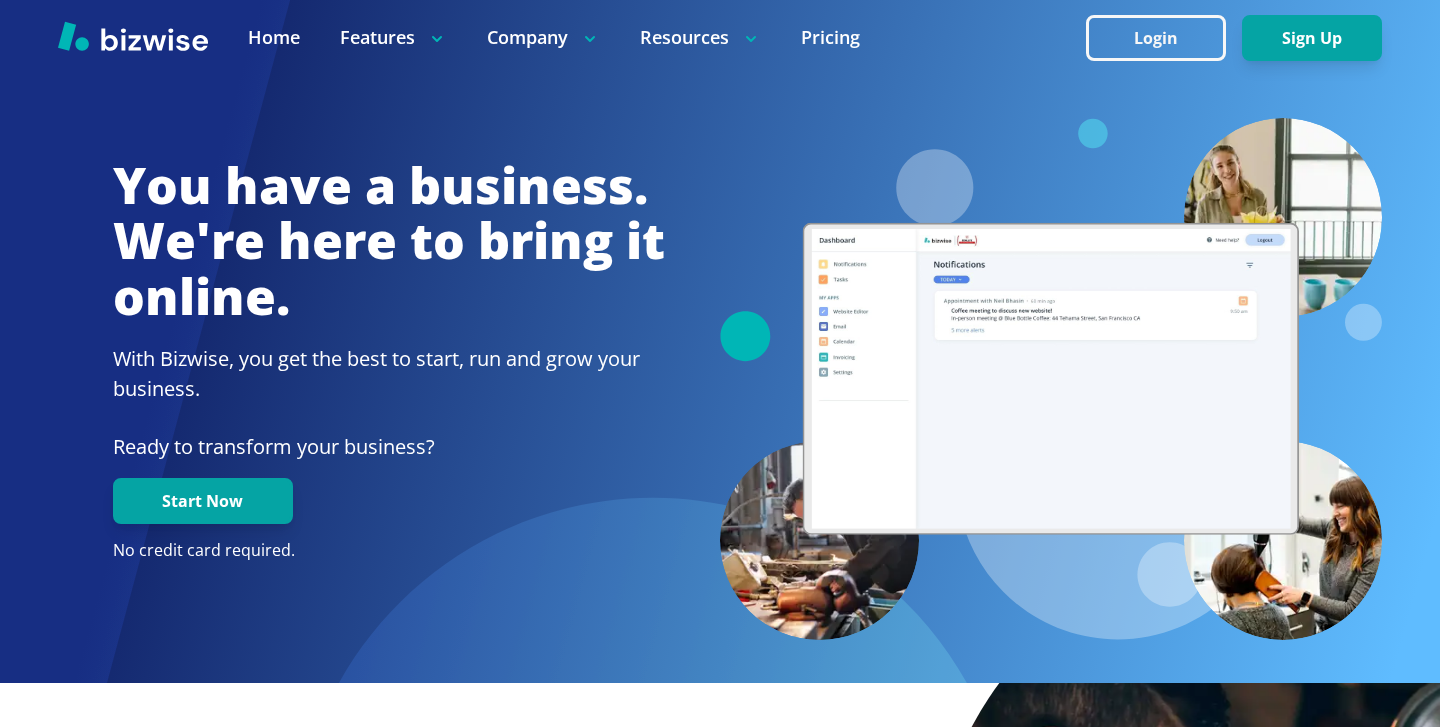 scroll, scrollTop: 0, scrollLeft: 0, axis: both 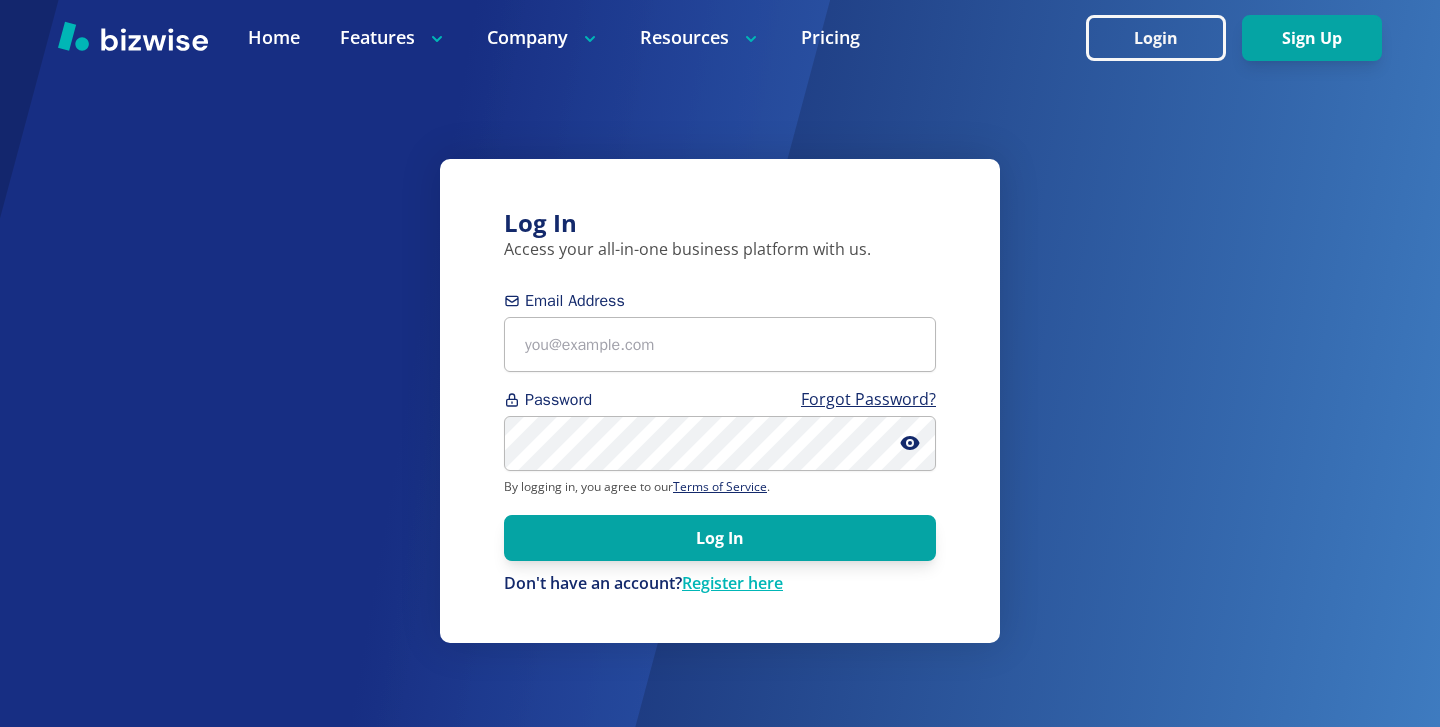 click on "Email Address" at bounding box center [720, 301] 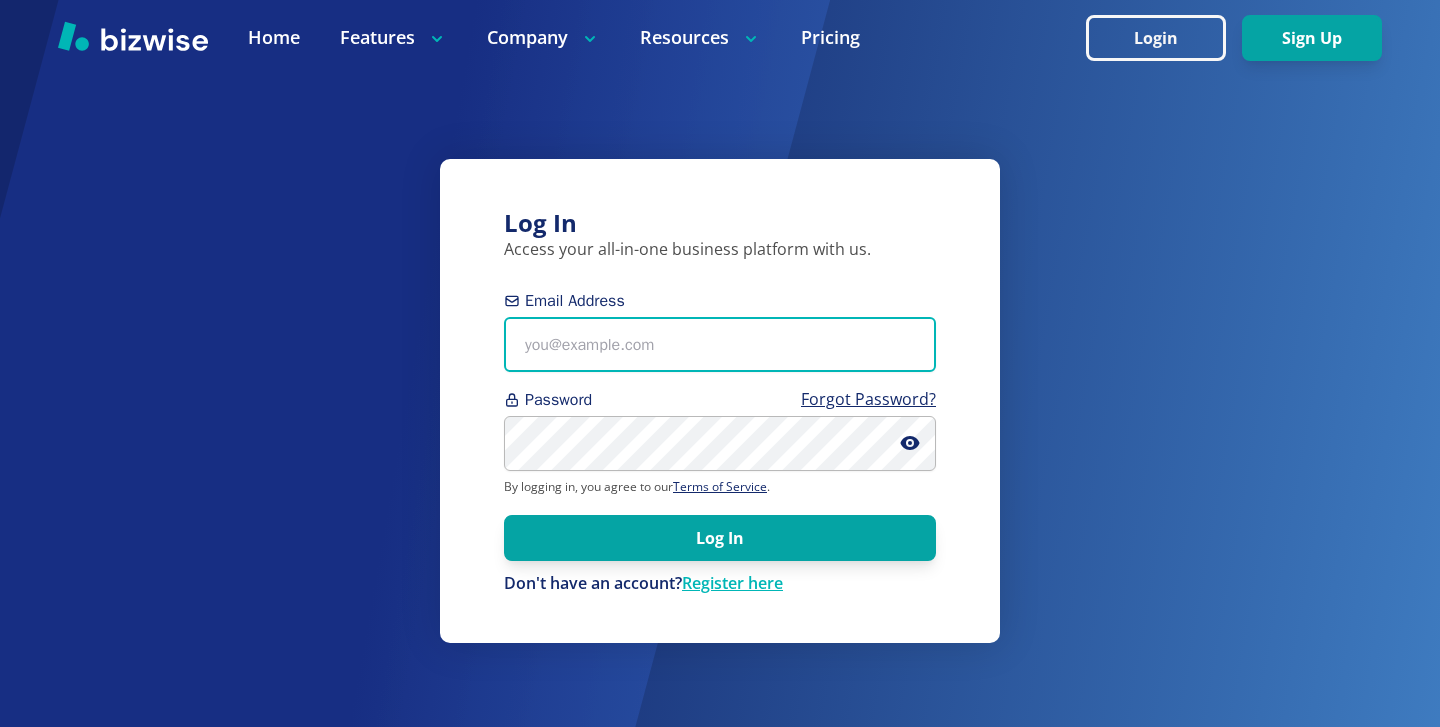 click on "Email Address" at bounding box center [720, 344] 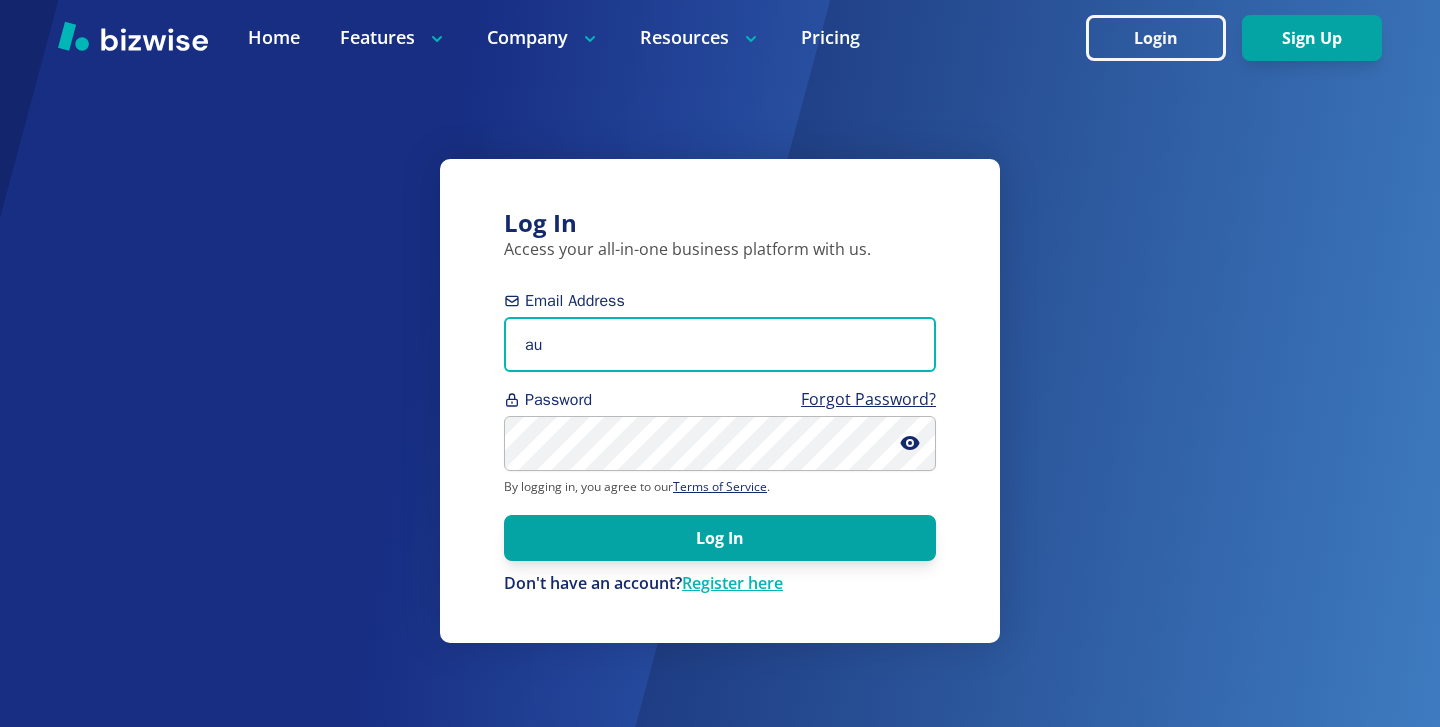 type on "a" 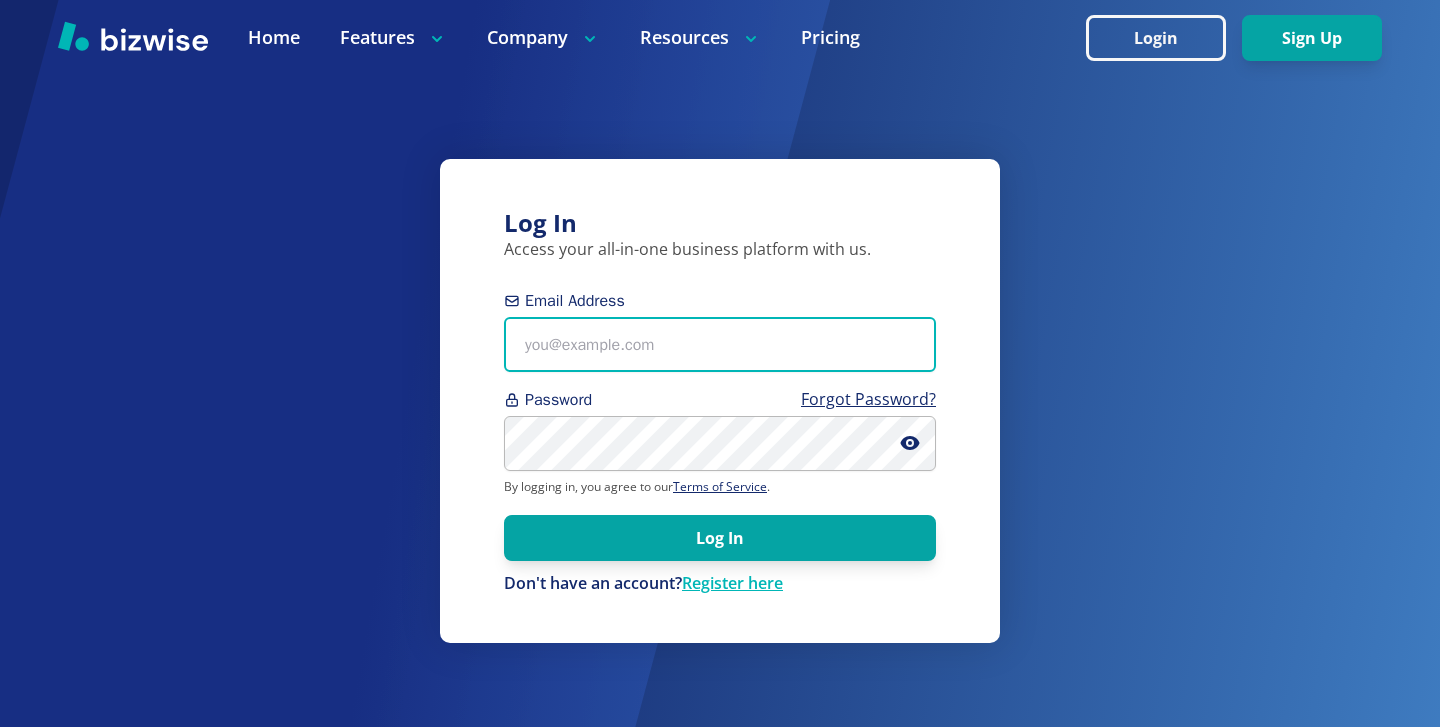 paste on "[EMAIL]" 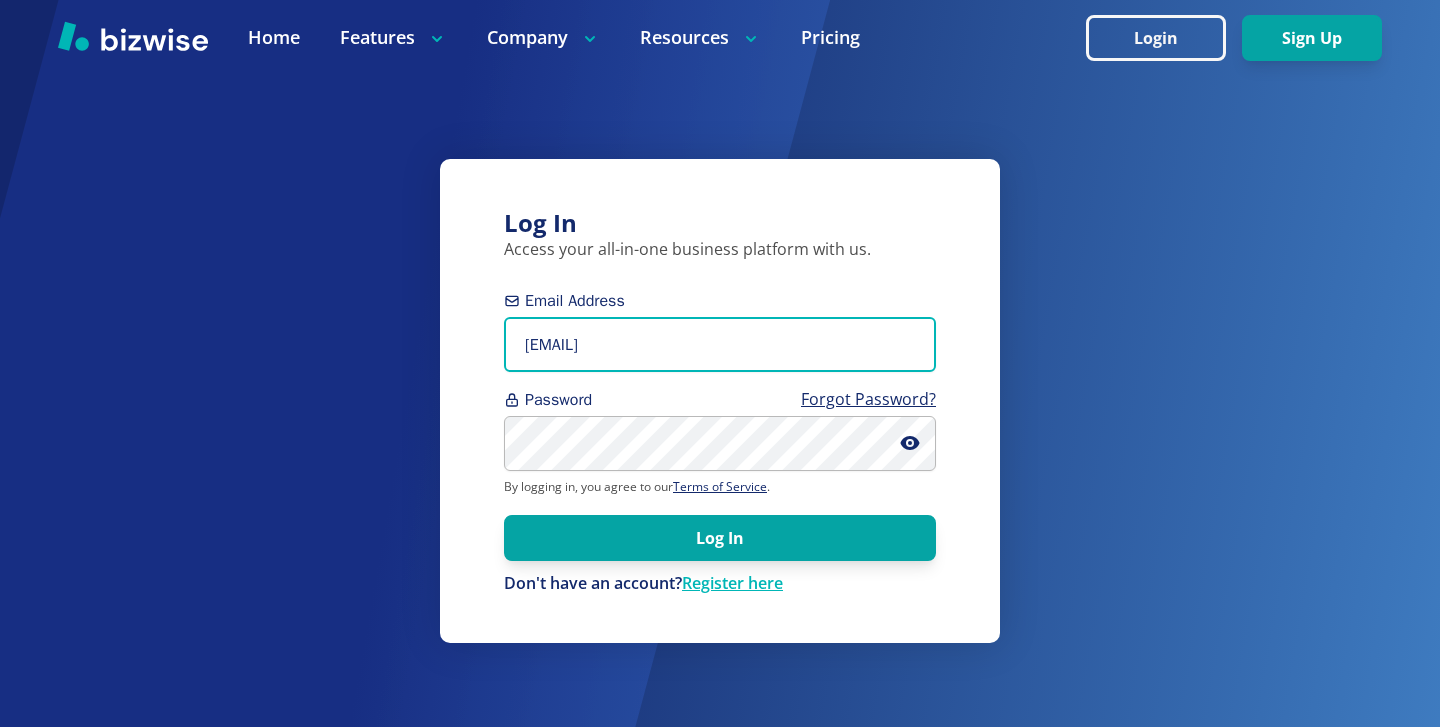 type on "[EMAIL]" 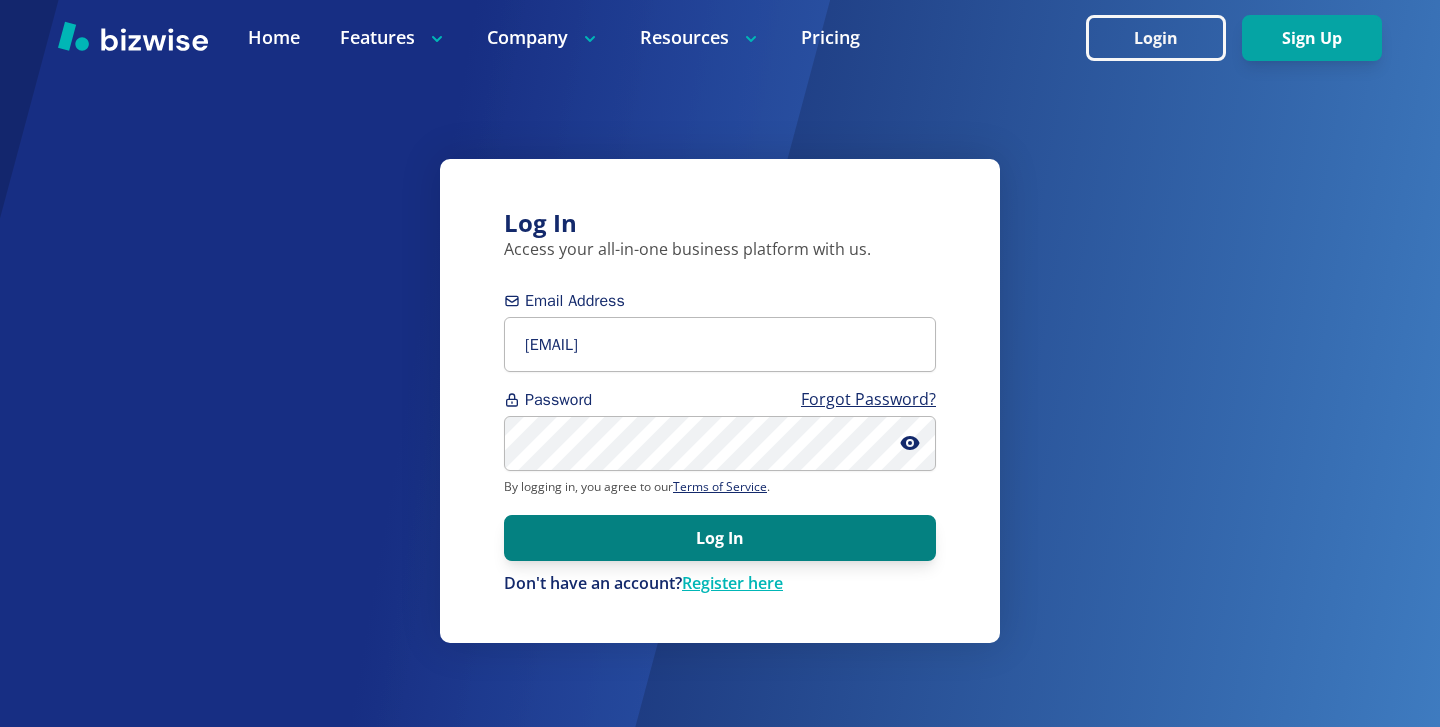 click on "Log In" at bounding box center [720, 538] 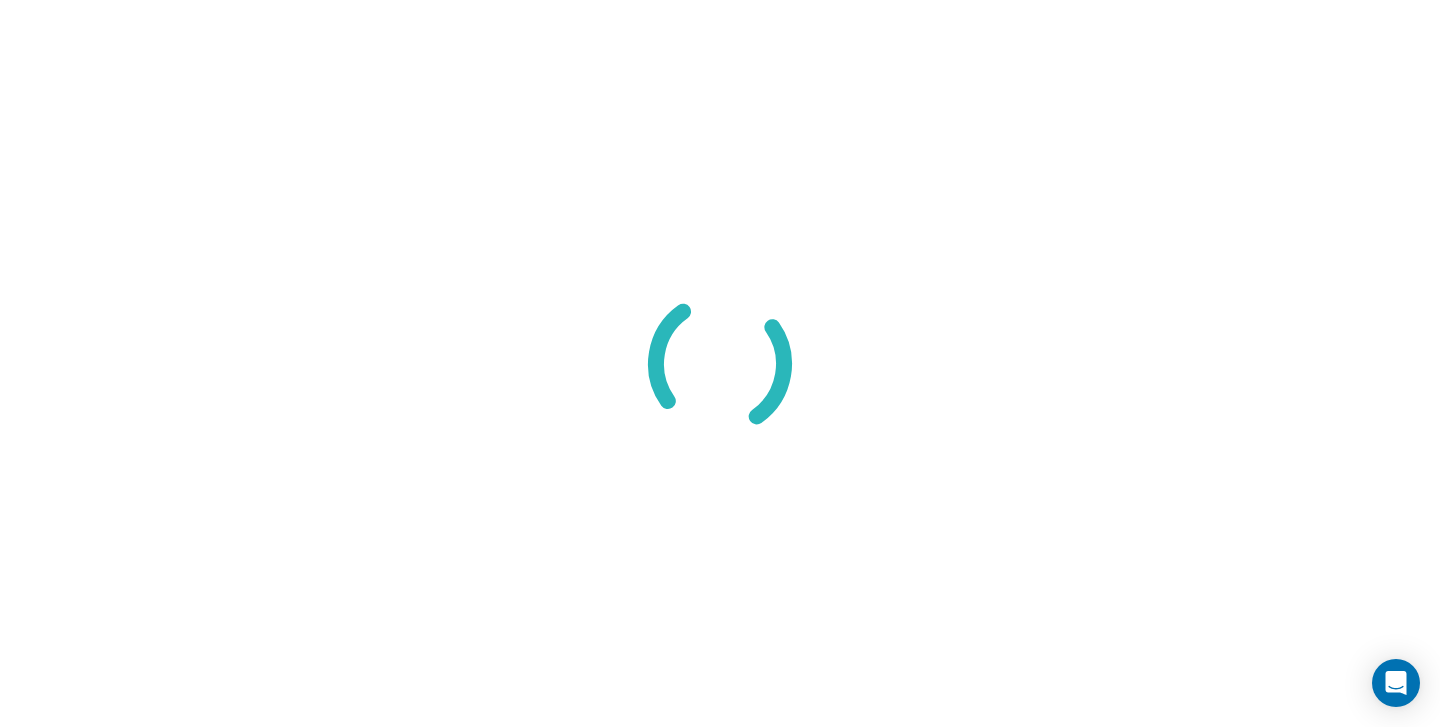 scroll, scrollTop: 0, scrollLeft: 0, axis: both 